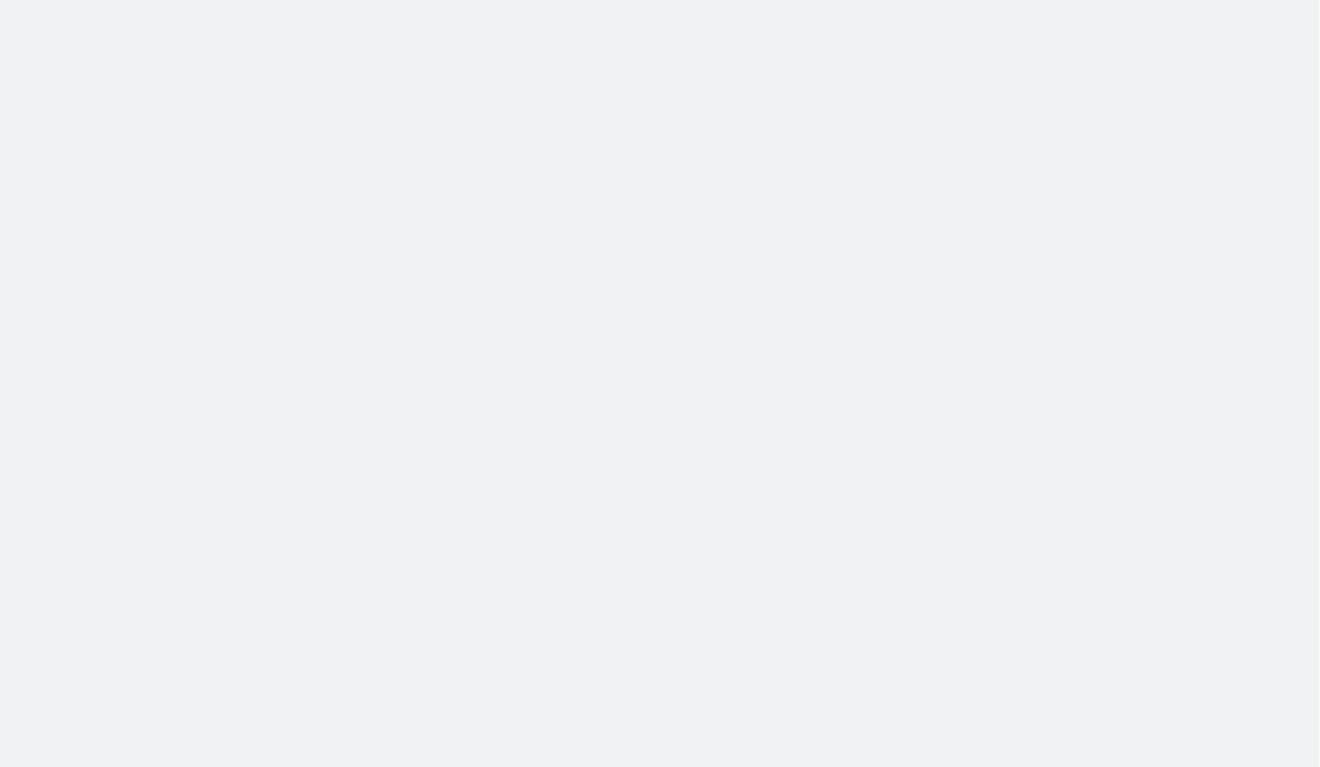 scroll, scrollTop: 0, scrollLeft: 0, axis: both 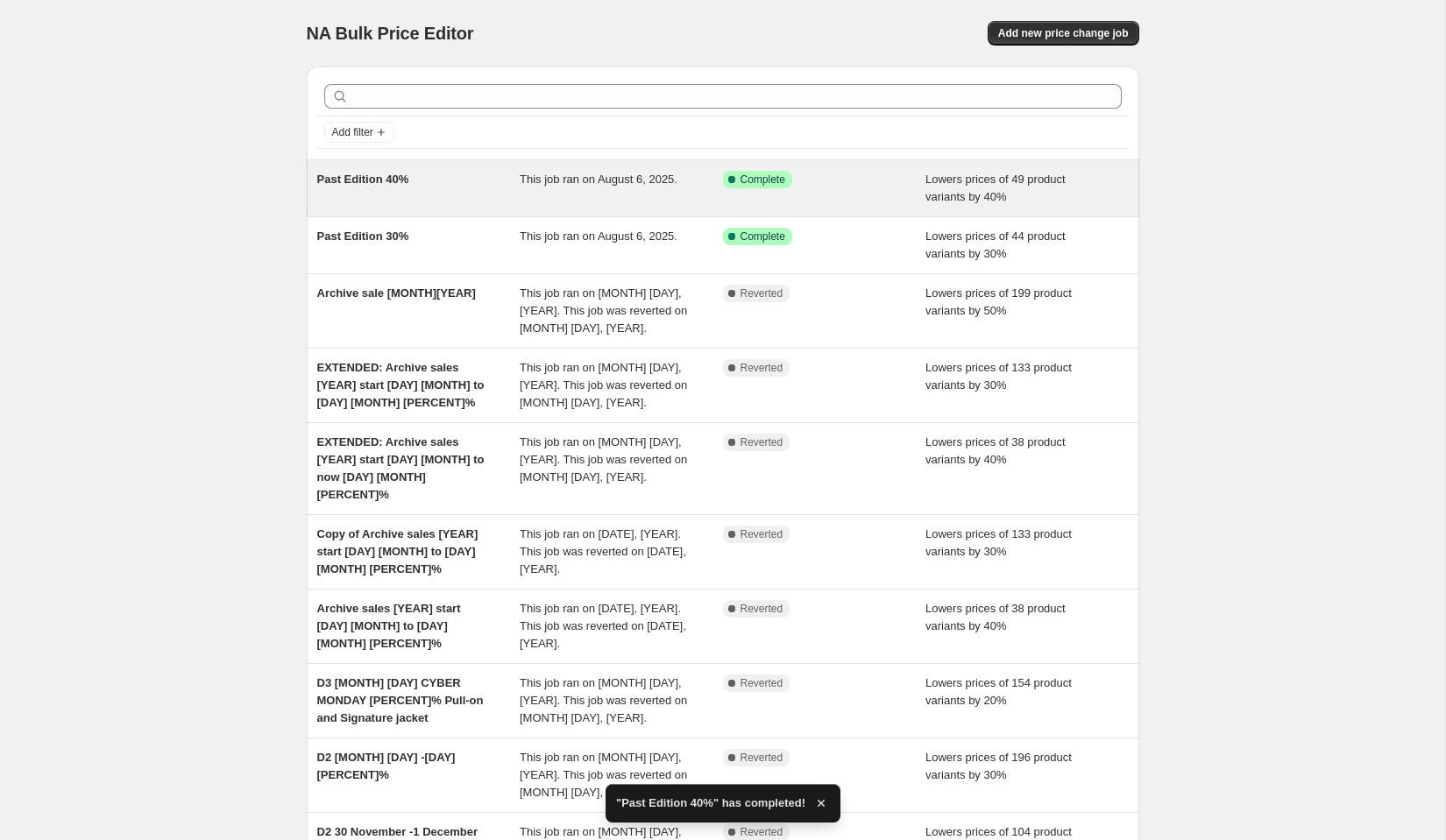 click on "Past Edition 40%" at bounding box center [419, 188] 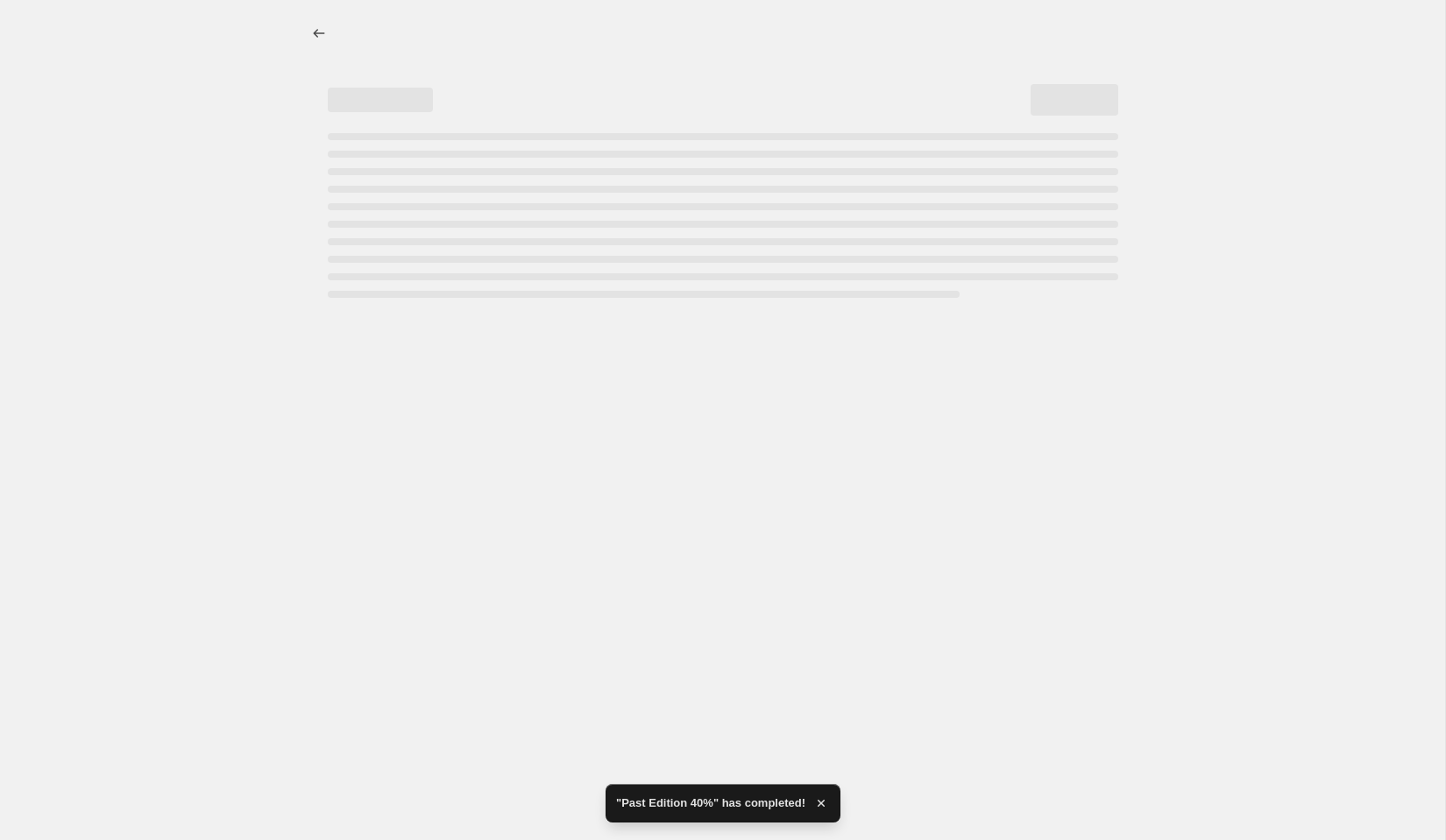 select on "percentage" 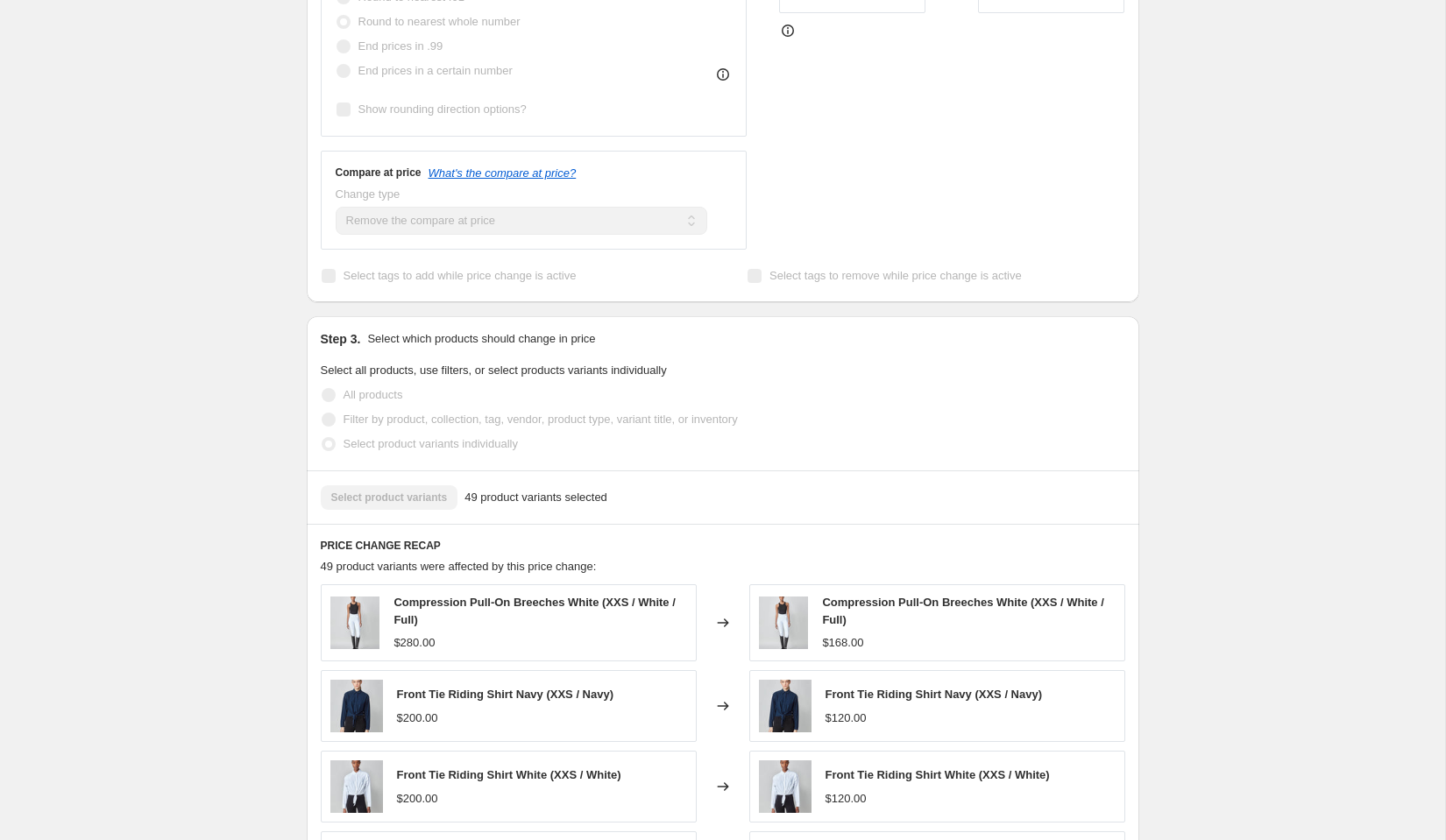 scroll, scrollTop: 0, scrollLeft: 0, axis: both 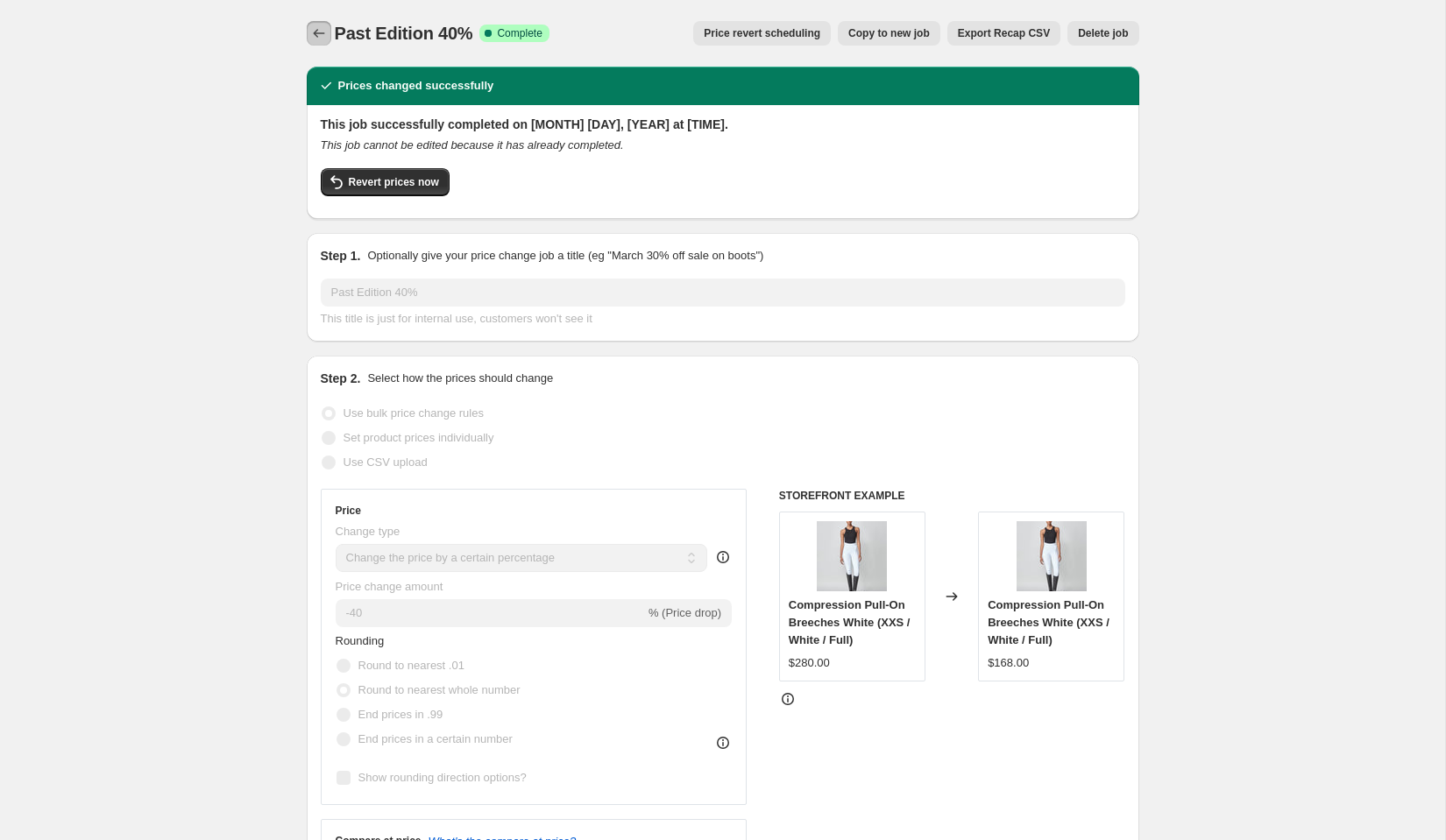 click at bounding box center (319, 33) 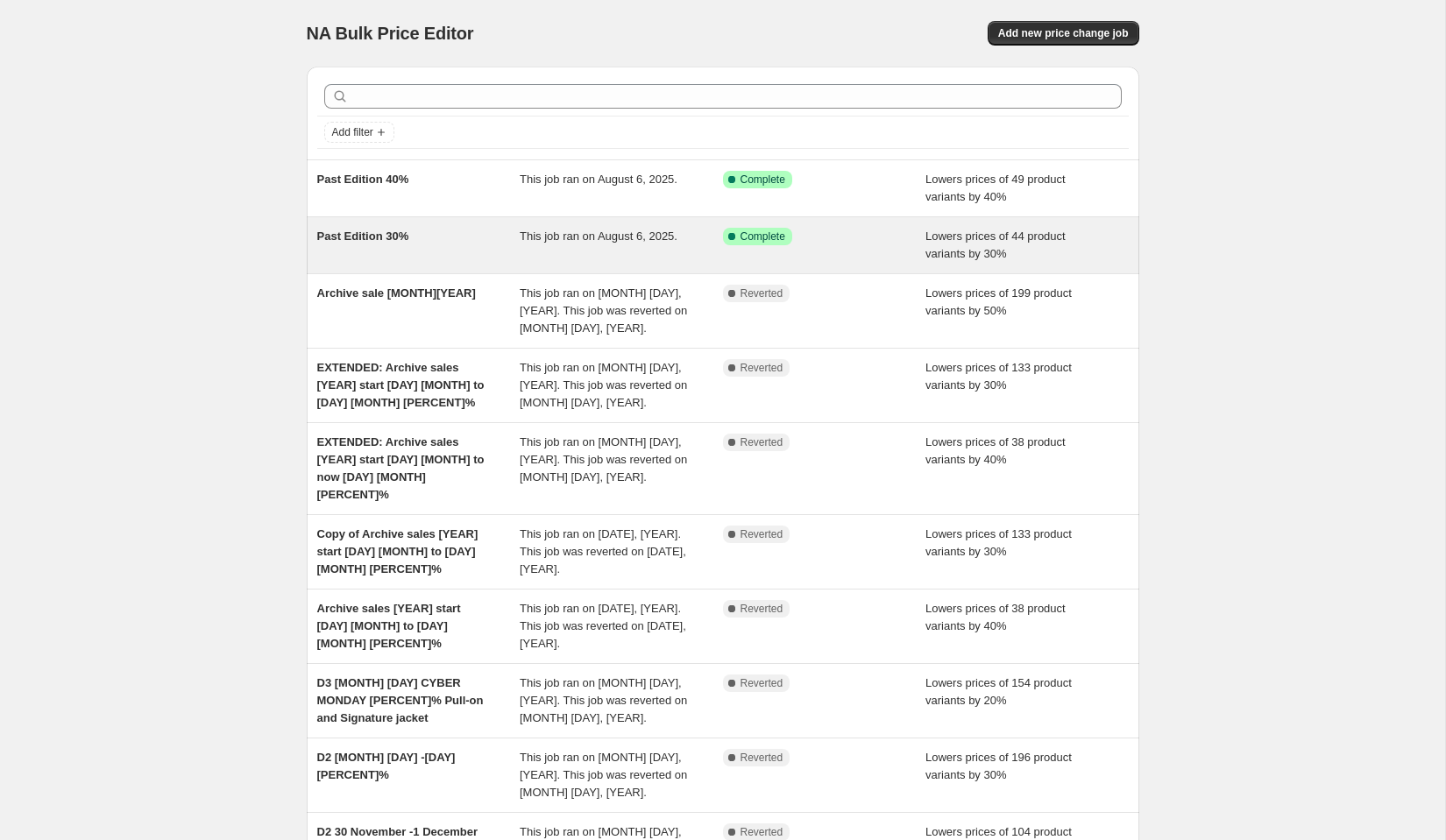click on "Past Edition 30%" at bounding box center (419, 245) 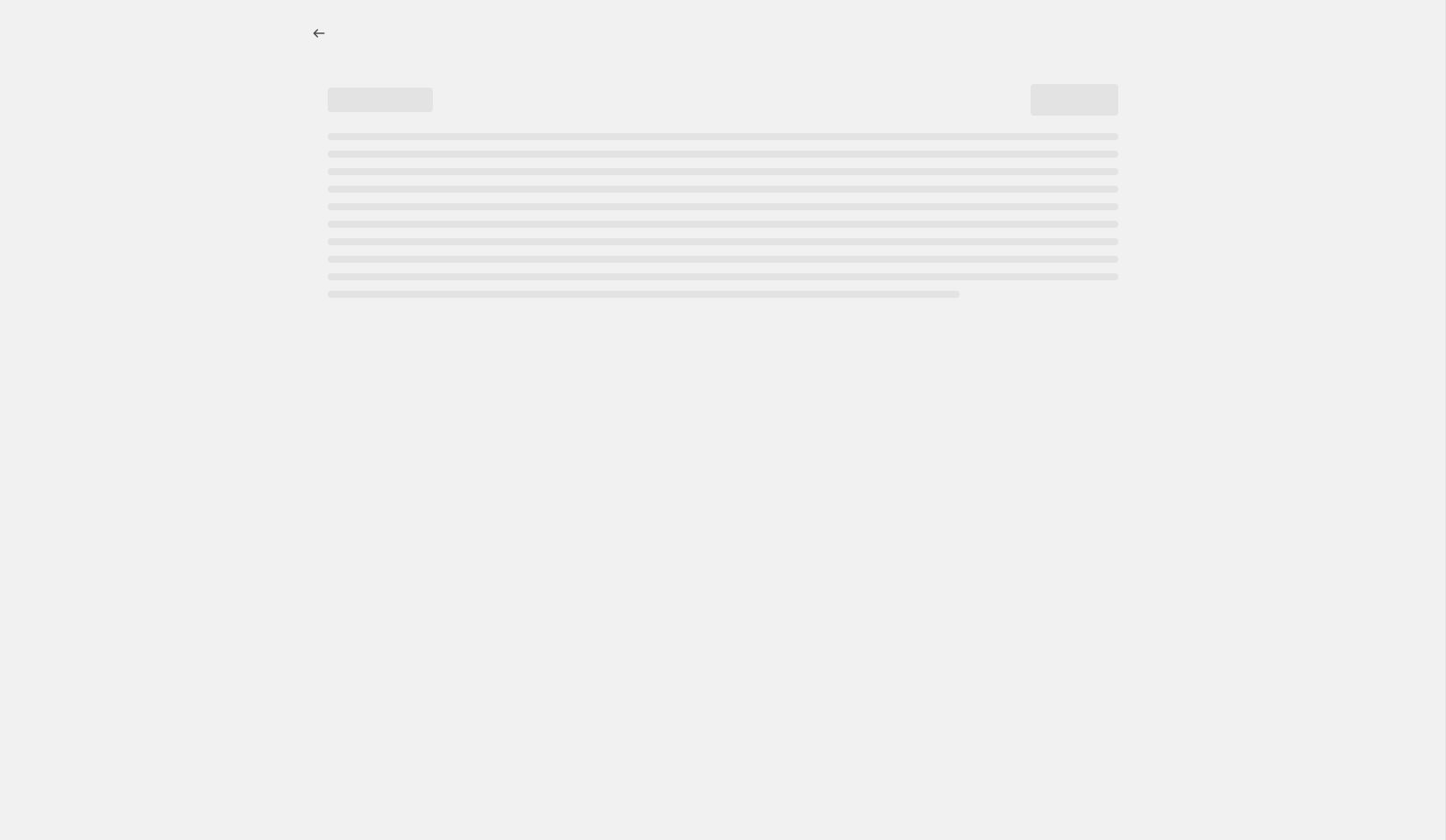 select on "percentage" 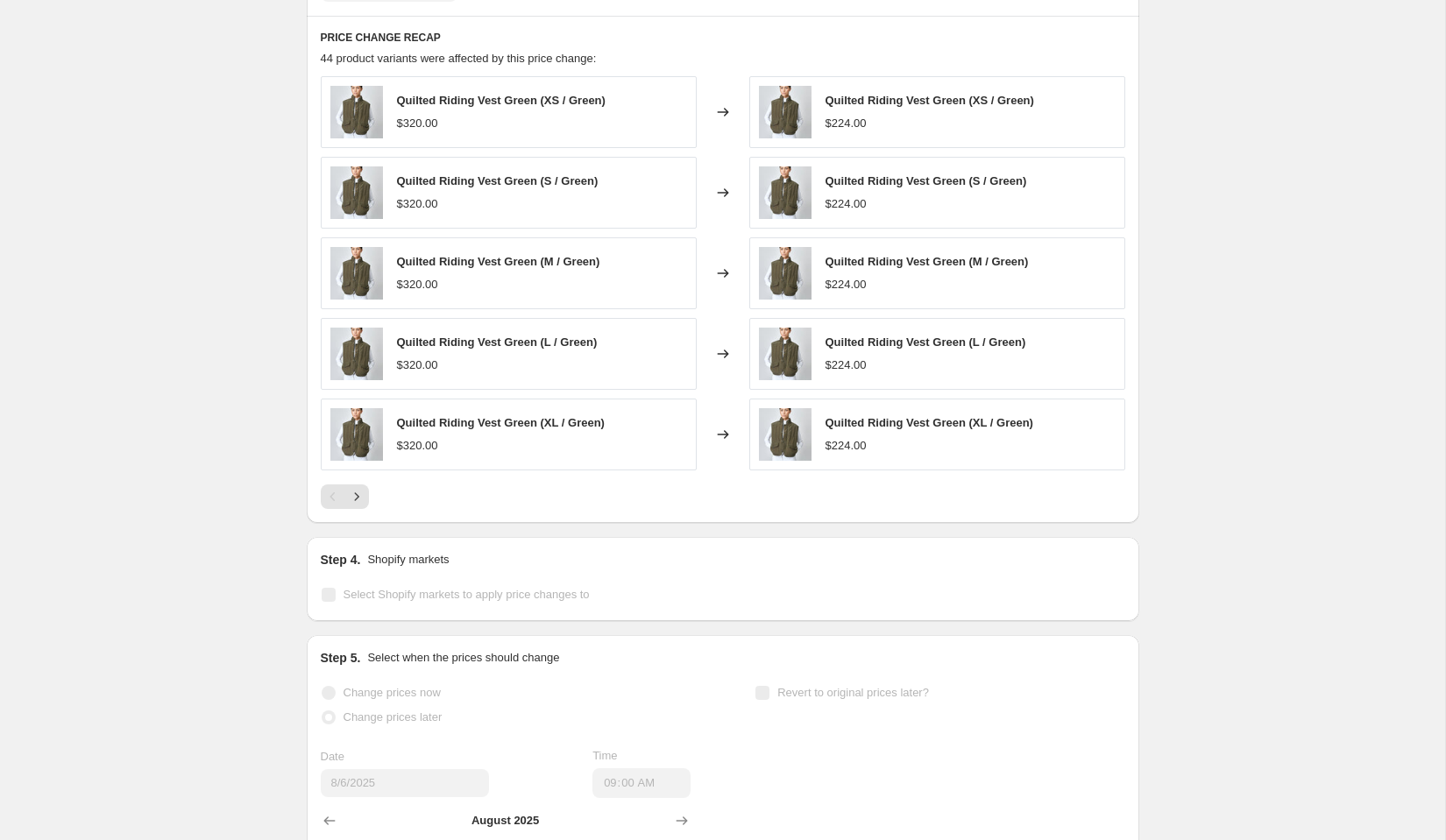 scroll, scrollTop: 0, scrollLeft: 0, axis: both 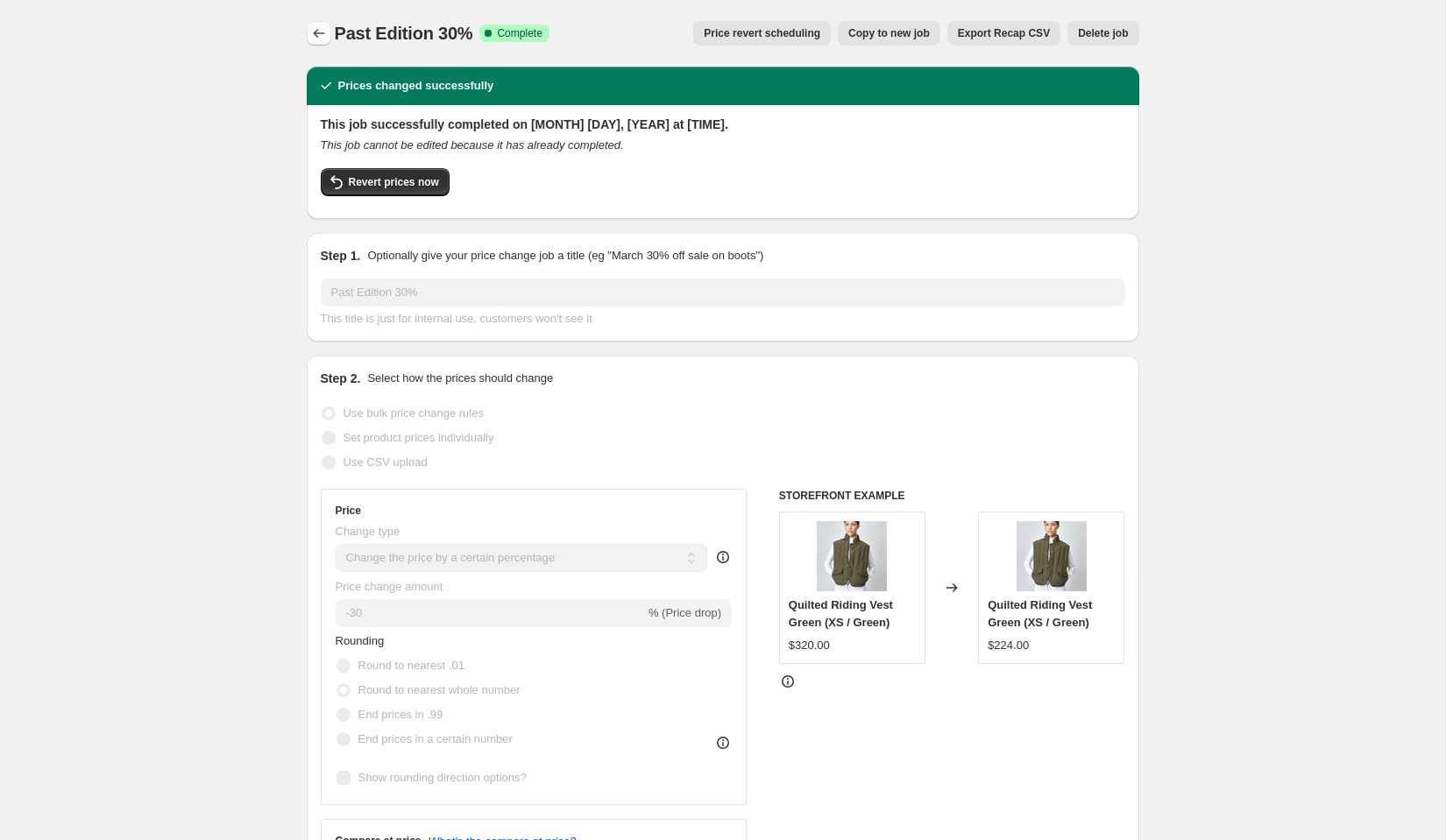 click 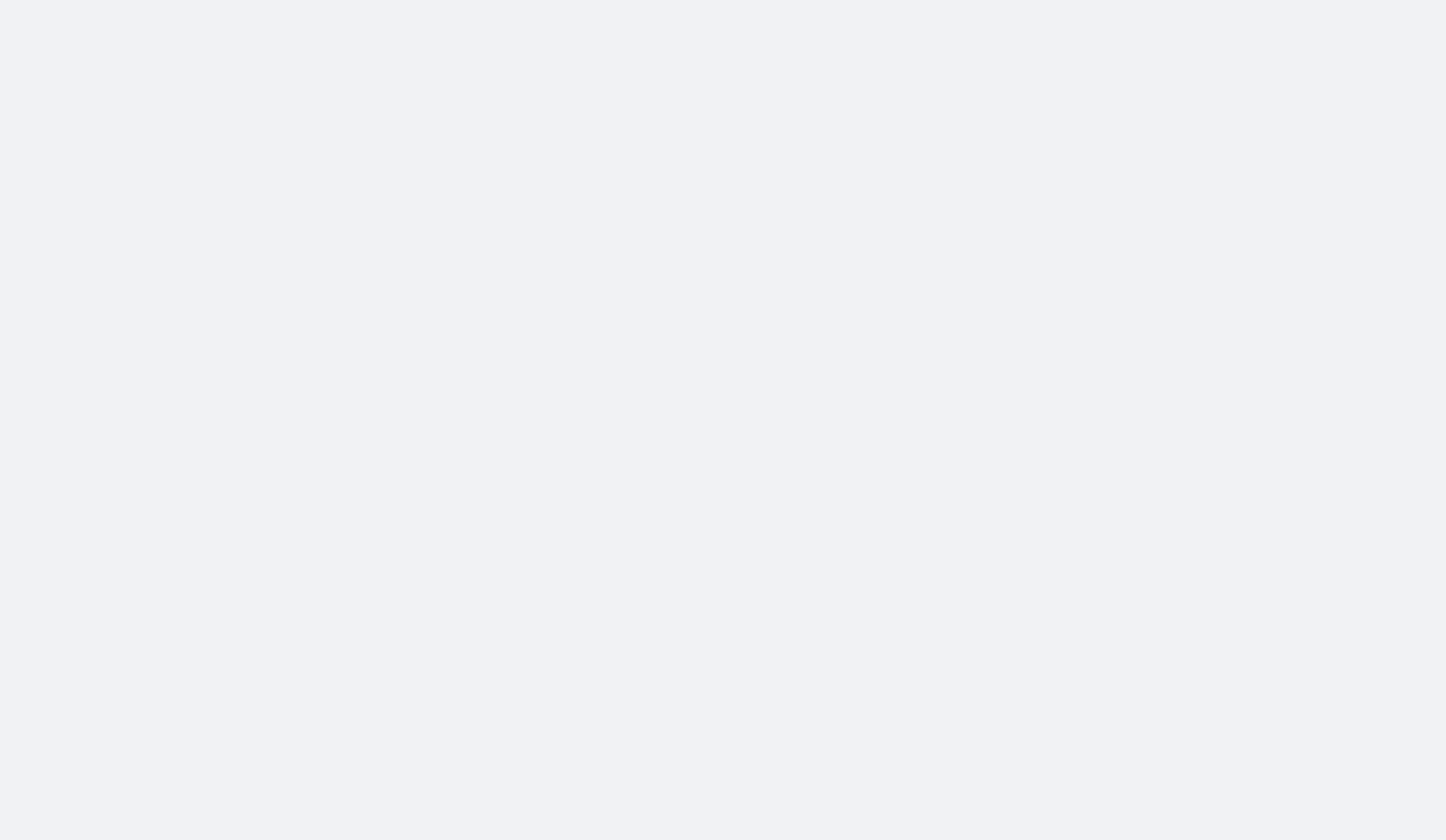 scroll, scrollTop: 0, scrollLeft: 0, axis: both 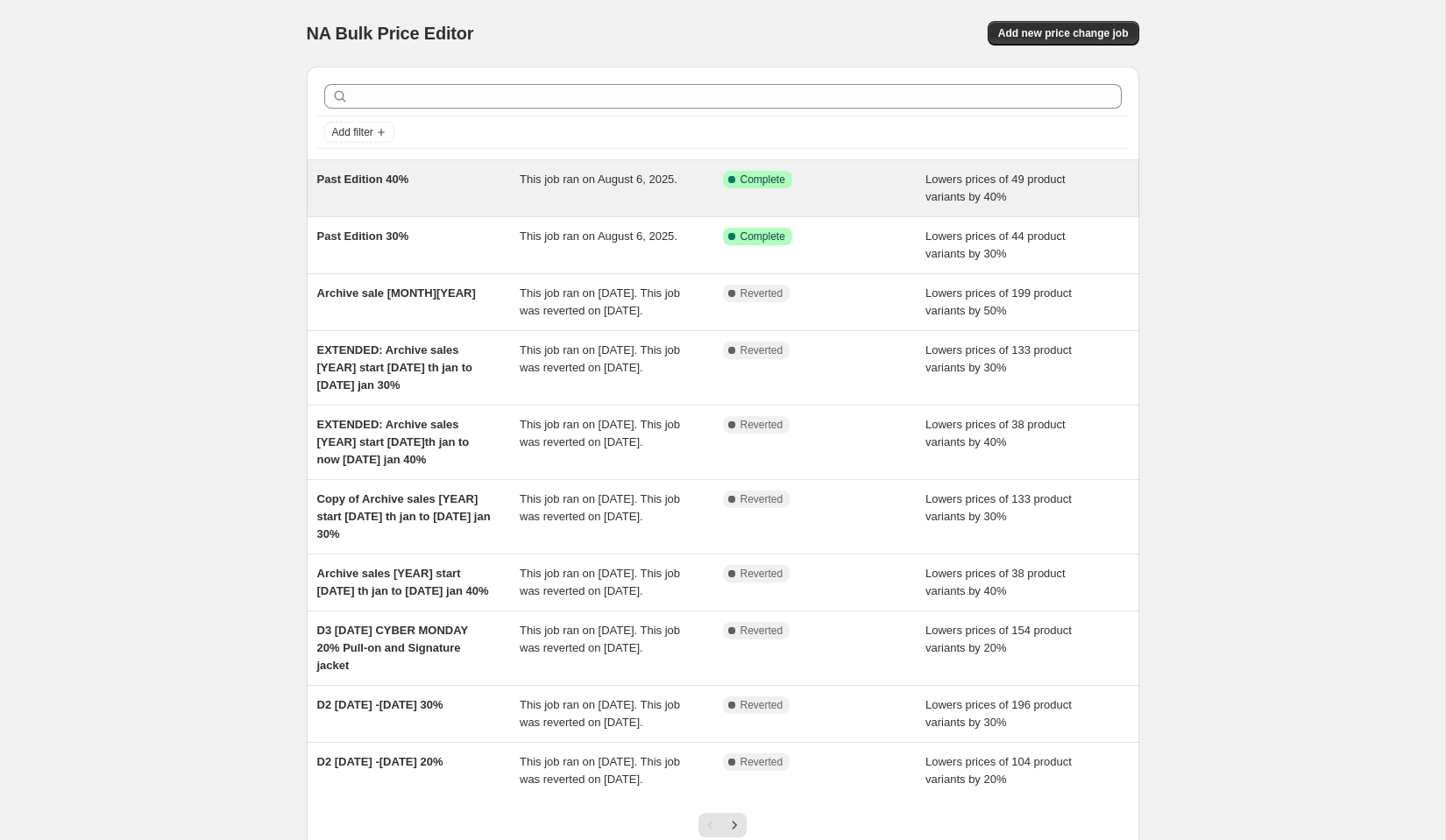 click on "Past Edition 40%" at bounding box center [363, 179] 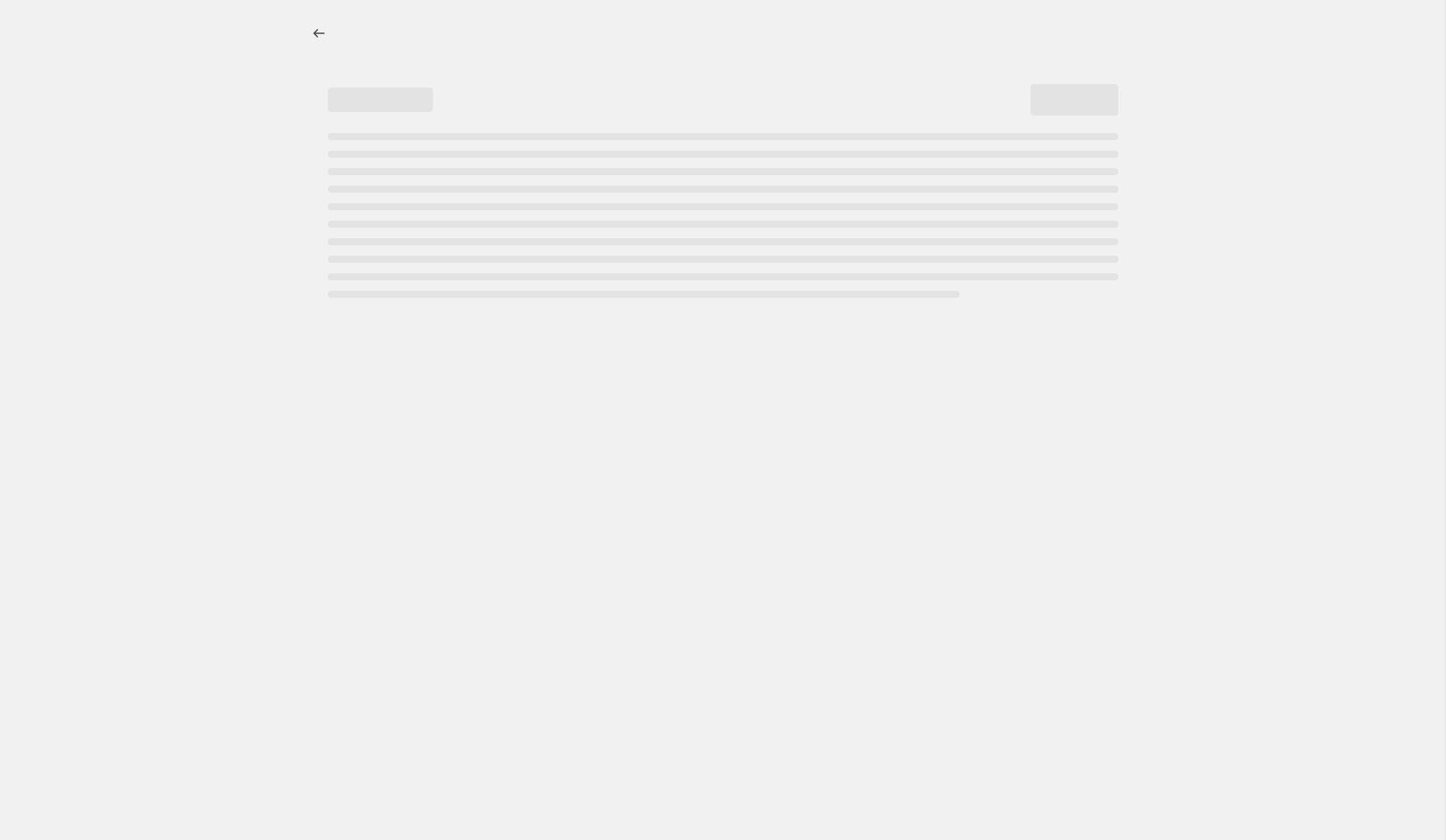 select on "percentage" 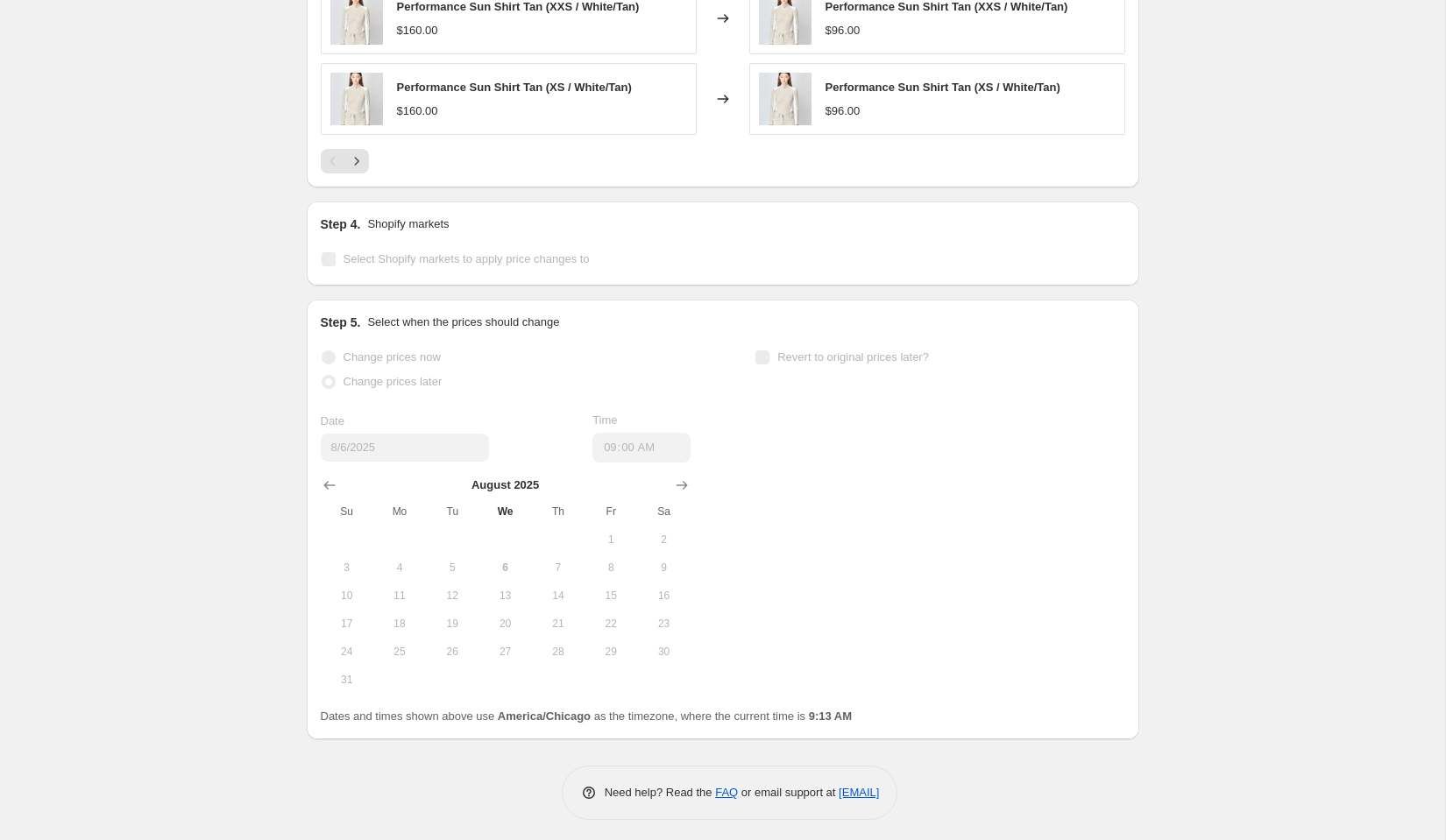 scroll, scrollTop: 0, scrollLeft: 0, axis: both 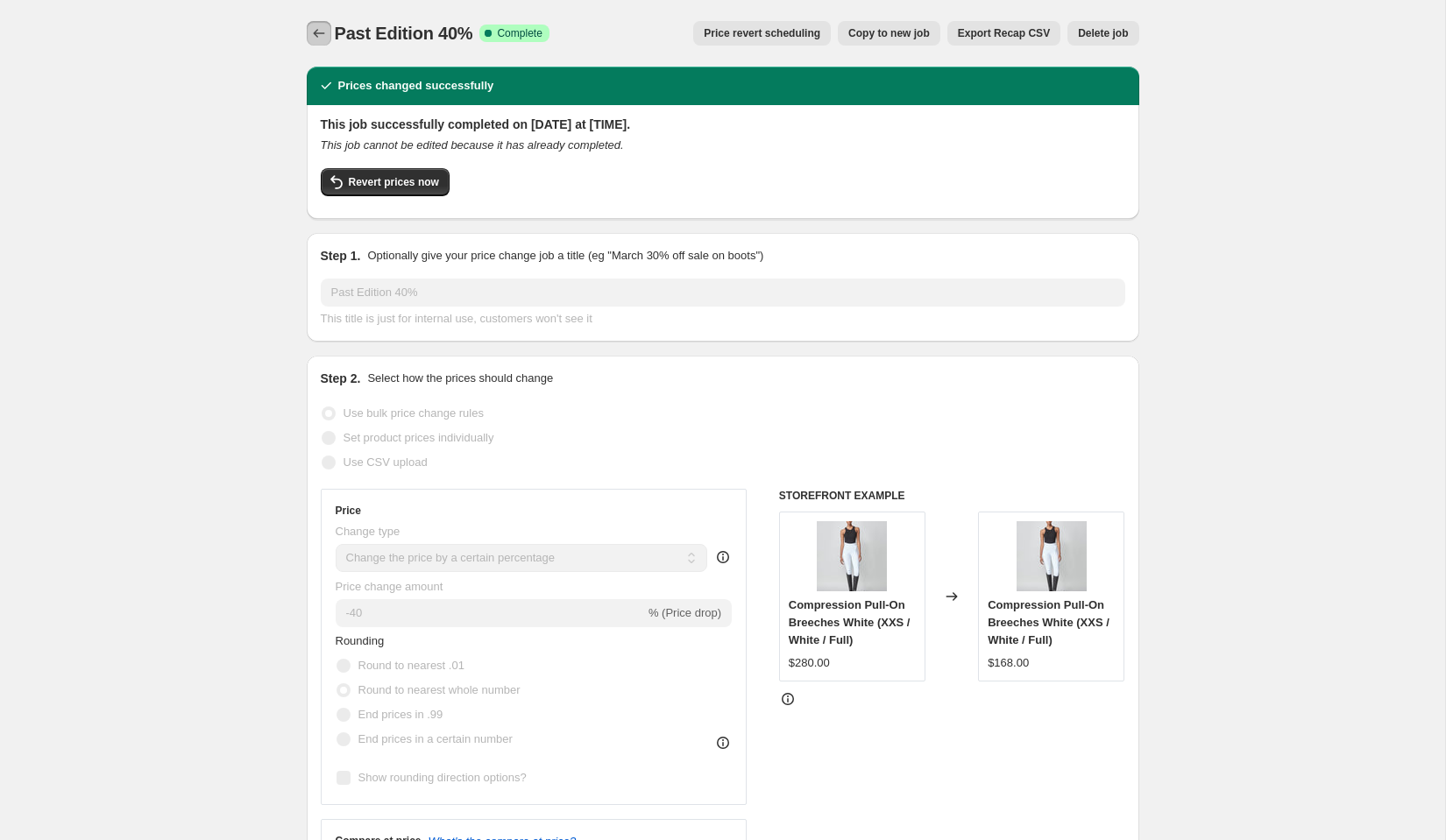 click 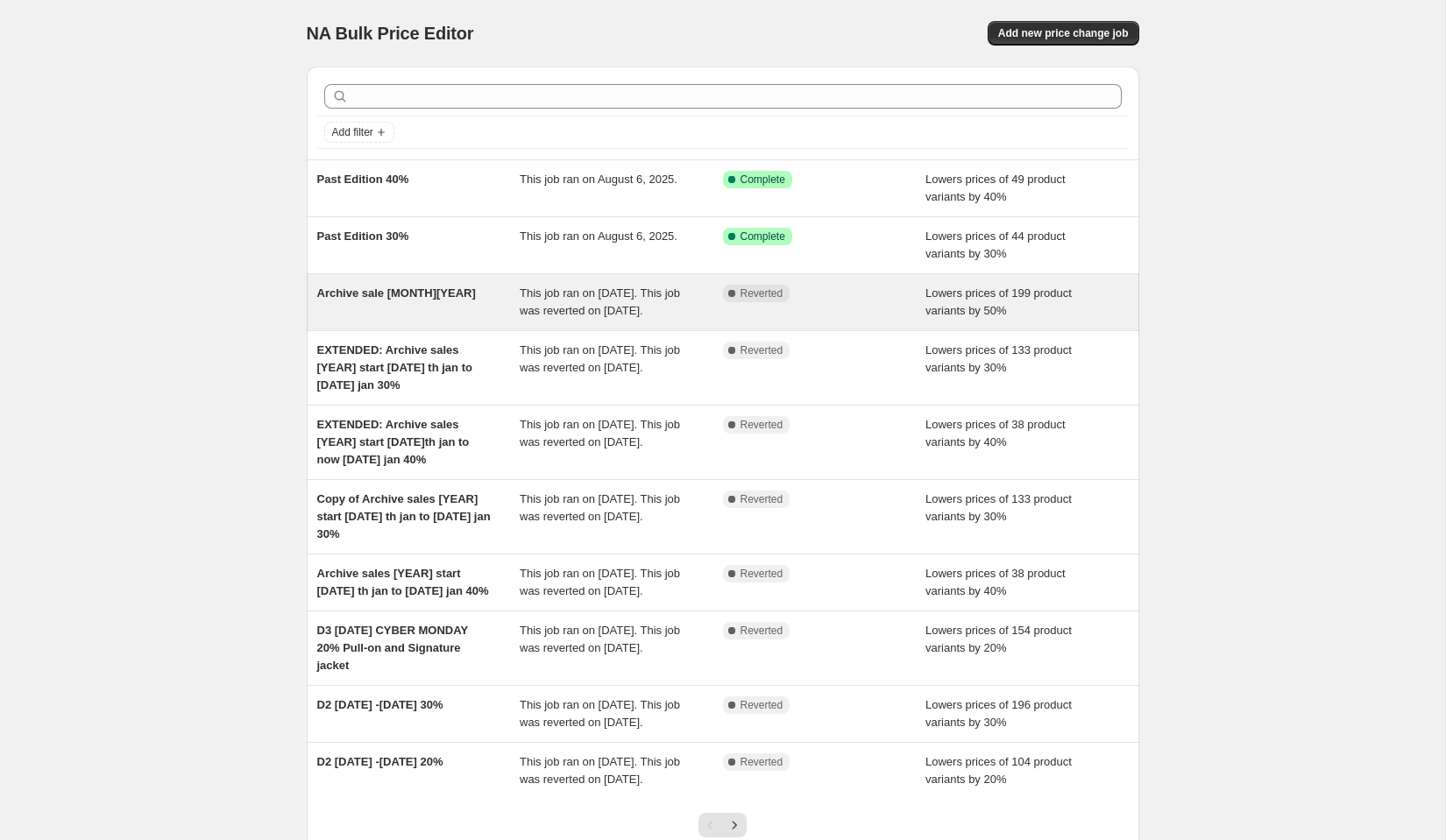 click on "Archive sale [MONTH][YEAR]" at bounding box center (419, 302) 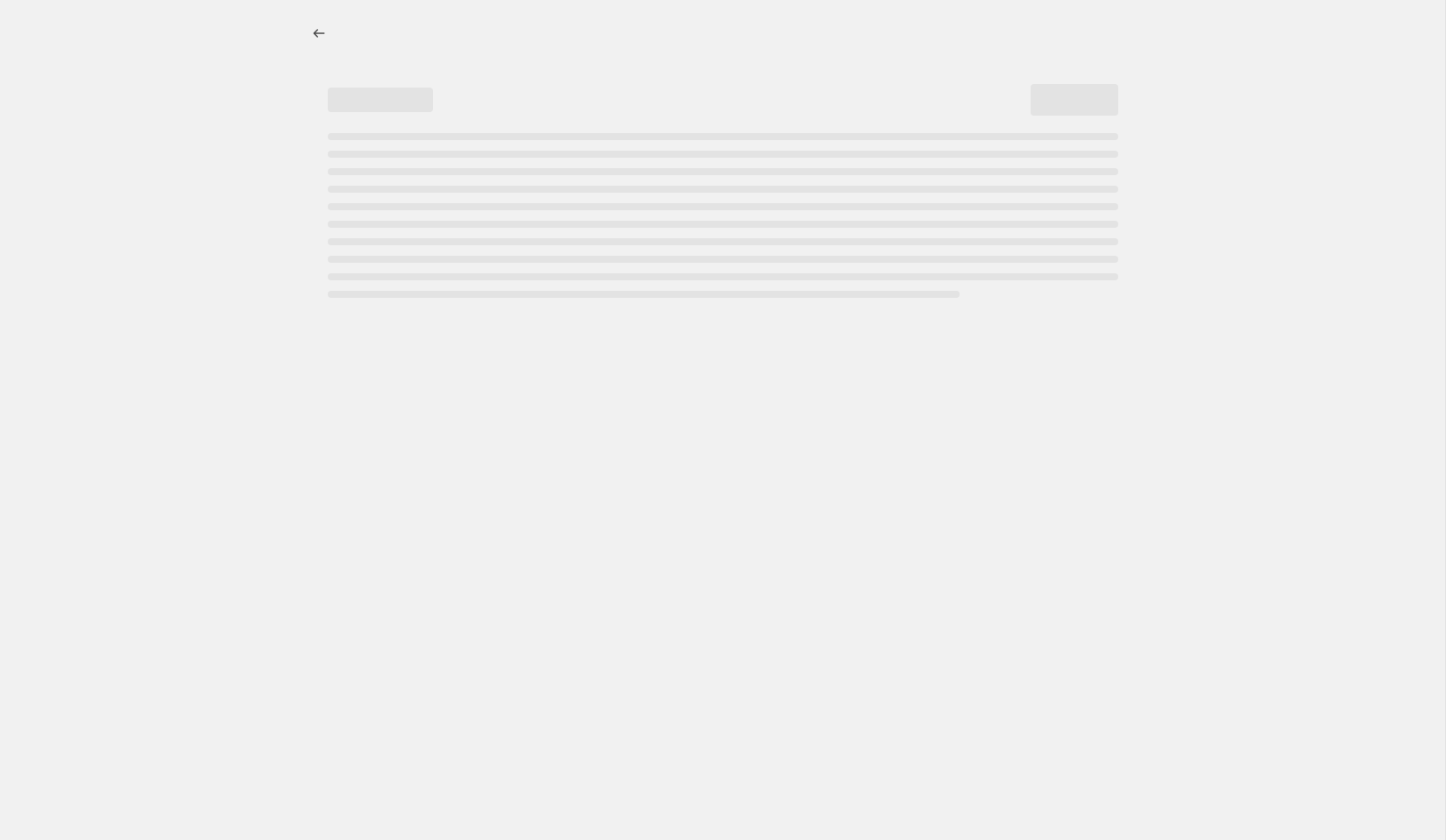 select on "percentage" 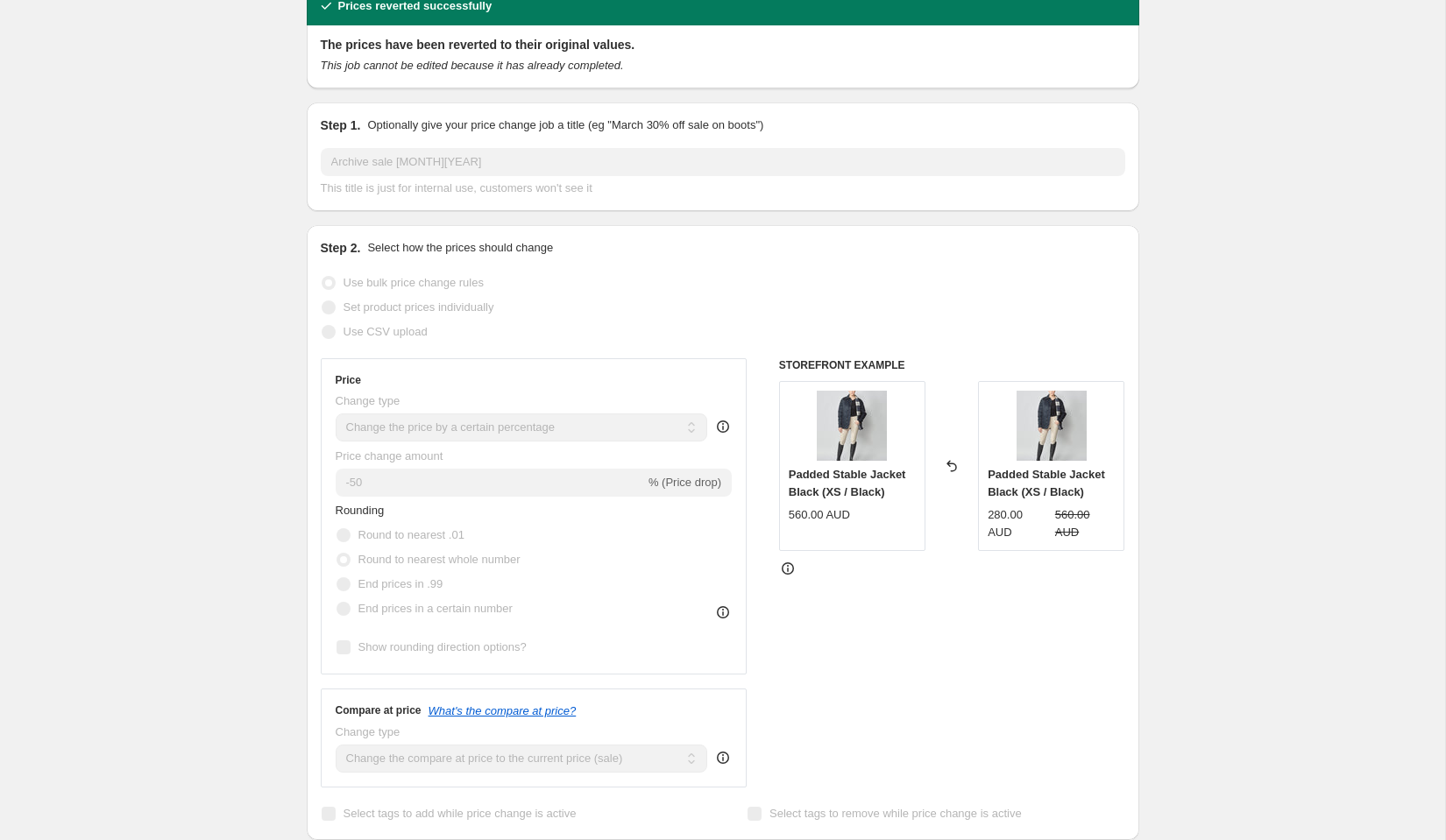 scroll, scrollTop: 0, scrollLeft: 0, axis: both 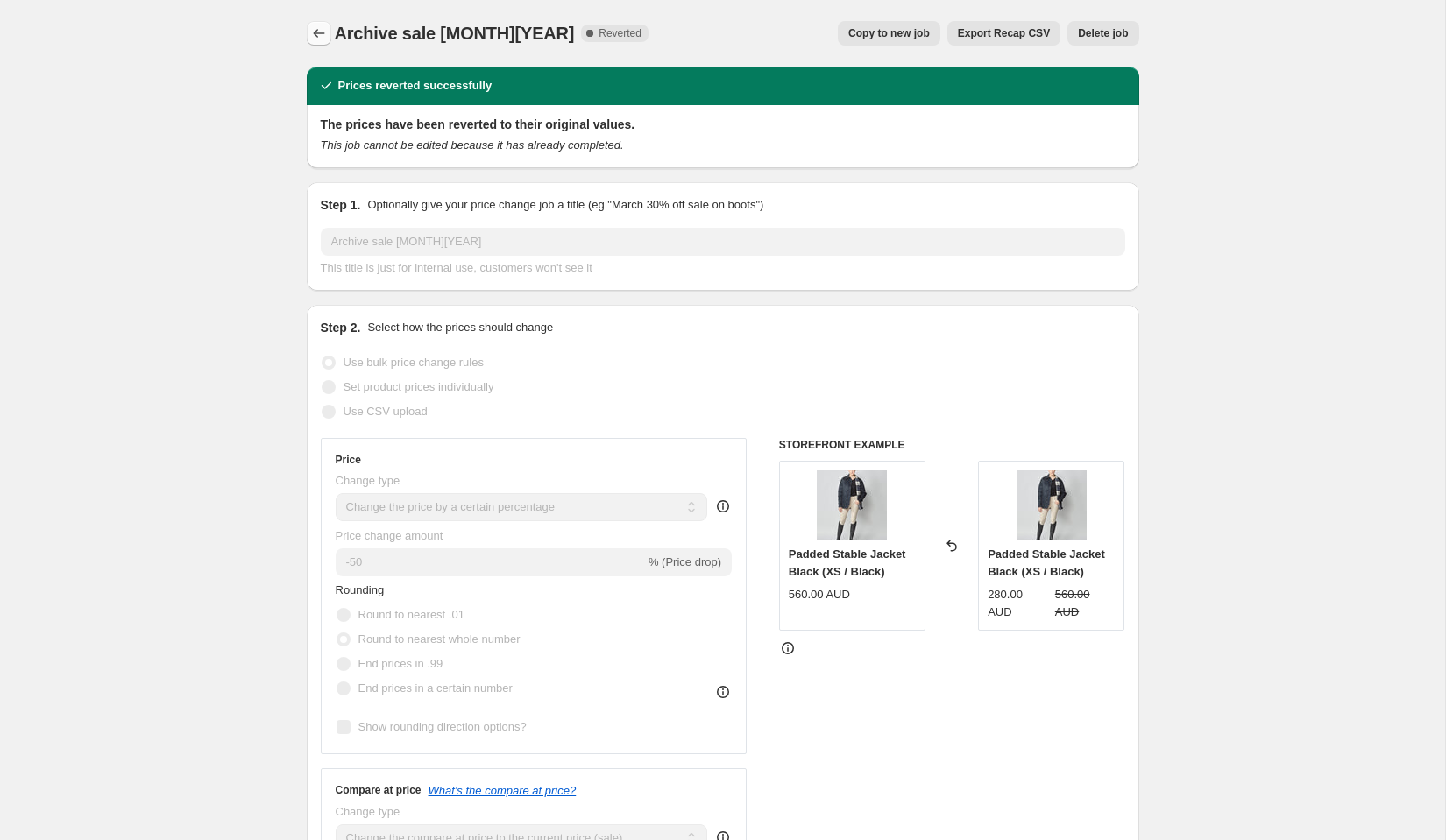 click at bounding box center [319, 33] 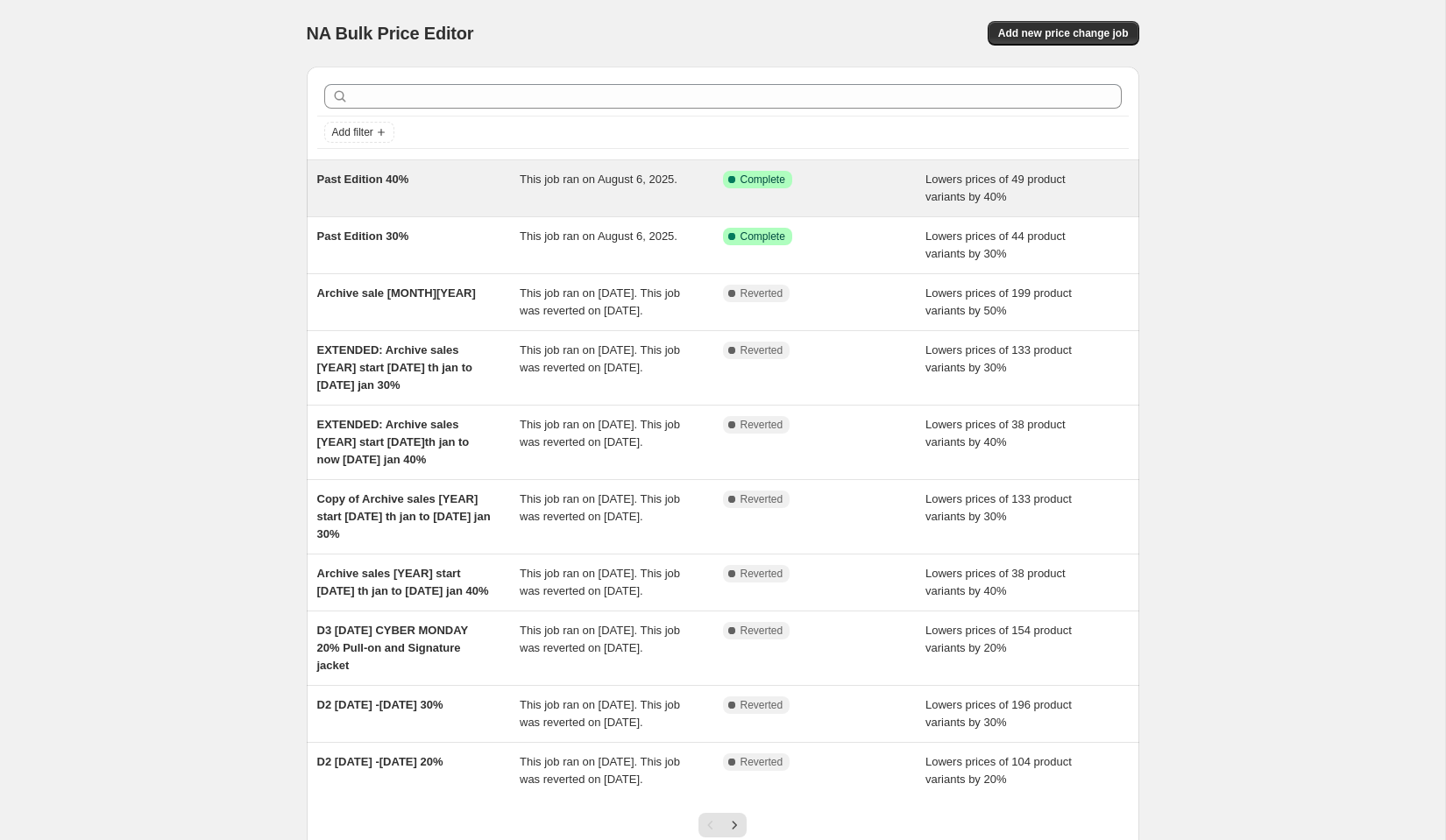 click on "Past Edition 40%" at bounding box center (419, 188) 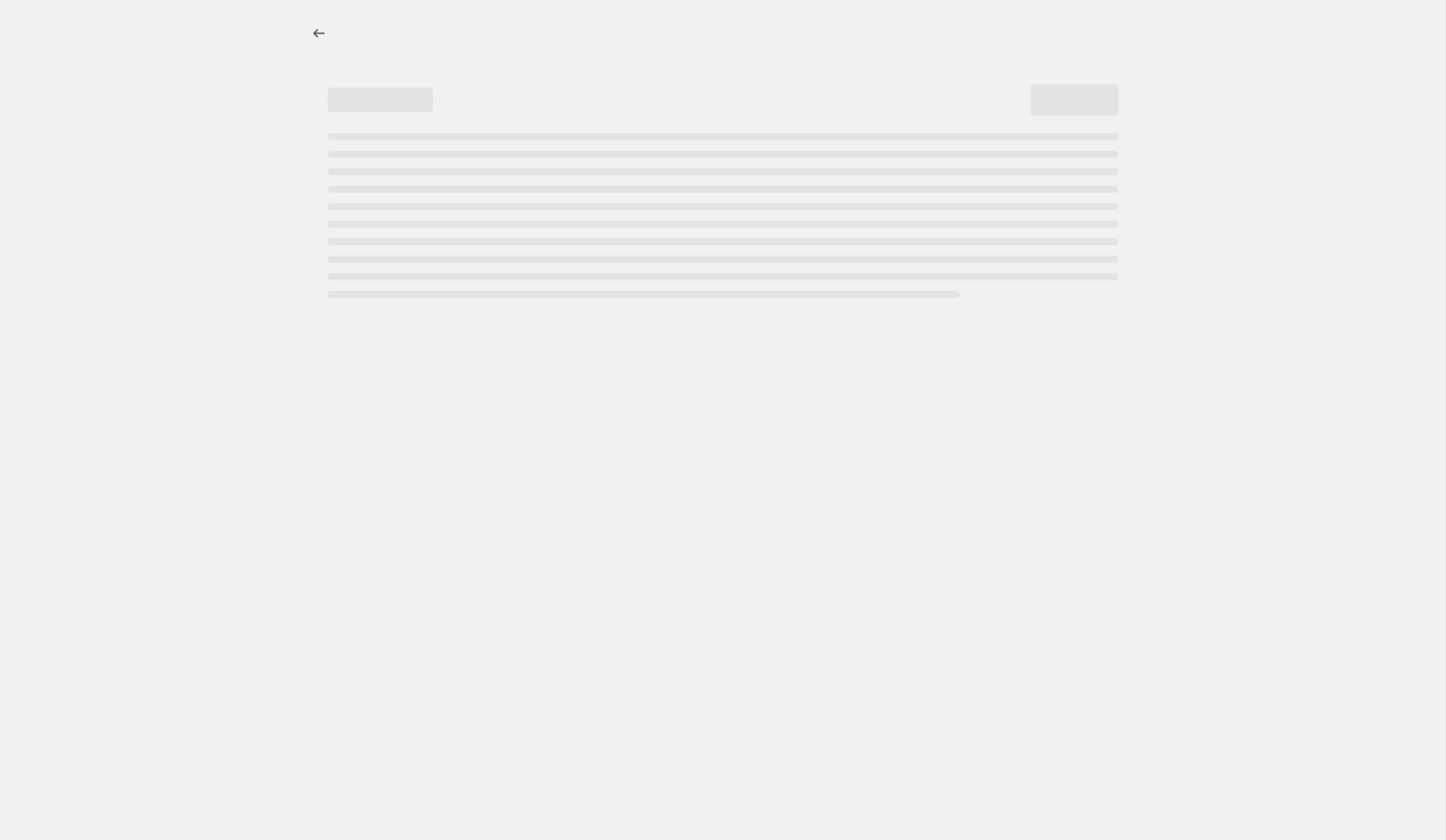 select on "percentage" 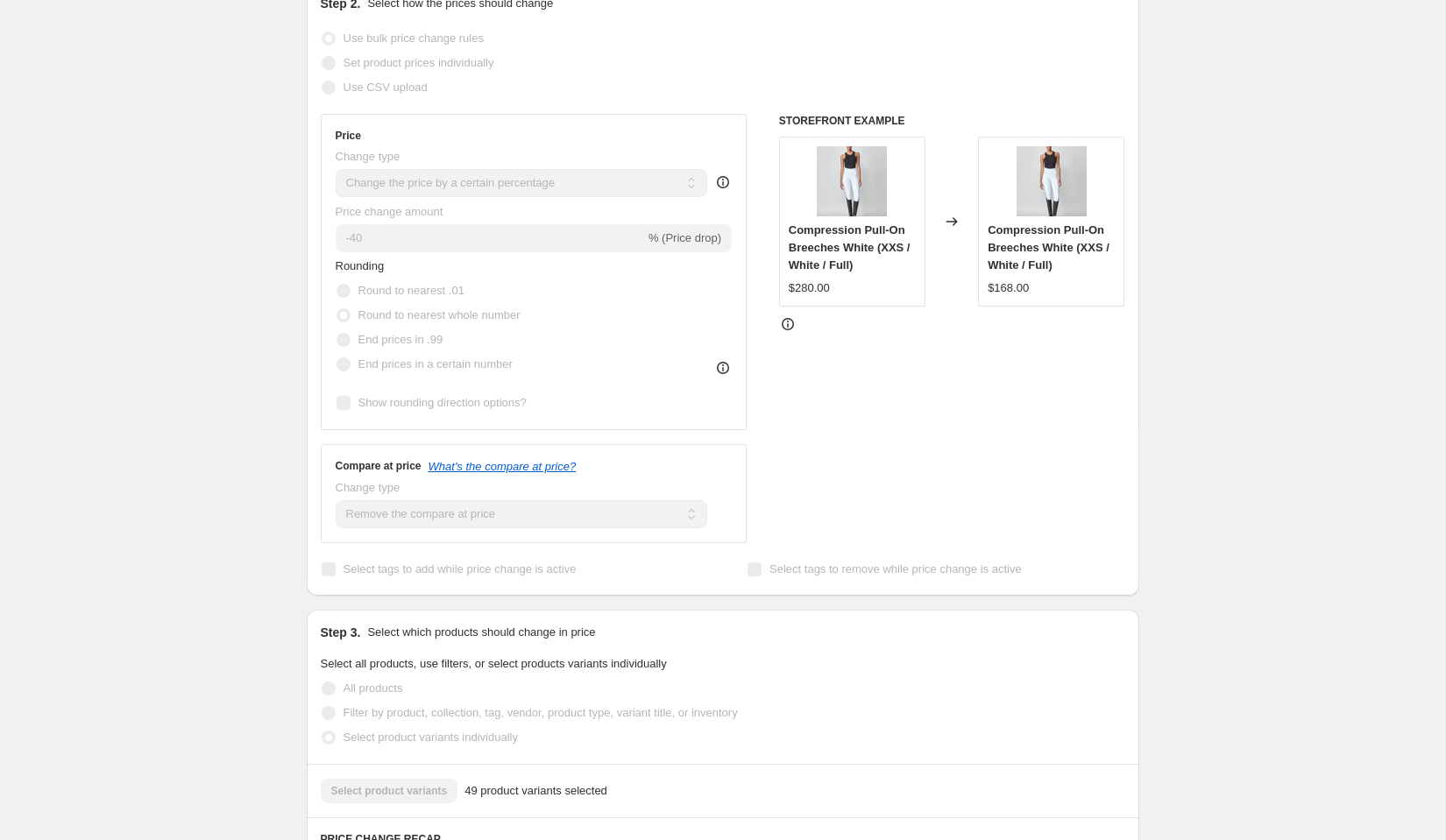 scroll, scrollTop: 0, scrollLeft: 0, axis: both 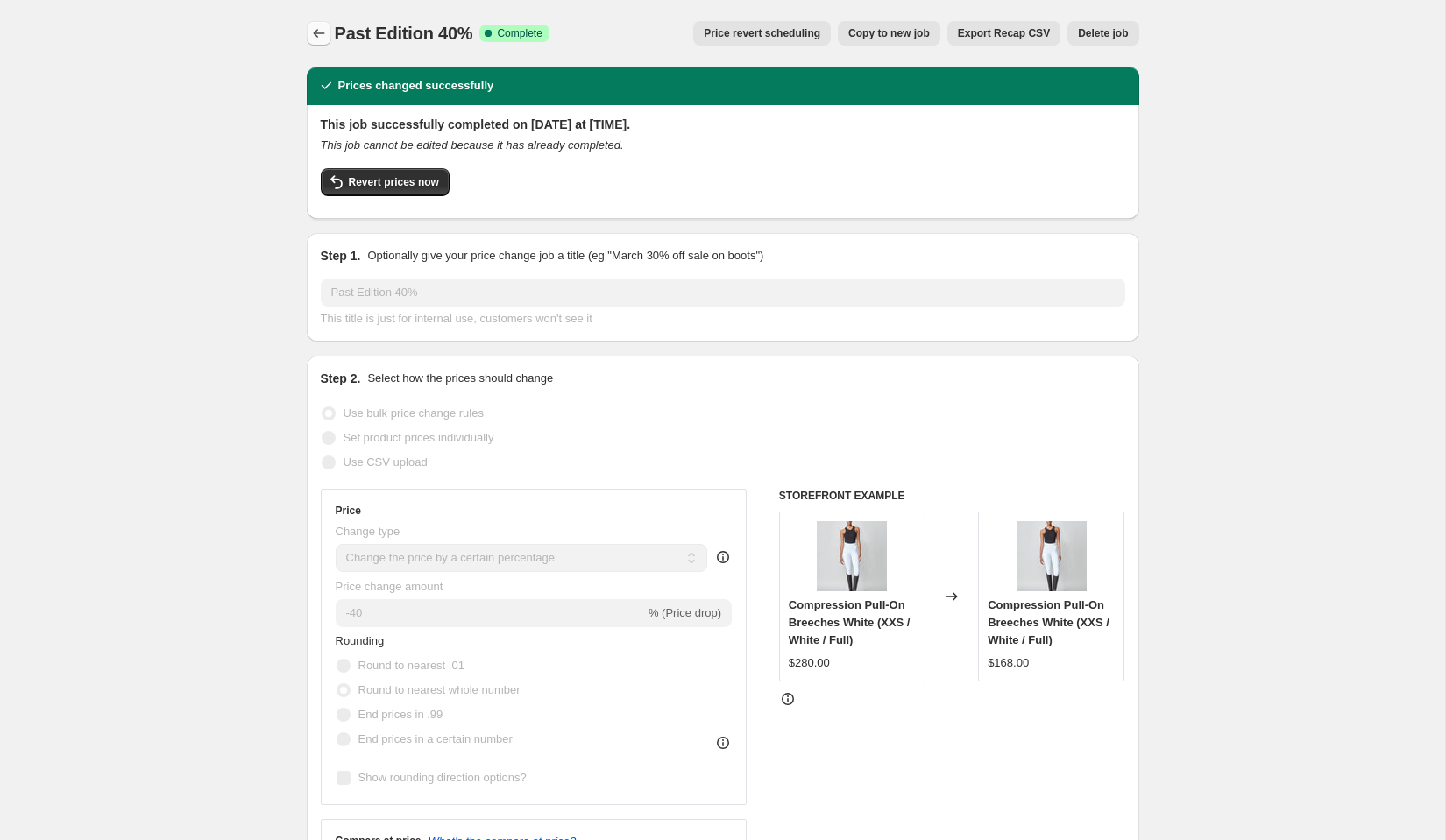 click 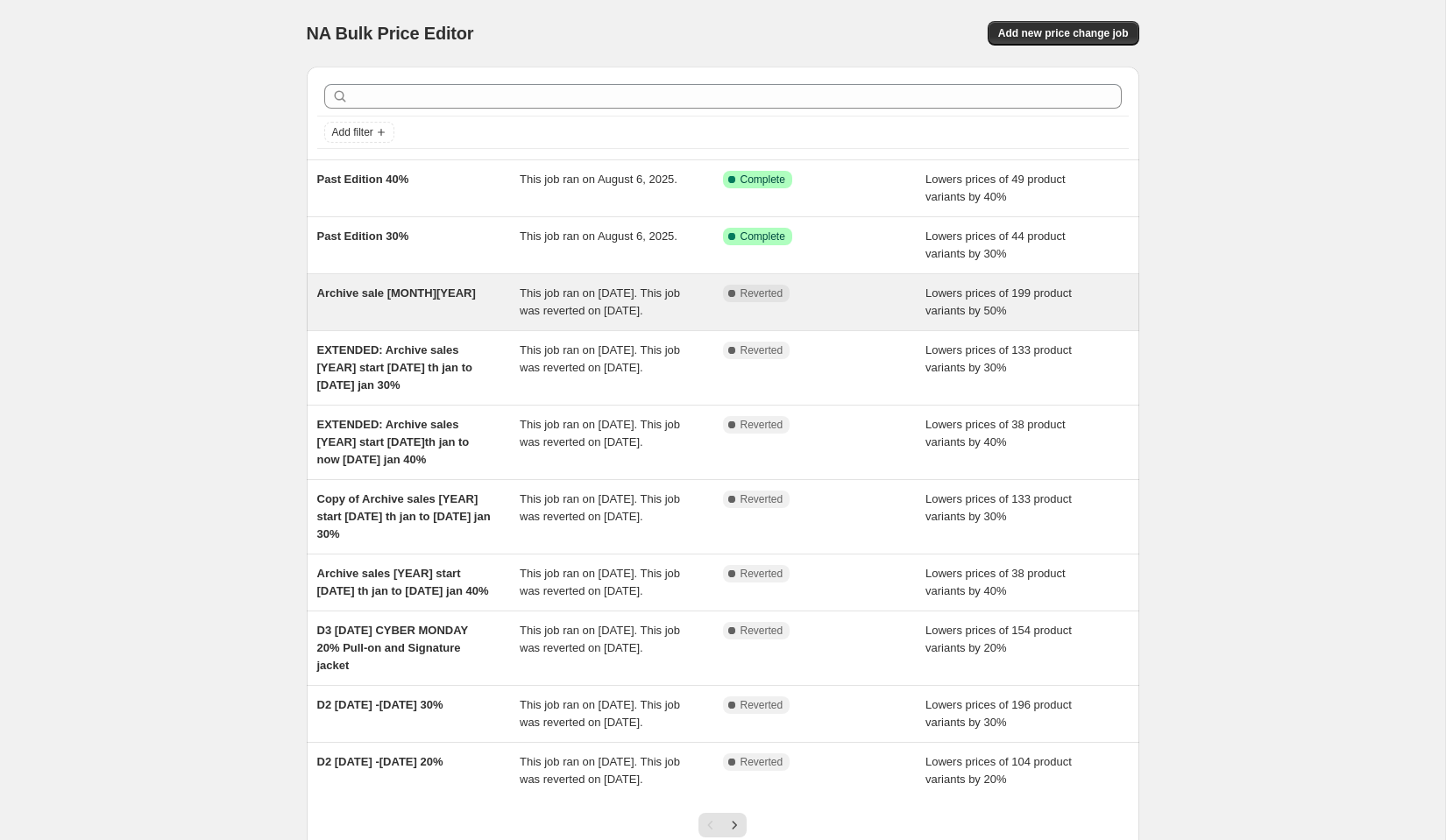 click on "Archive sale [MONTH][YEAR]" at bounding box center (419, 302) 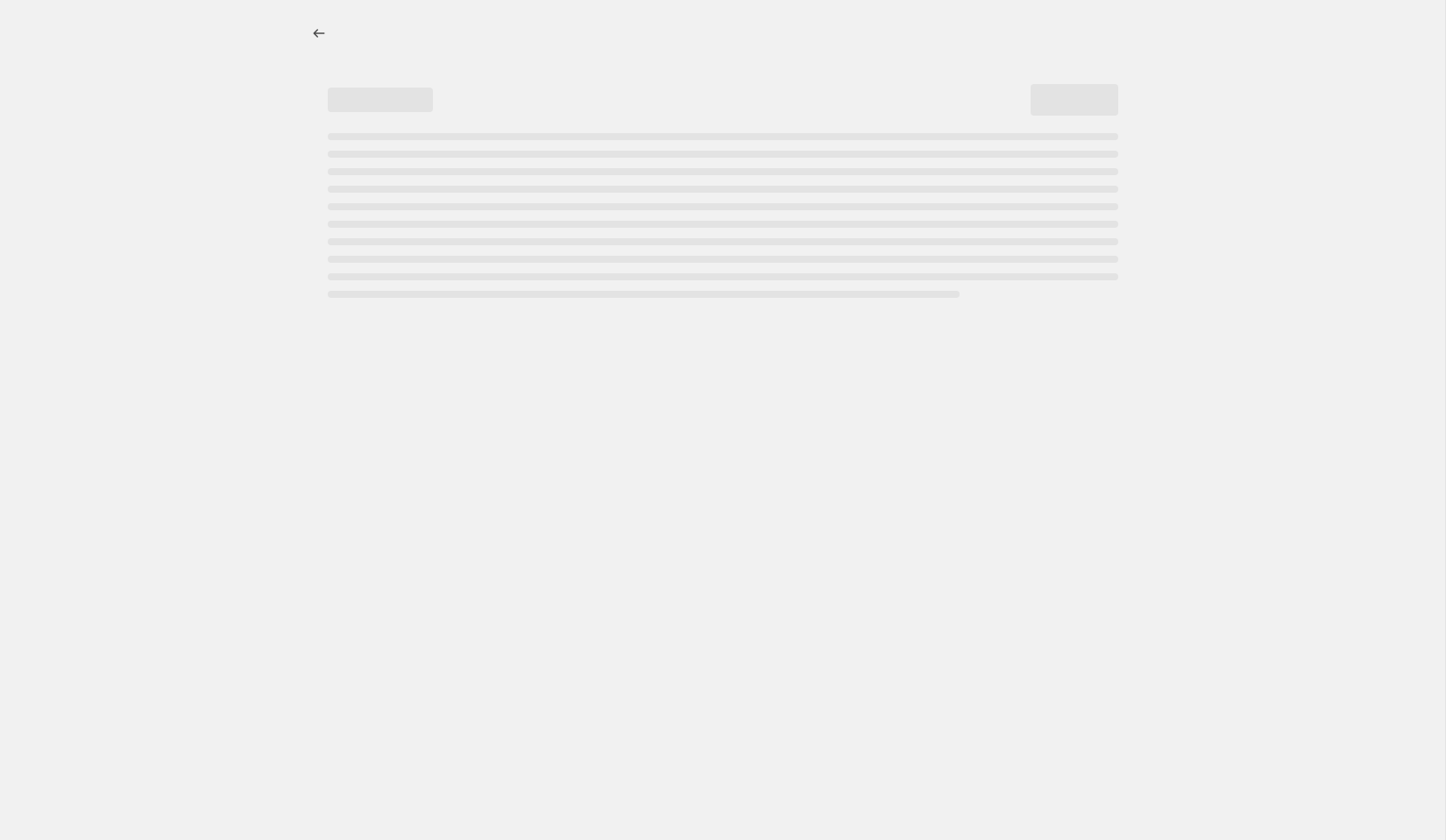 select on "percentage" 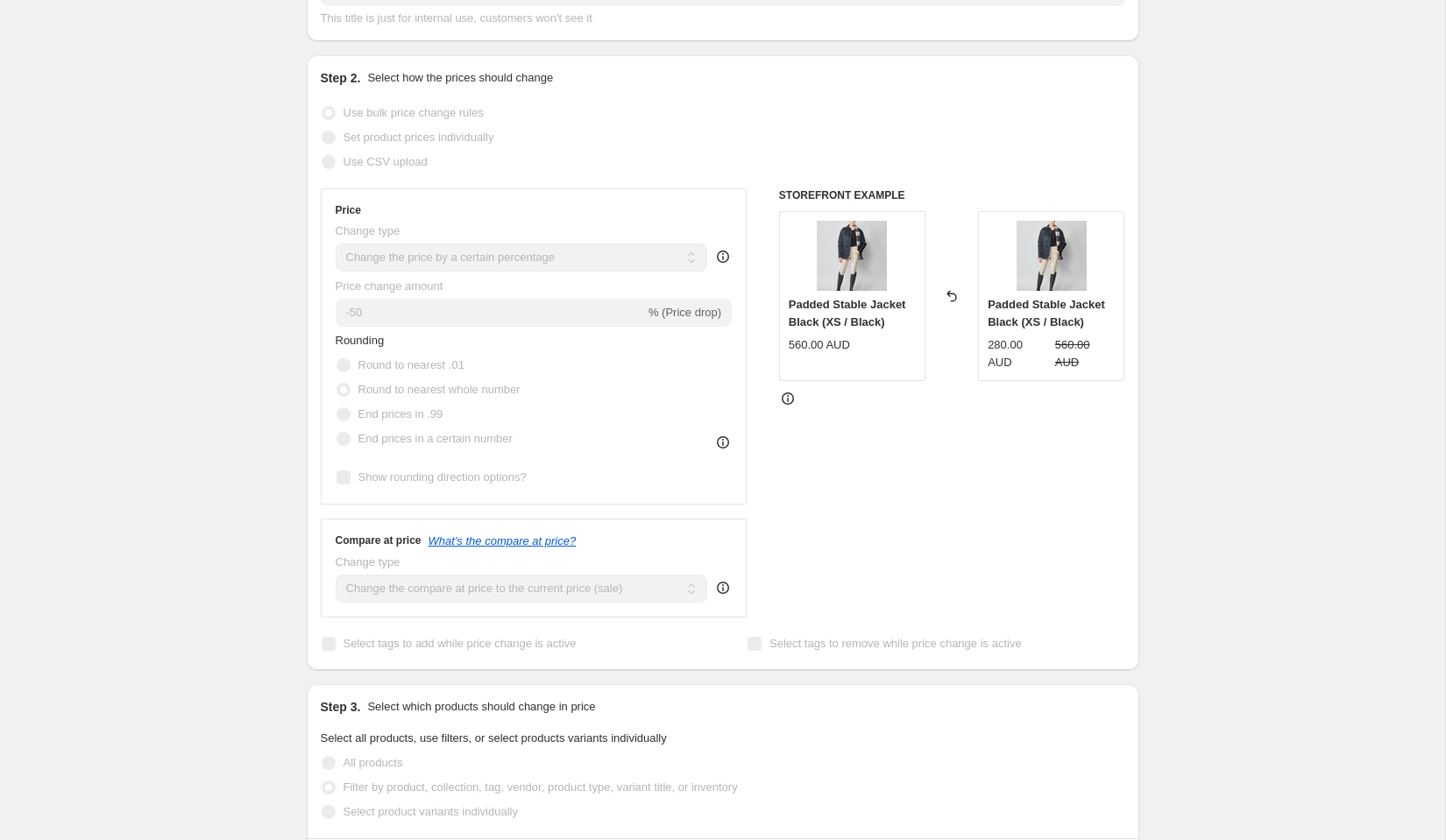 scroll, scrollTop: 0, scrollLeft: 0, axis: both 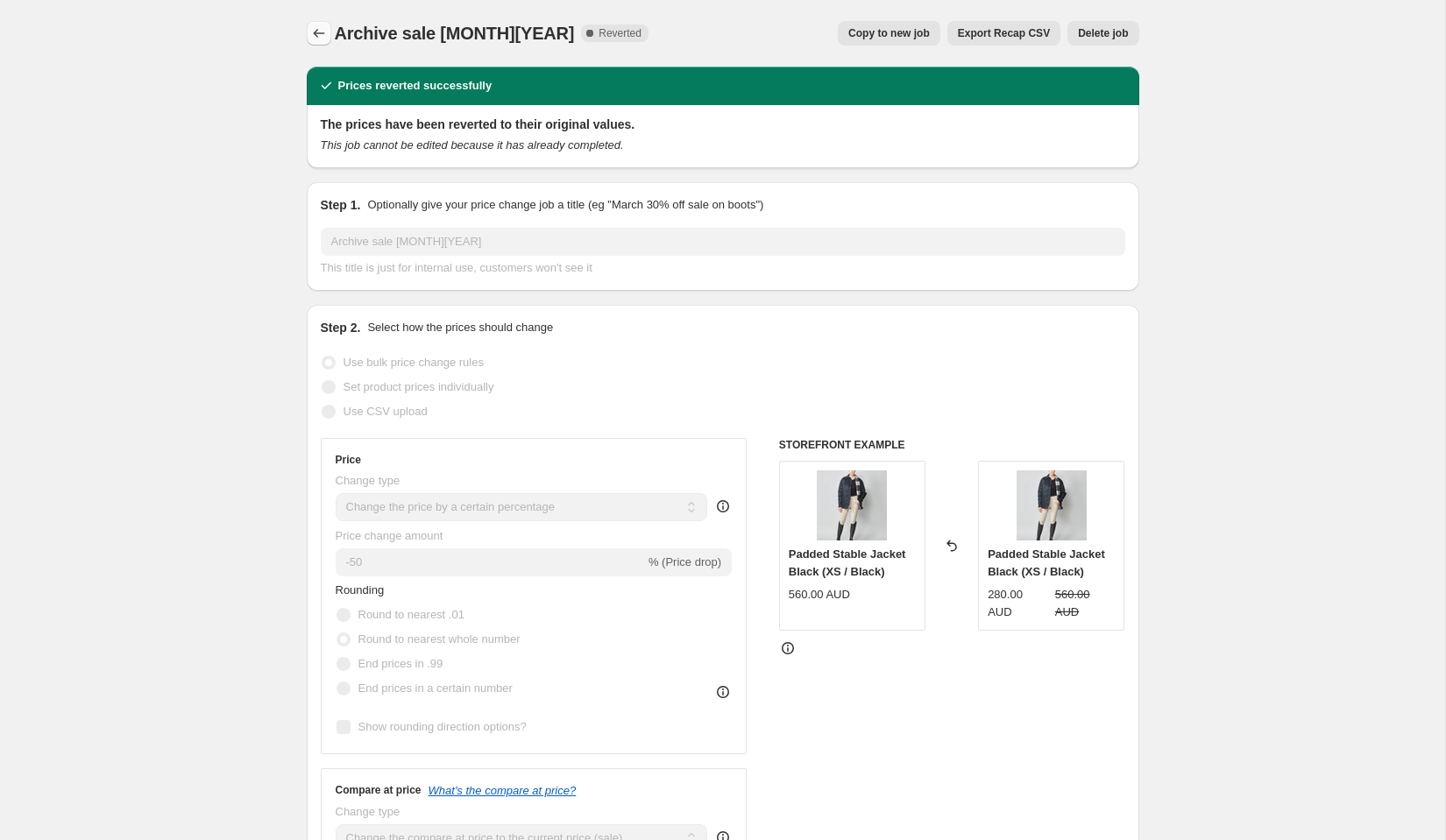 click 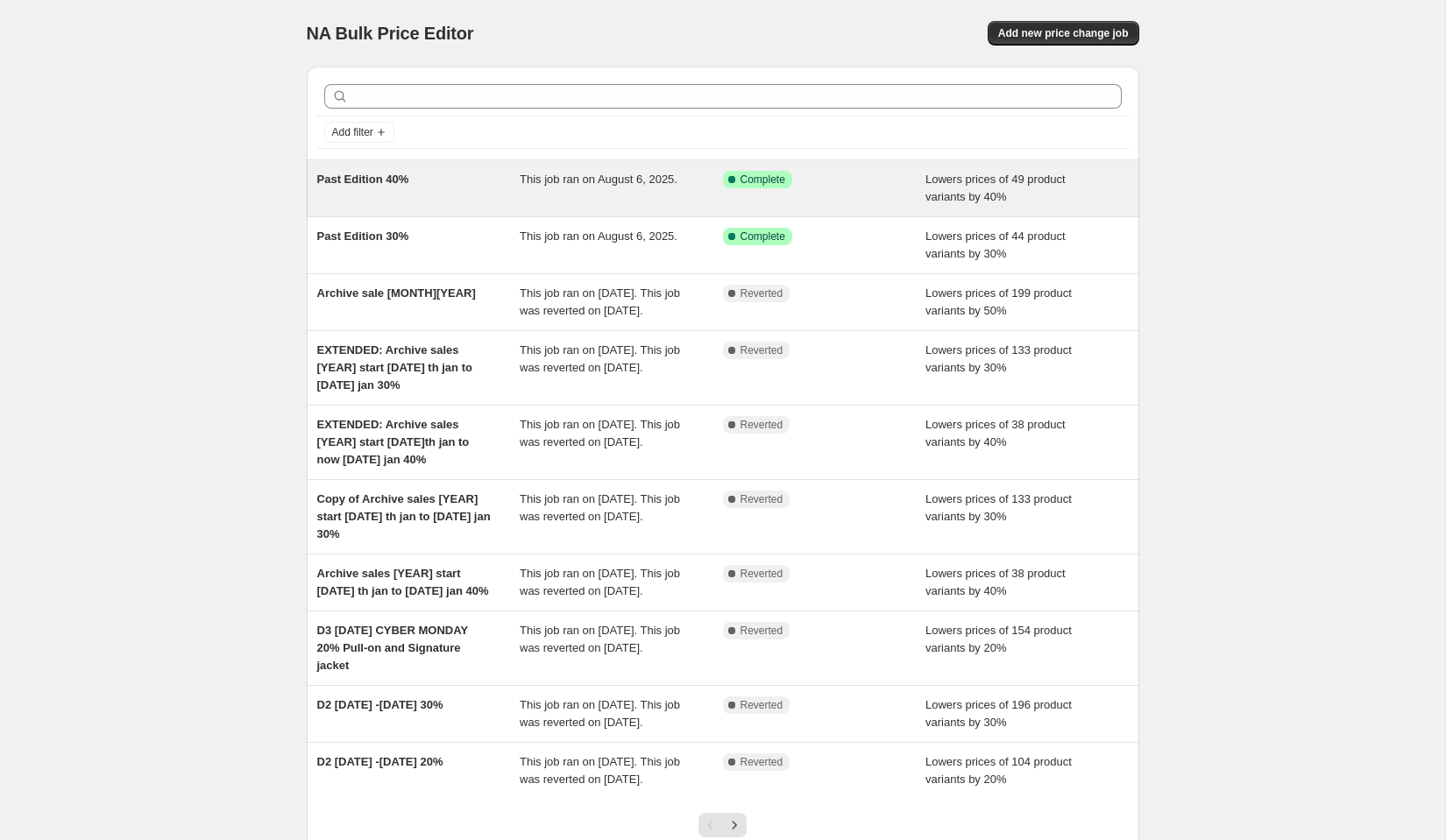 click on "Past Edition 40%" at bounding box center (419, 188) 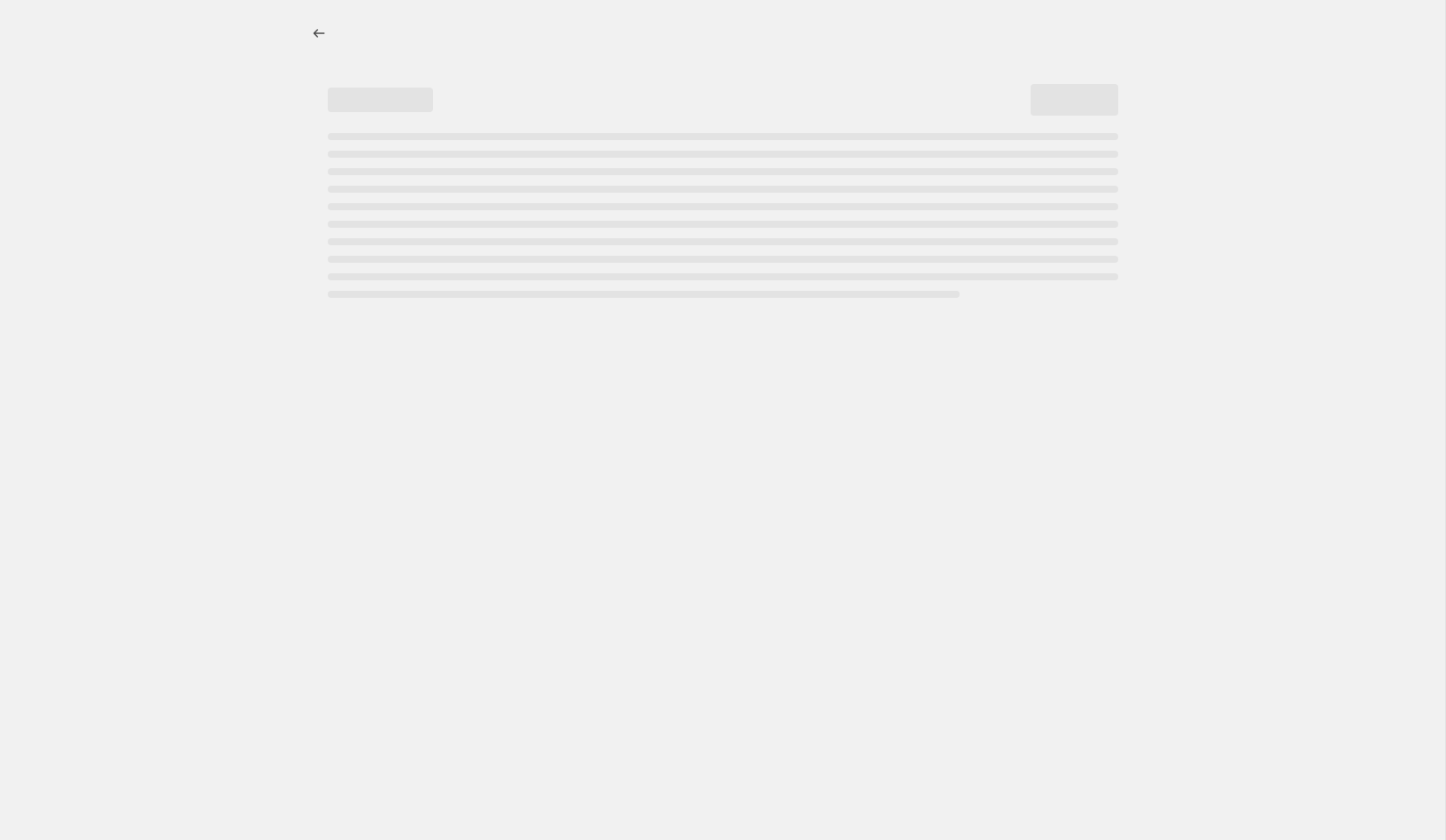 select on "percentage" 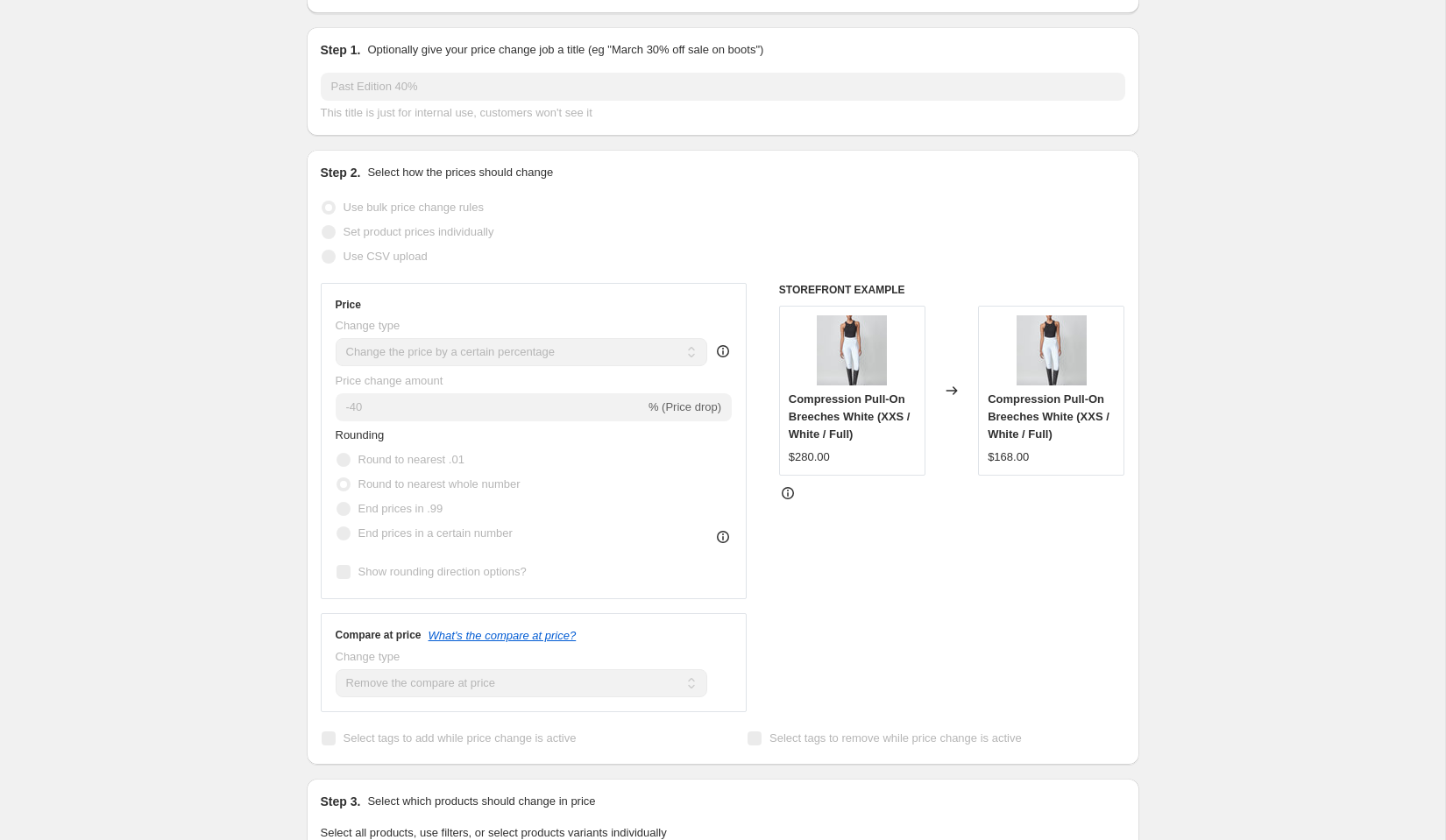 scroll, scrollTop: 0, scrollLeft: 0, axis: both 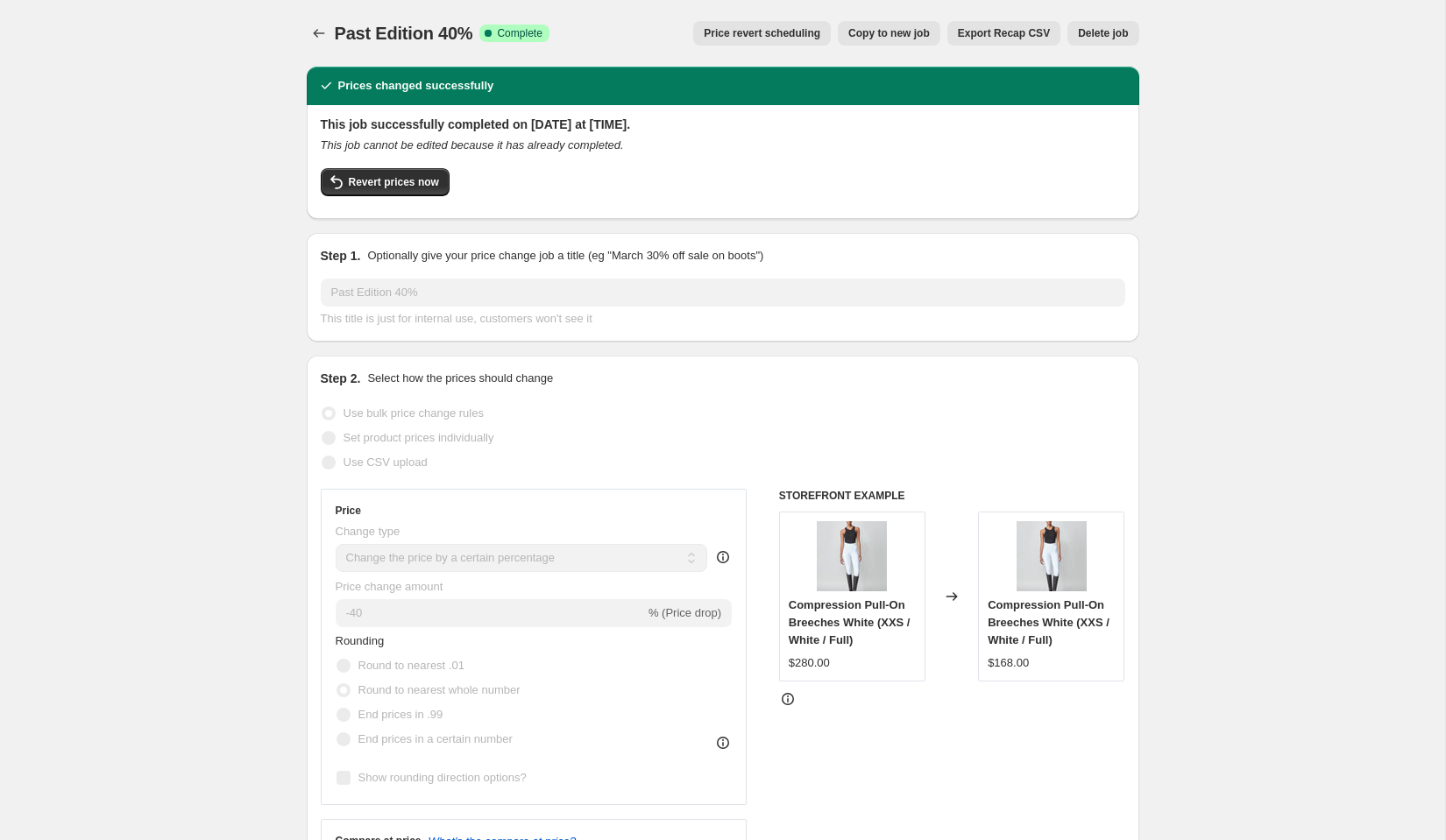 click on "Copy to new job" at bounding box center [889, 33] 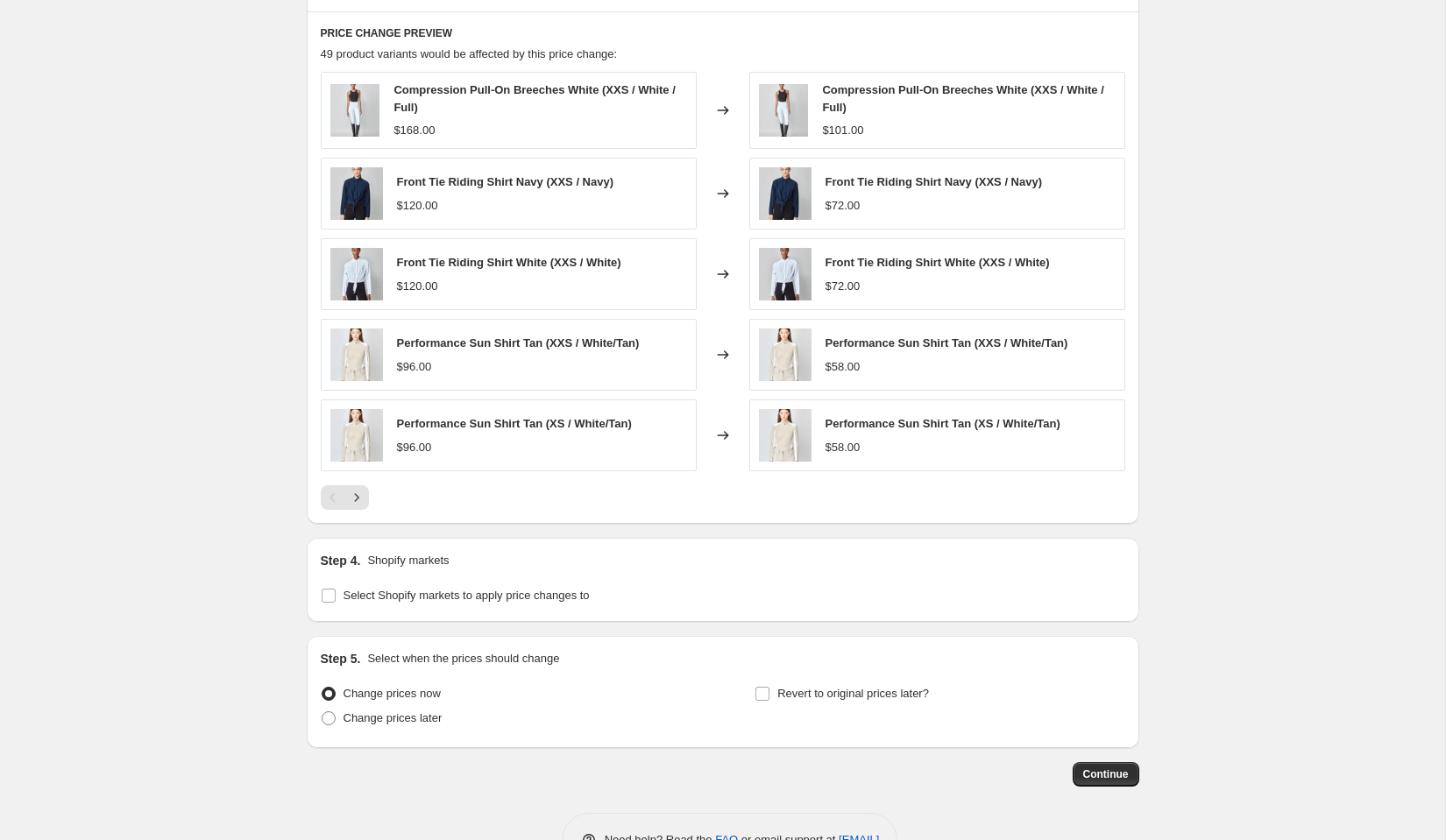 scroll, scrollTop: 1013, scrollLeft: 0, axis: vertical 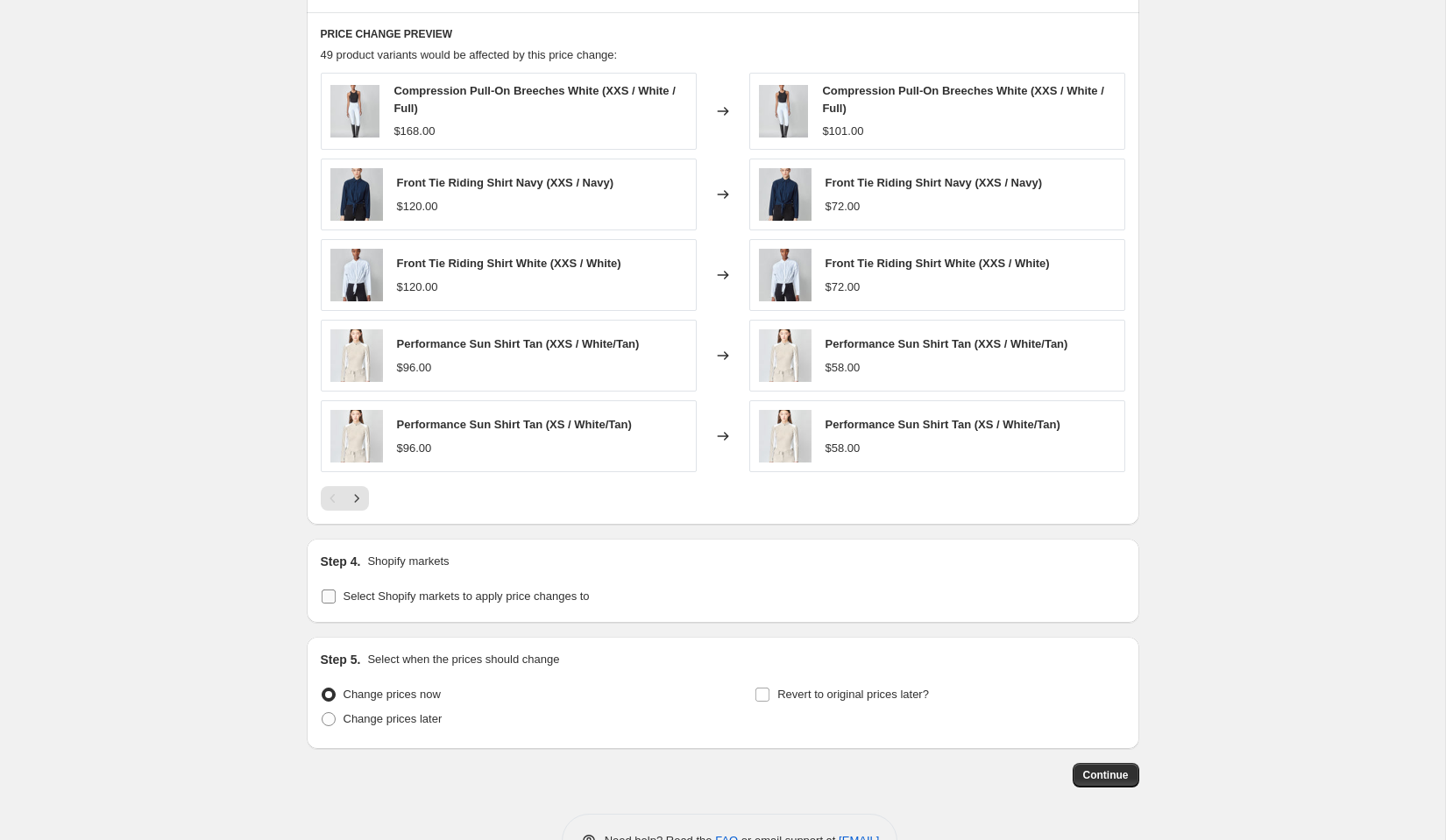 click on "Select Shopify markets to apply price changes to" at bounding box center [455, 596] 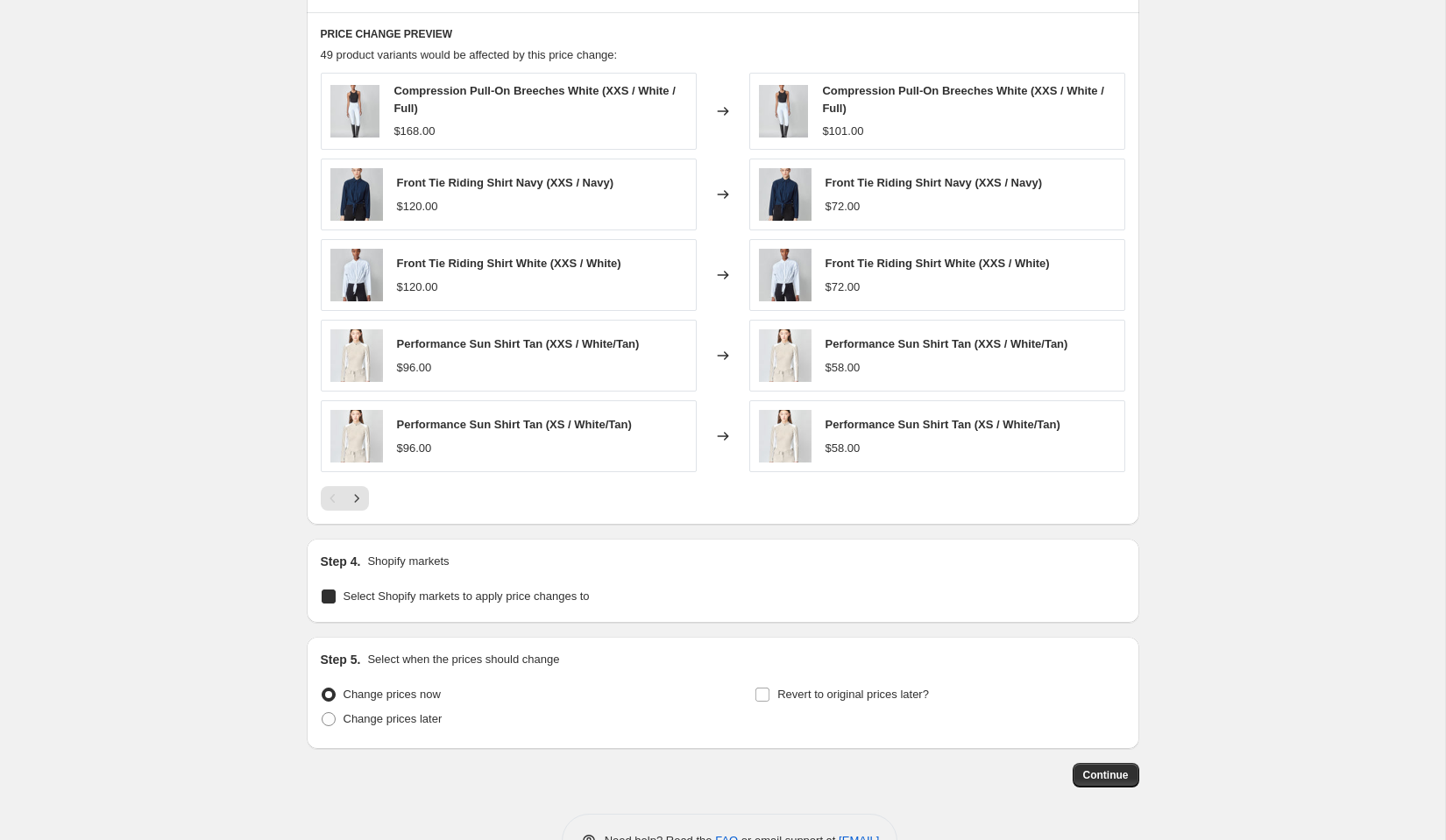 checkbox on "true" 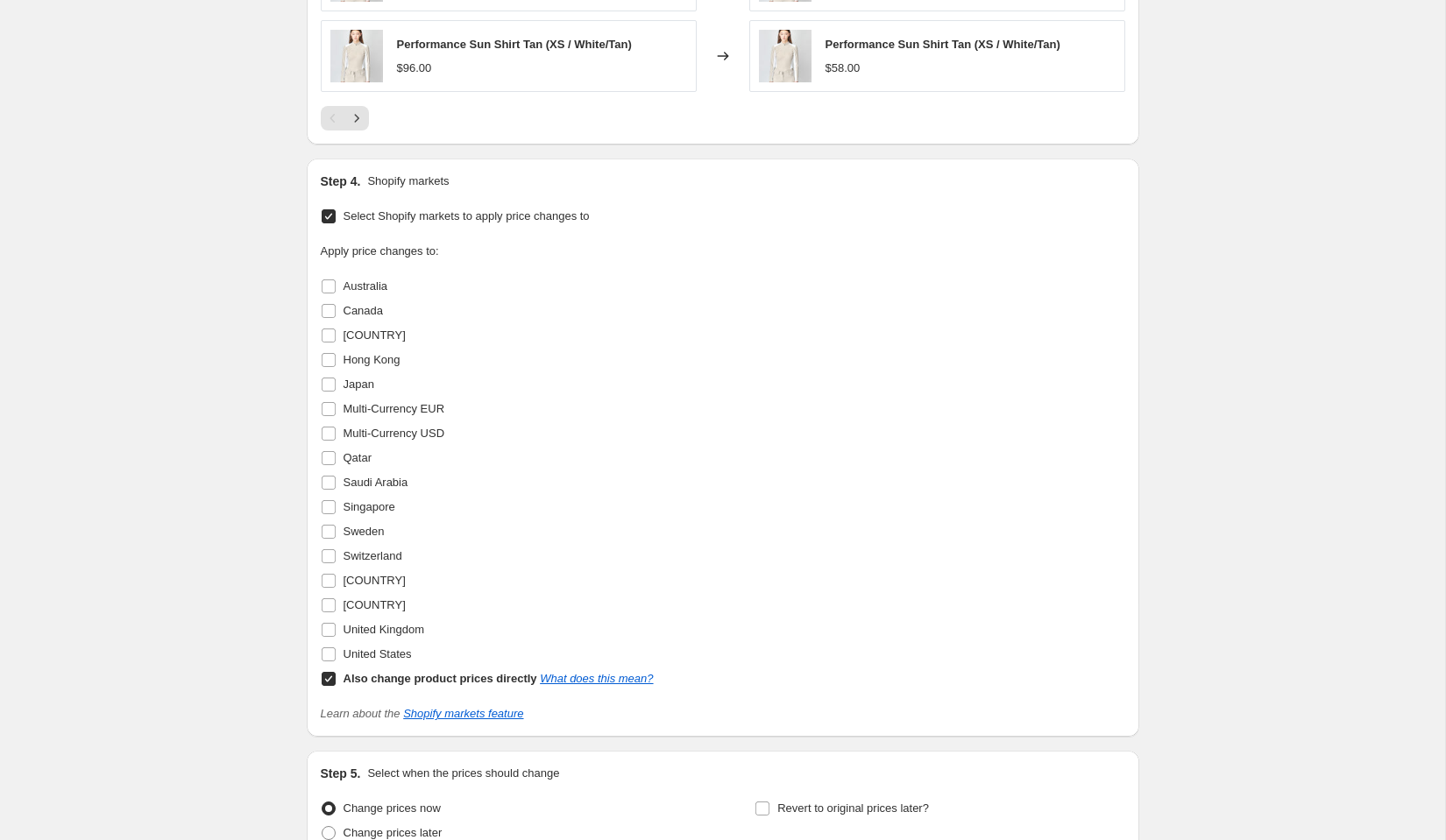 scroll, scrollTop: 1393, scrollLeft: 0, axis: vertical 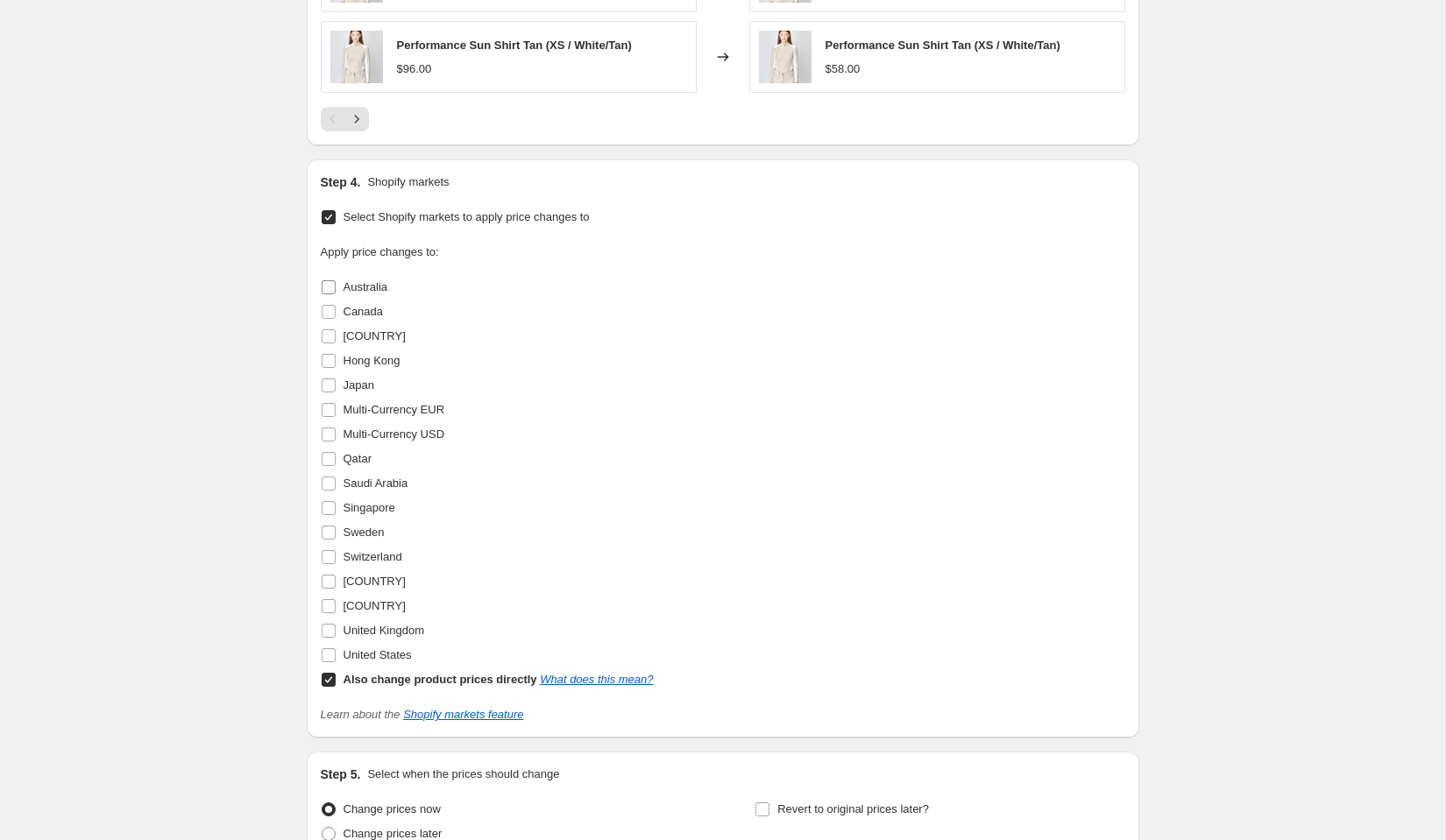 click on "Australia" at bounding box center [329, 287] 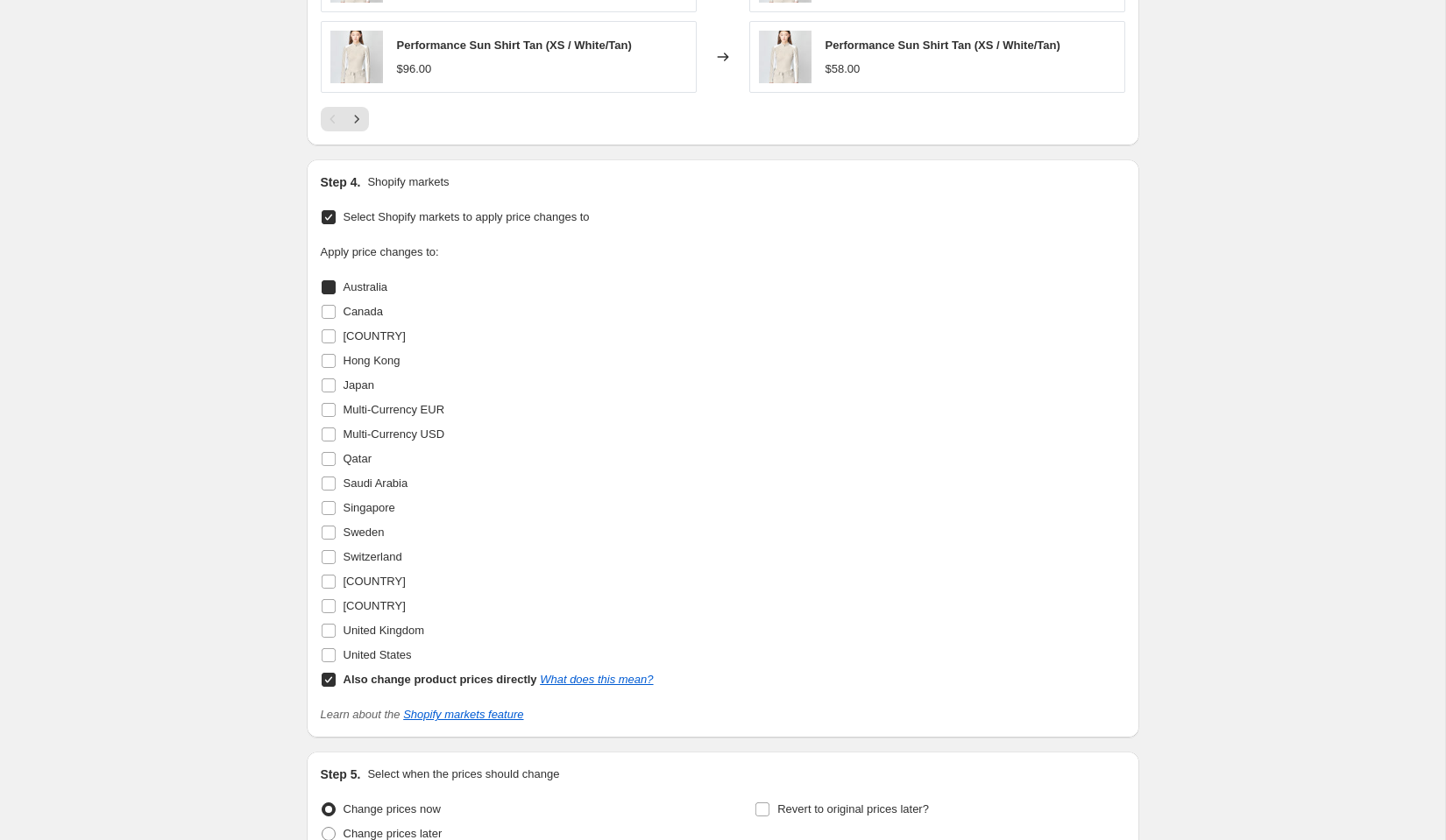 checkbox on "true" 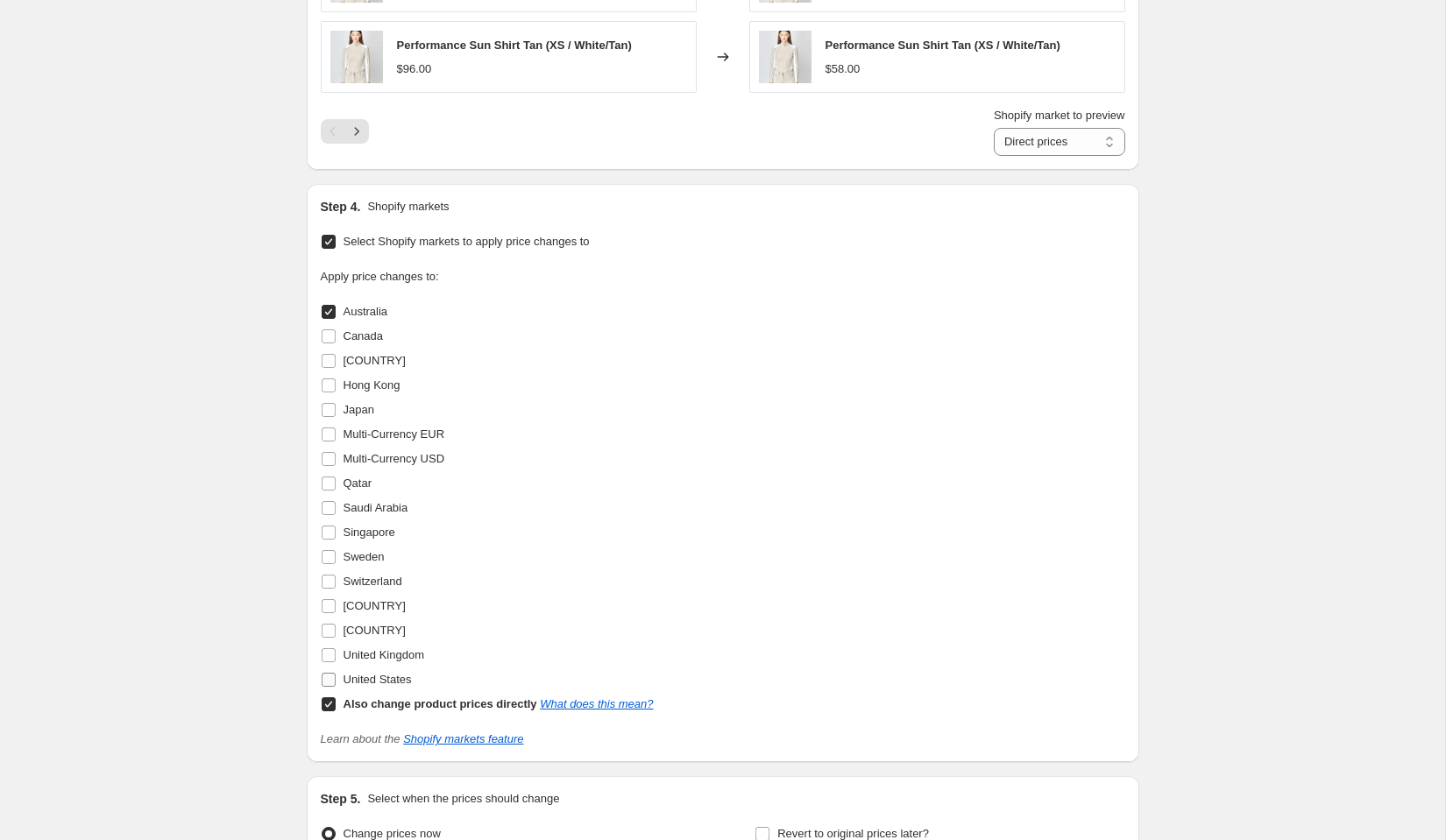 click on "United States" at bounding box center (329, 680) 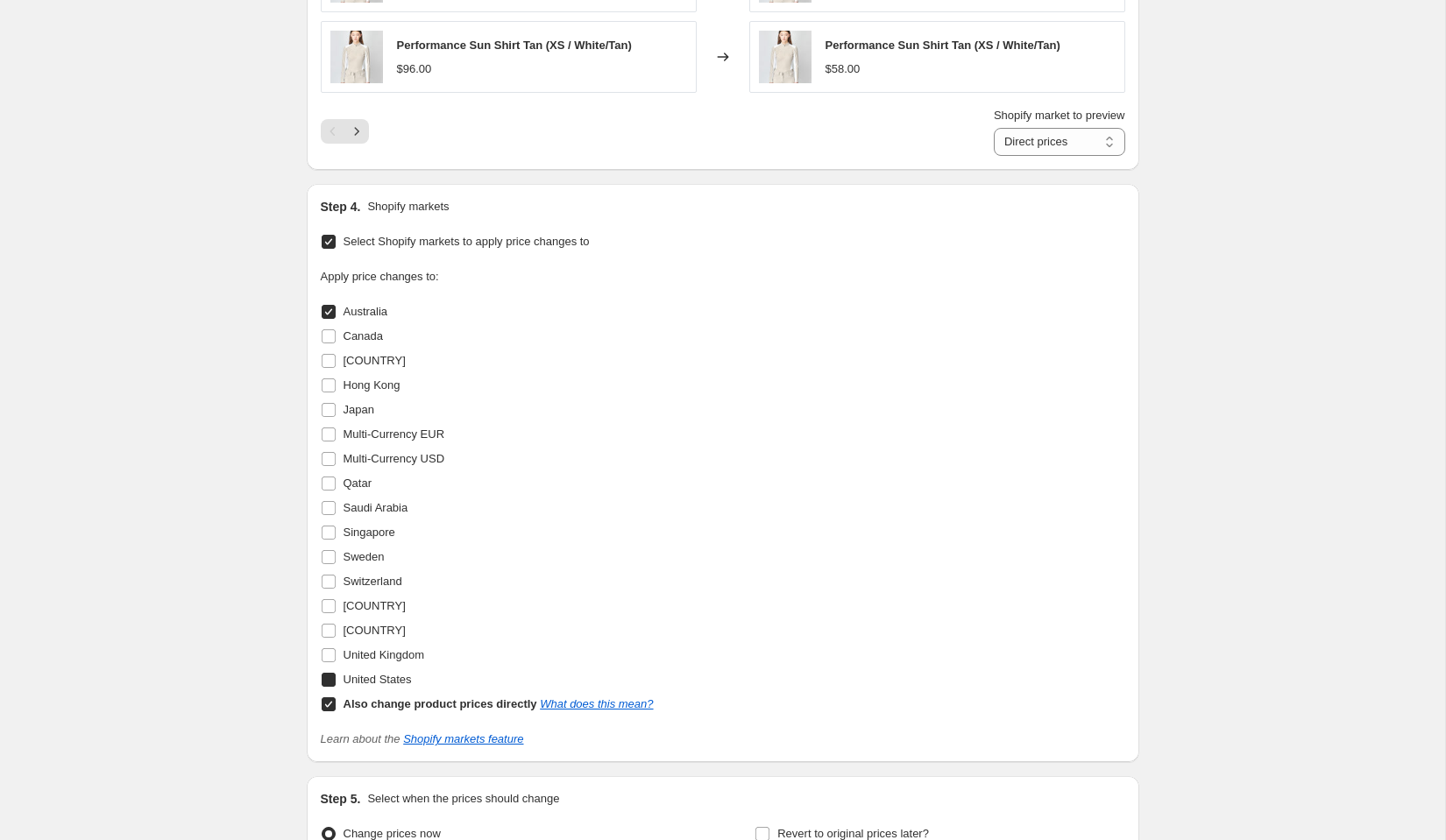 checkbox on "true" 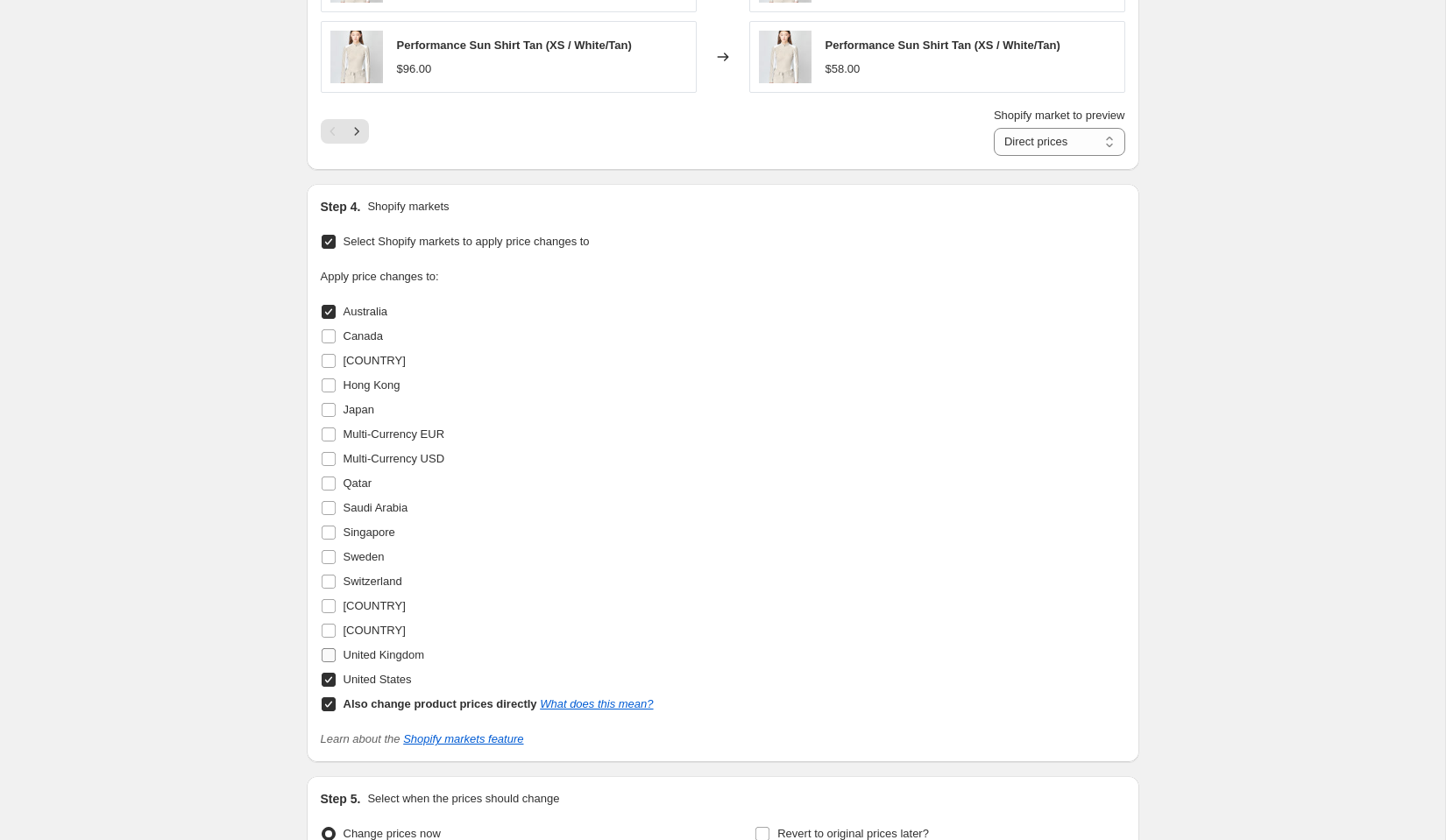 click on "United Kingdom" at bounding box center [372, 655] 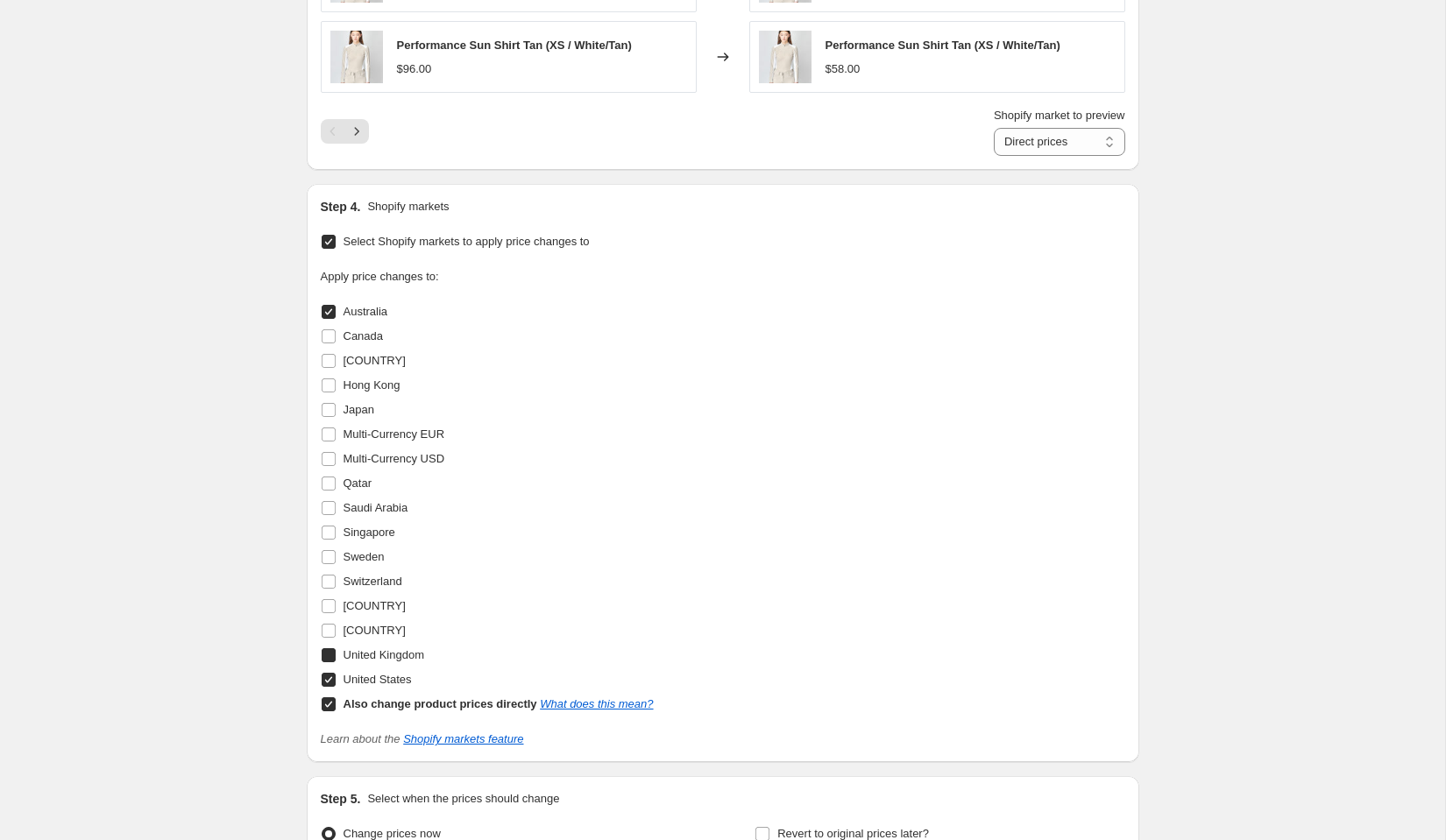 checkbox on "true" 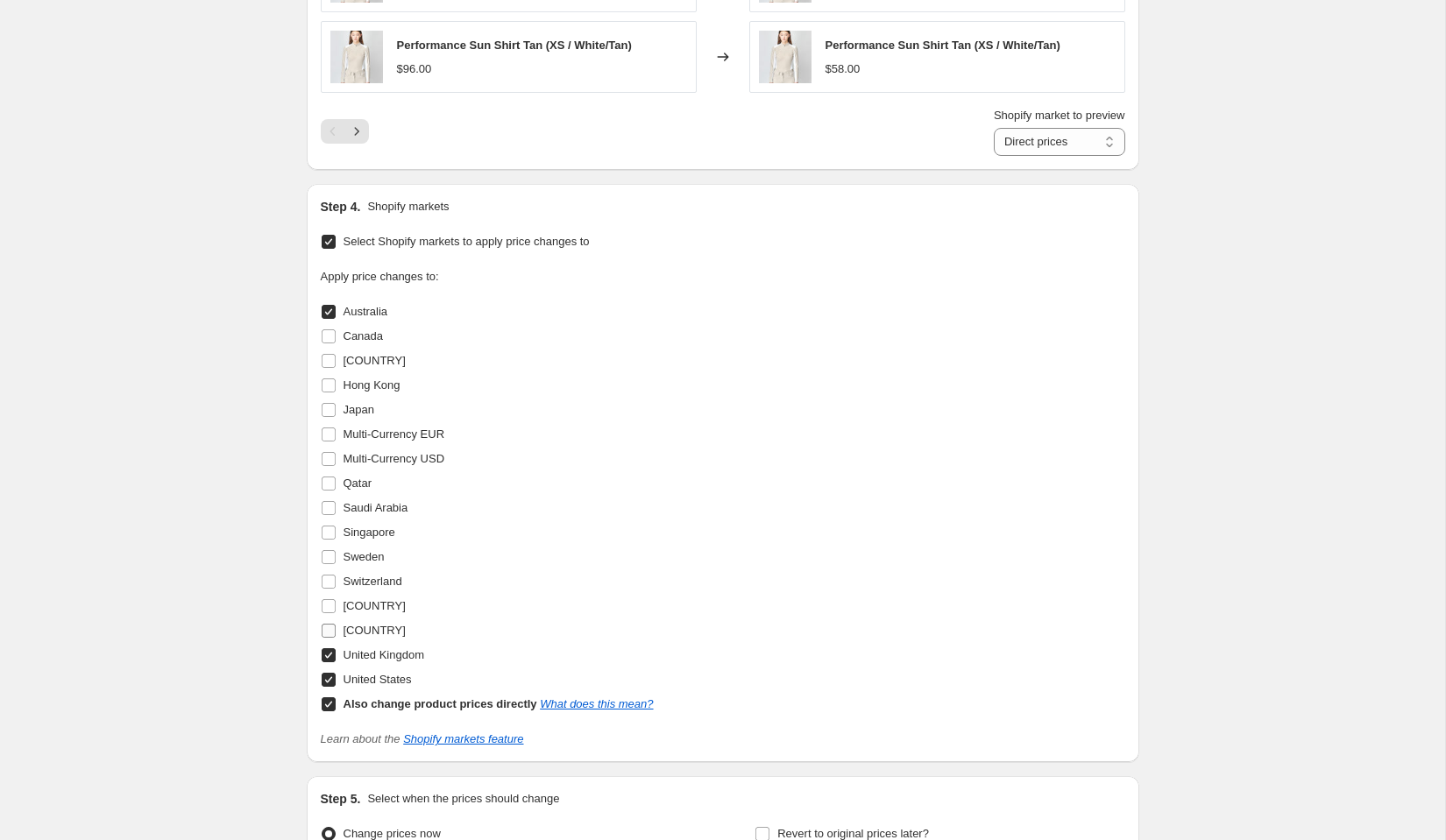 click on "[COUNTRY]" at bounding box center [363, 631] 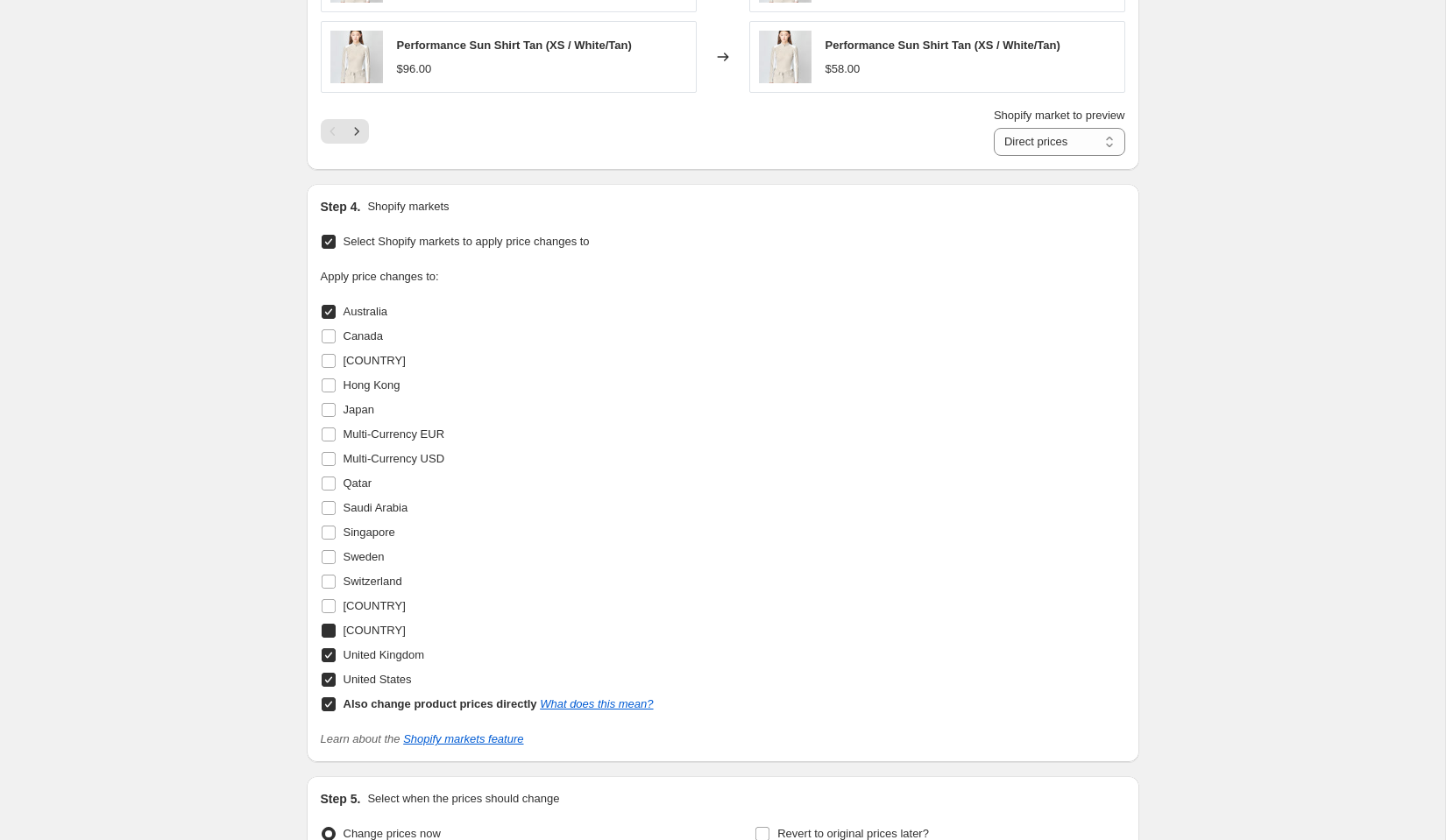 checkbox on "true" 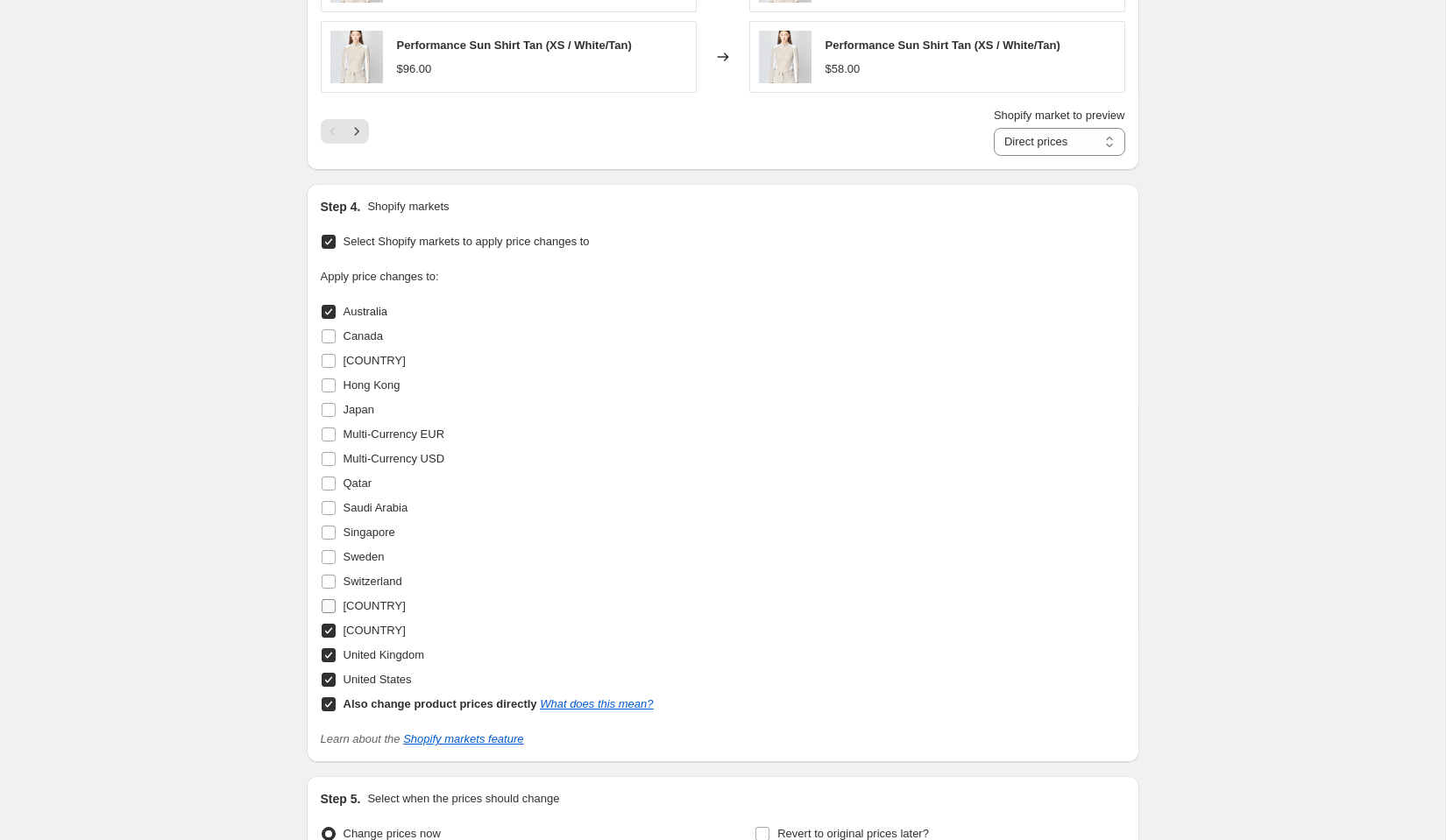 click on "[COUNTRY]" at bounding box center [329, 606] 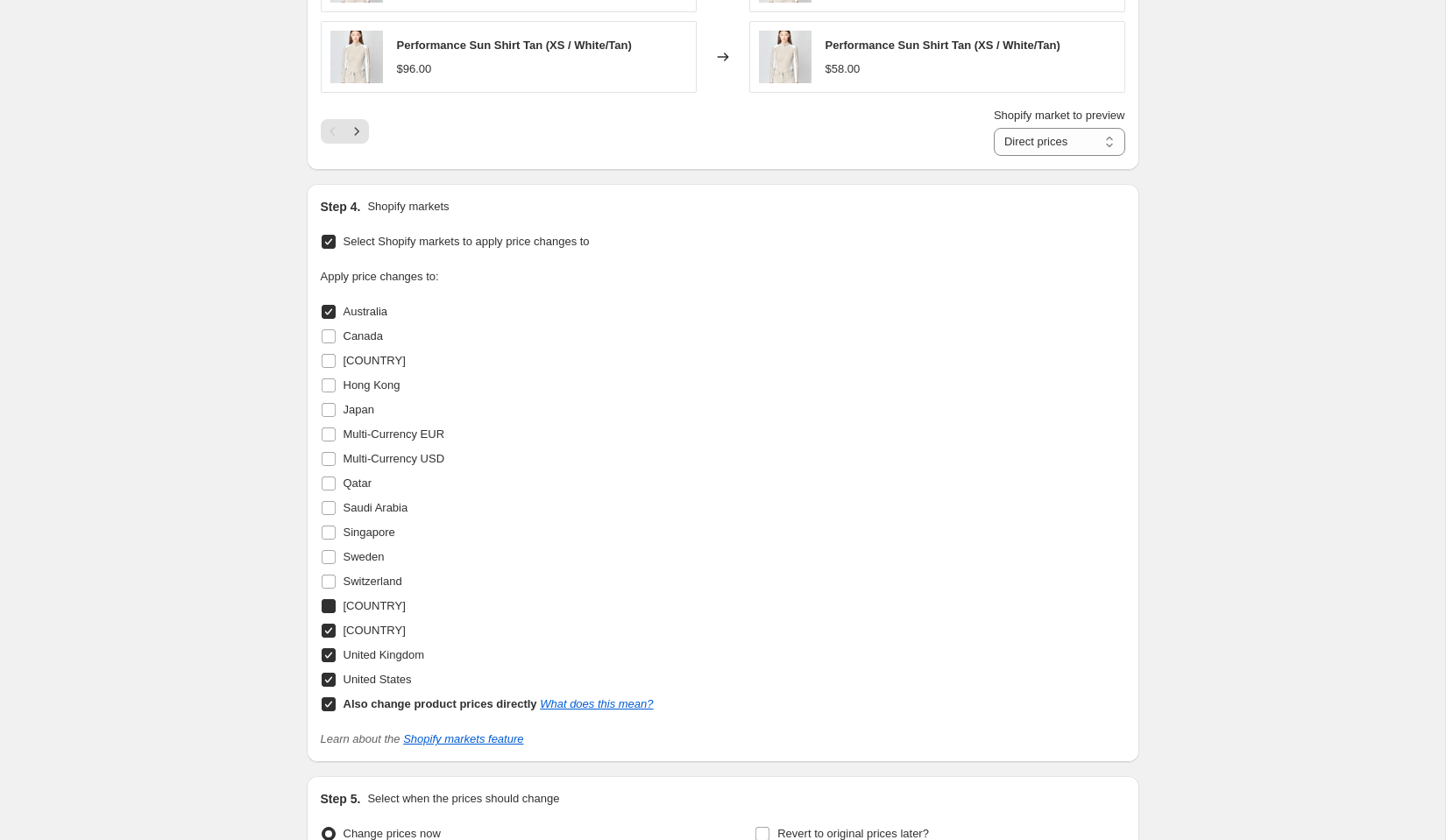 checkbox on "true" 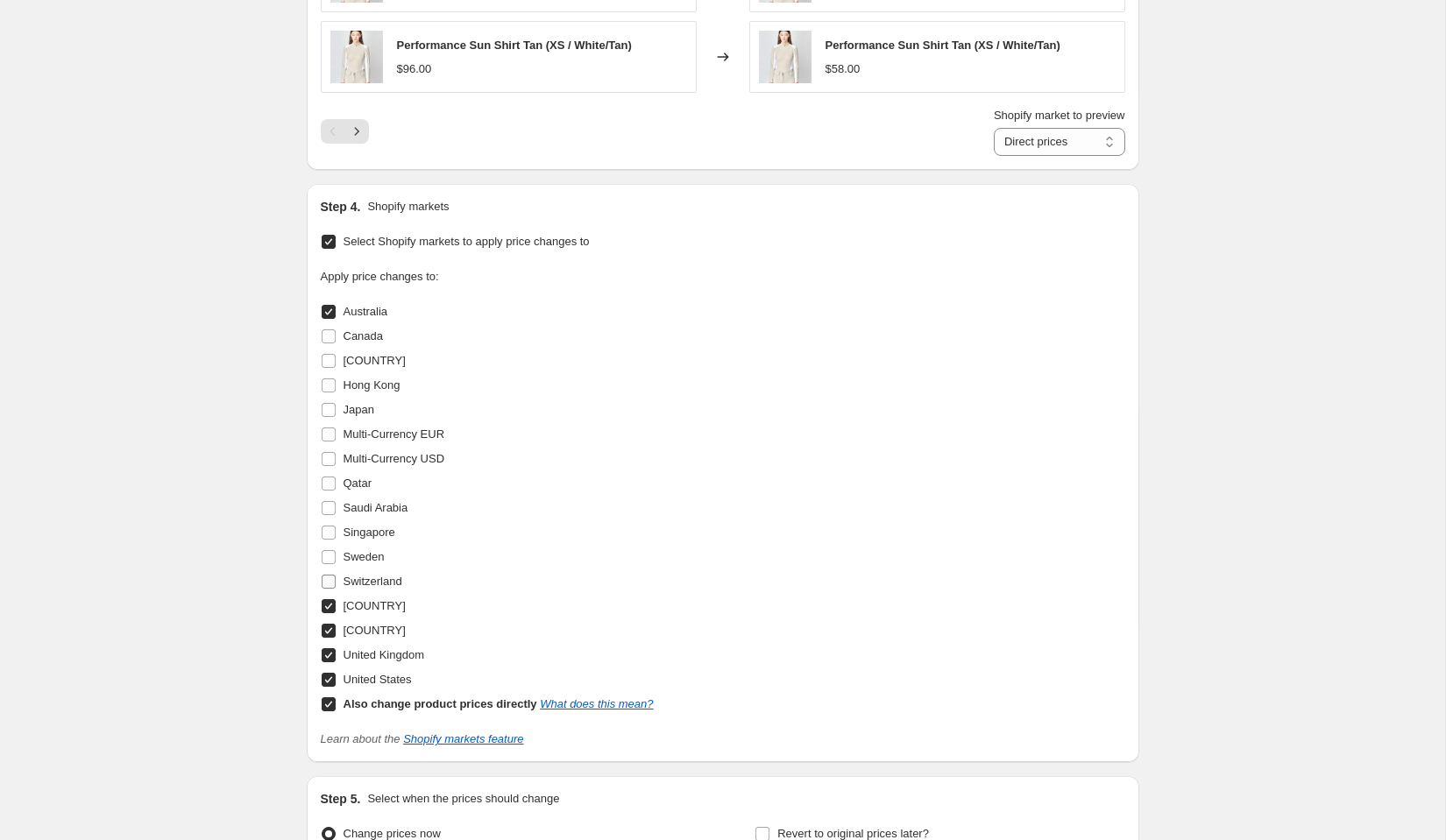 click on "Switzerland" at bounding box center (329, 582) 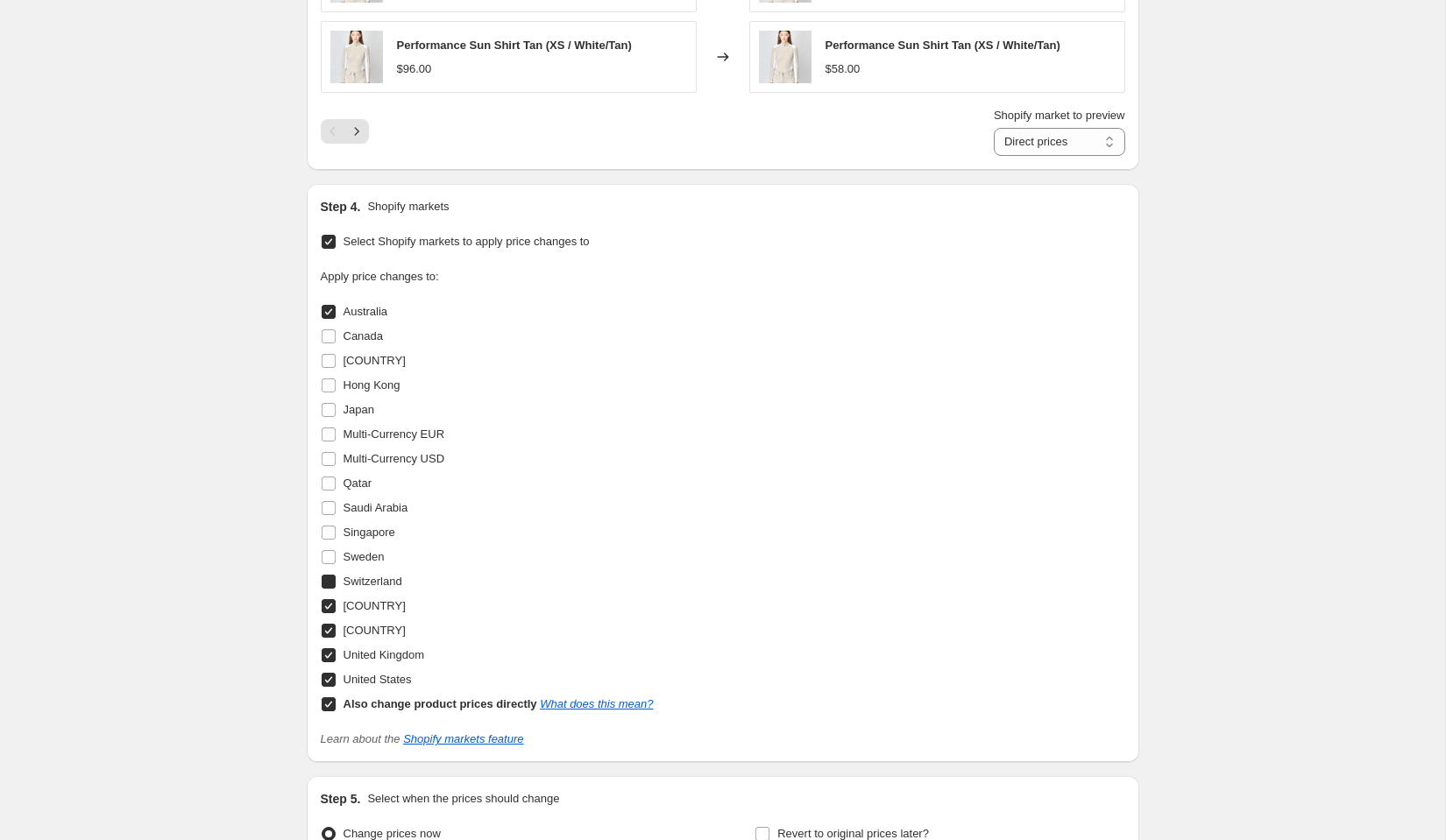 checkbox on "true" 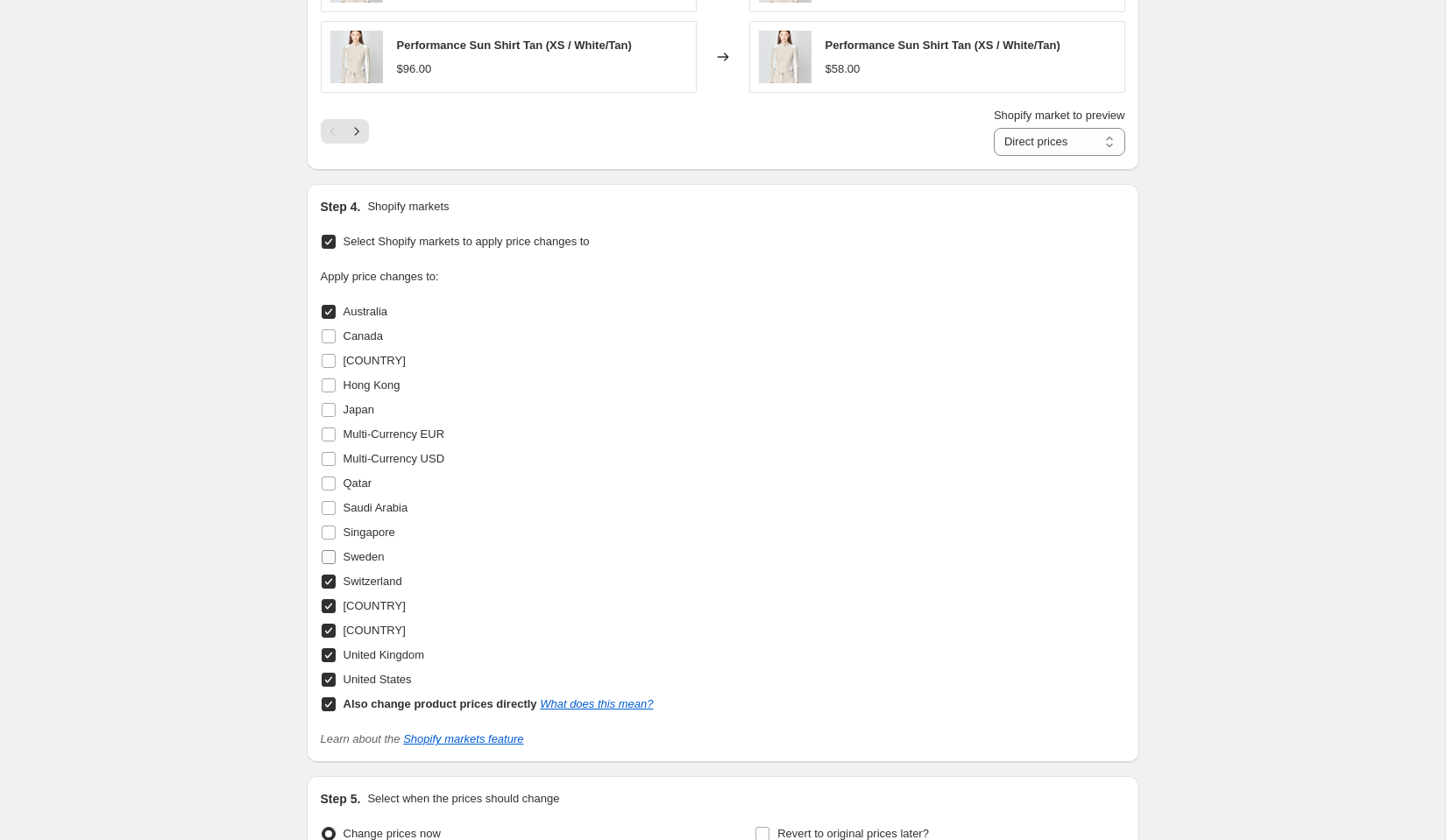 click on "Sweden" at bounding box center (329, 557) 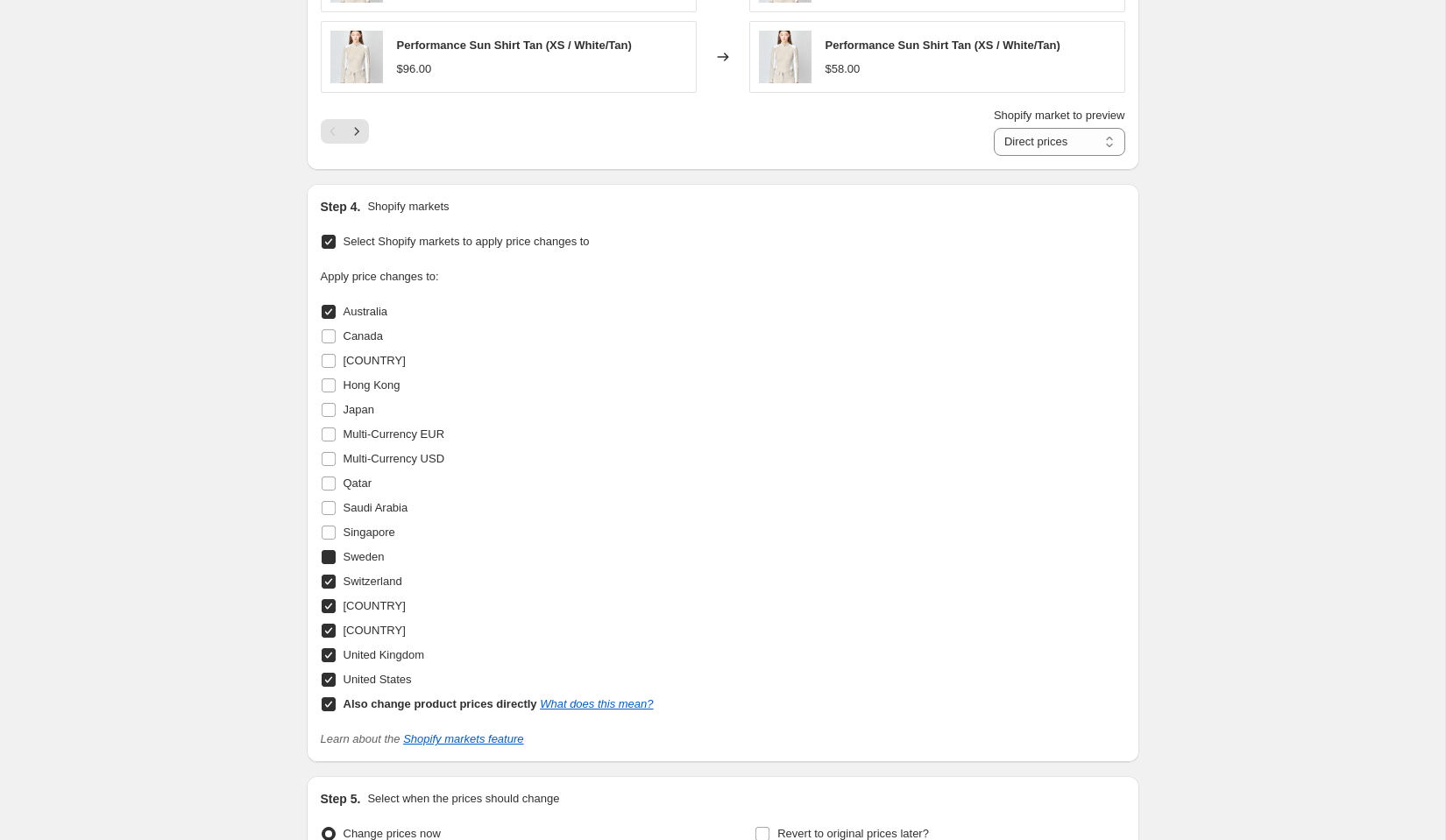 checkbox on "true" 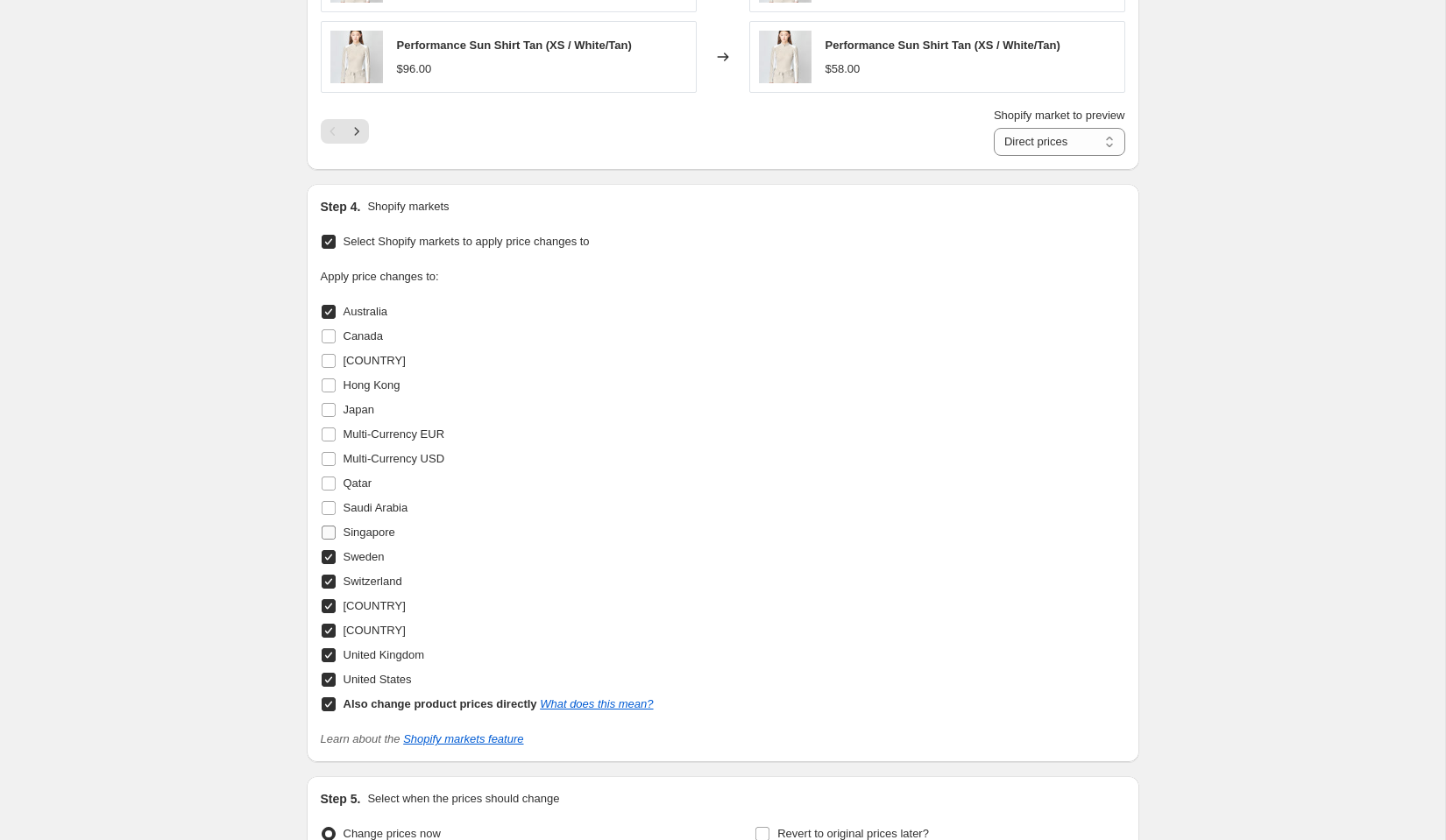 click on "Singapore" at bounding box center (329, 533) 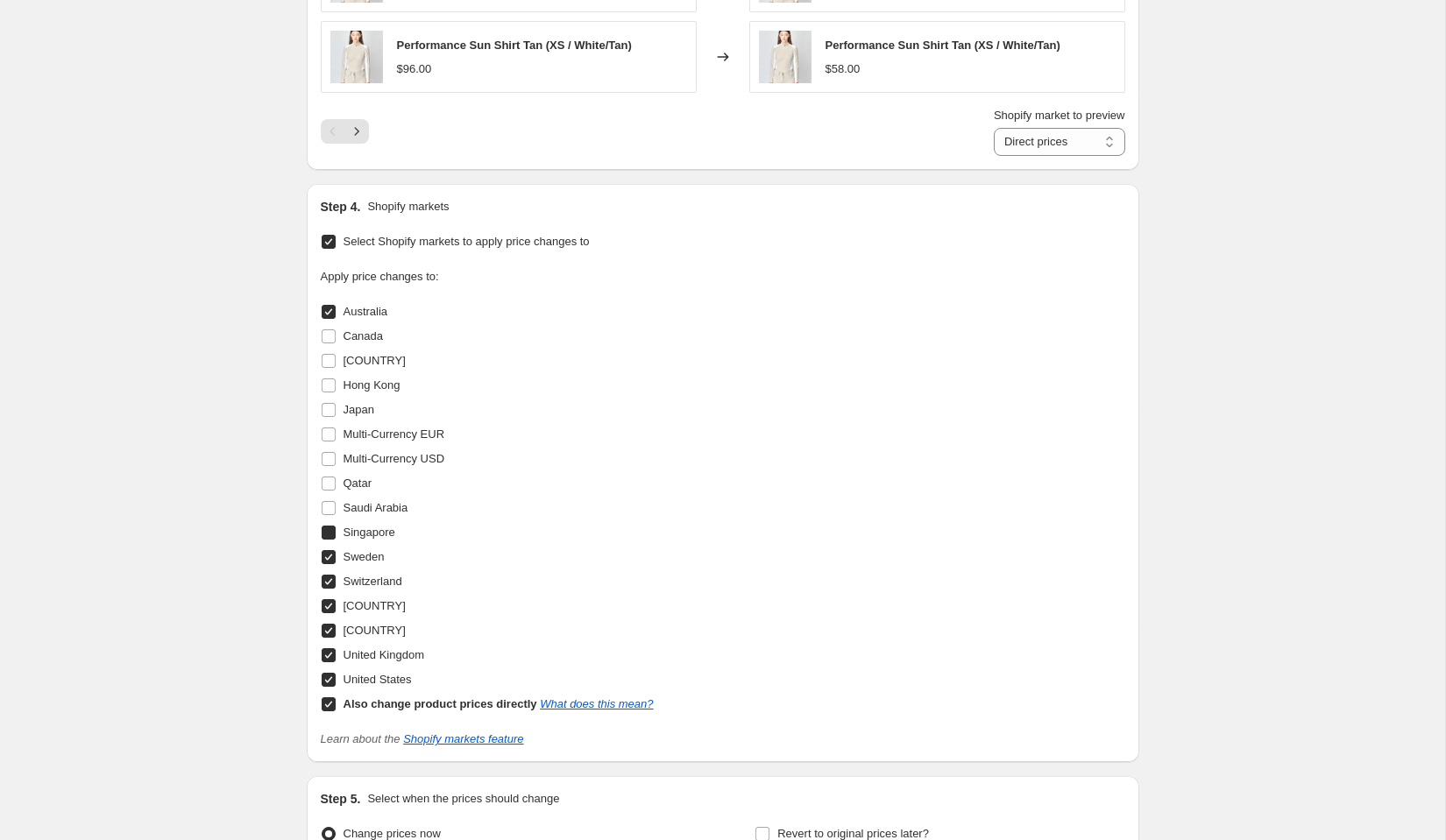 checkbox on "true" 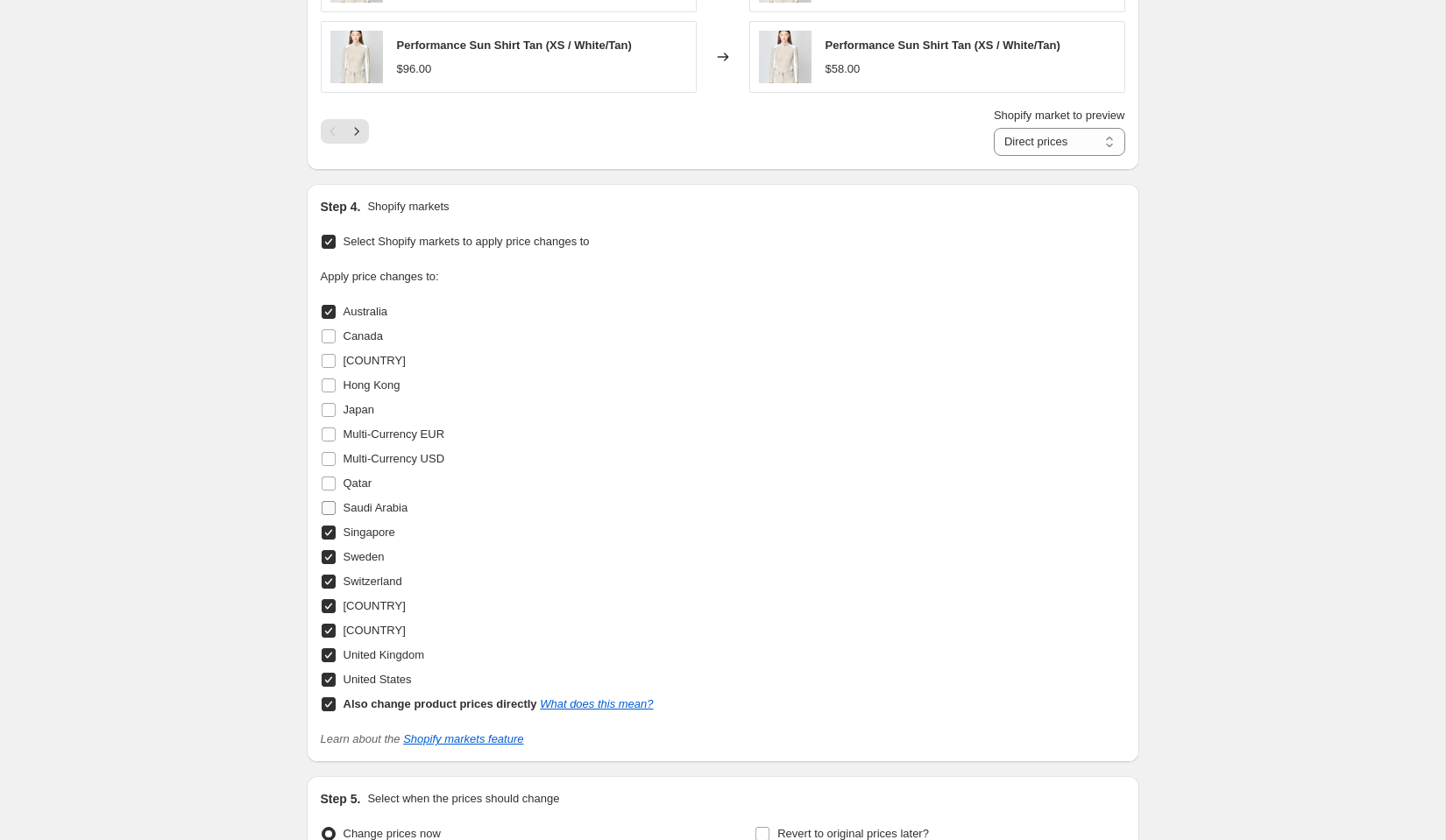 click on "Saudi Arabia" at bounding box center (329, 508) 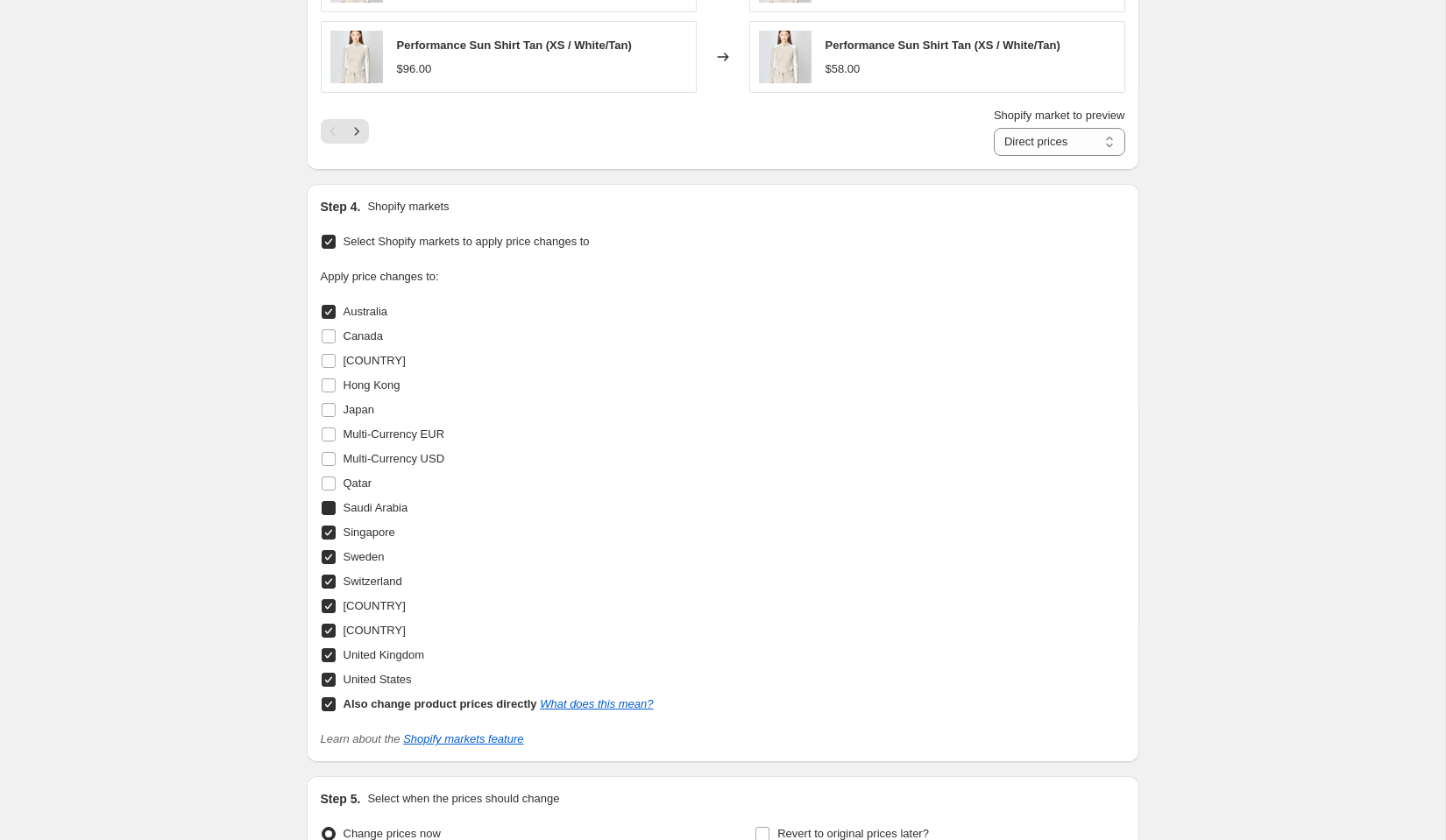 checkbox on "true" 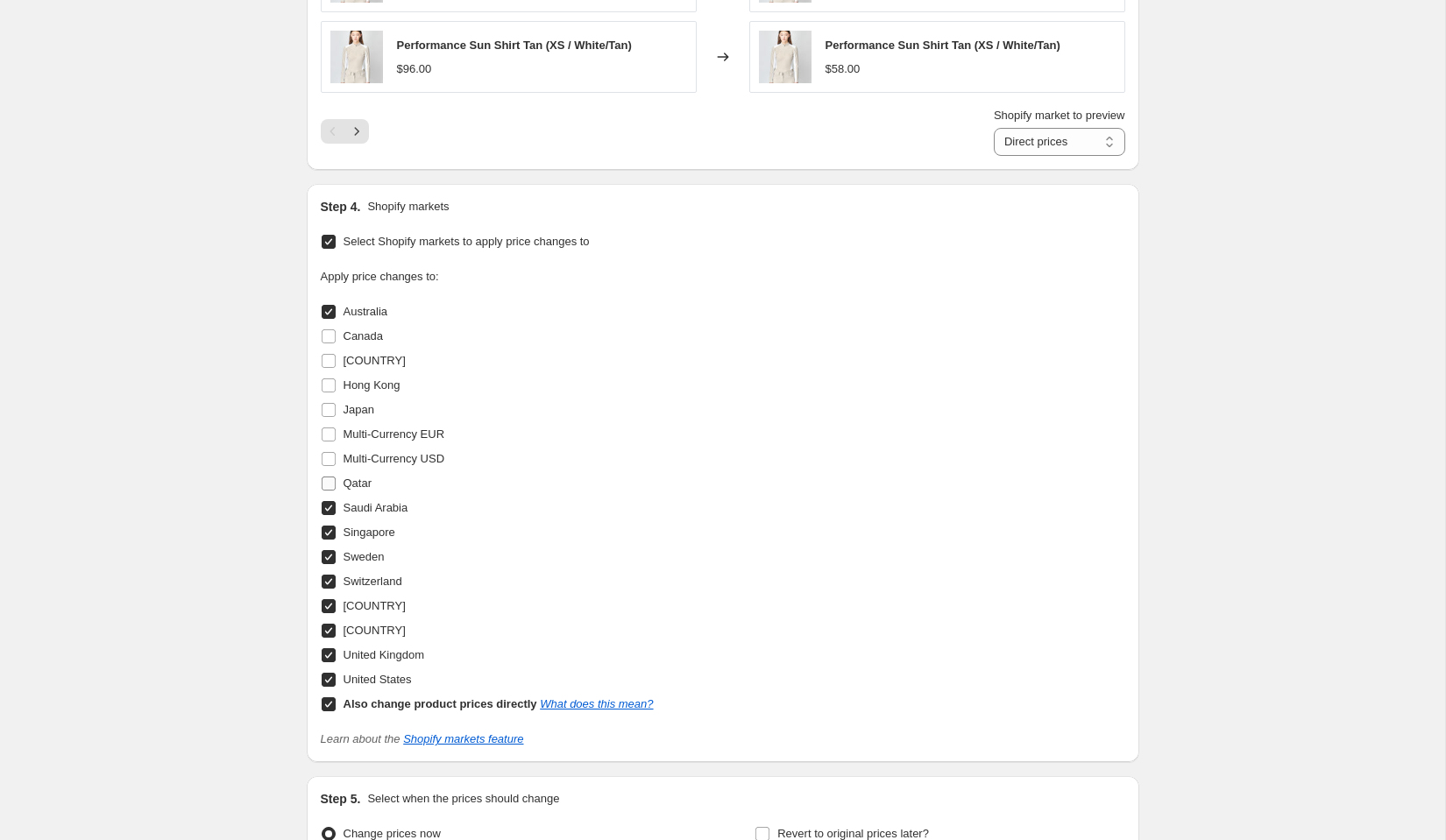 click on "Qatar" at bounding box center (329, 484) 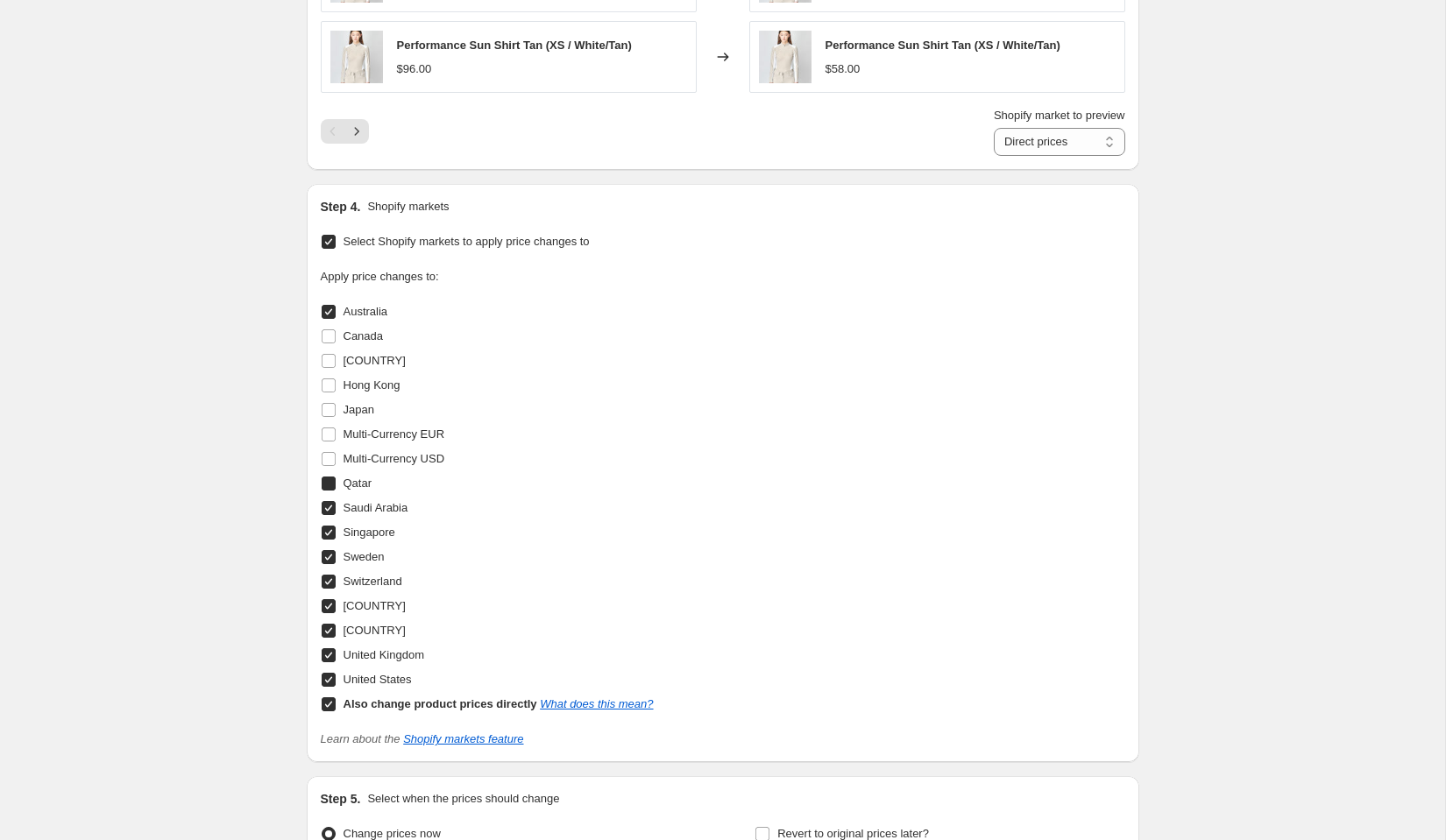 checkbox on "true" 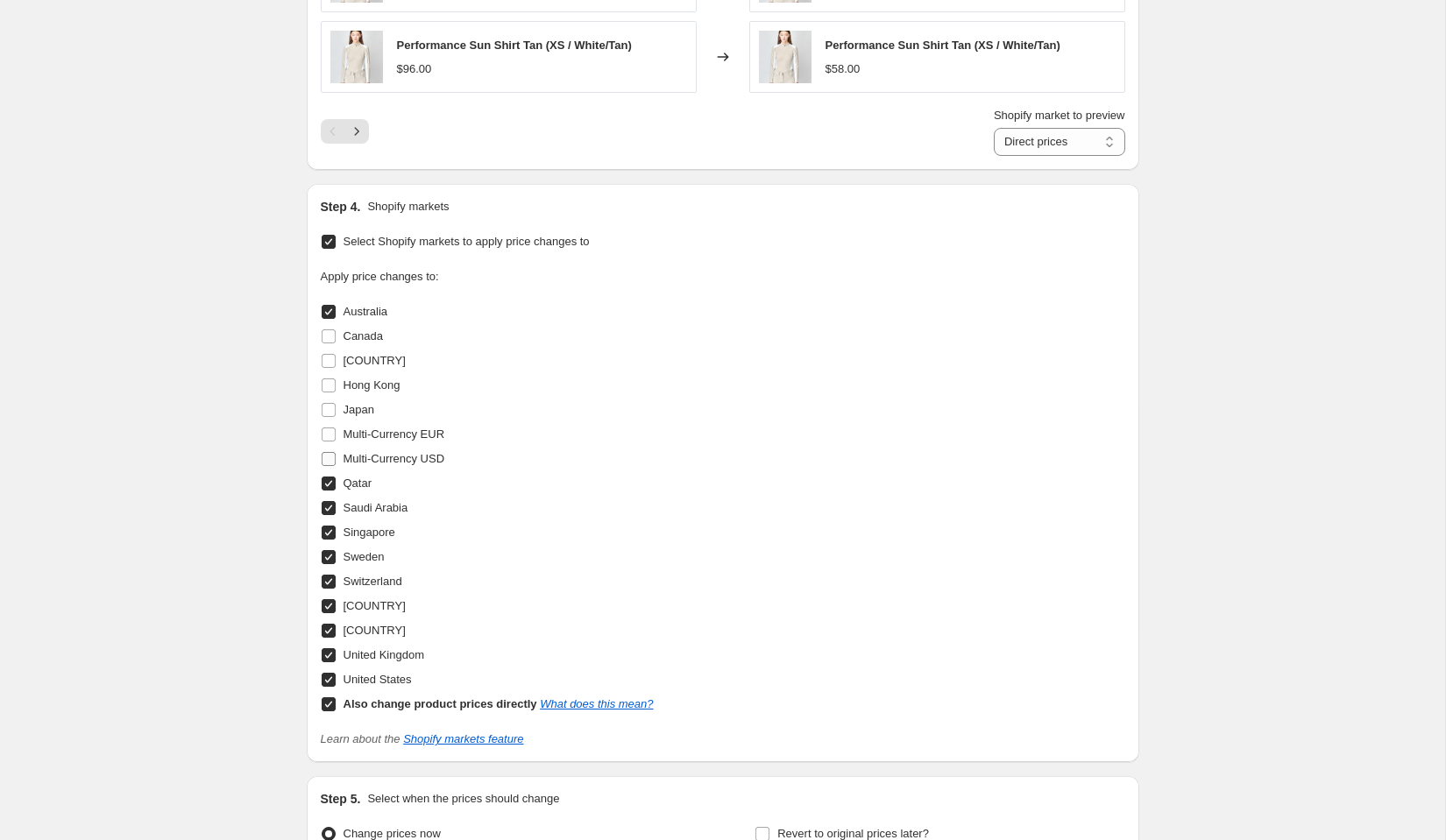 click on "Multi-Currency USD" at bounding box center [383, 459] 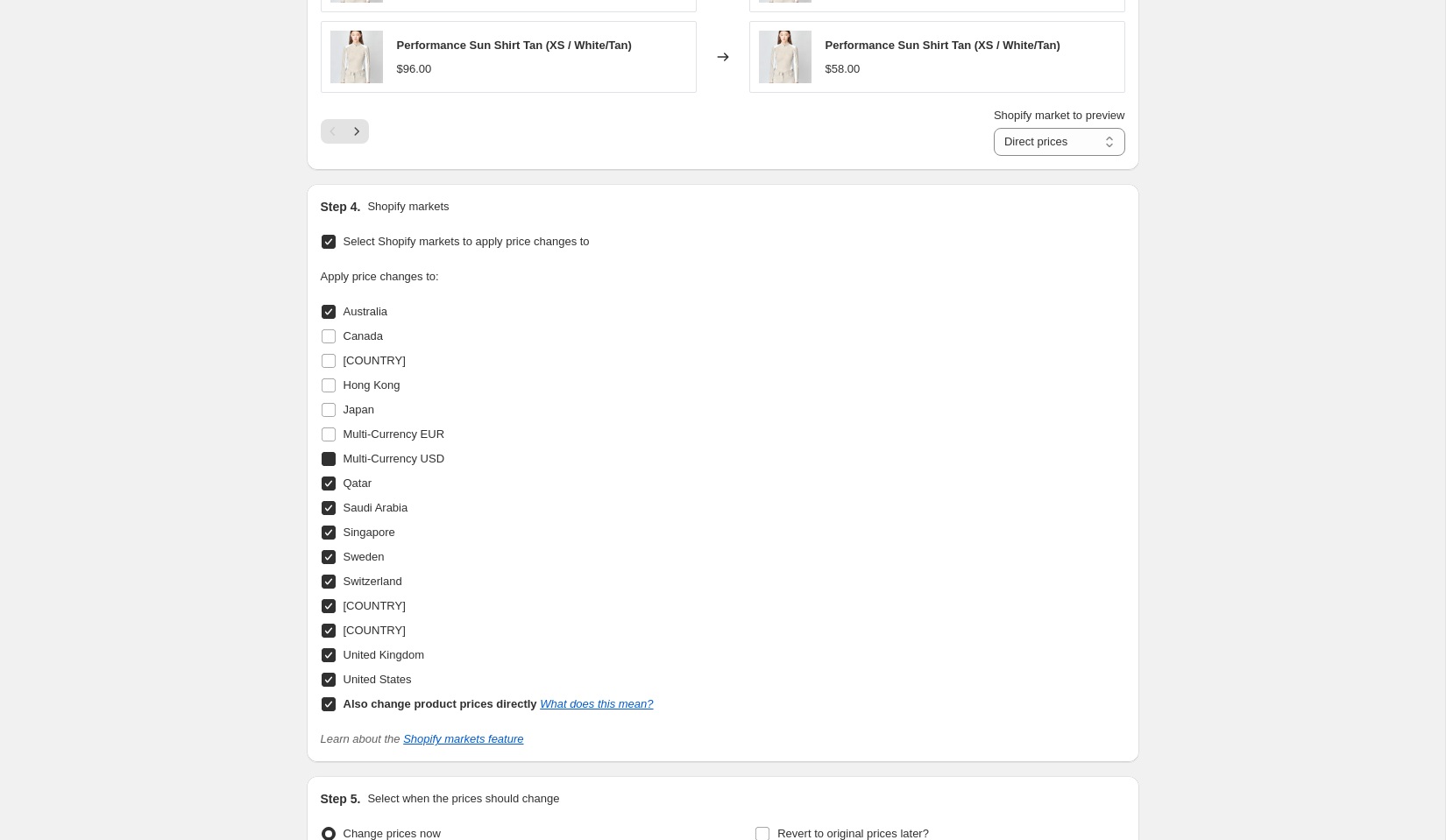 checkbox on "true" 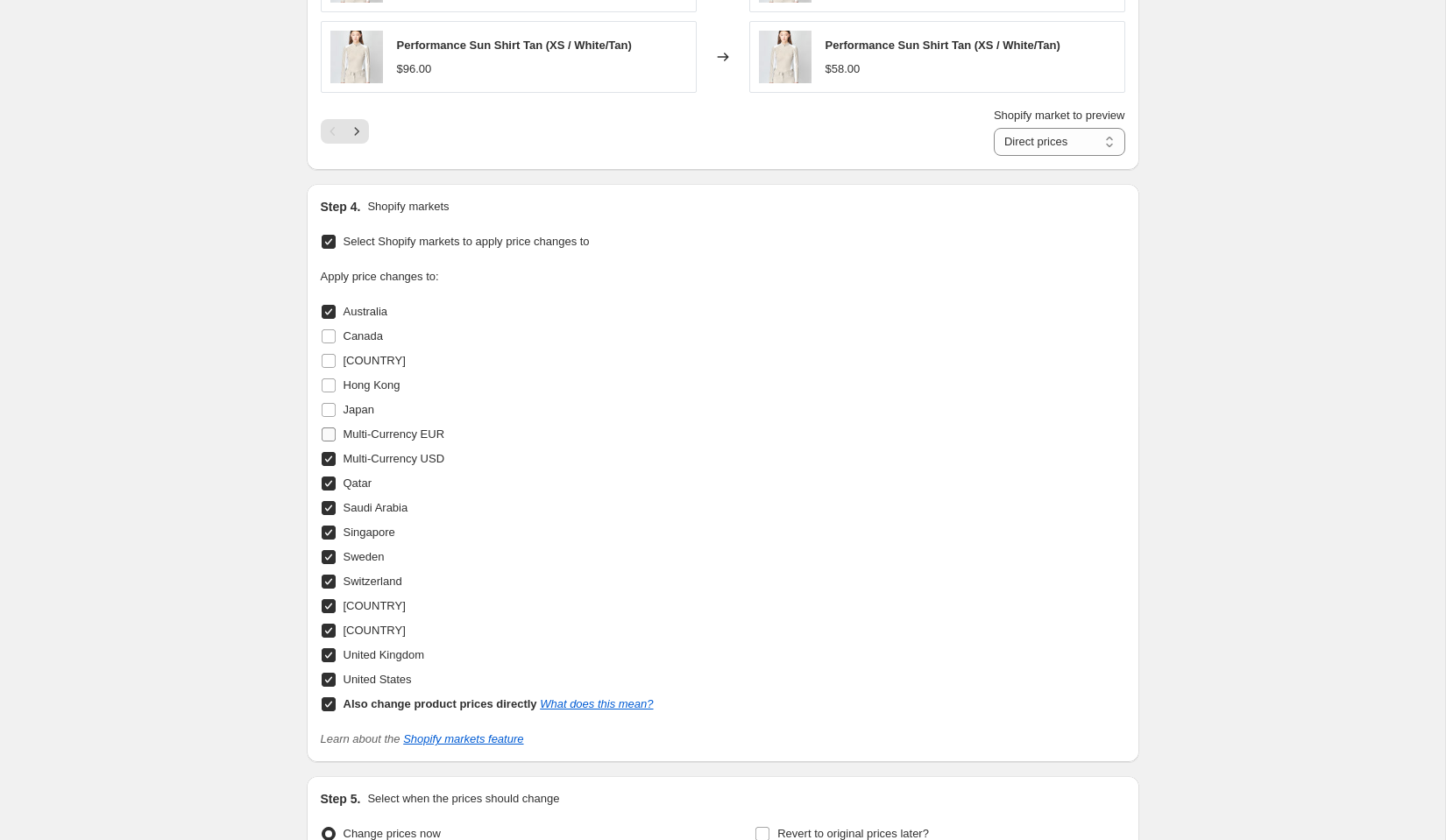 click on "Multi-Currency EUR" at bounding box center [383, 434] 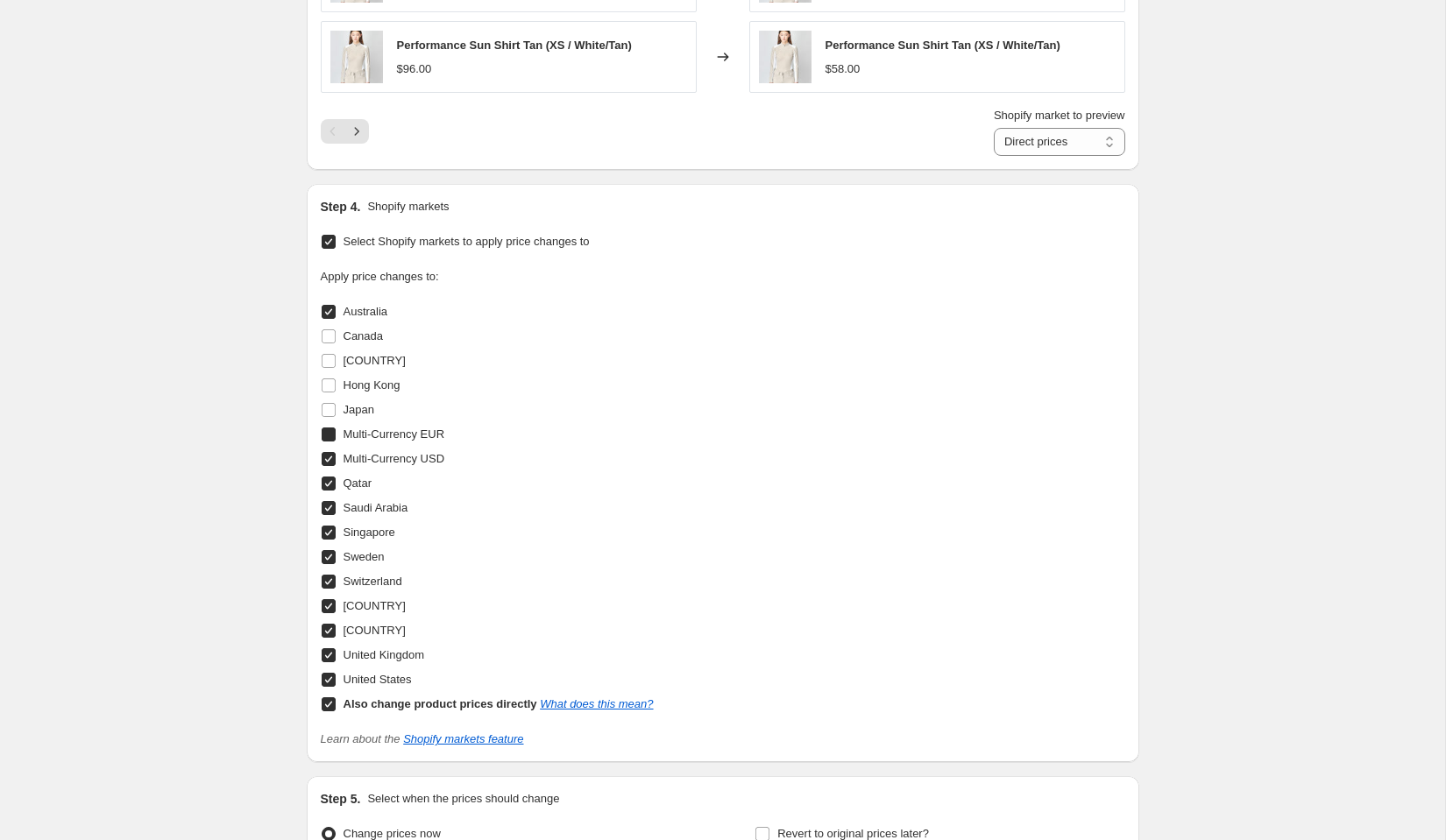 checkbox on "true" 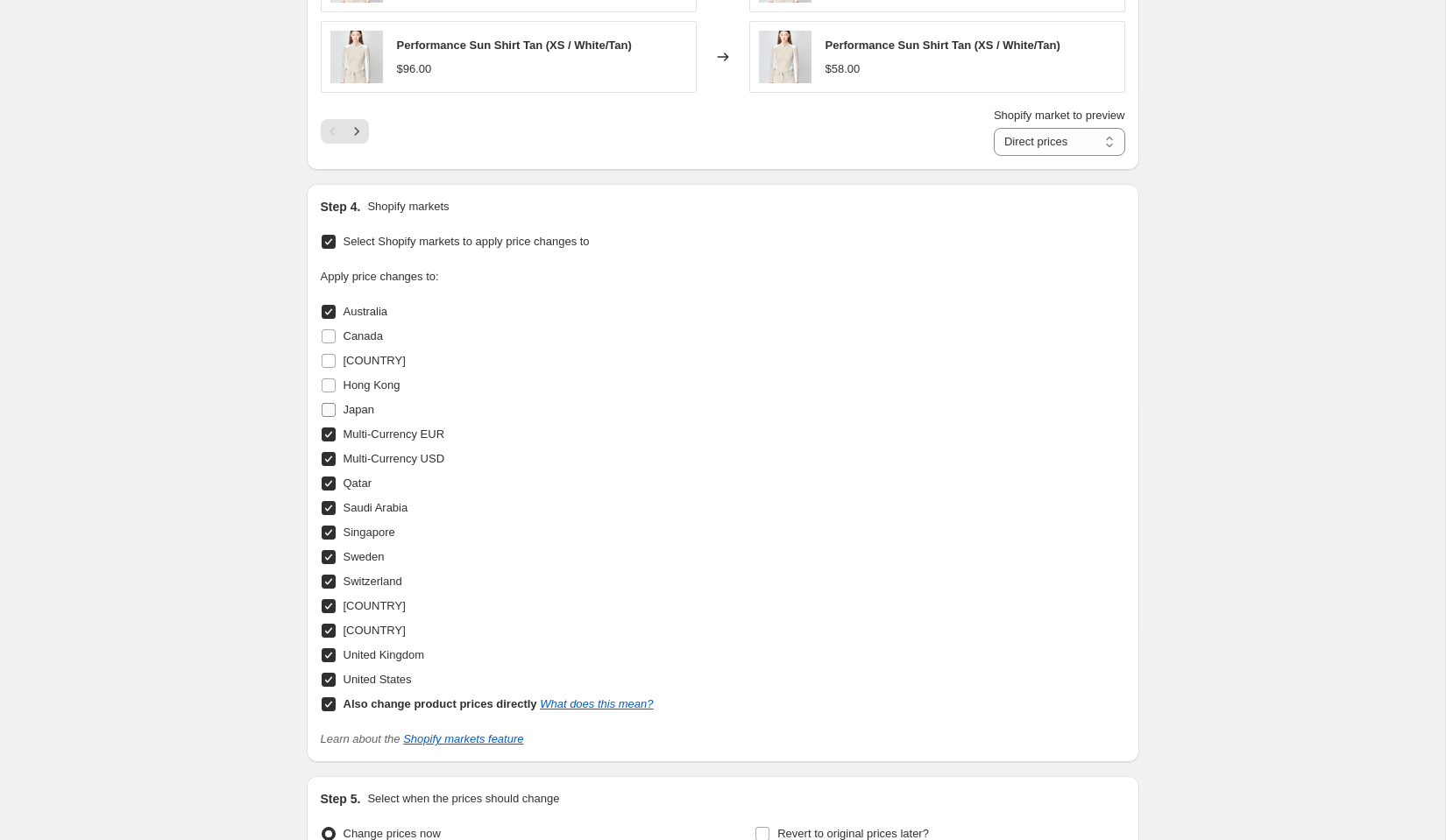click on "Japan" at bounding box center (347, 410) 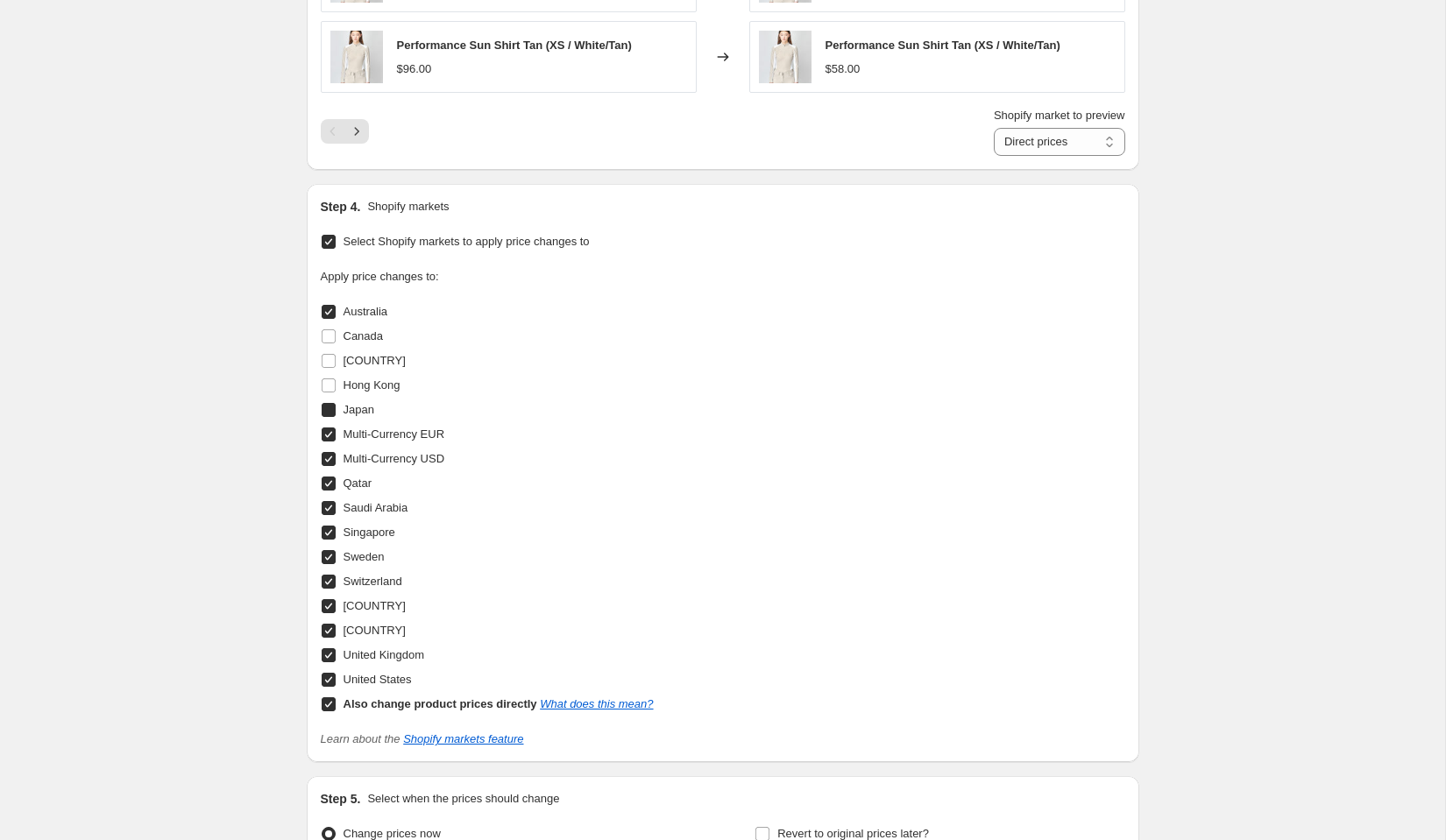 checkbox on "true" 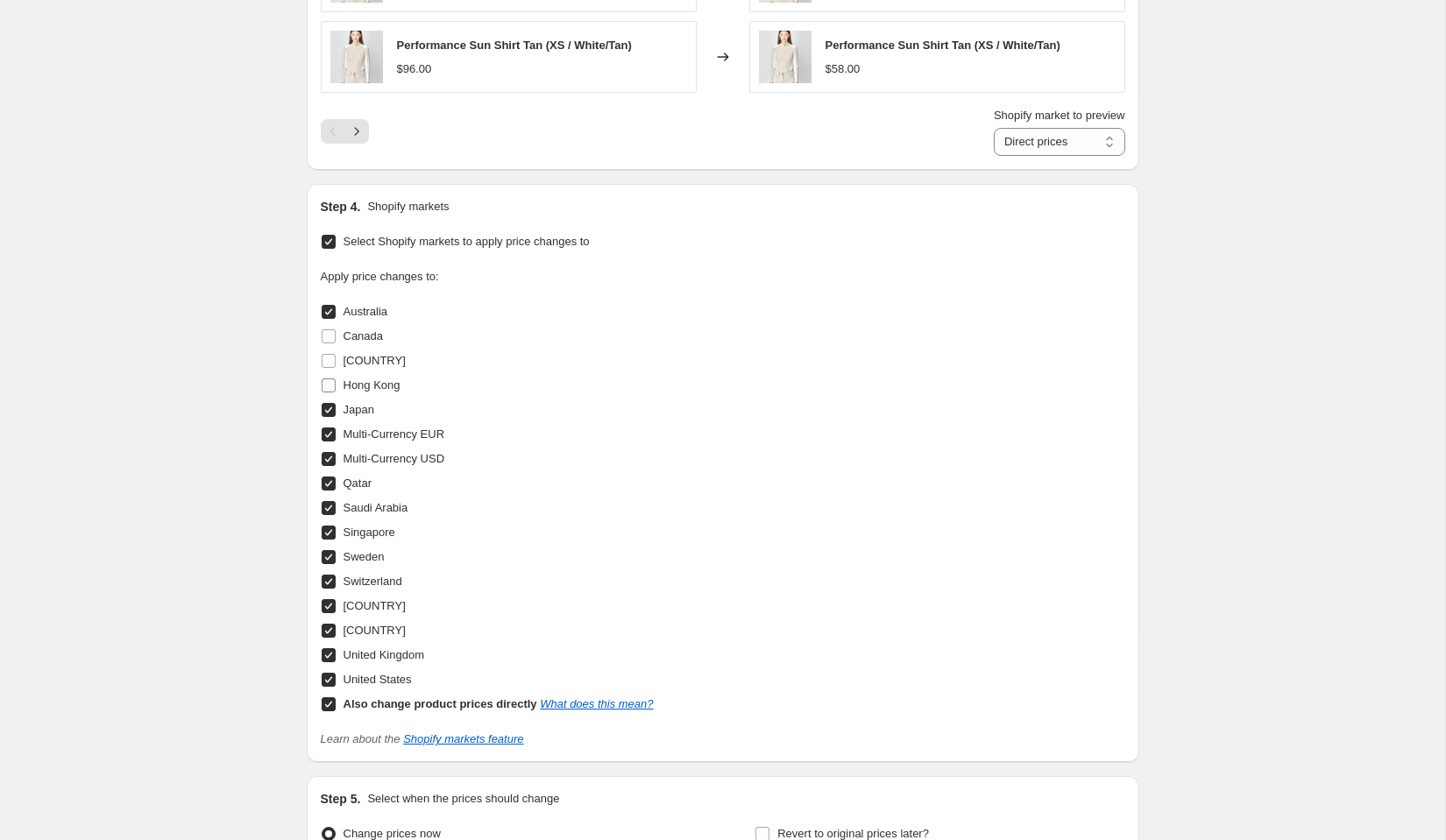 click on "Hong Kong" at bounding box center (360, 385) 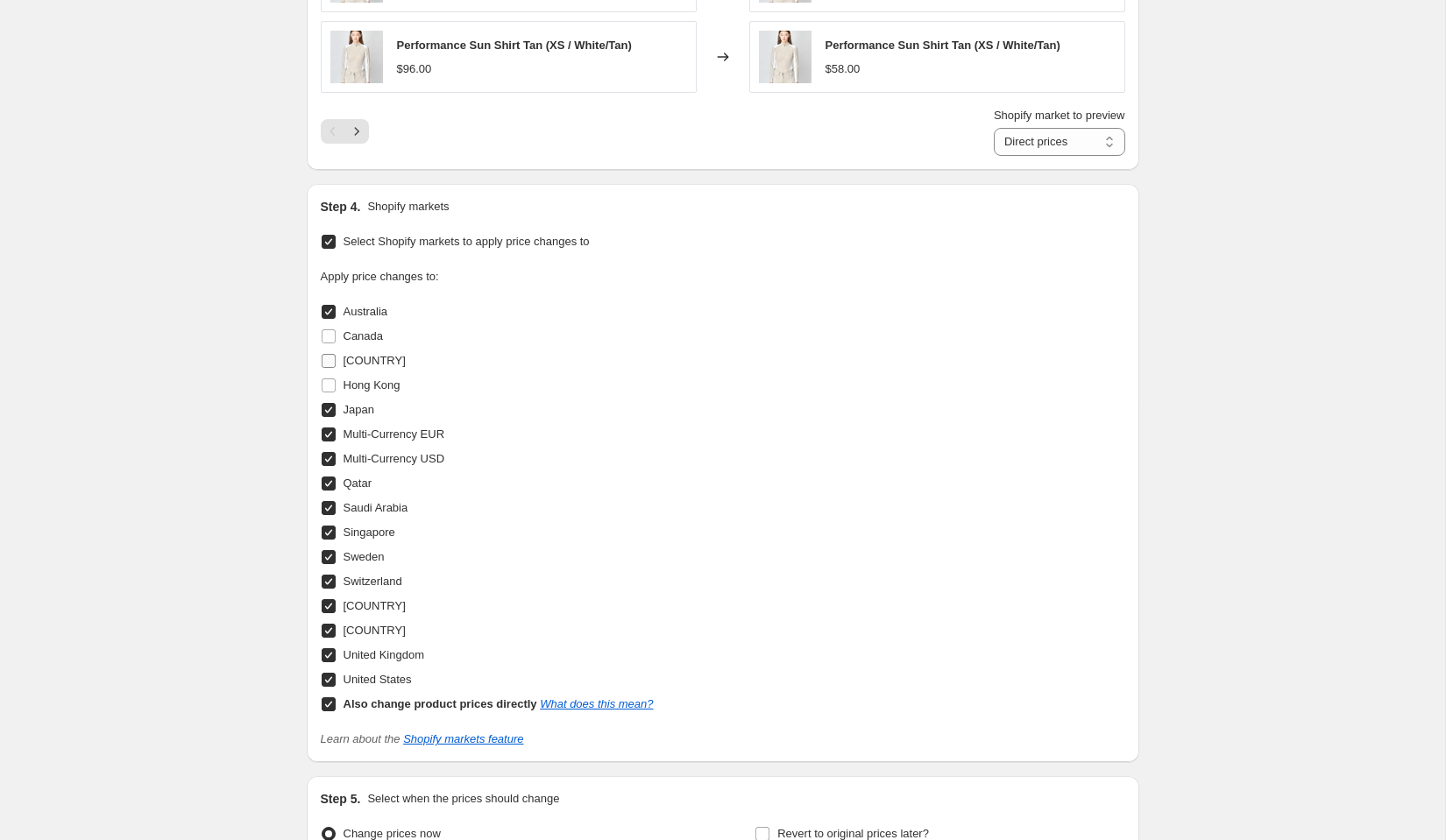 click on "[COUNTRY]" at bounding box center (329, 361) 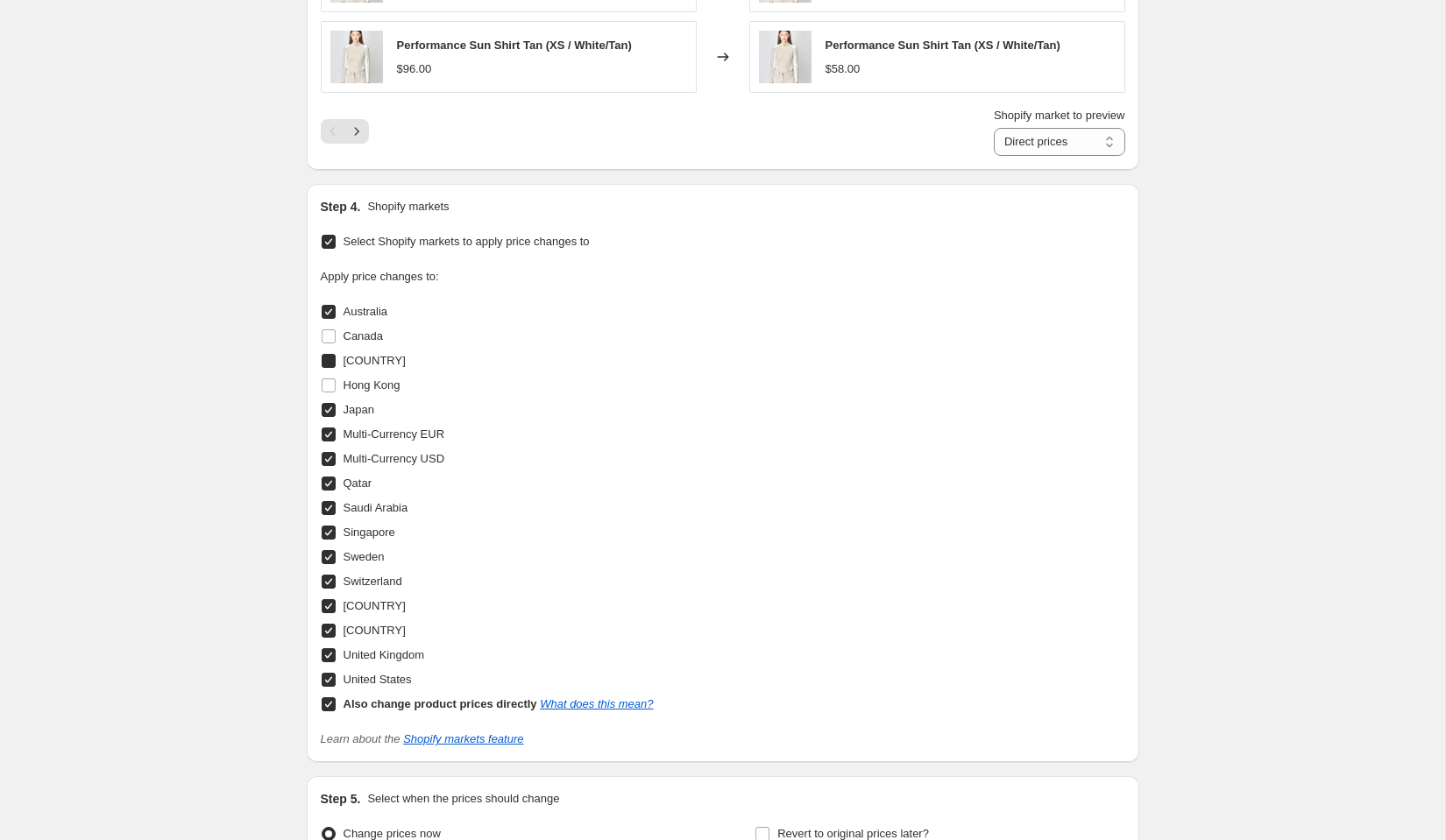 checkbox on "true" 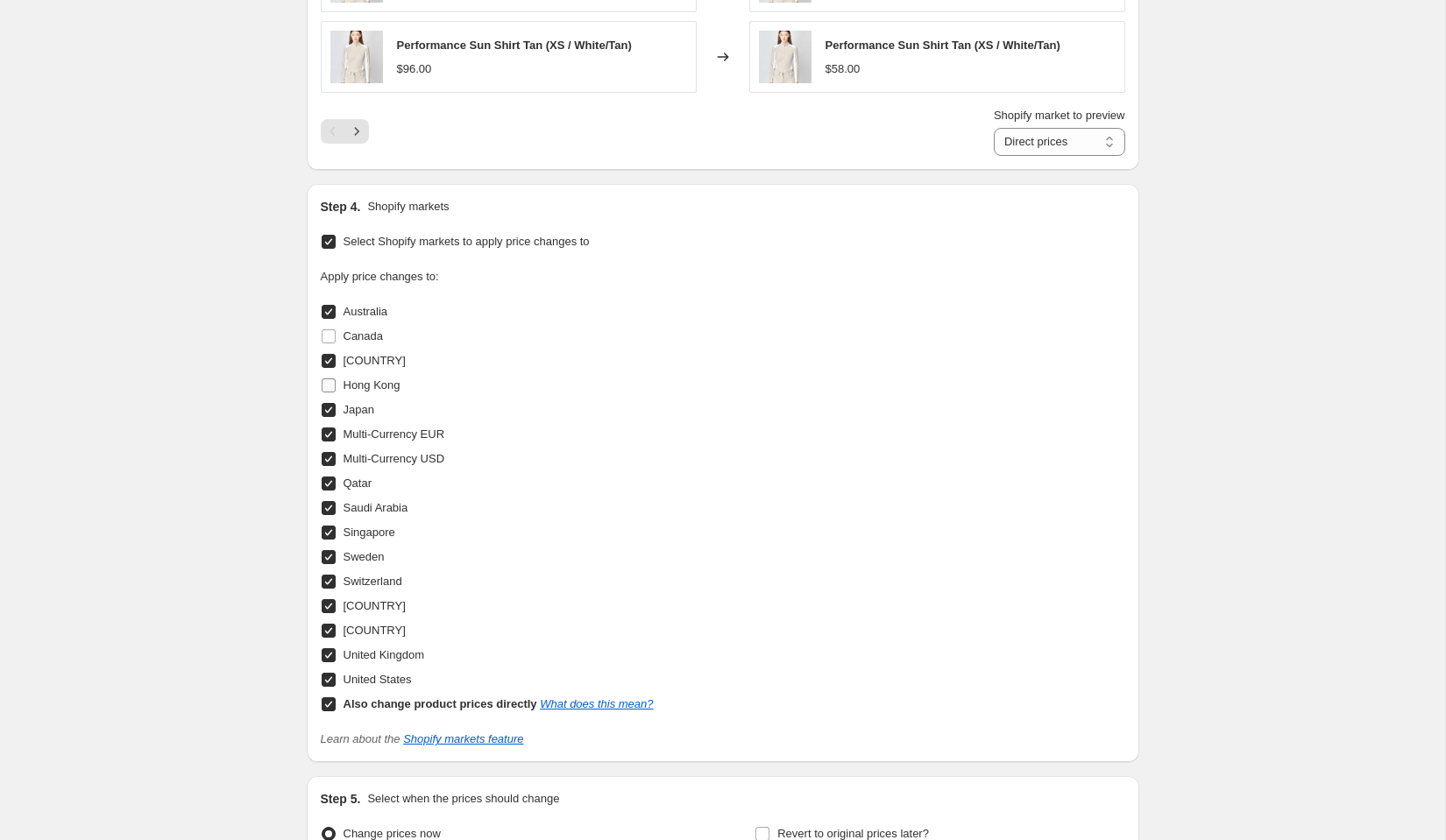 click on "Hong Kong" at bounding box center [329, 385] 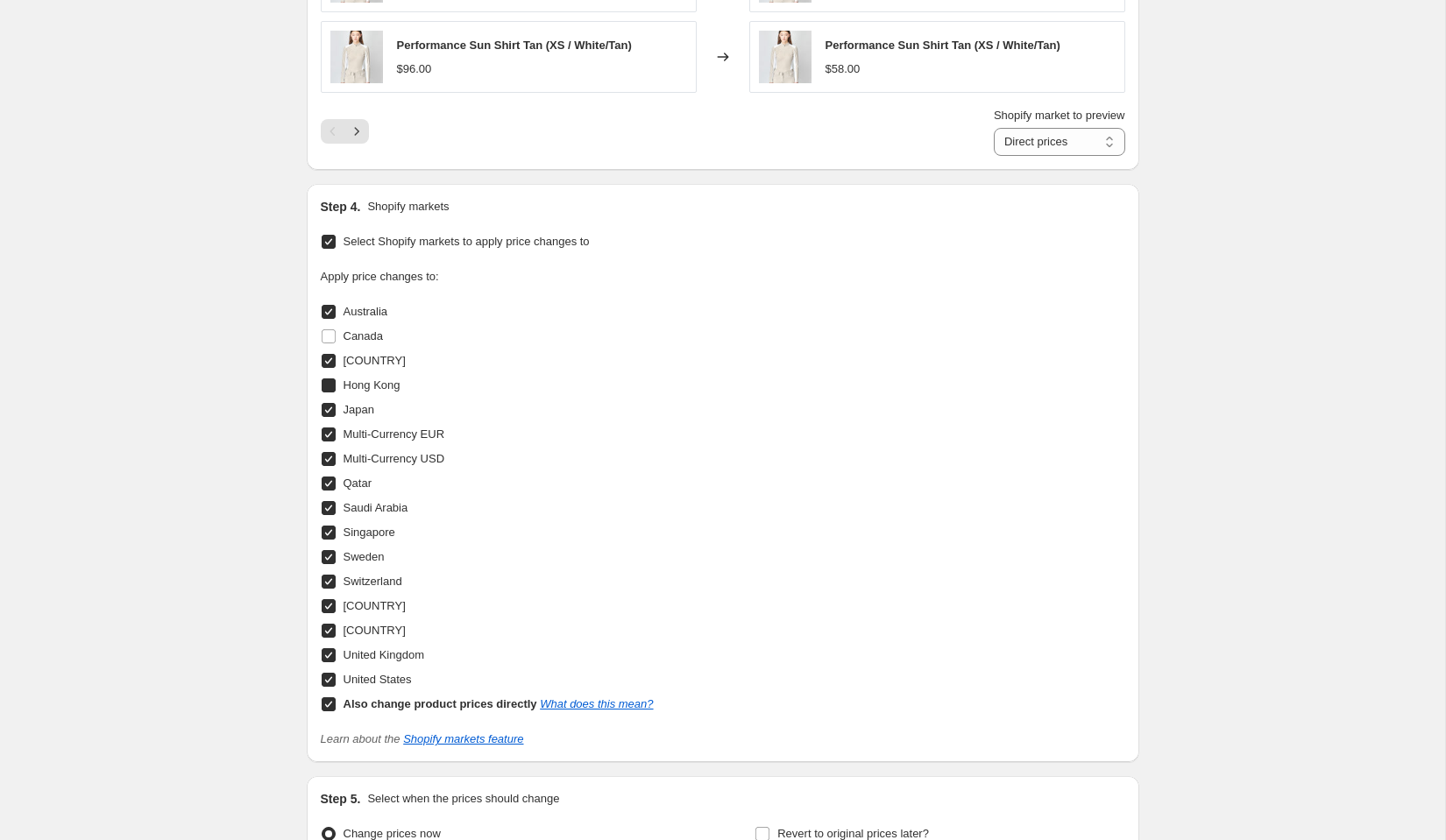 checkbox on "true" 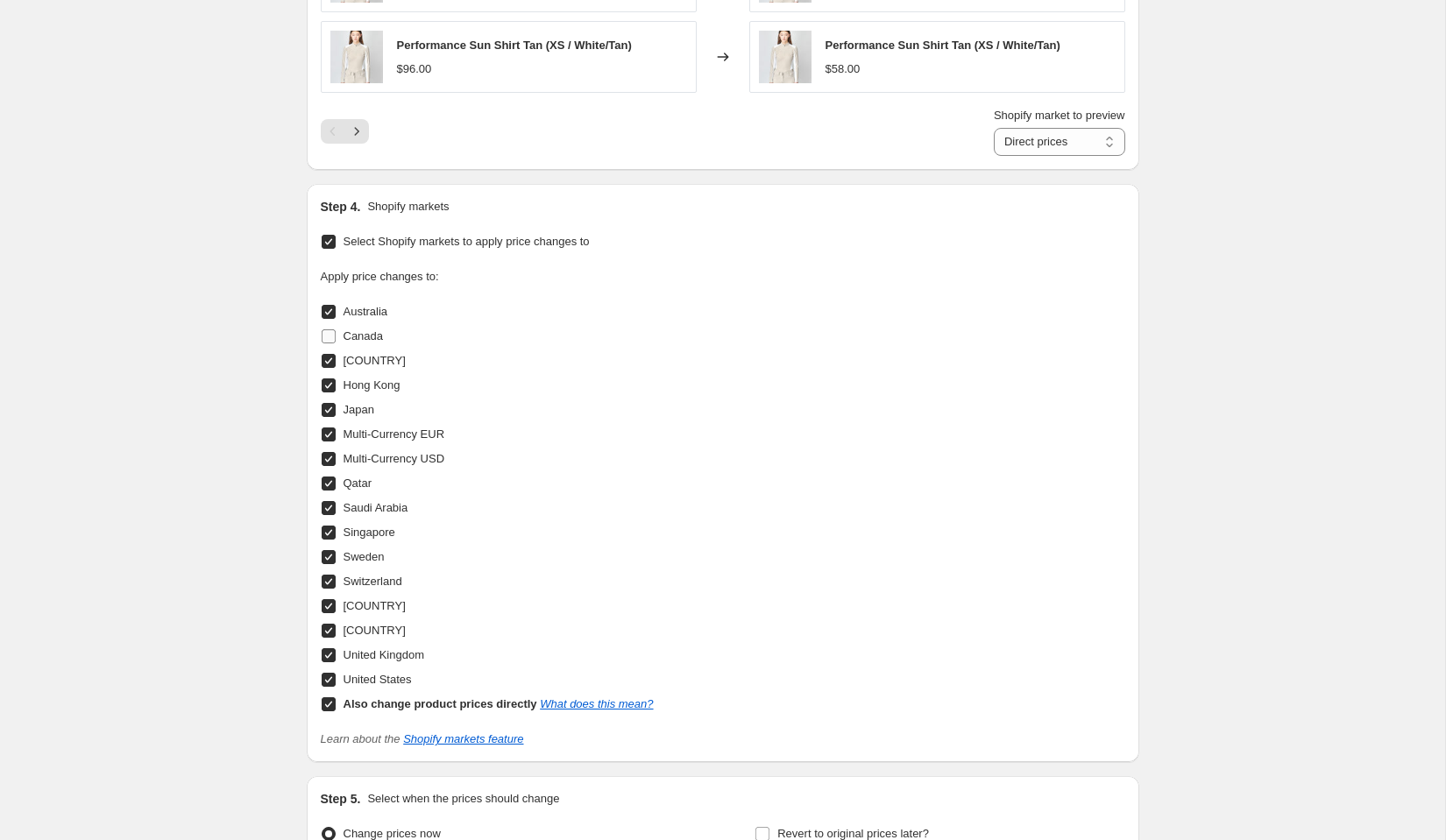 click on "Canada" at bounding box center (352, 336) 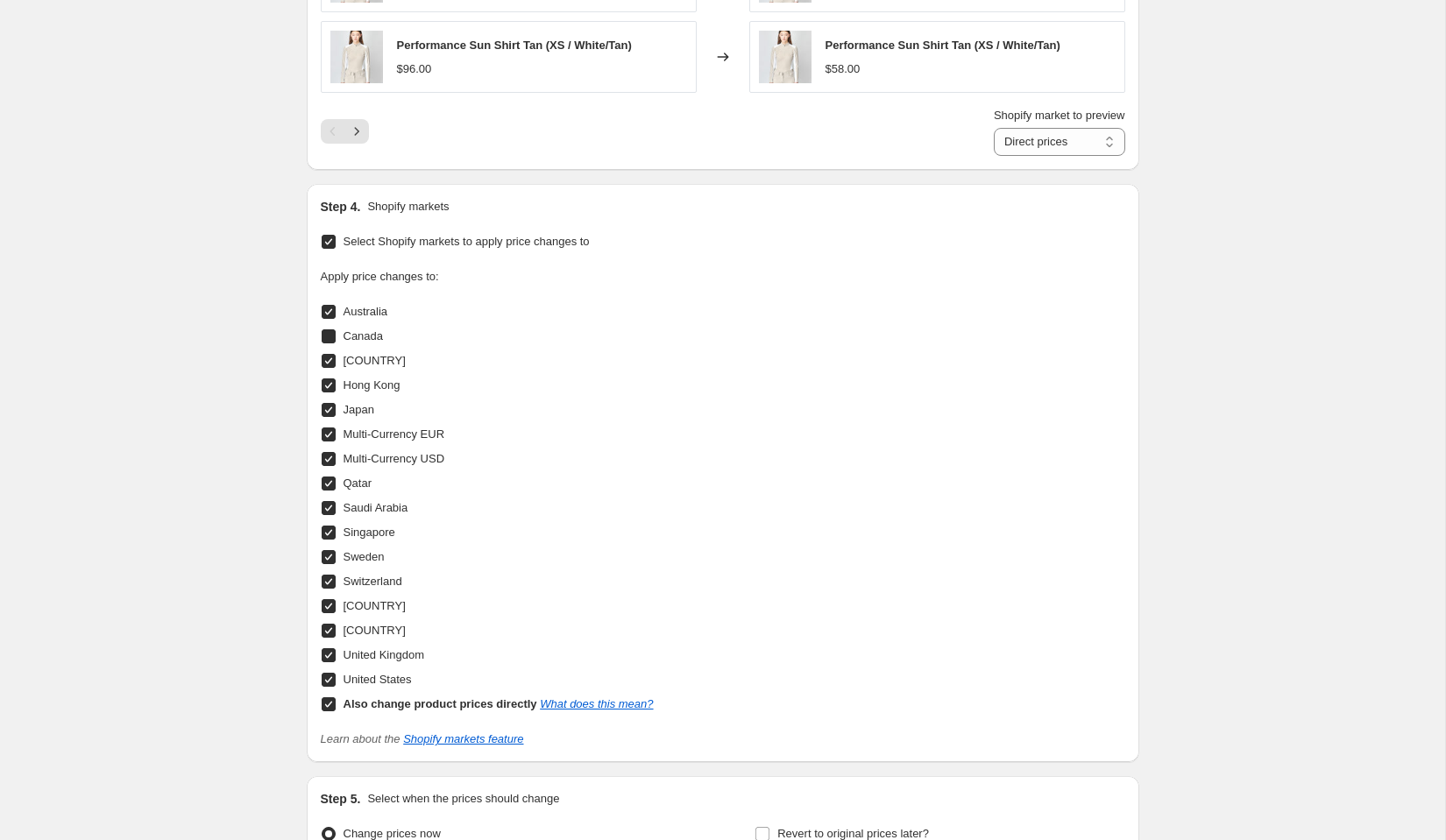checkbox on "true" 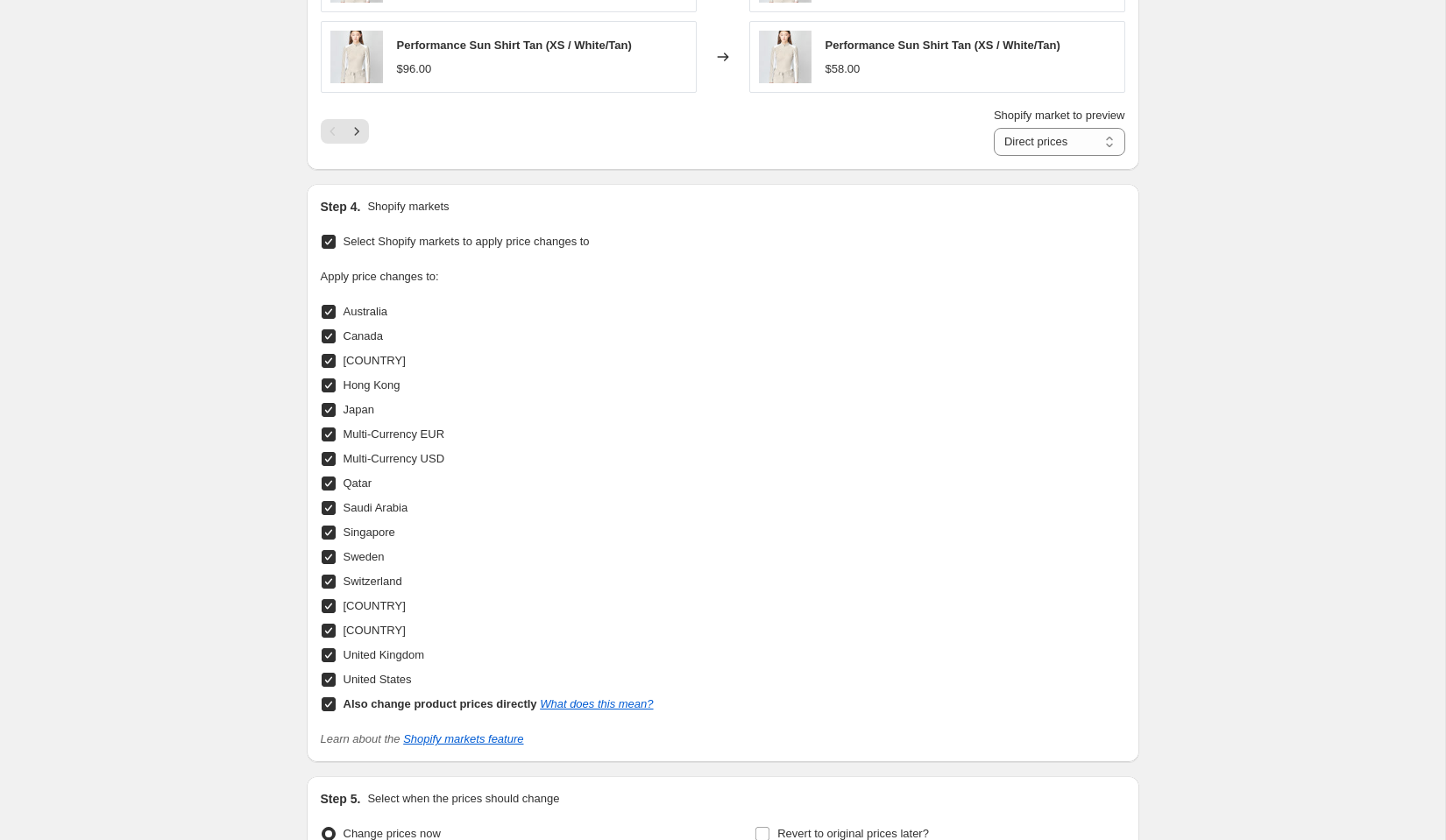 scroll, scrollTop: 0, scrollLeft: 0, axis: both 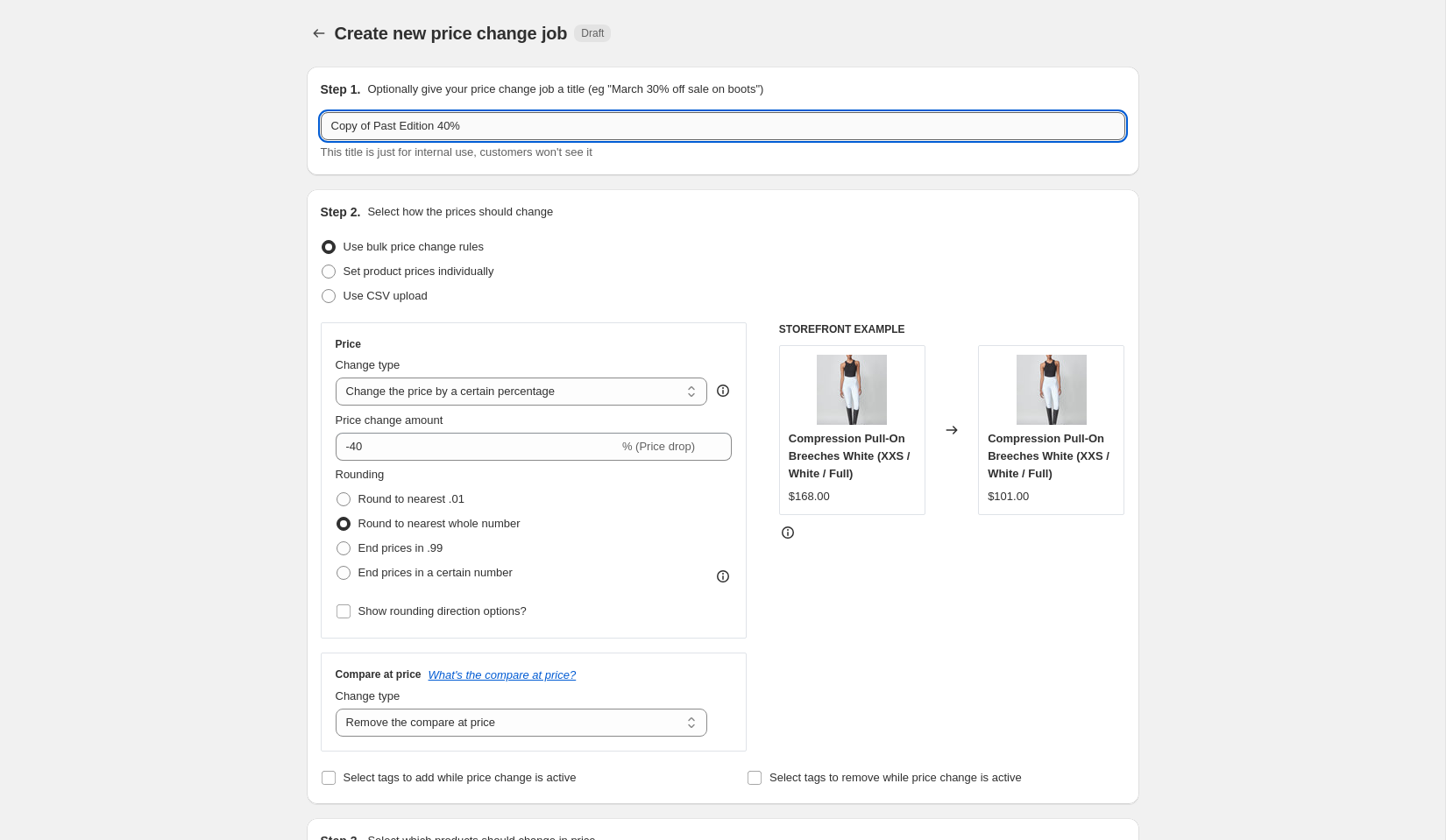 click on "Copy of Past Edition 40%" at bounding box center (723, 126) 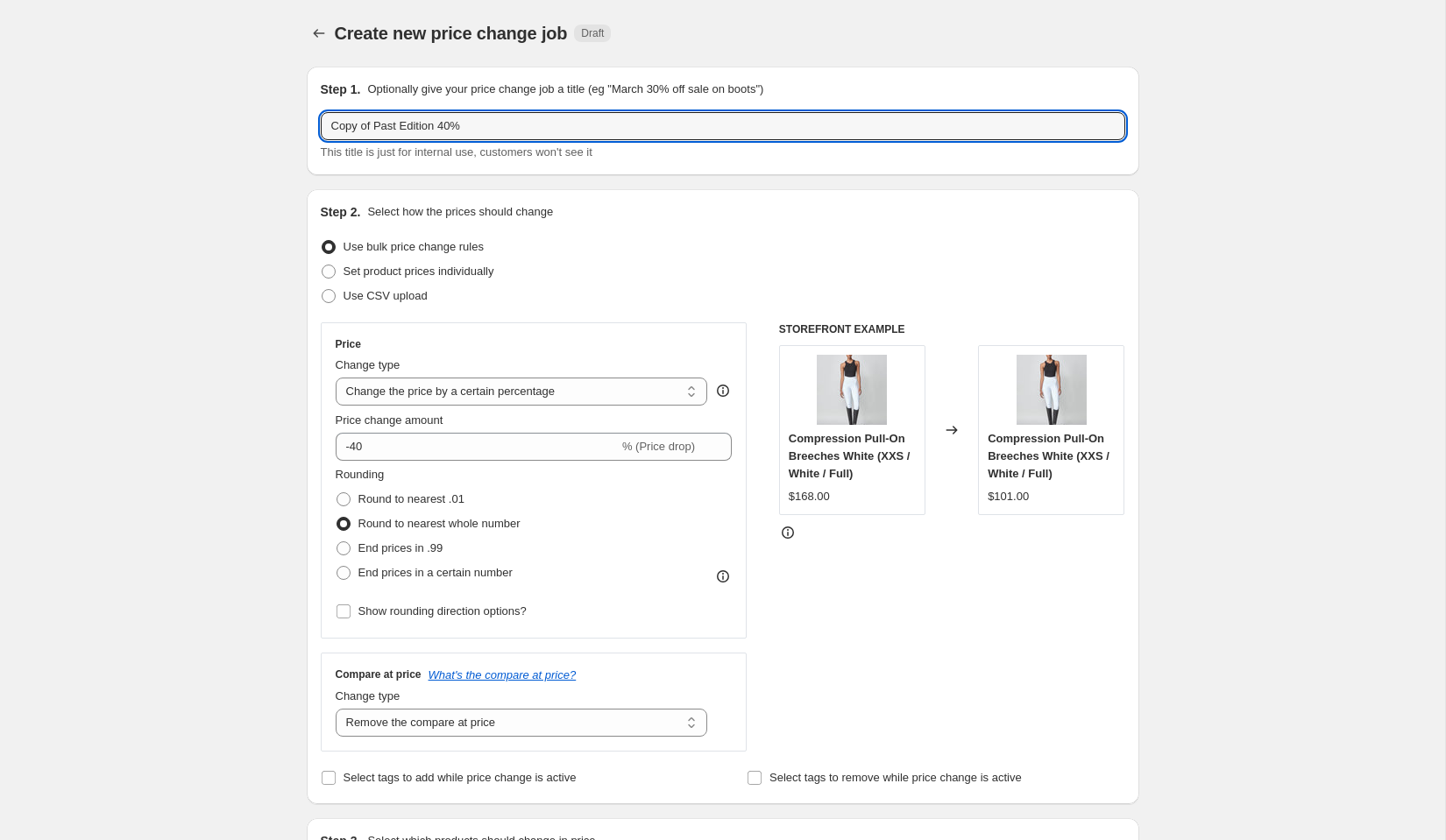 drag, startPoint x: 359, startPoint y: 131, endPoint x: 281, endPoint y: 129, distance: 78.02564 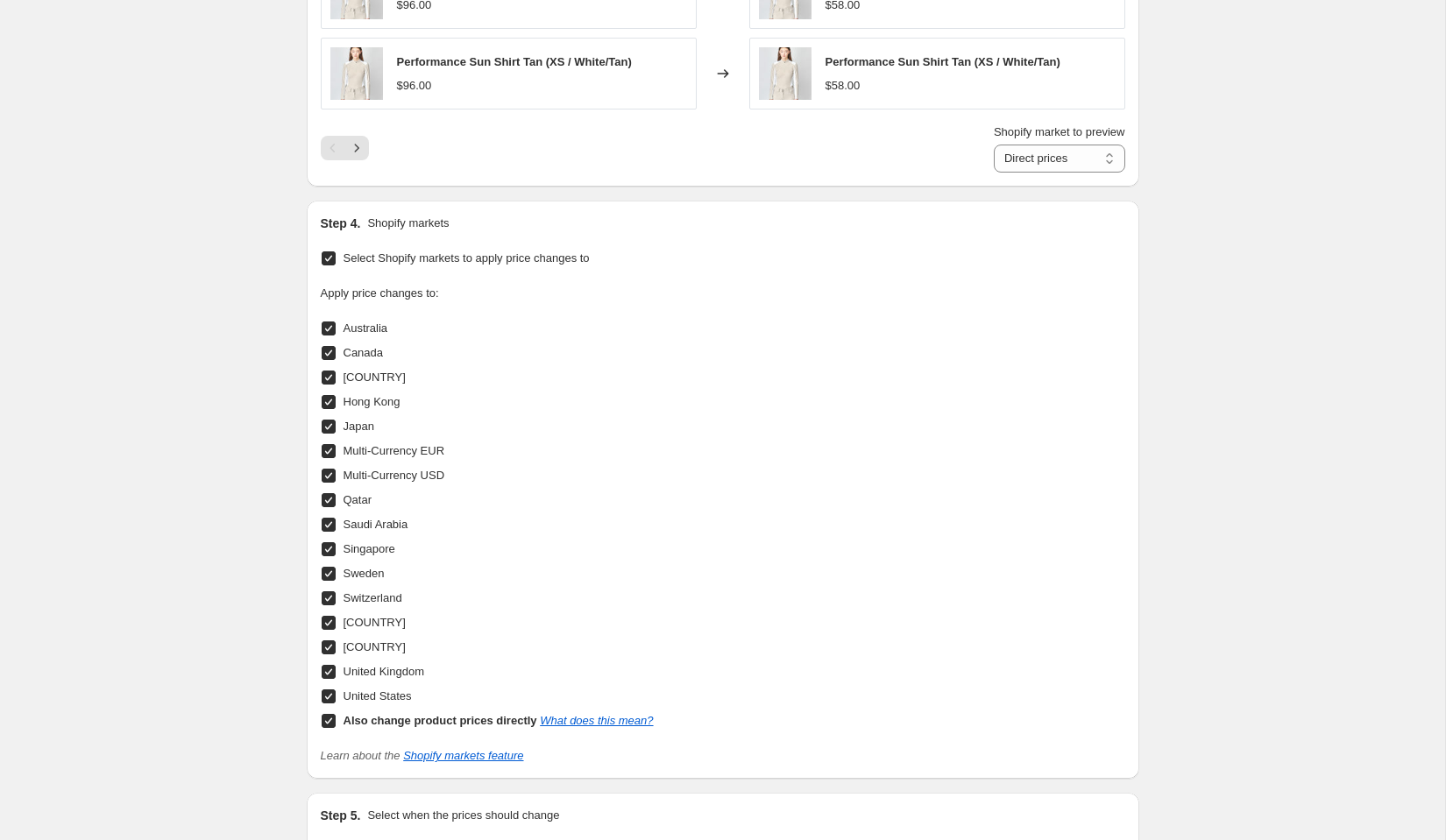 scroll, scrollTop: 1478, scrollLeft: 0, axis: vertical 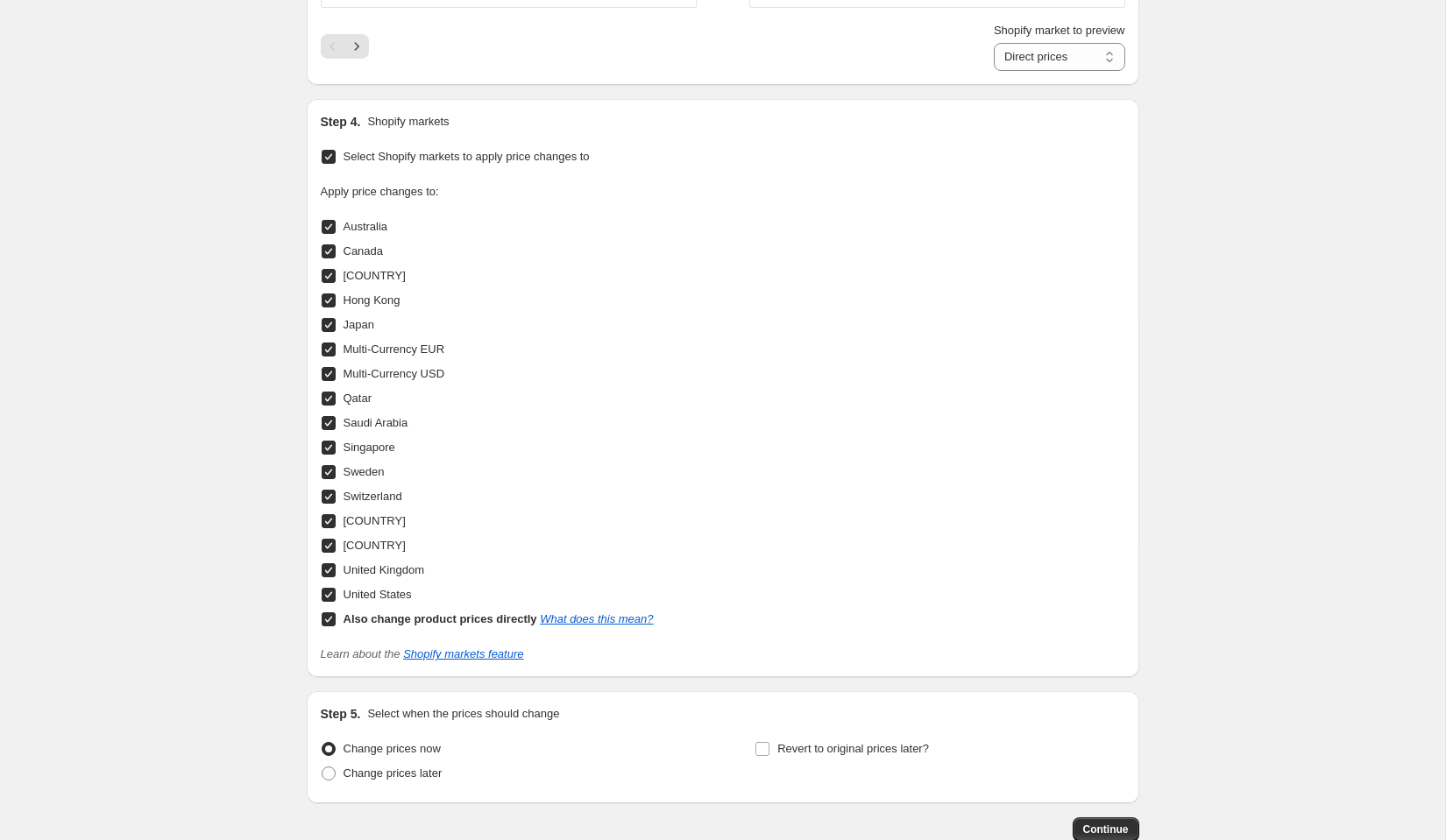 type on "UPDATED: Past Edition 40%" 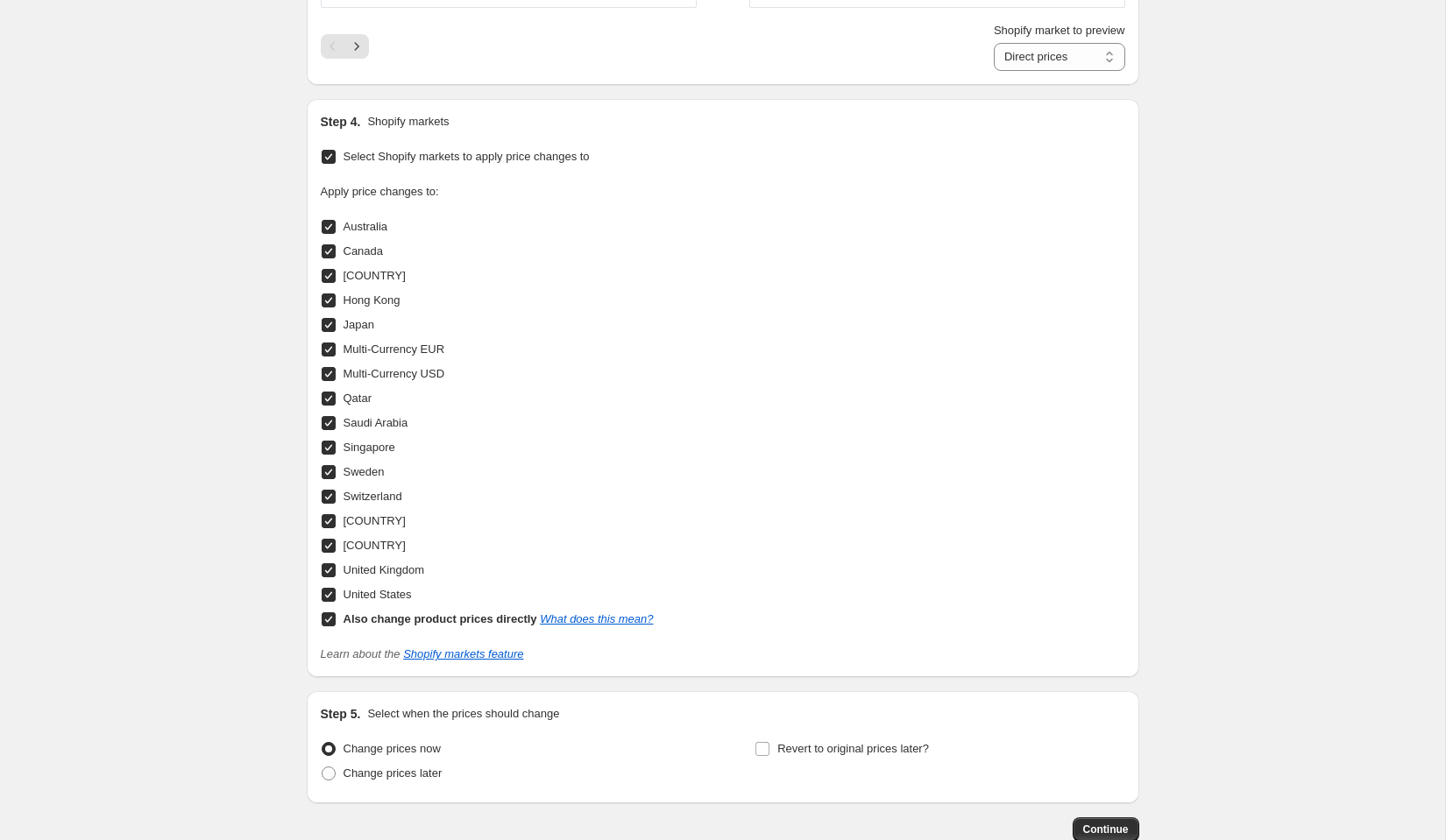 click on "Also change product prices directly   What does this mean?" at bounding box center (329, 619) 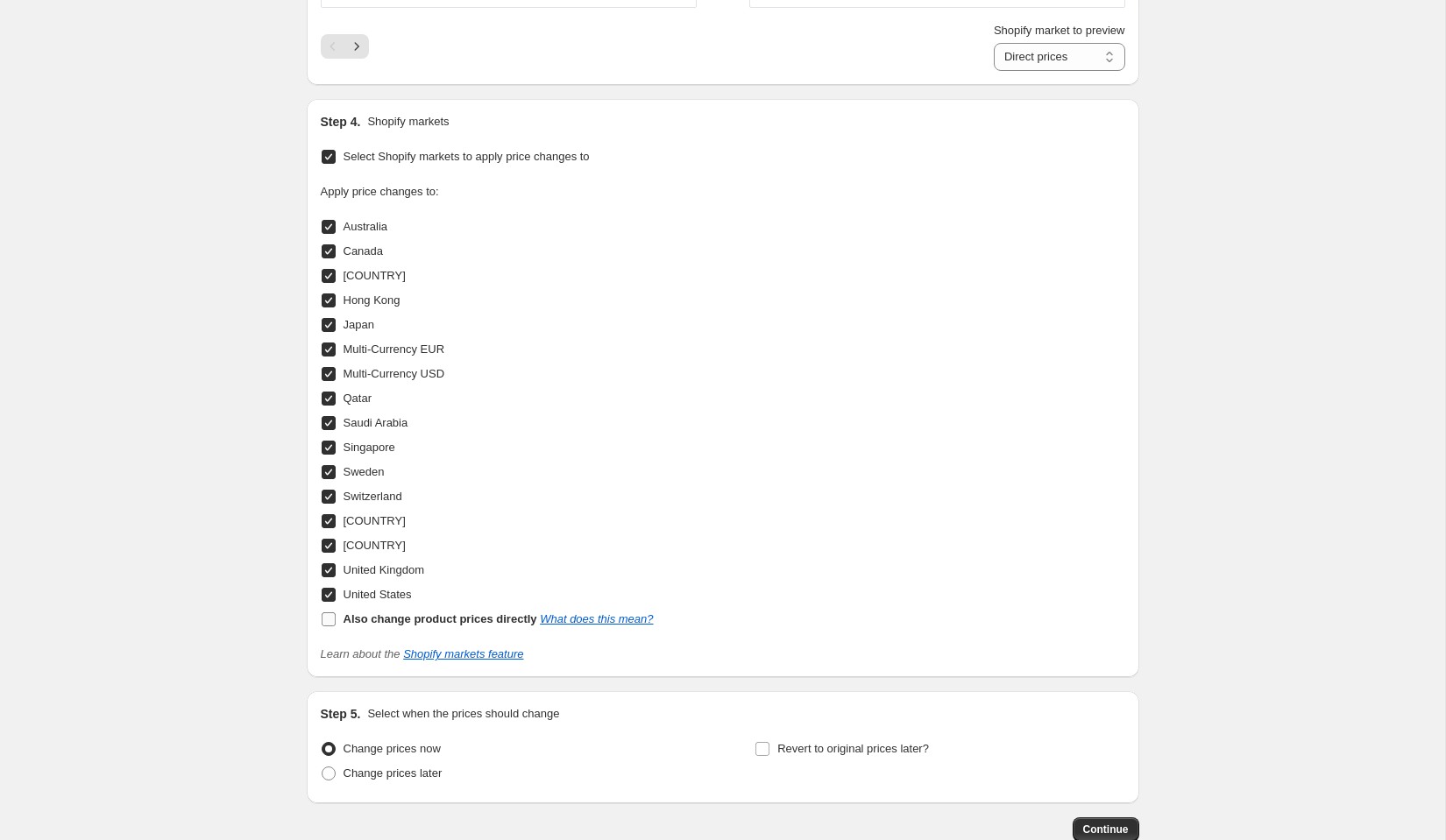 checkbox on "false" 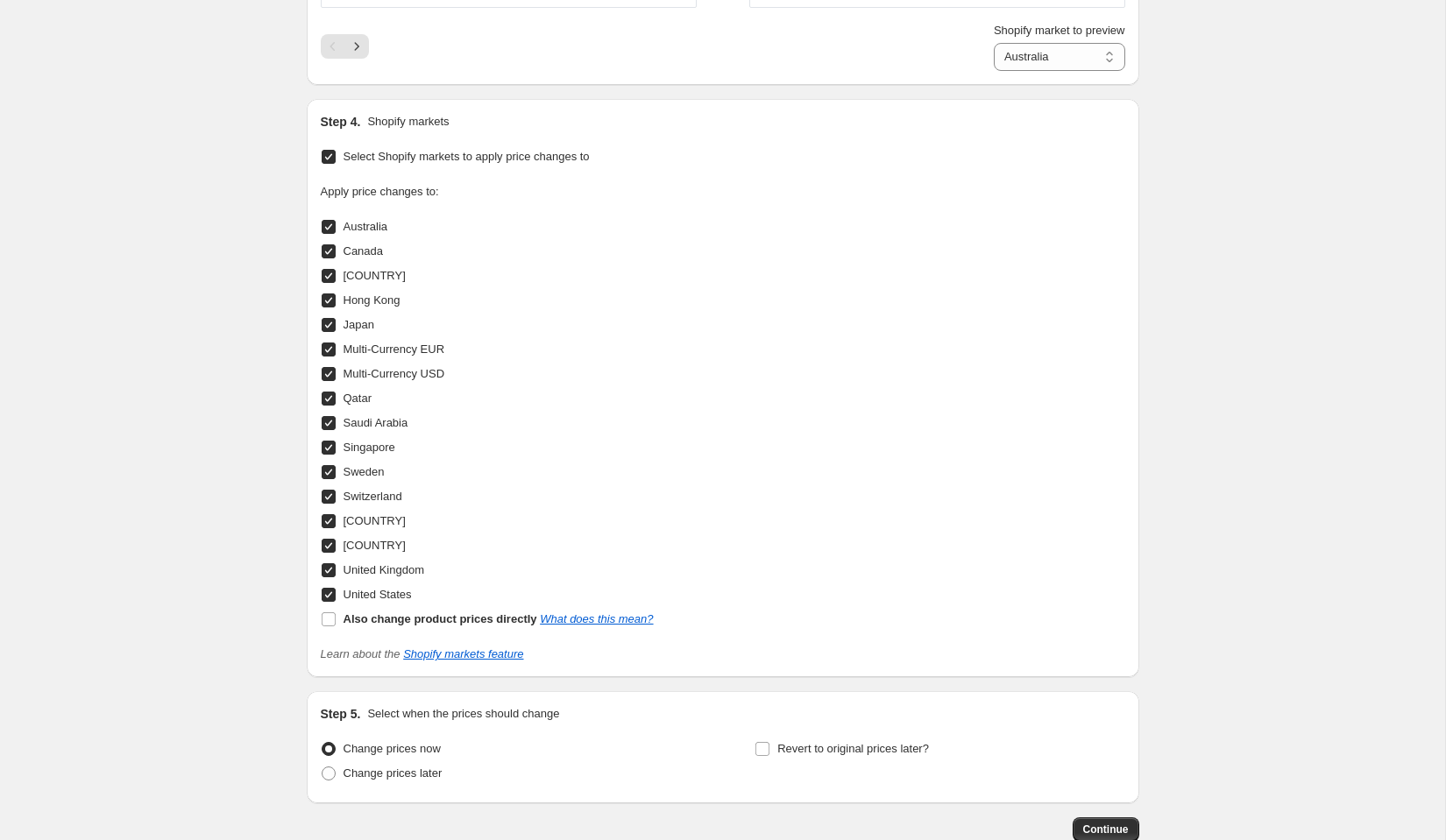 scroll, scrollTop: 1580, scrollLeft: 0, axis: vertical 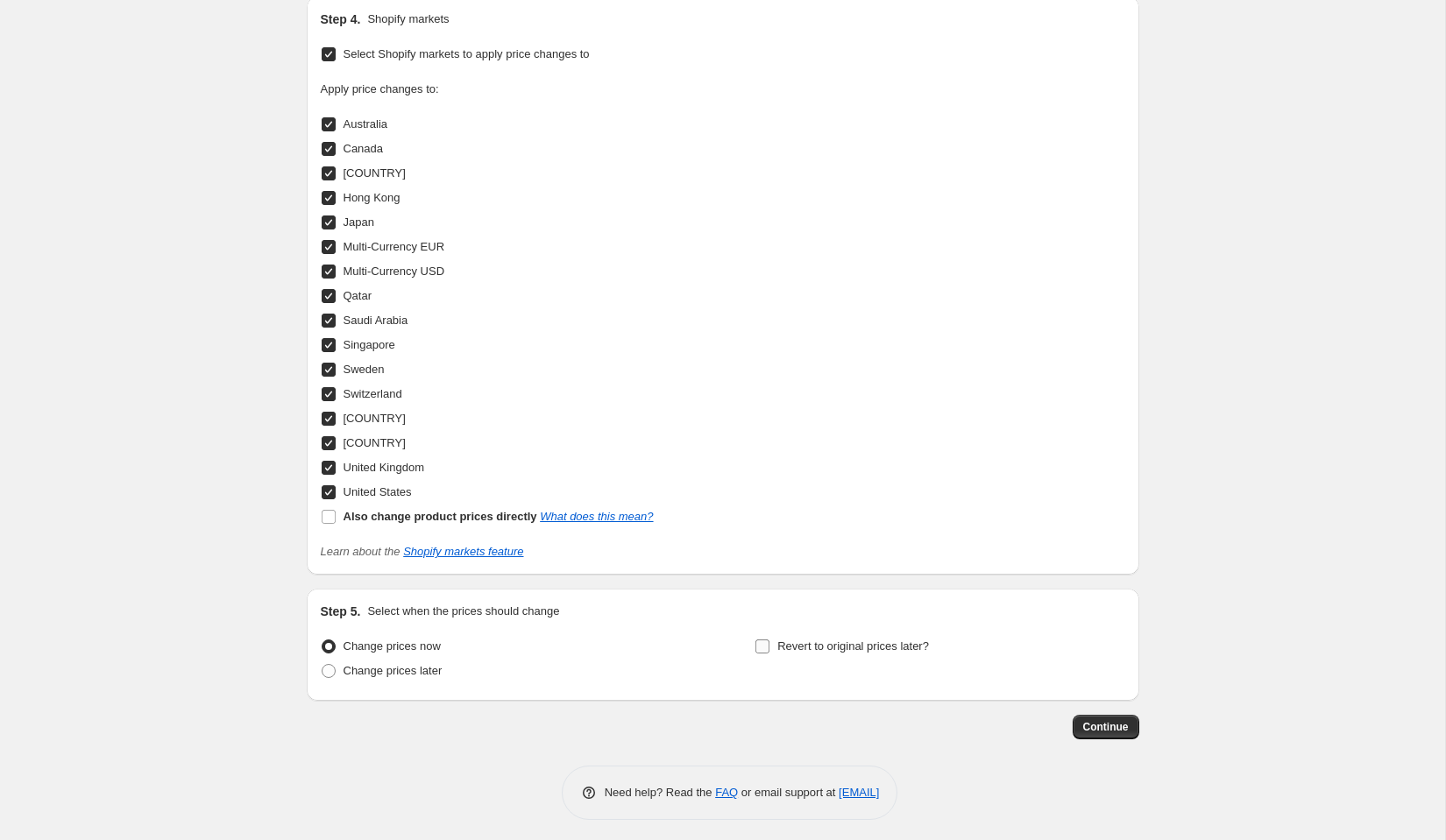 click at bounding box center (762, 646) 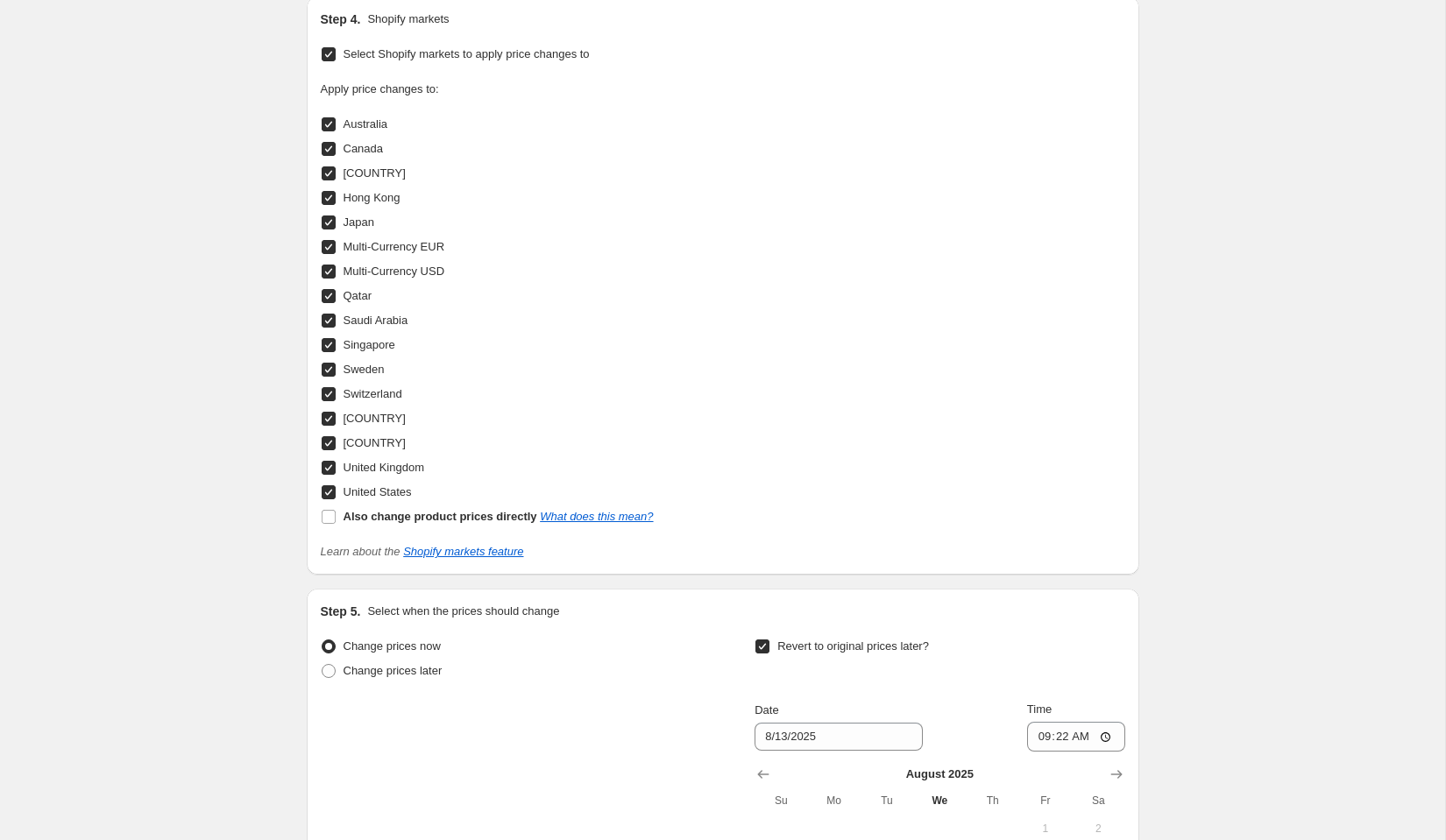 click on "Revert to original prices later?" at bounding box center [762, 646] 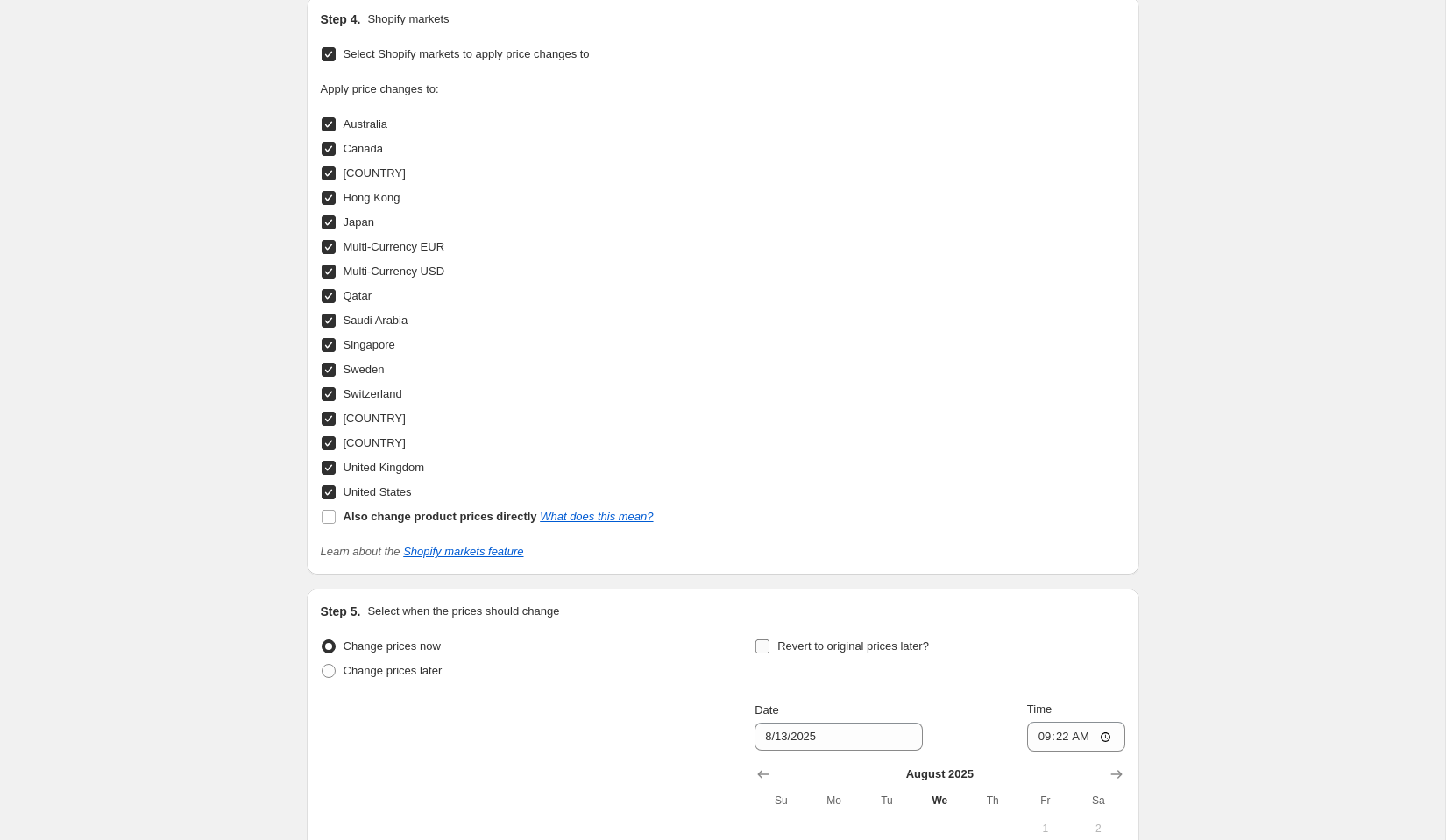 checkbox on "false" 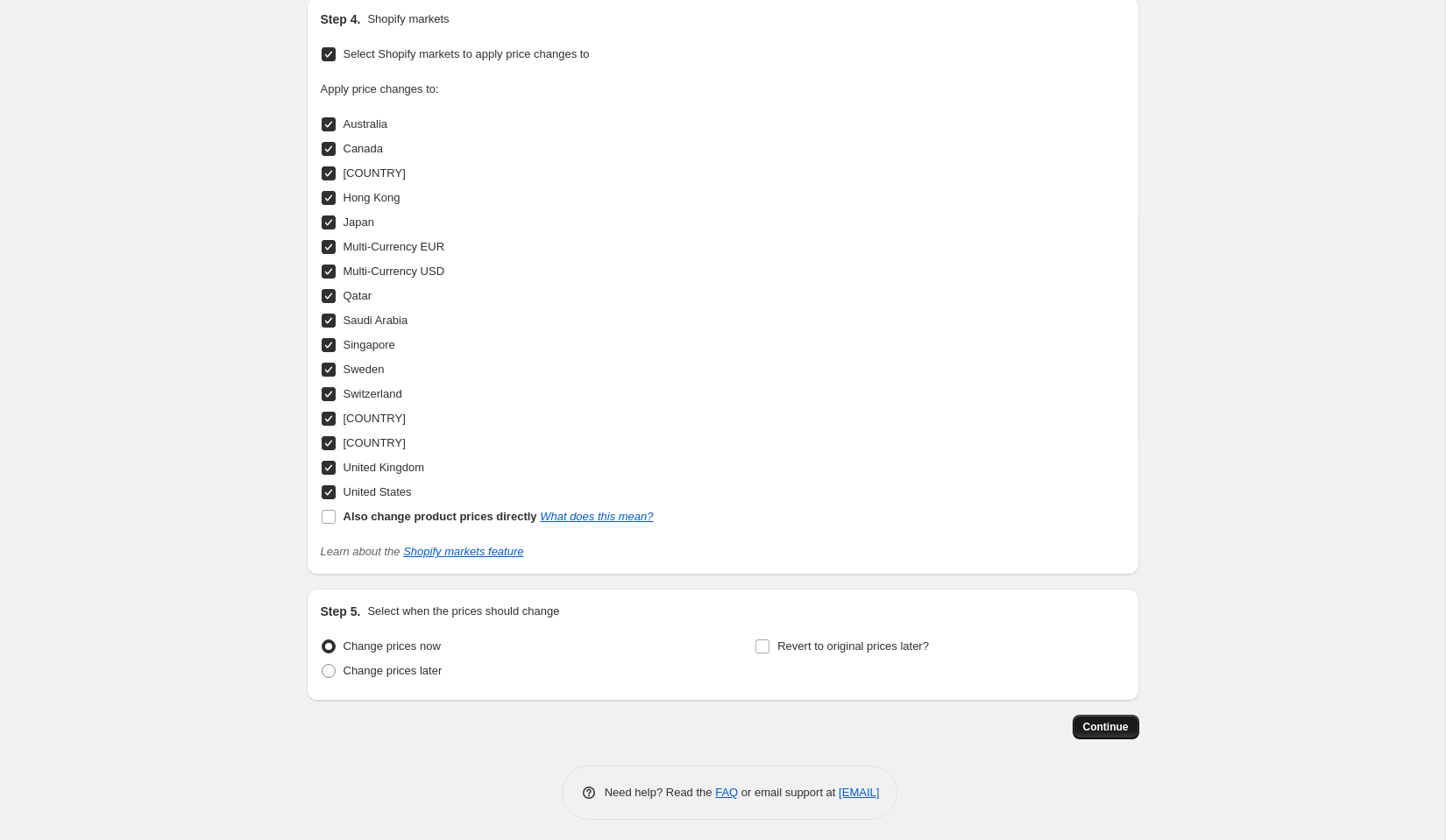 click on "Continue" at bounding box center (1106, 727) 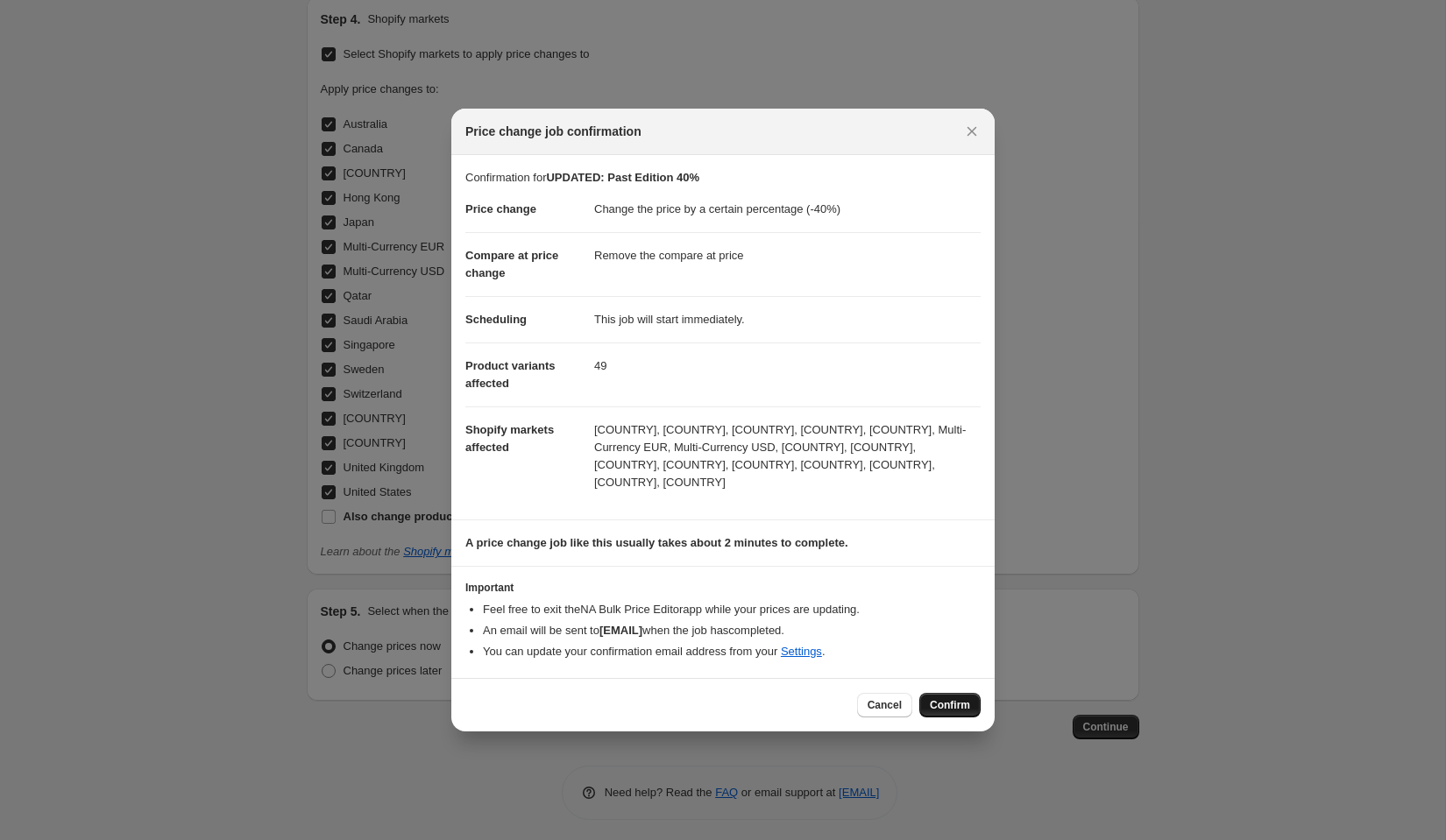 click on "Confirm" at bounding box center [950, 705] 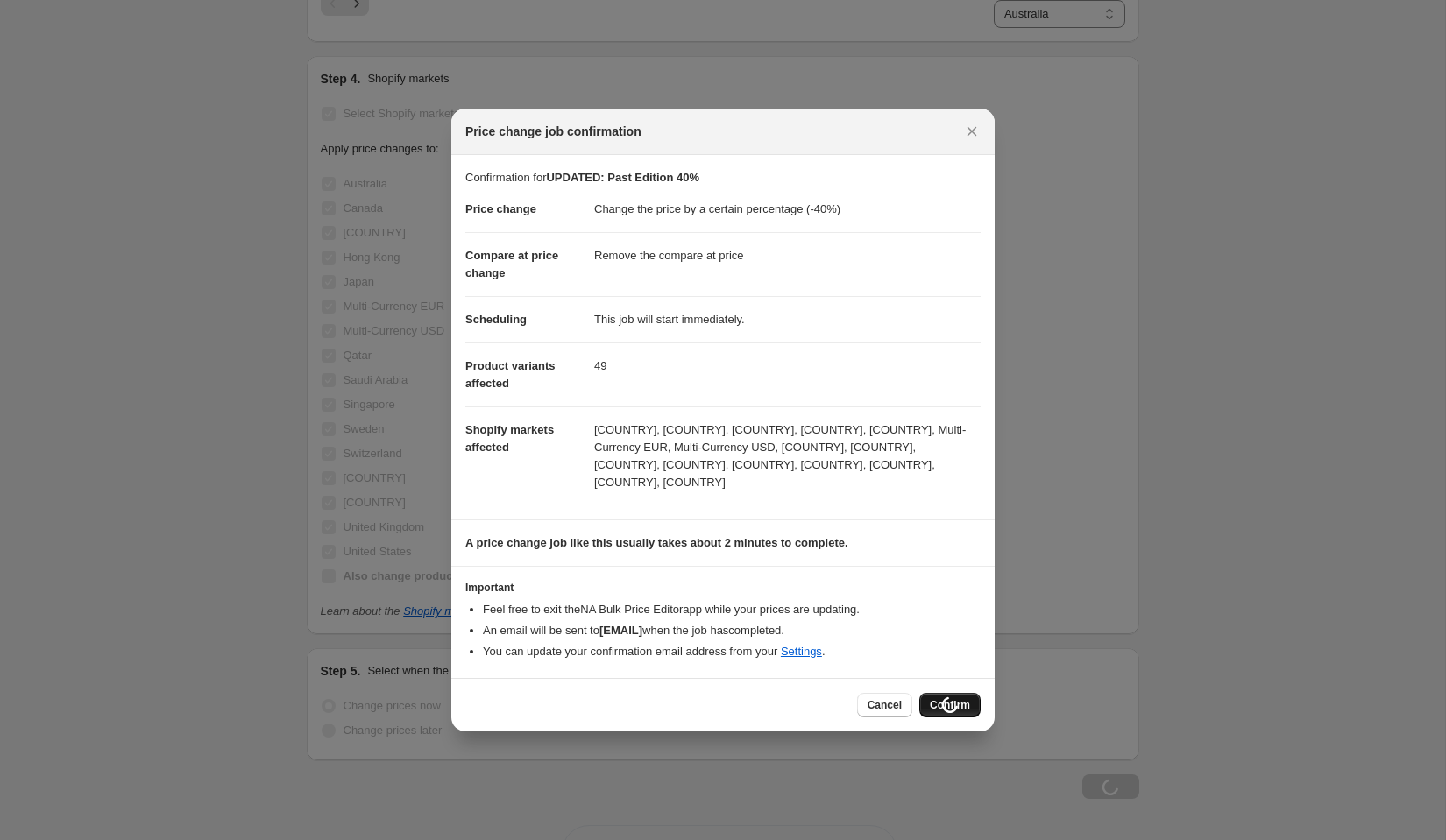 scroll, scrollTop: 1640, scrollLeft: 0, axis: vertical 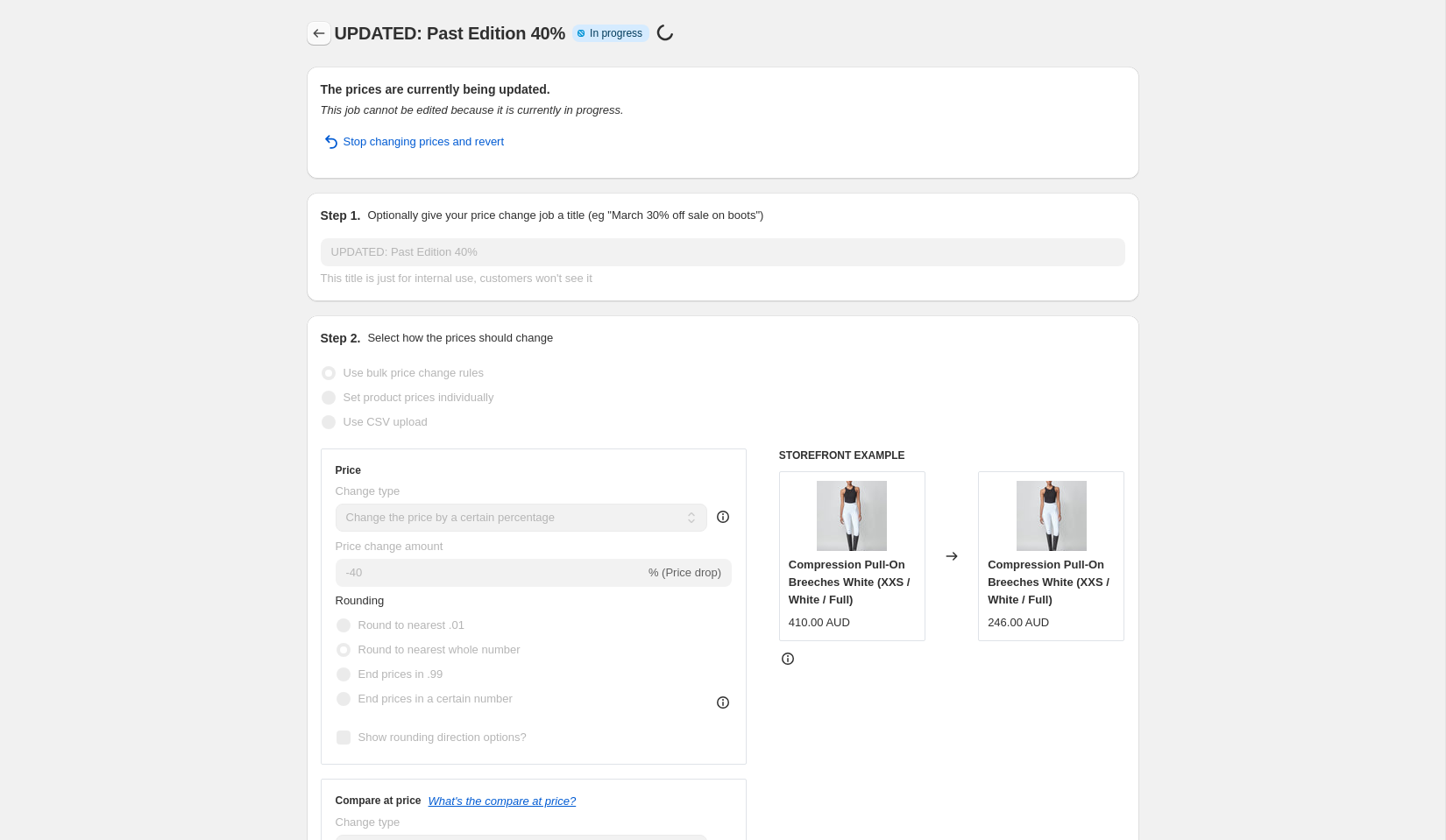 click 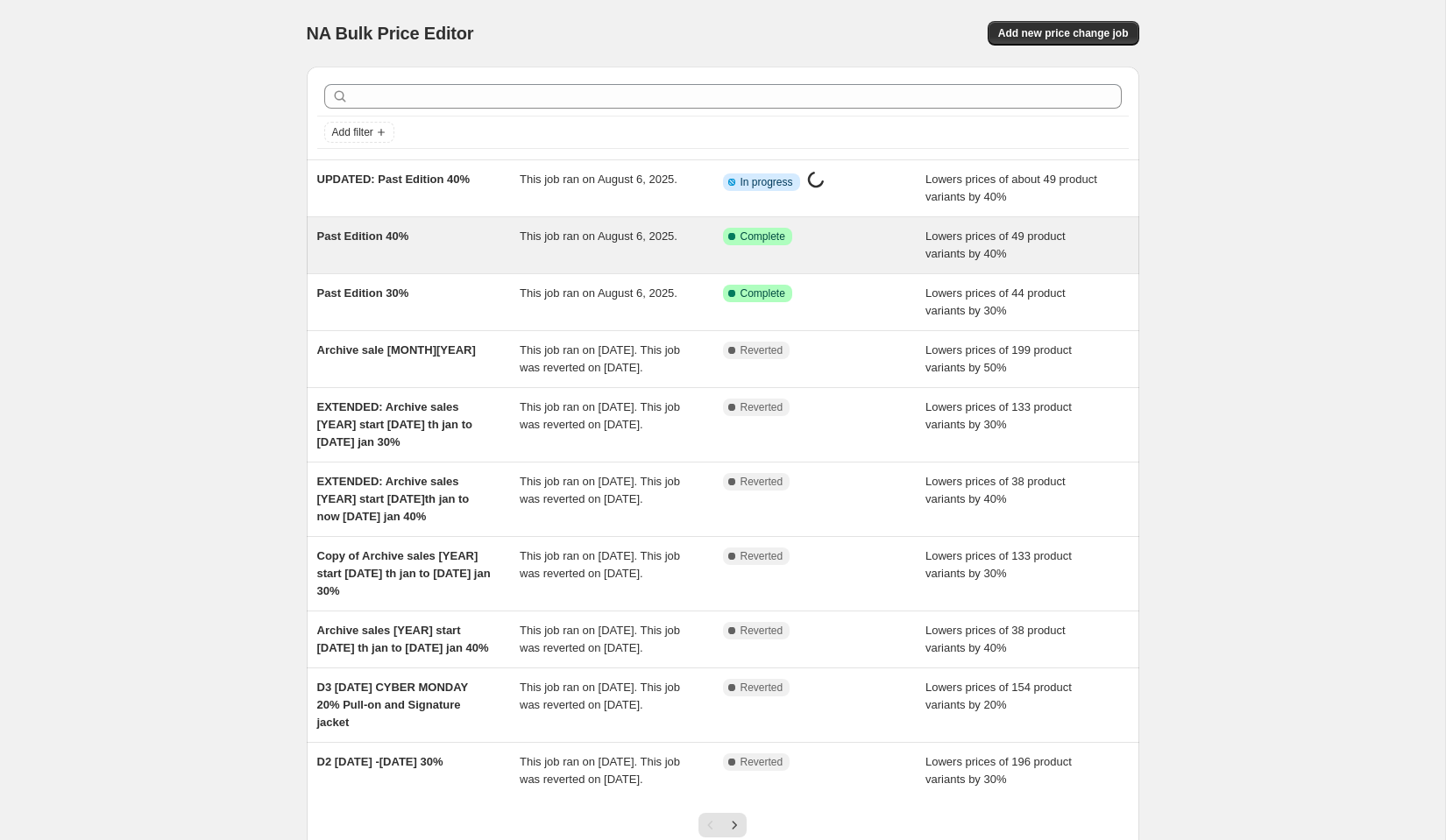 click on "Success Complete Complete" at bounding box center (812, 236) 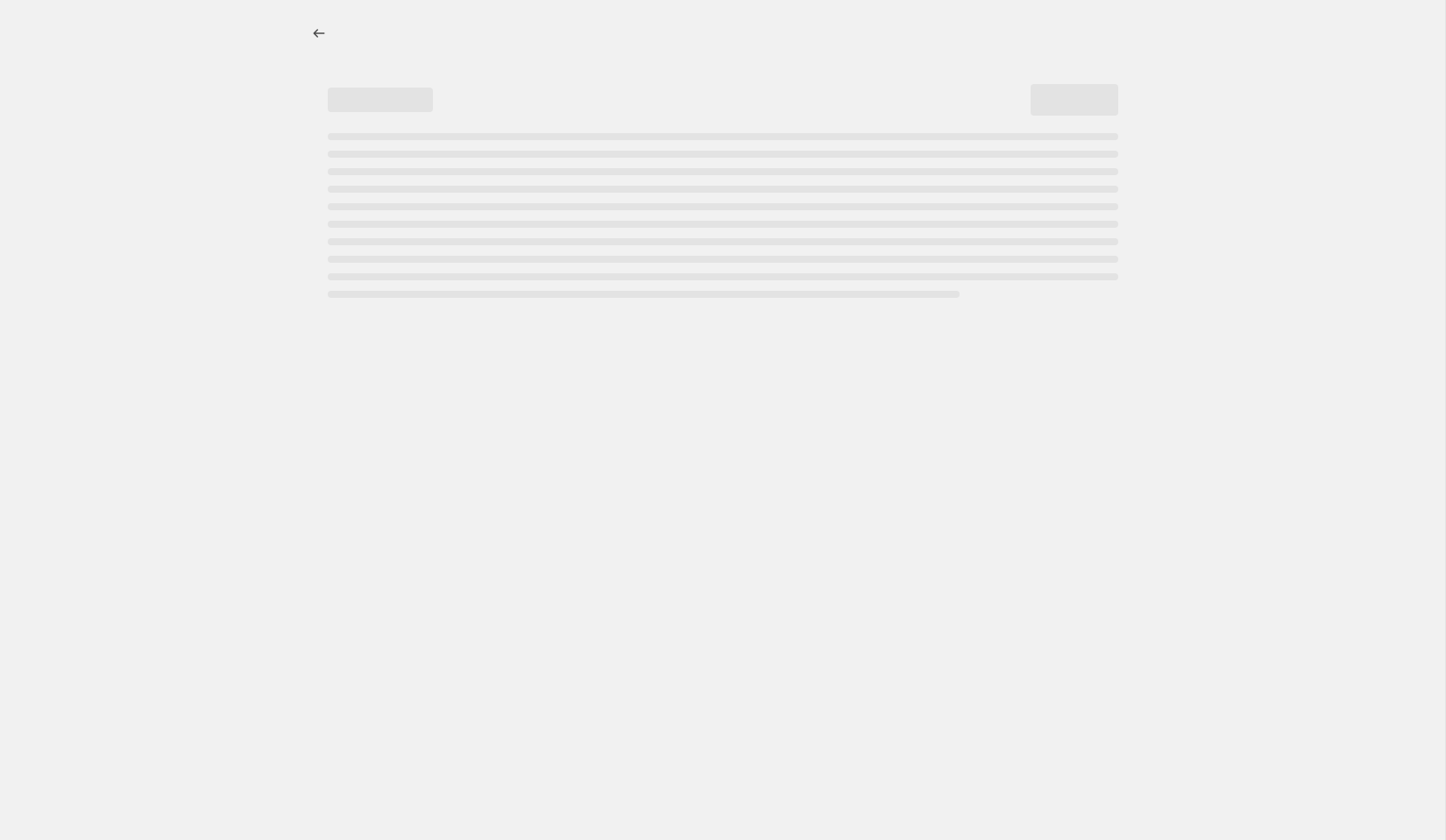 select on "percentage" 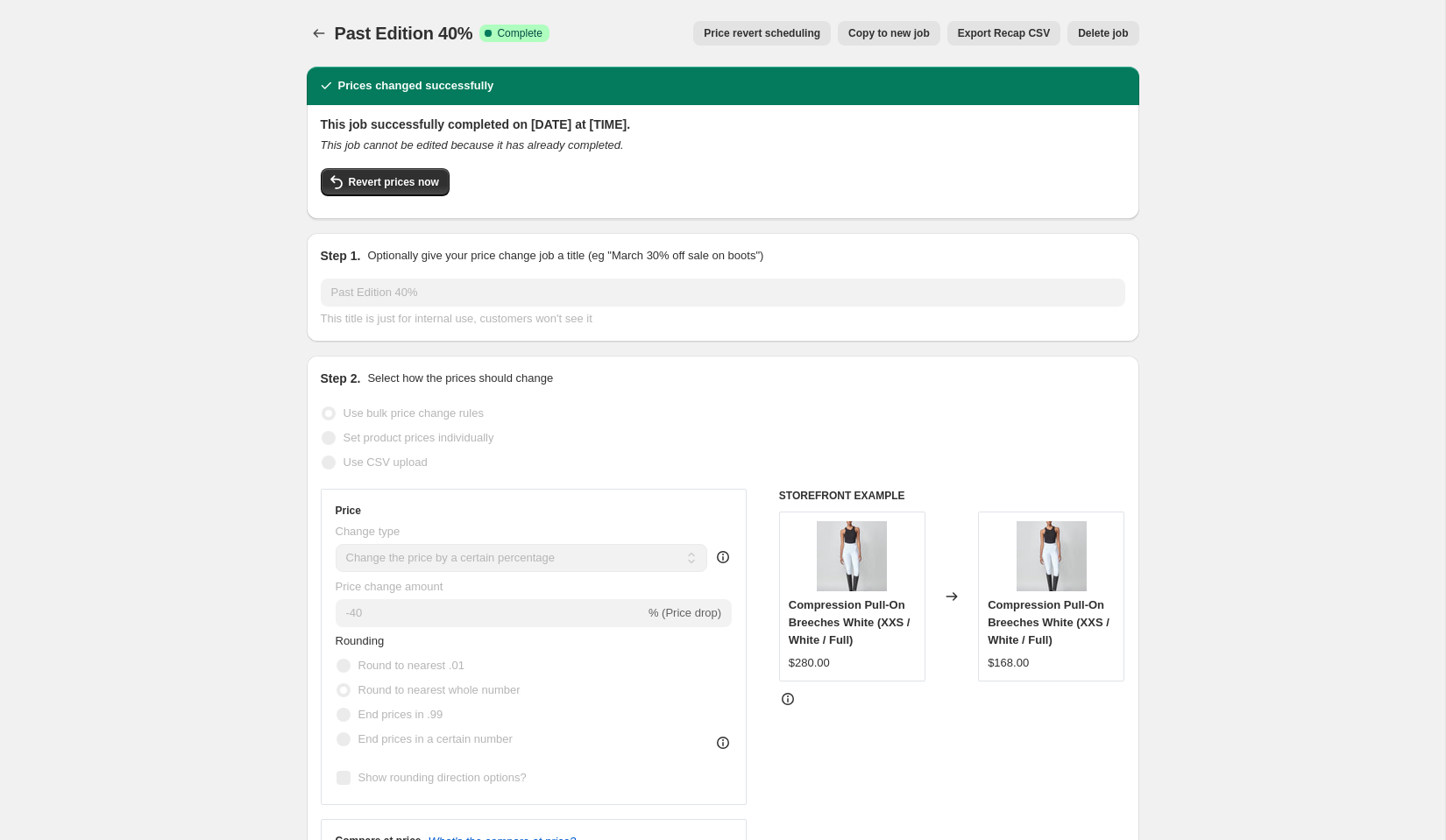 click on "Delete job" at bounding box center (1102, 33) 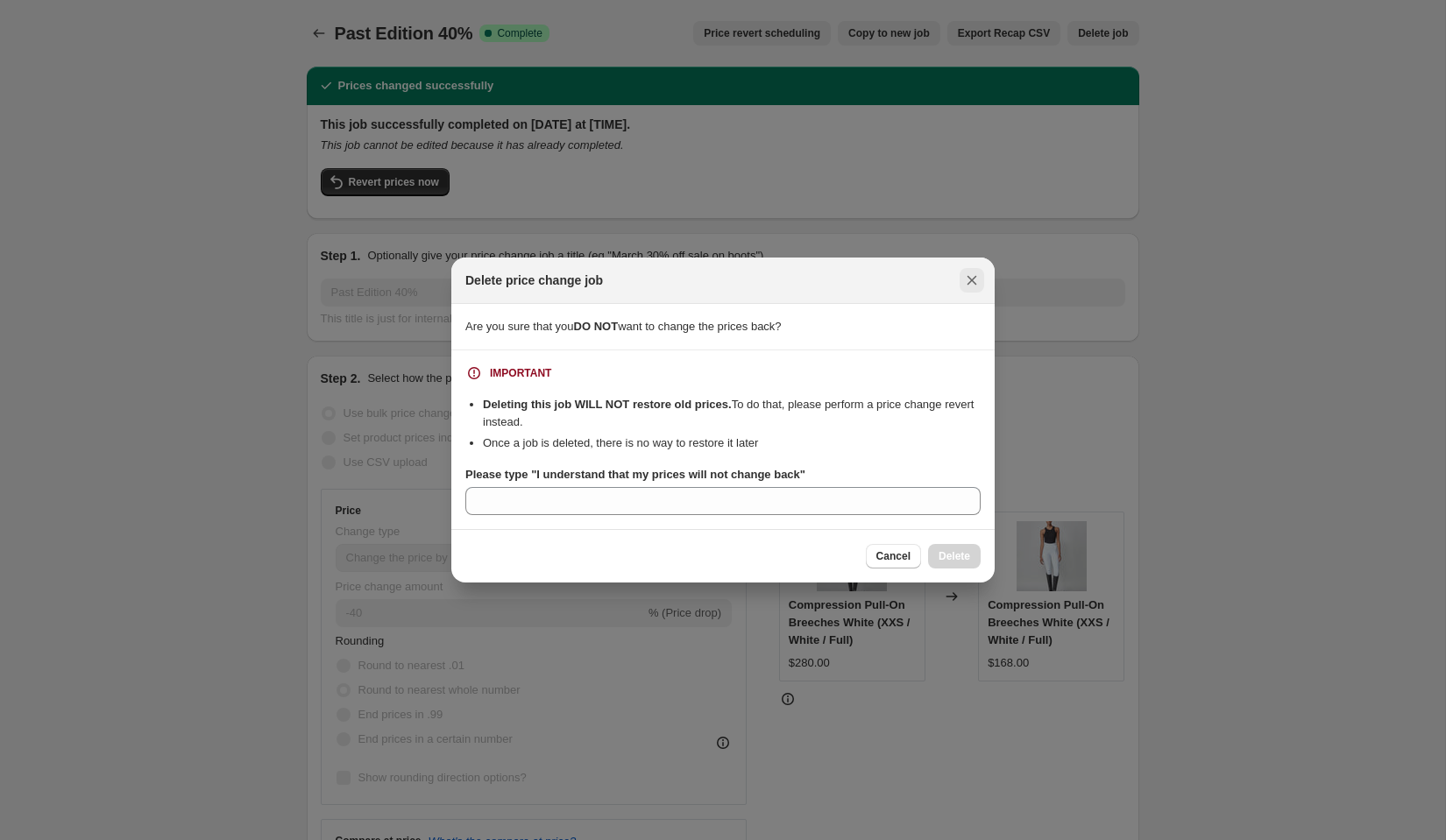 click 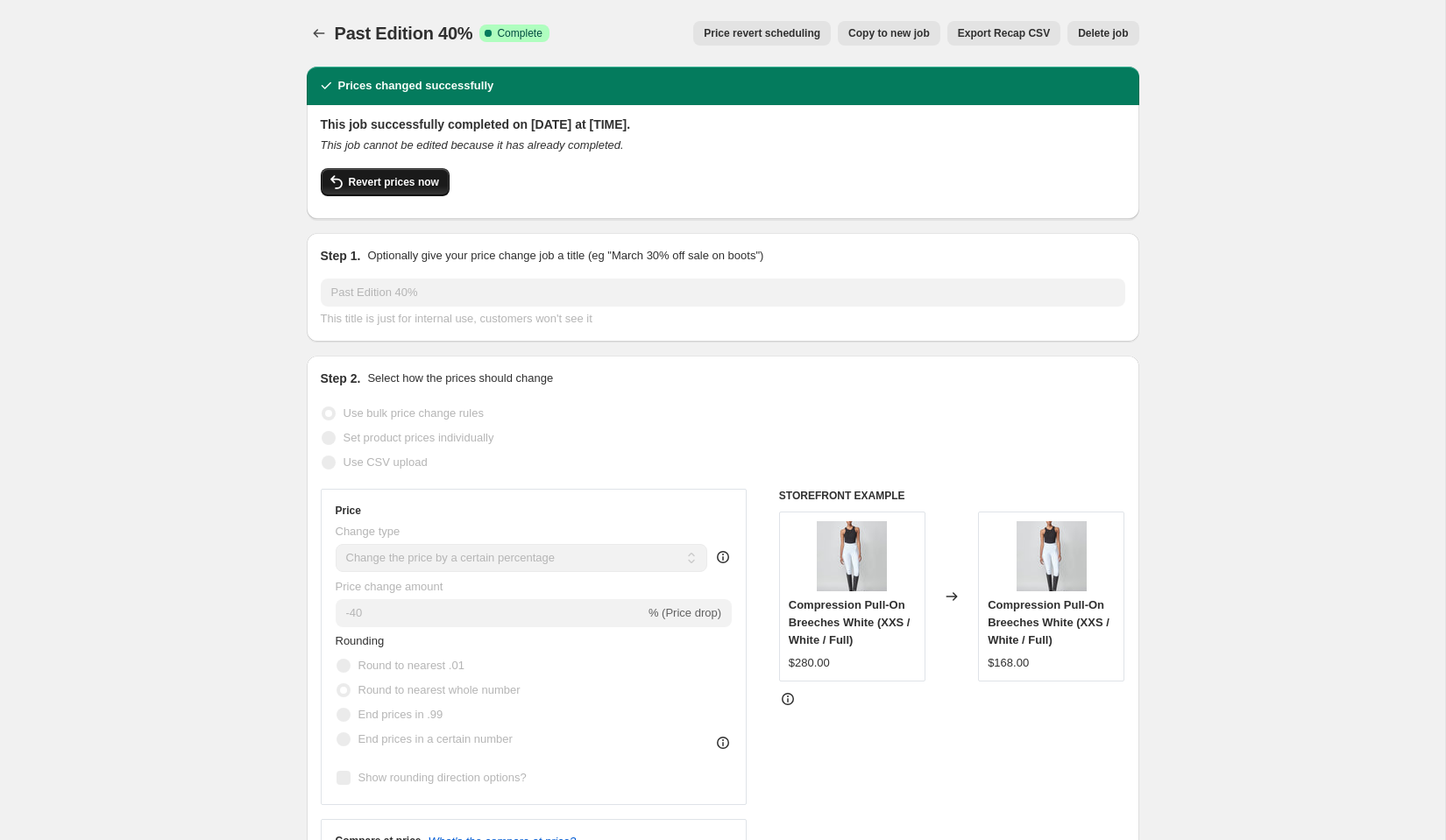 click on "Revert prices now" at bounding box center [393, 182] 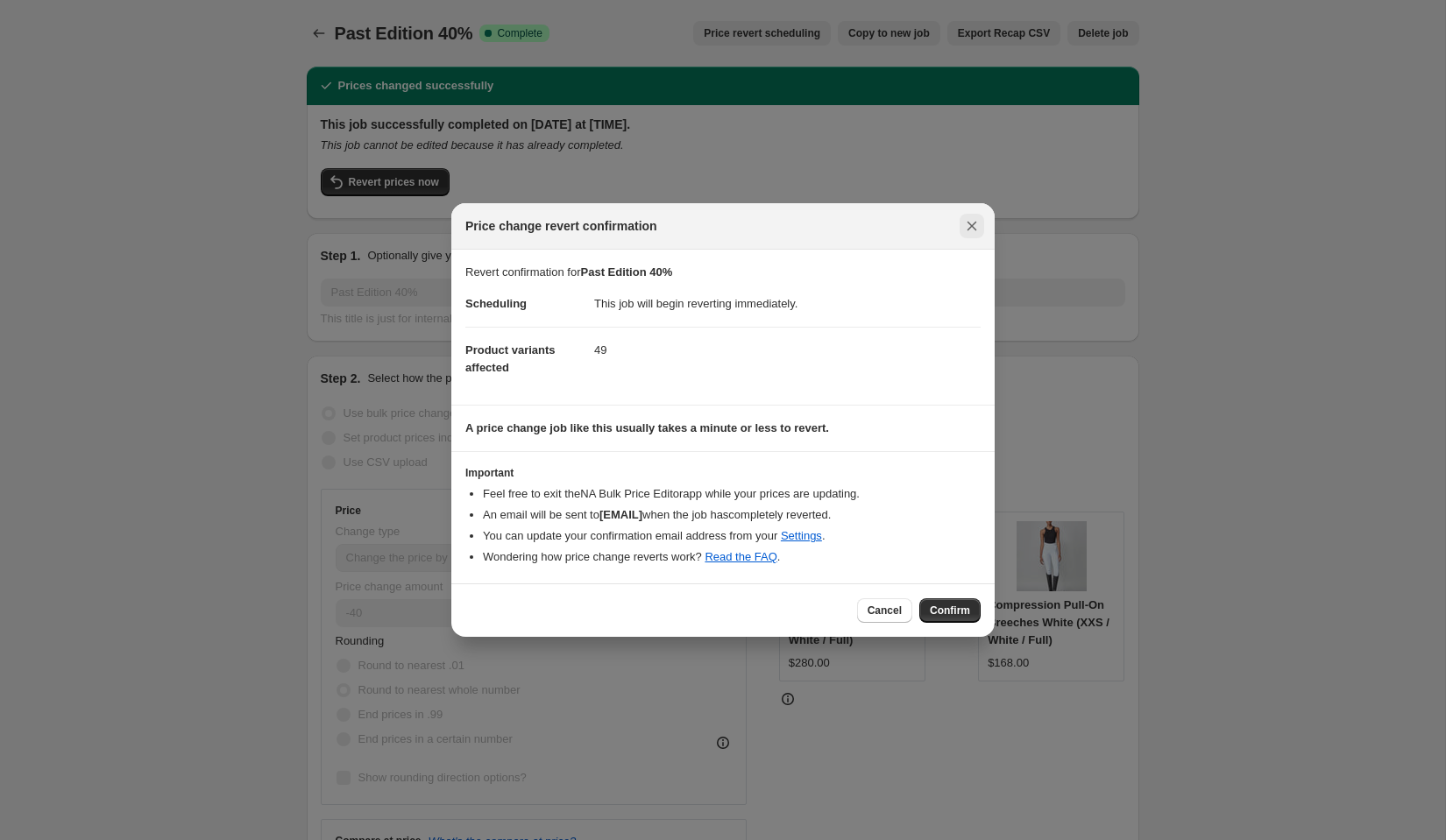 click 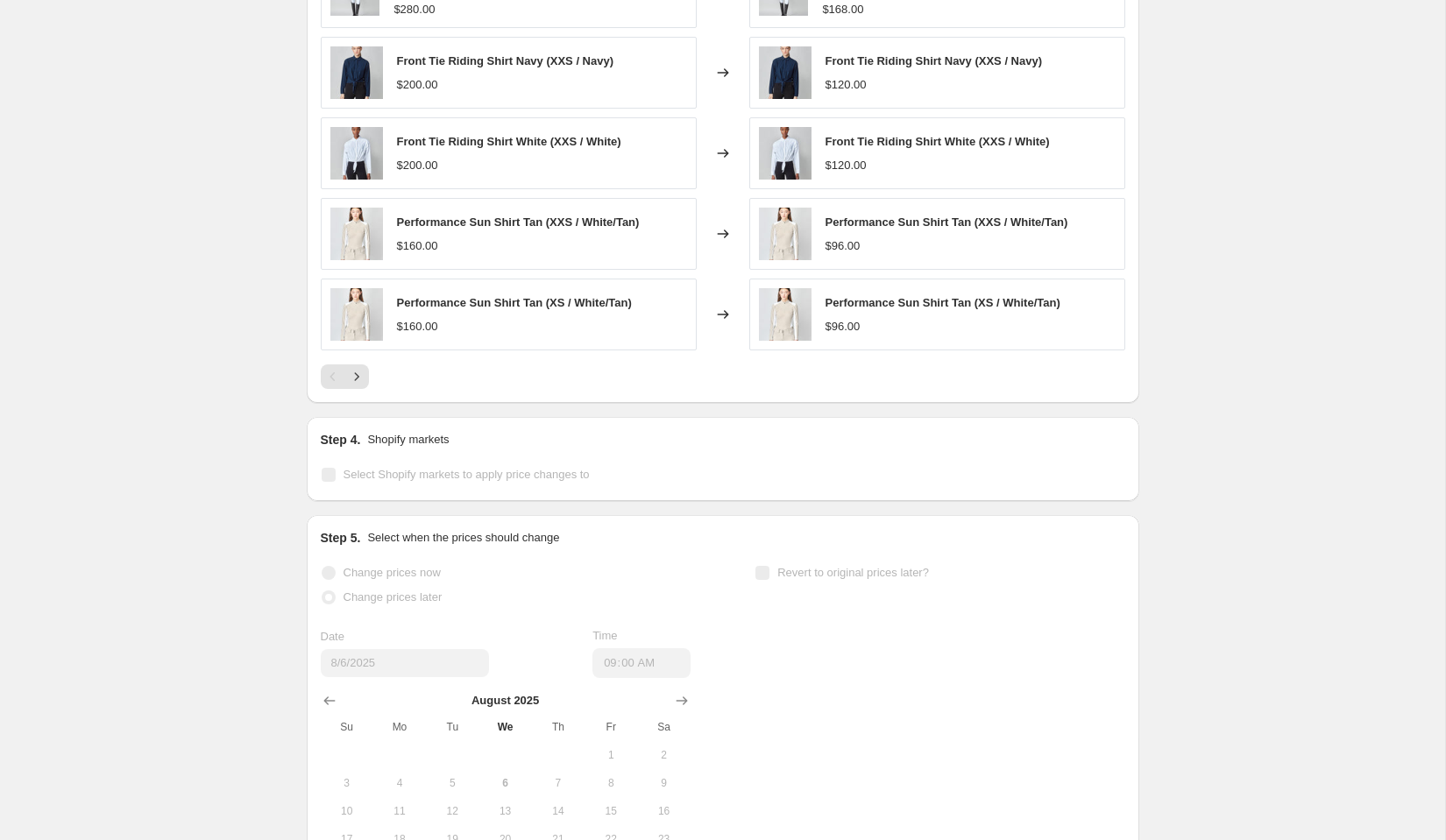 scroll, scrollTop: 0, scrollLeft: 0, axis: both 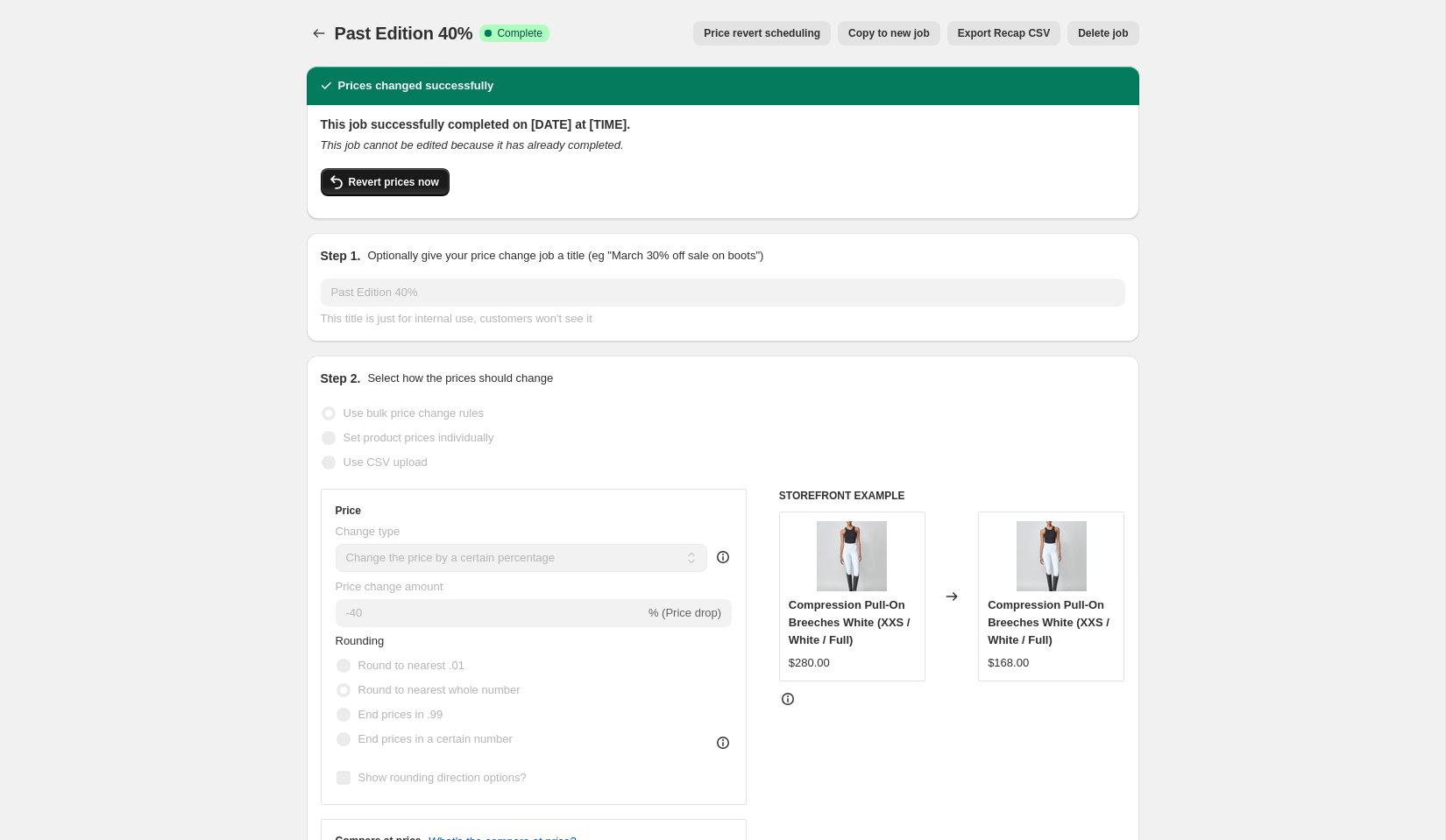 click on "Revert prices now" at bounding box center (385, 182) 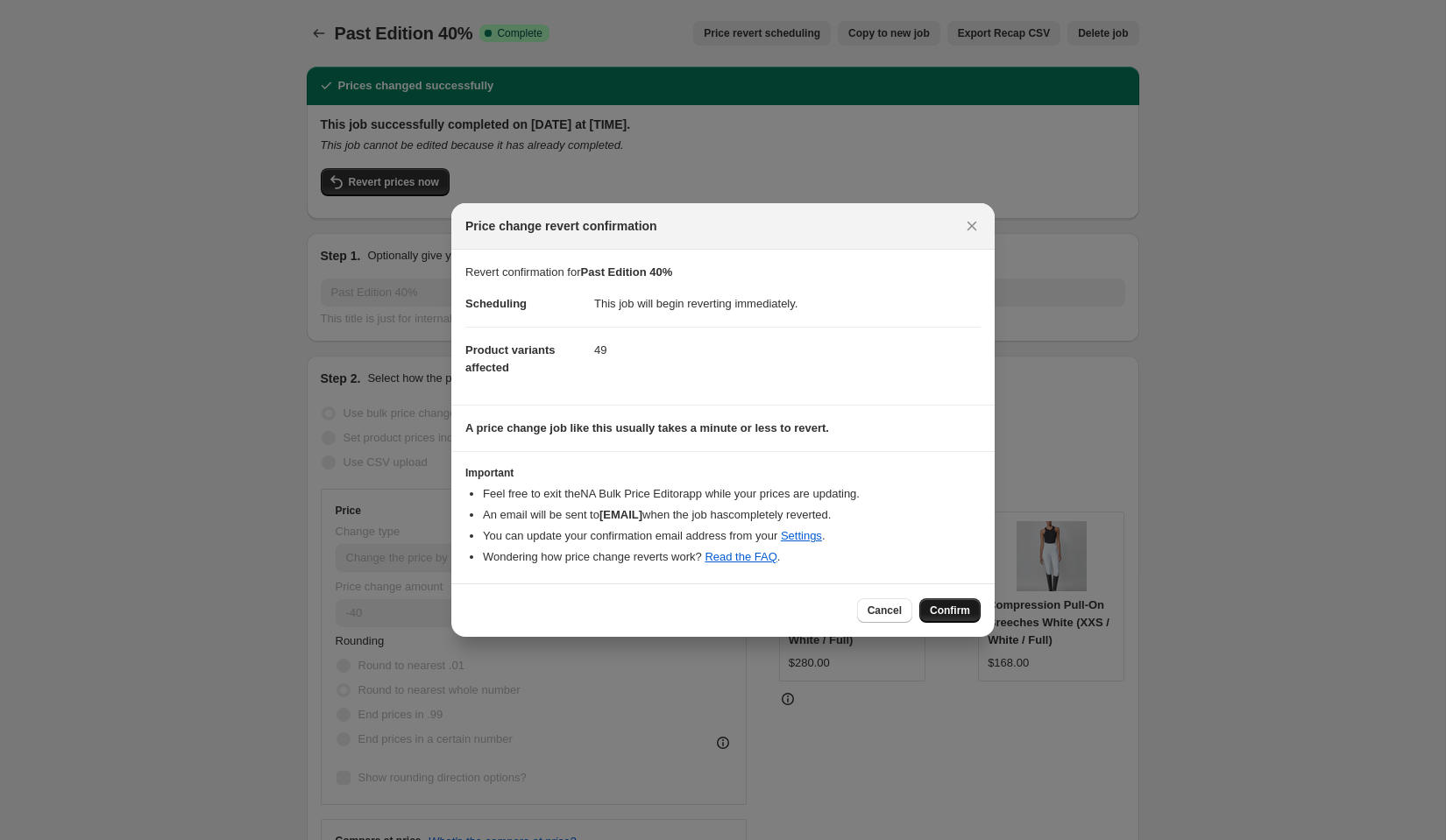 click on "Confirm" at bounding box center (950, 611) 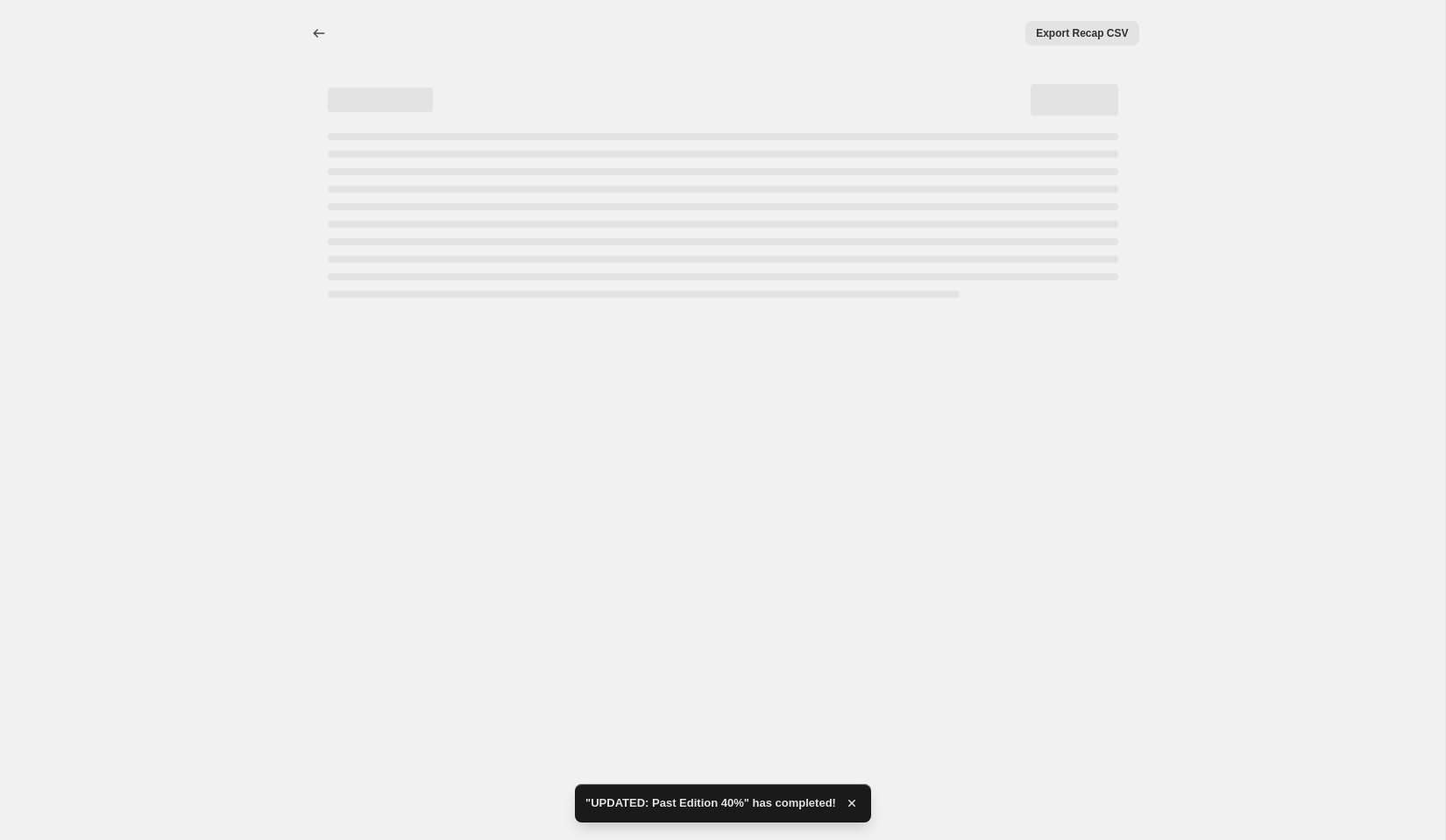 select on "percentage" 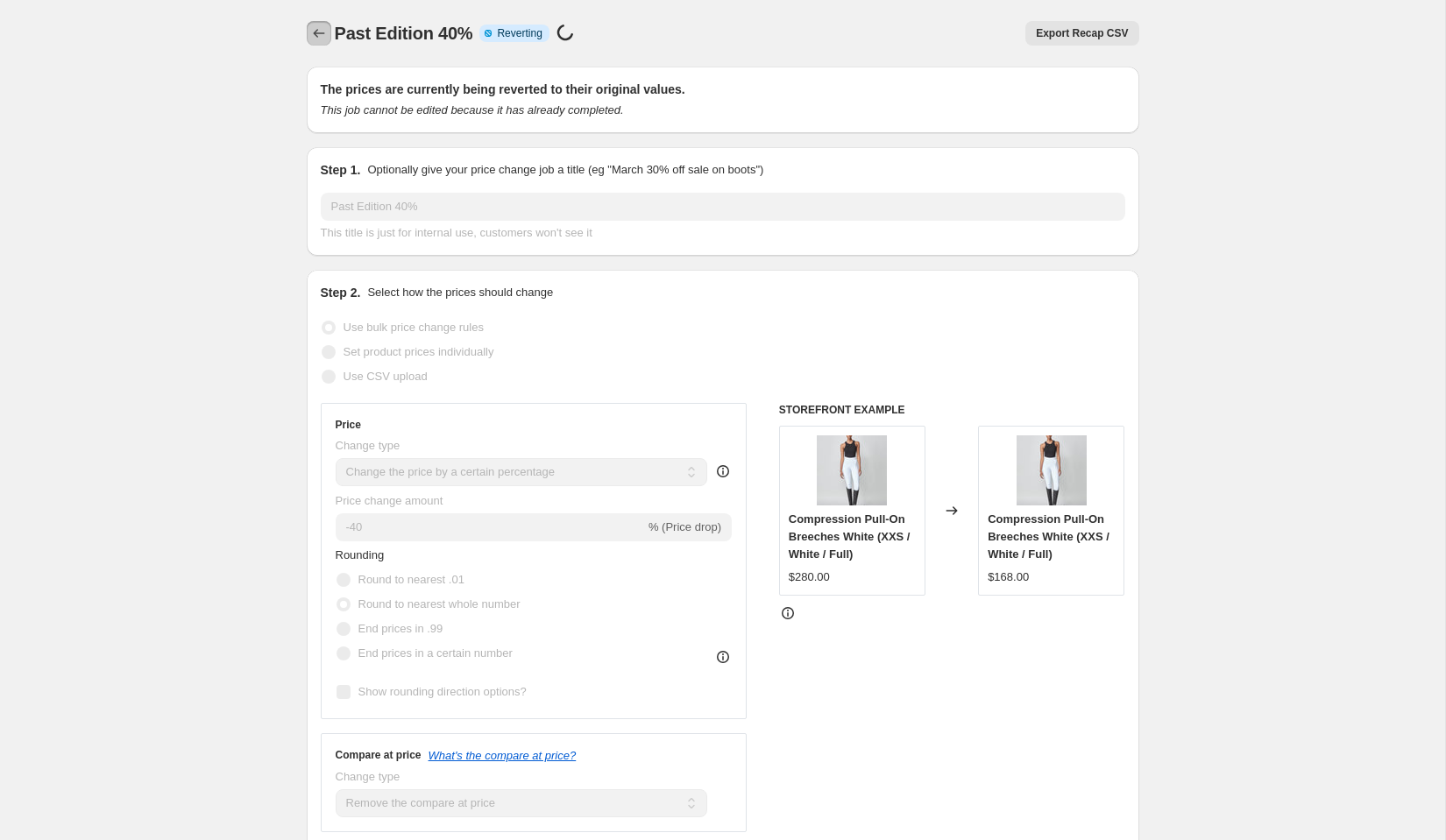 click 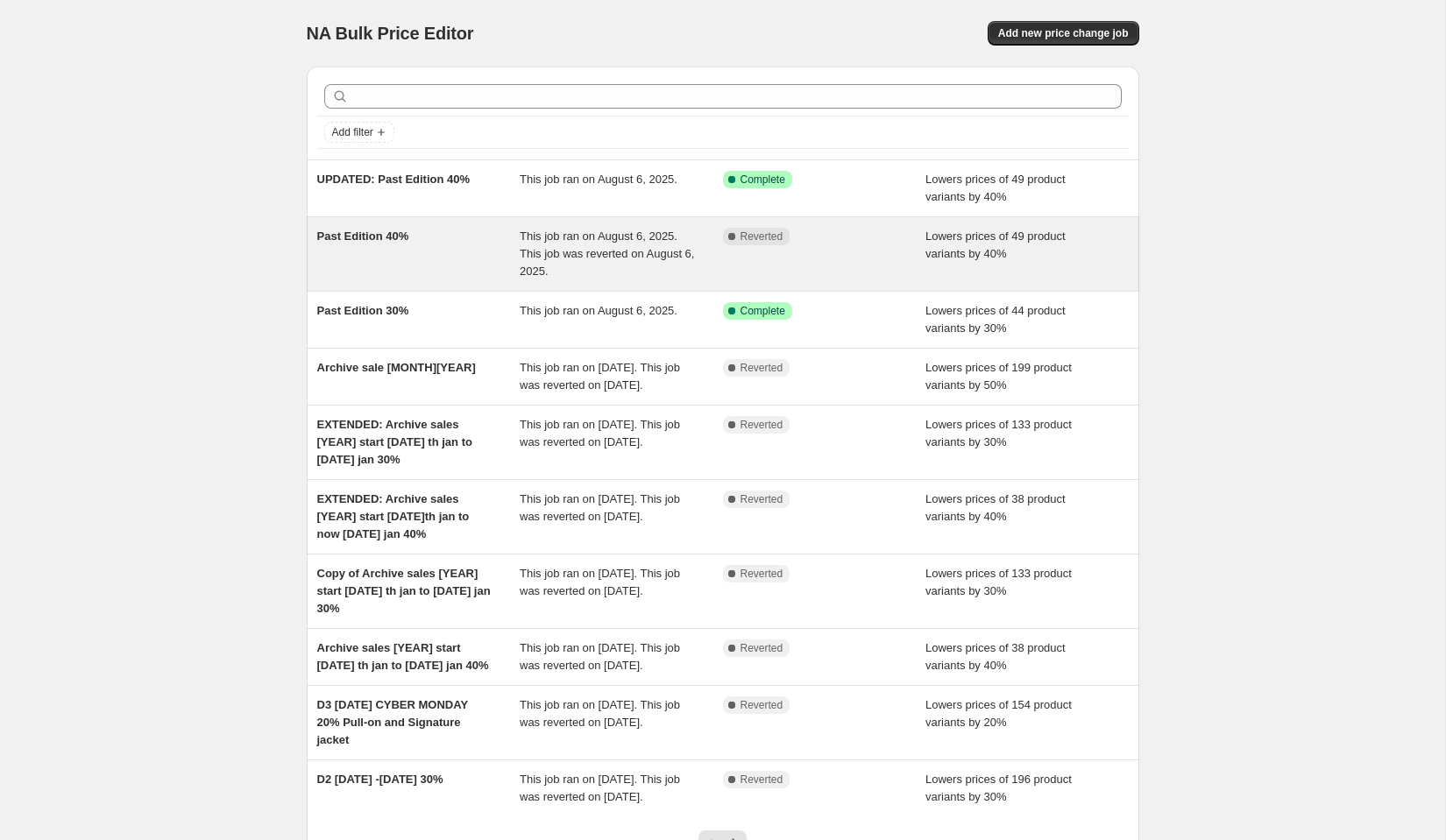click on "Past Edition 40%" at bounding box center [419, 254] 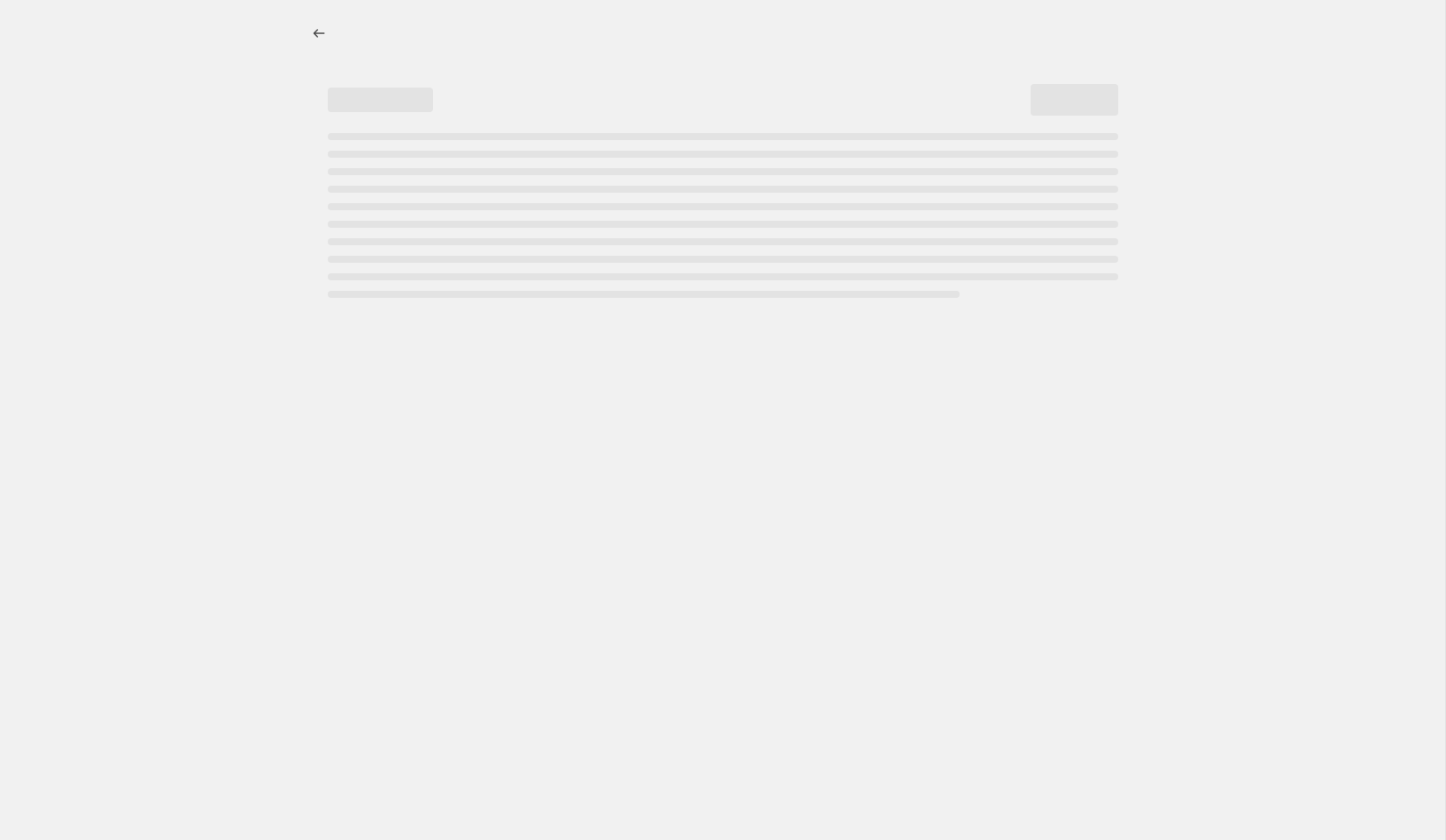 select on "percentage" 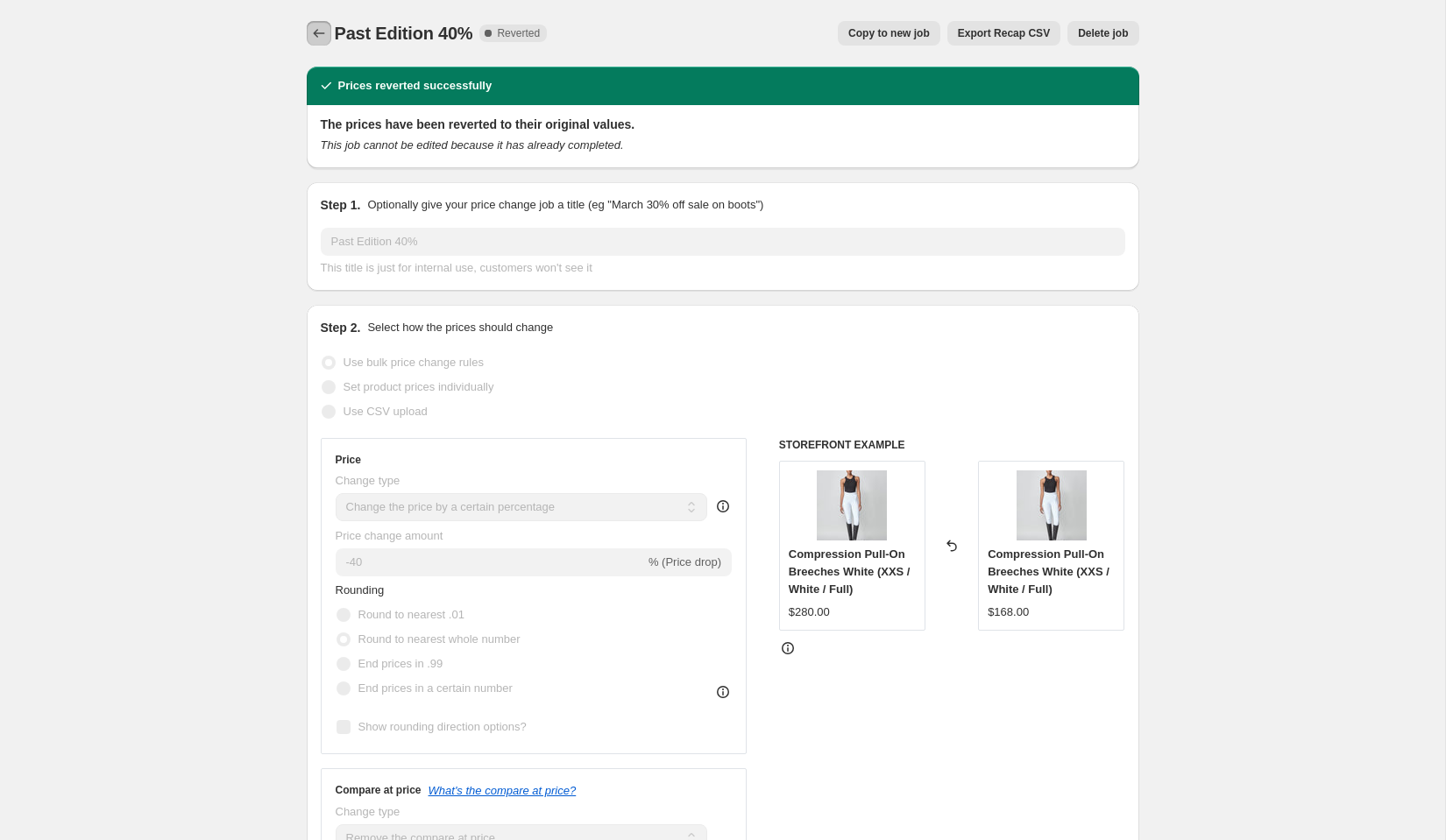 click 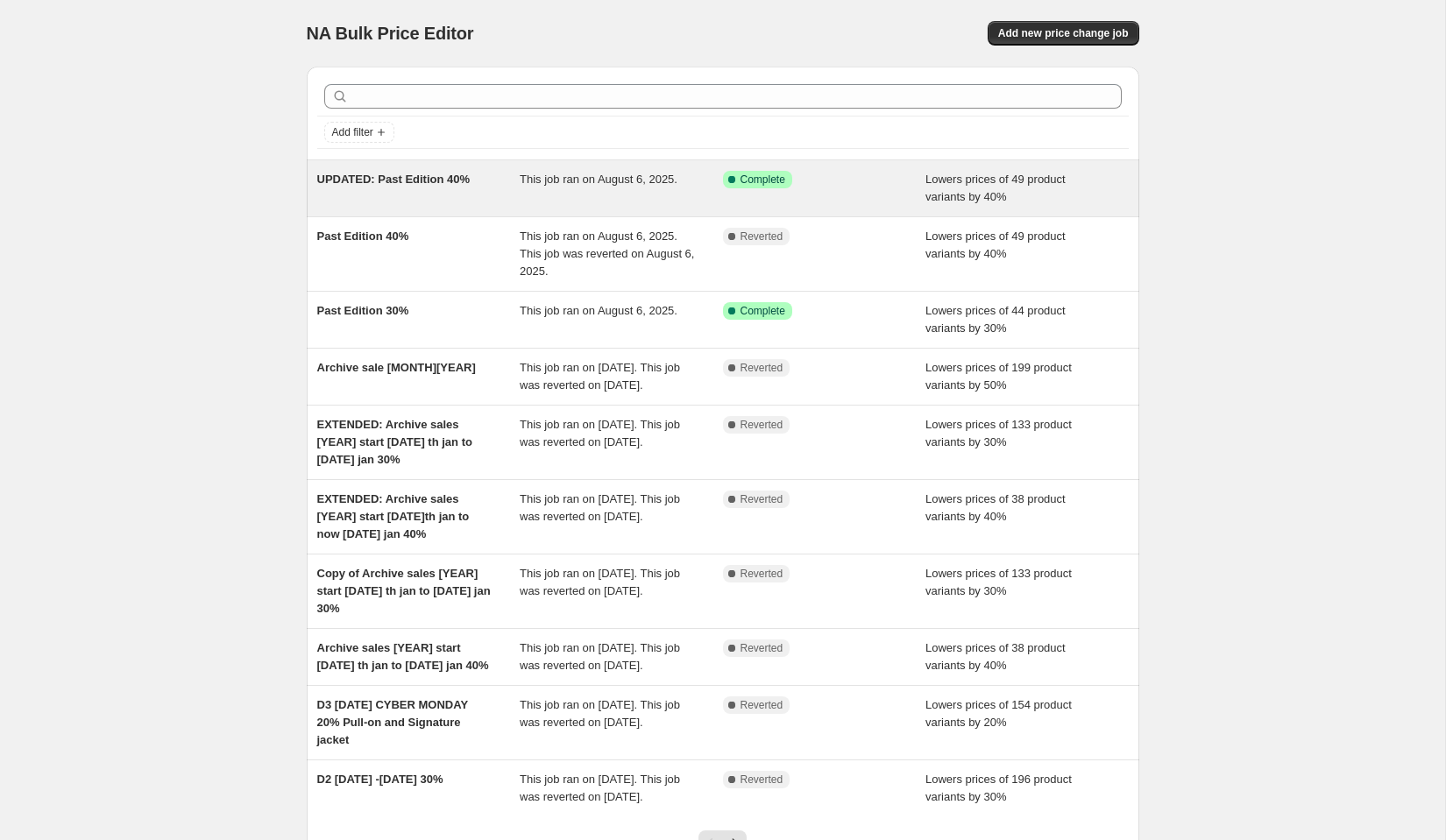 click on "UPDATED: Past Edition 40%" at bounding box center [419, 188] 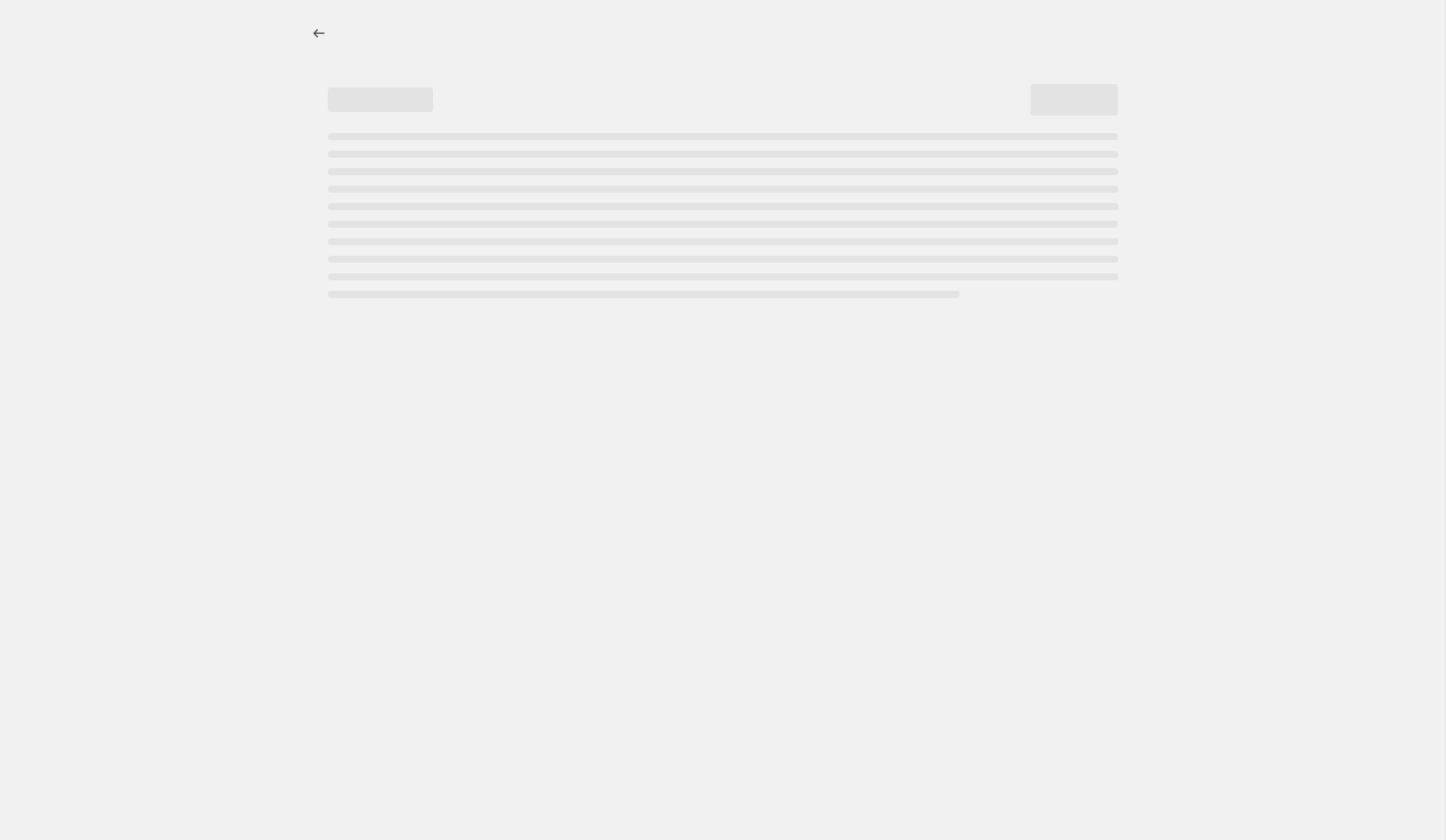 select on "percentage" 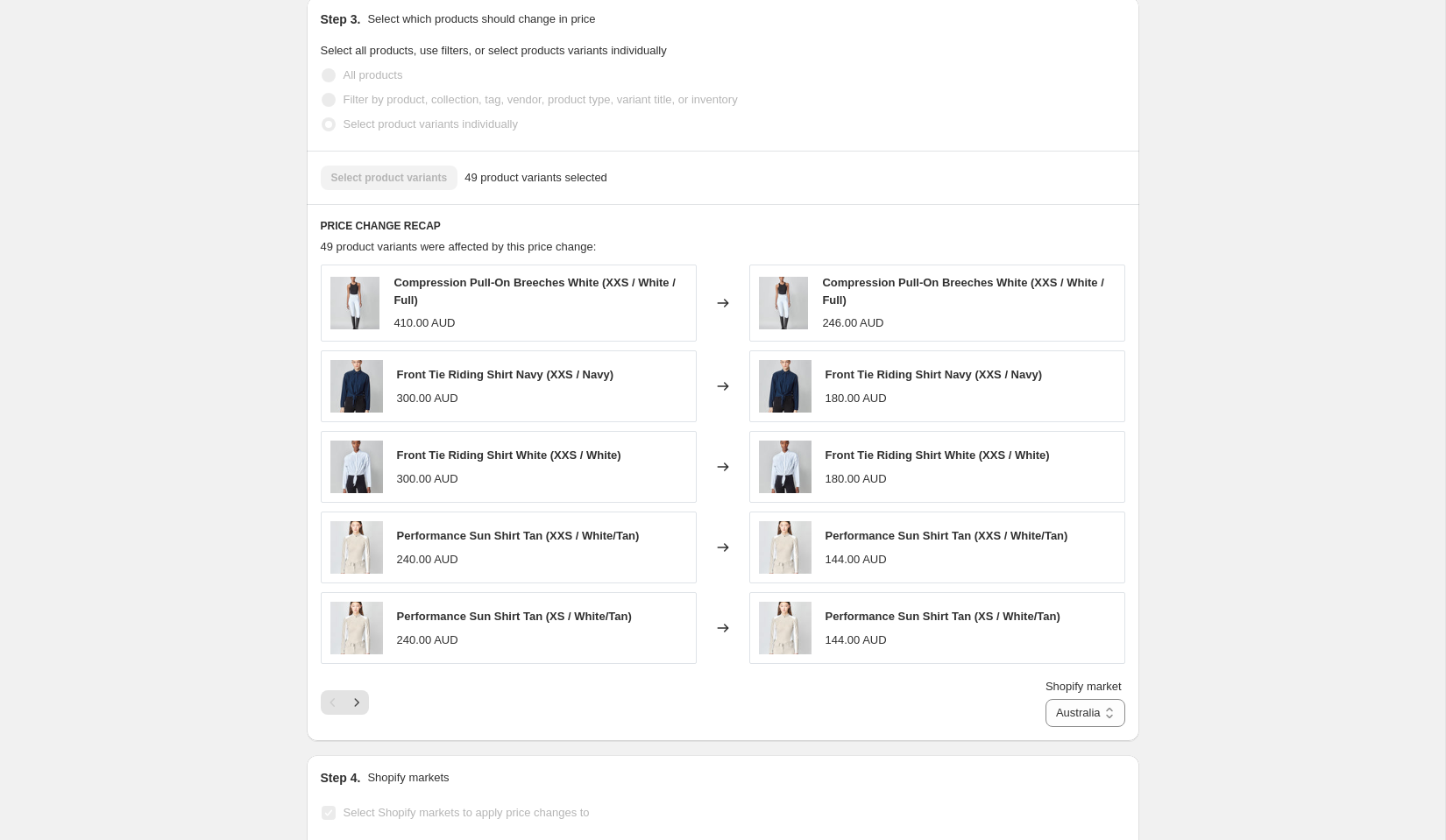 scroll, scrollTop: 1336, scrollLeft: 0, axis: vertical 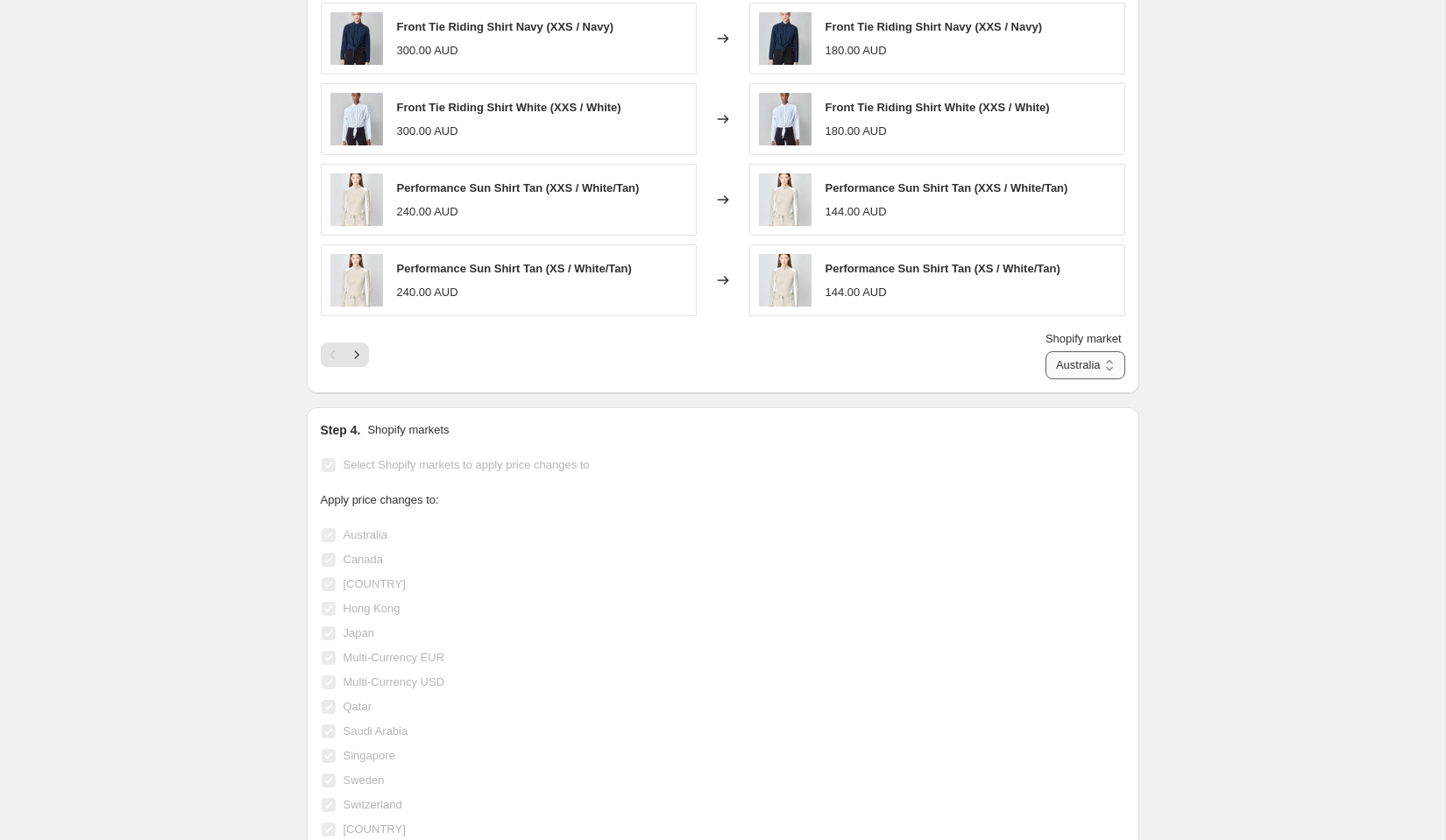 click on "[COUNTRY], [COUNTRY], [COUNTRY], [COUNTRY], [COUNTRY], Multi-Currency EUR, Multi-Currency USD, [COUNTRY], [COUNTRY], [COUNTRY], [COUNTRY], [COUNTRY], [COUNTRY], [COUNTRY], [COUNTRY], [COUNTRY]" at bounding box center [1085, 365] 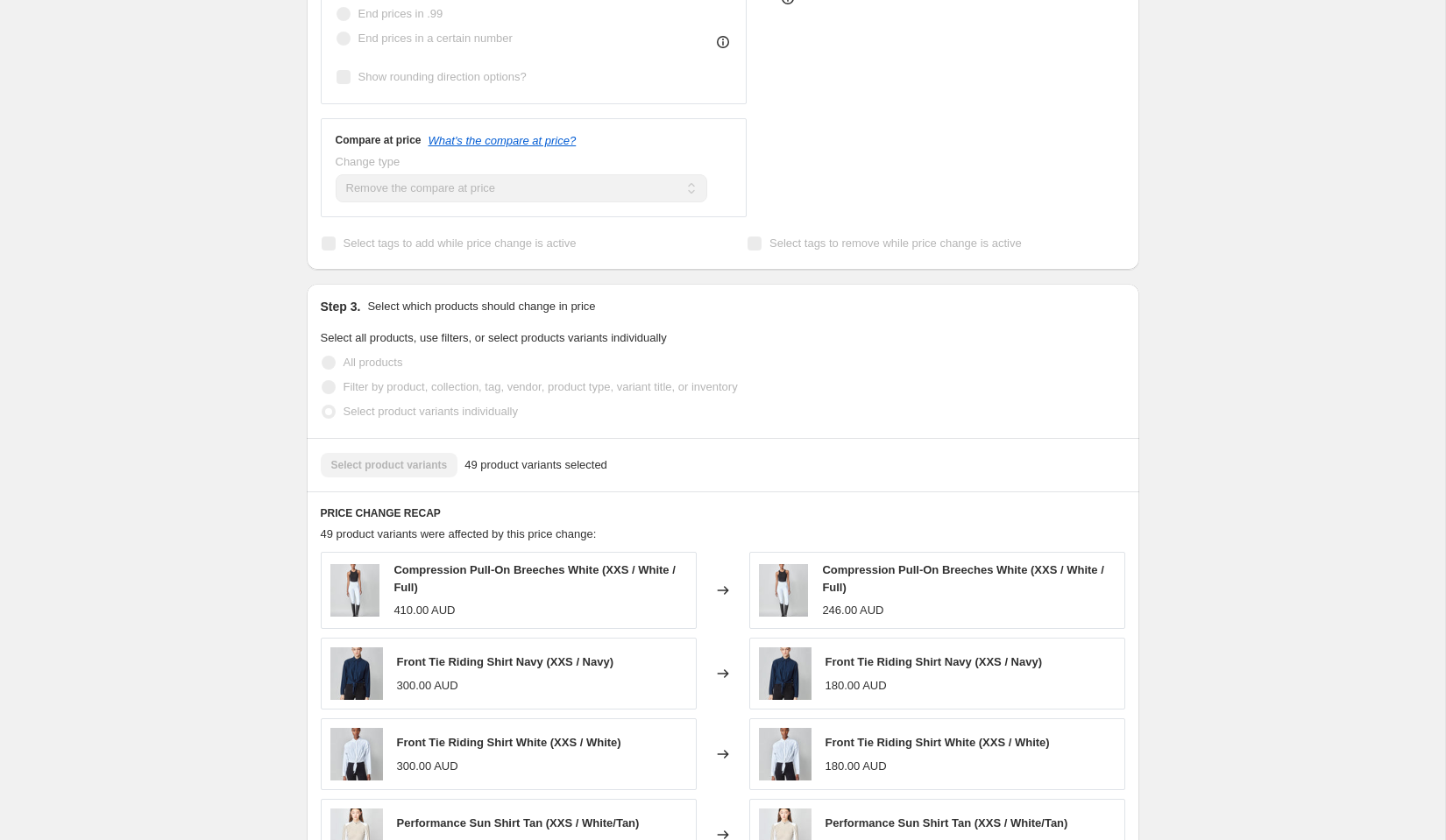 scroll, scrollTop: 580, scrollLeft: 0, axis: vertical 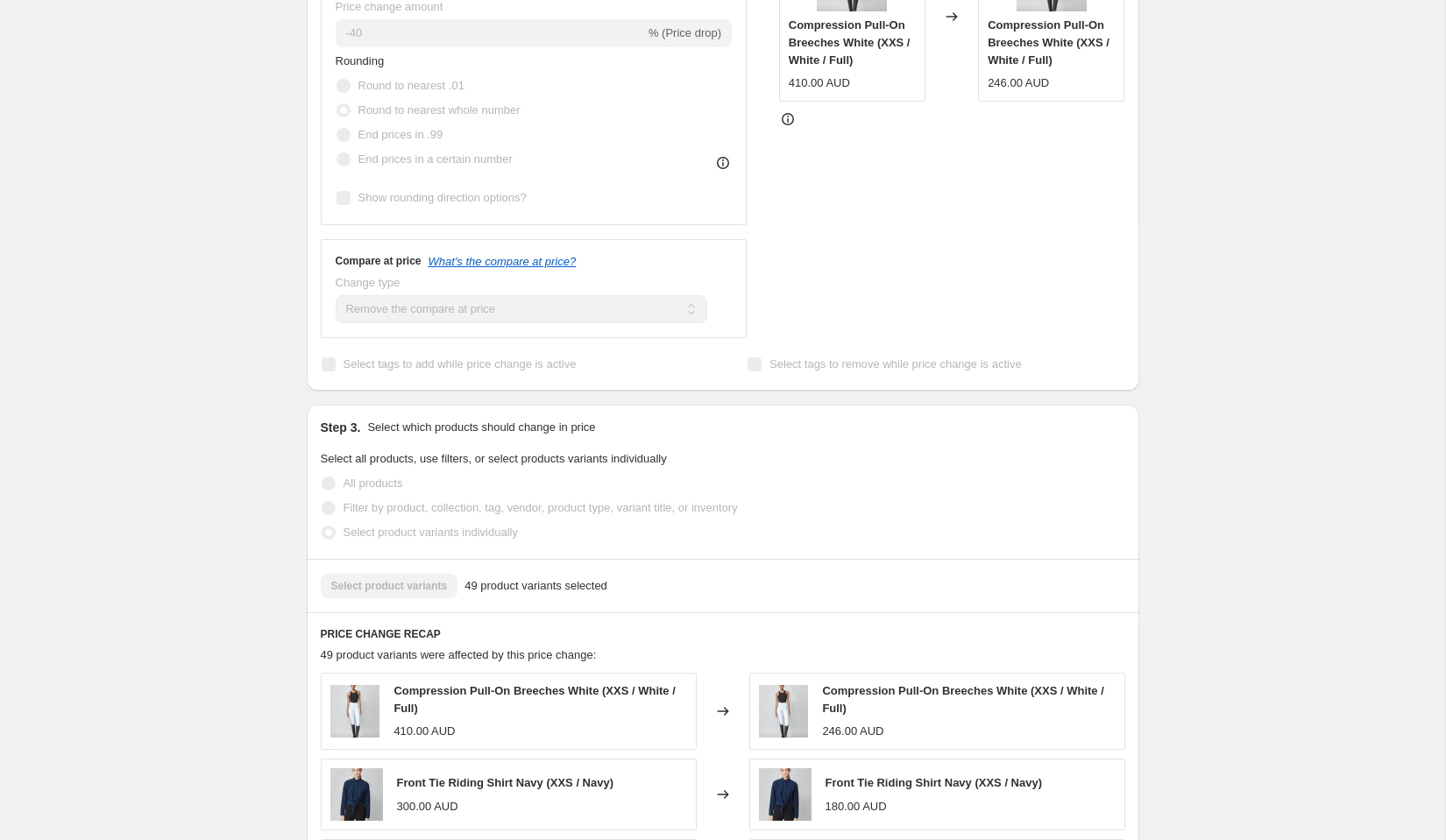 click on "UPDATED: Past Edition 40%. This page is ready UPDATED: Past Edition 40% Success Complete Complete Price revert scheduling Copy to new job Export Recap CSV Delete job More actions Price revert scheduling Copy to new job Export Recap CSV Delete job Prices changed successfully This job successfully completed on [DATE] at [TIME]. This job cannot be edited because it has already completed. Revert prices now Step 1. Optionally give your price change job a title (eg "March 30% off sale on boots") UPDATED: Past Edition 40% This title is just for internal use, customers won't see it Step 2. Select how the prices should change Use bulk price change rules Set product prices individually Use CSV upload Price Change type Change the price to a certain amount Change the price by a certain amount Change the price by a certain percentage Change the price to the current compare at price (price before sale) Change the price by a certain amount relative to the compare at price Don't change the price Price change amount" at bounding box center [722, 697] 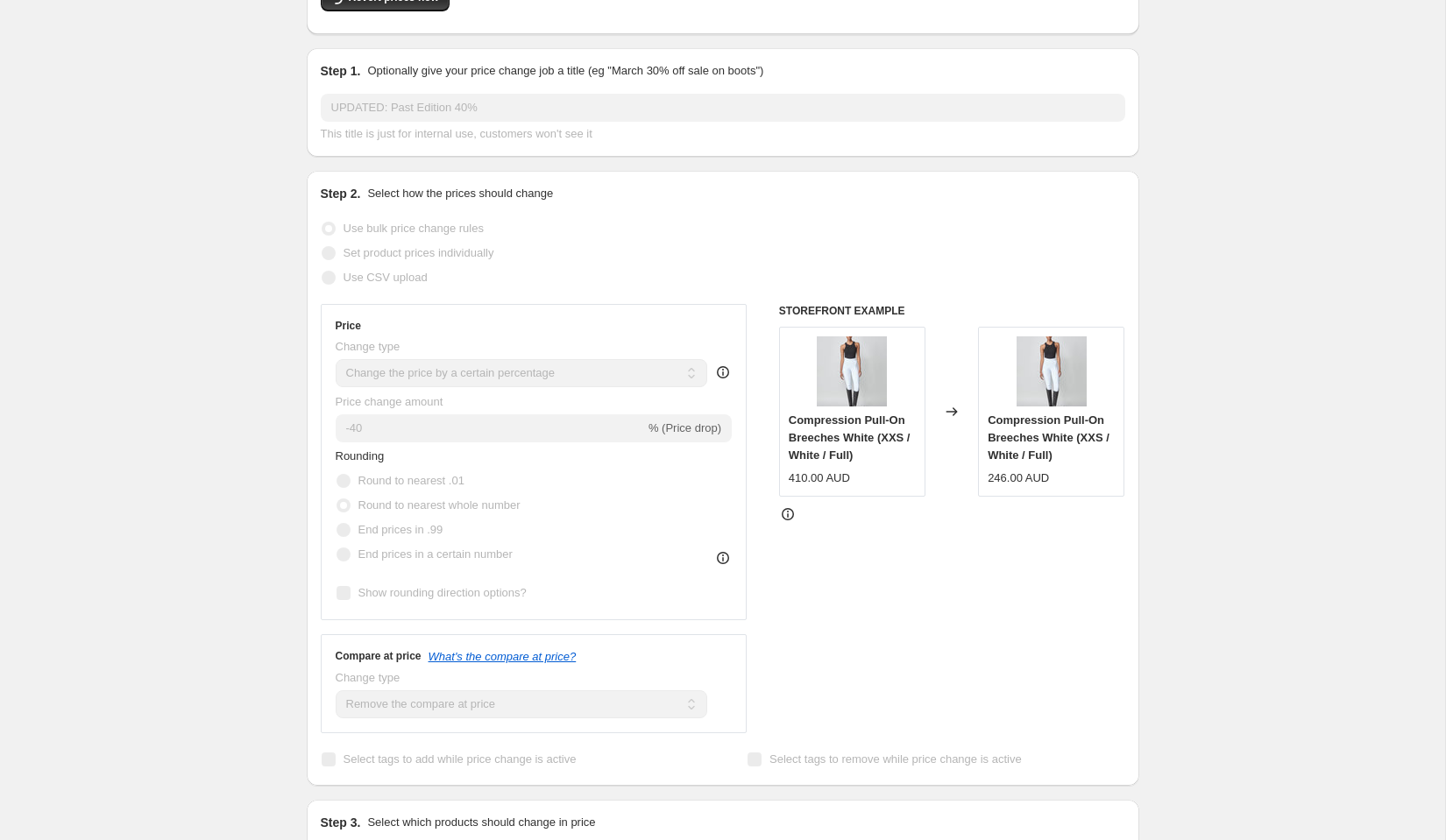 scroll, scrollTop: 0, scrollLeft: 0, axis: both 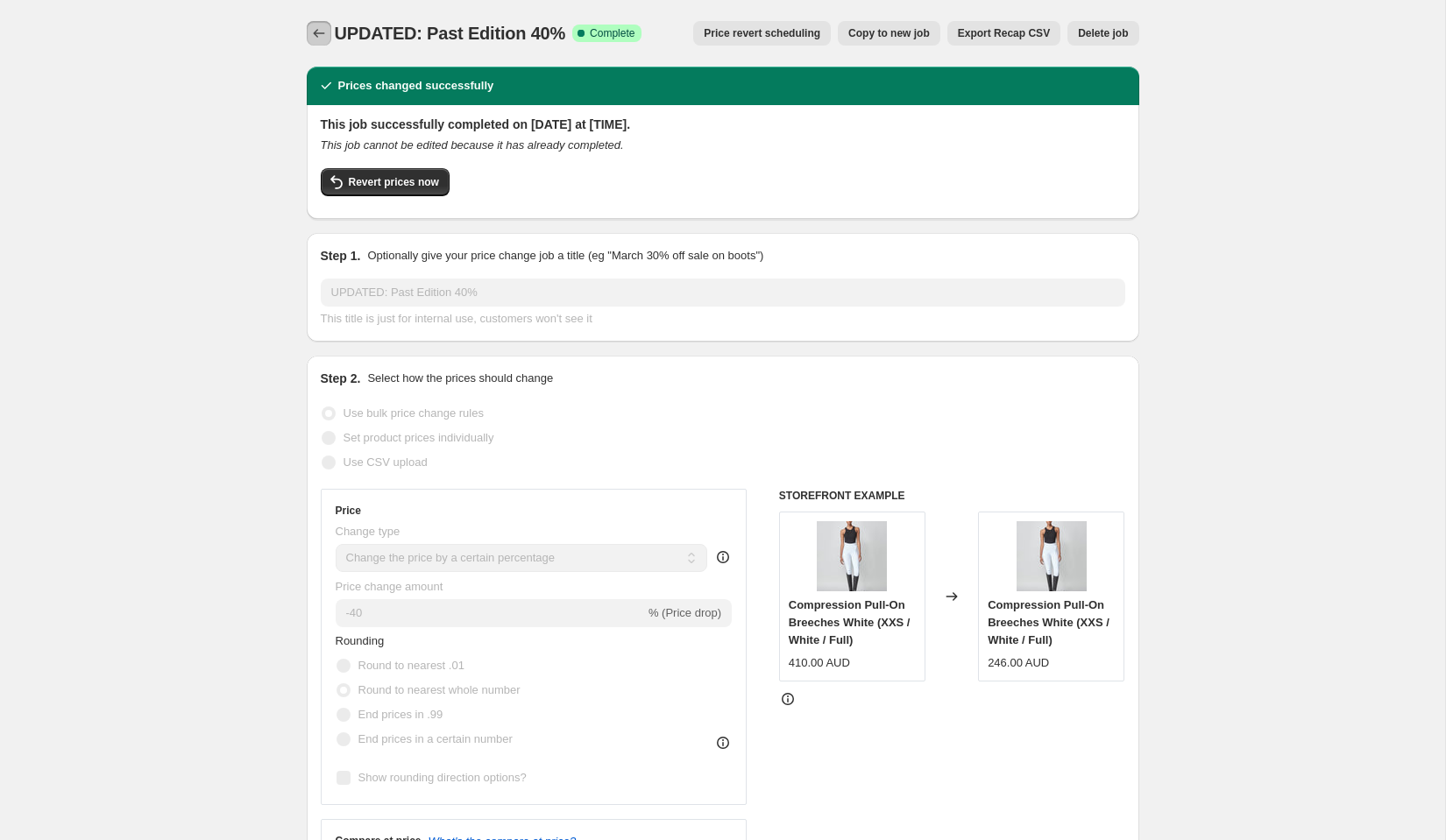 click 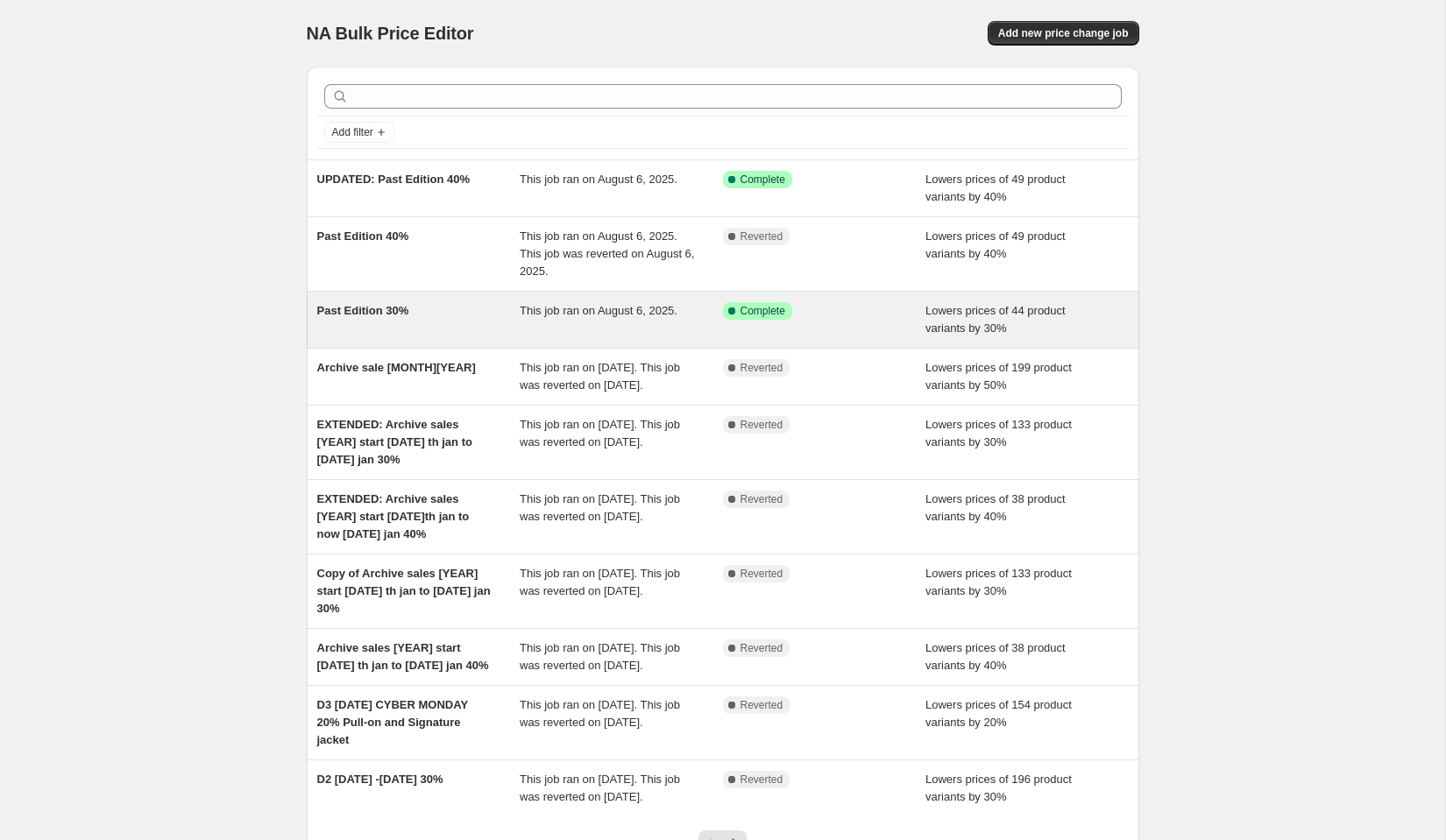 click on "Past Edition 30%" at bounding box center (419, 320) 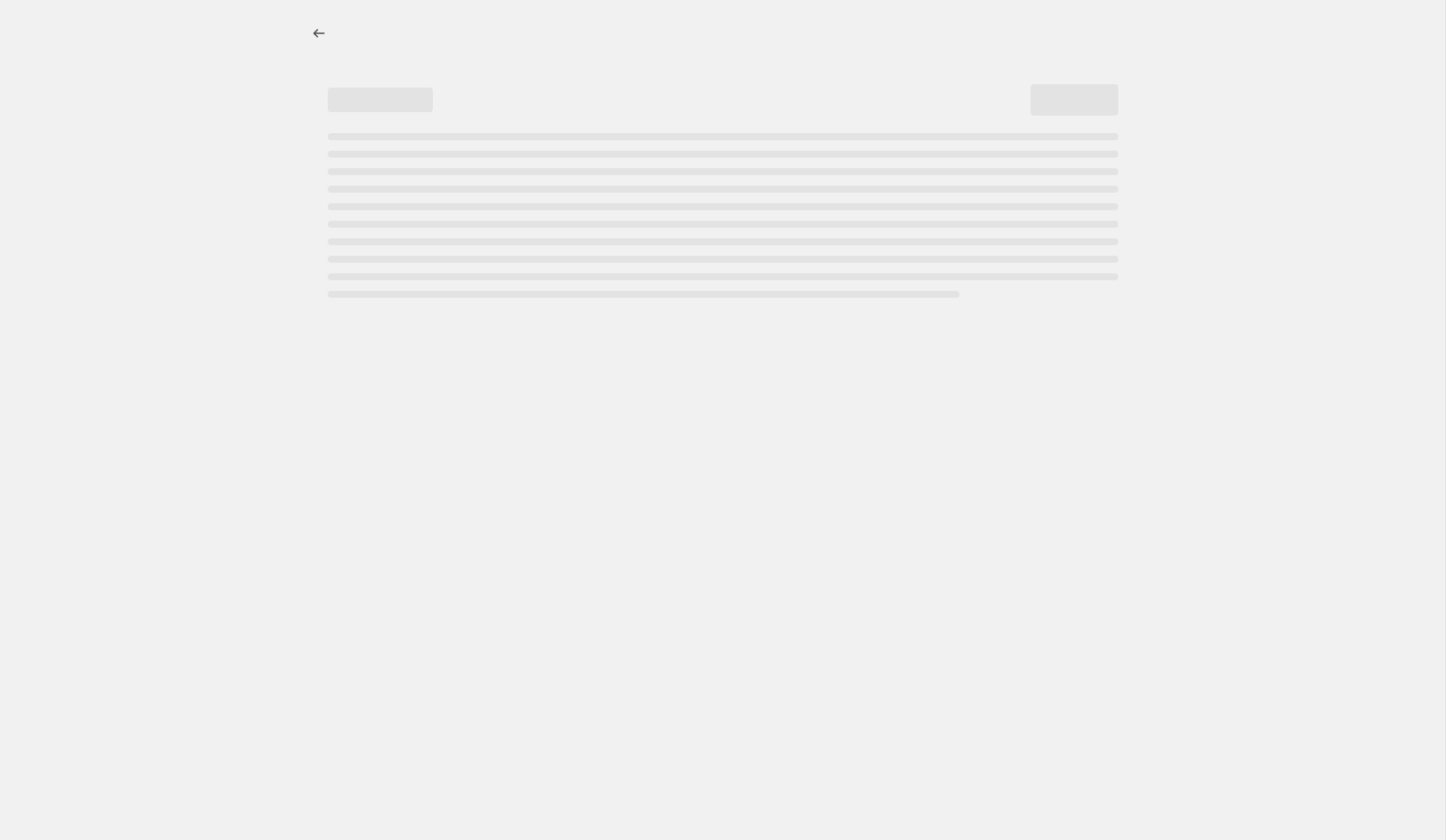 select on "percentage" 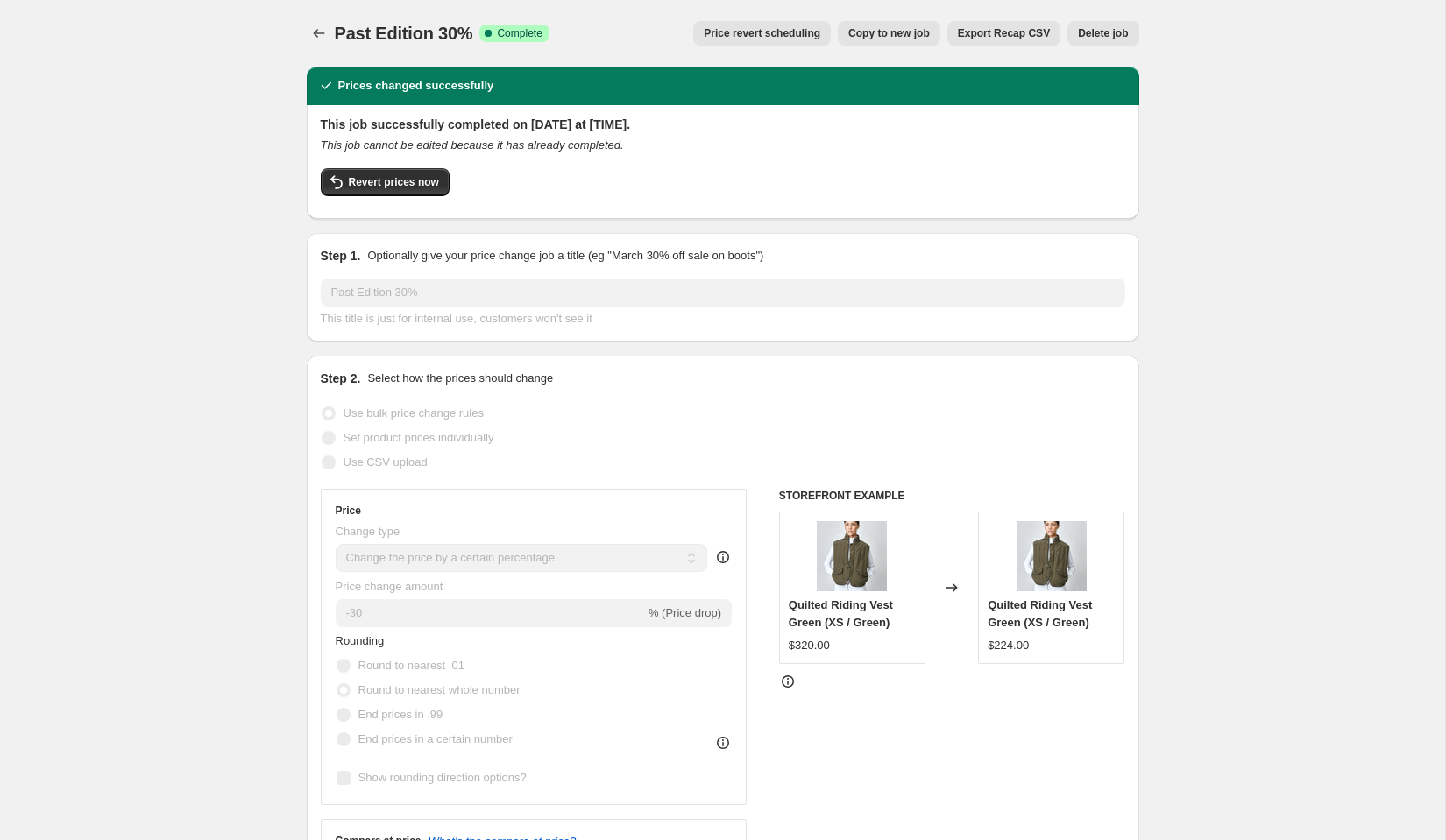 click on "Copy to new job" at bounding box center (889, 33) 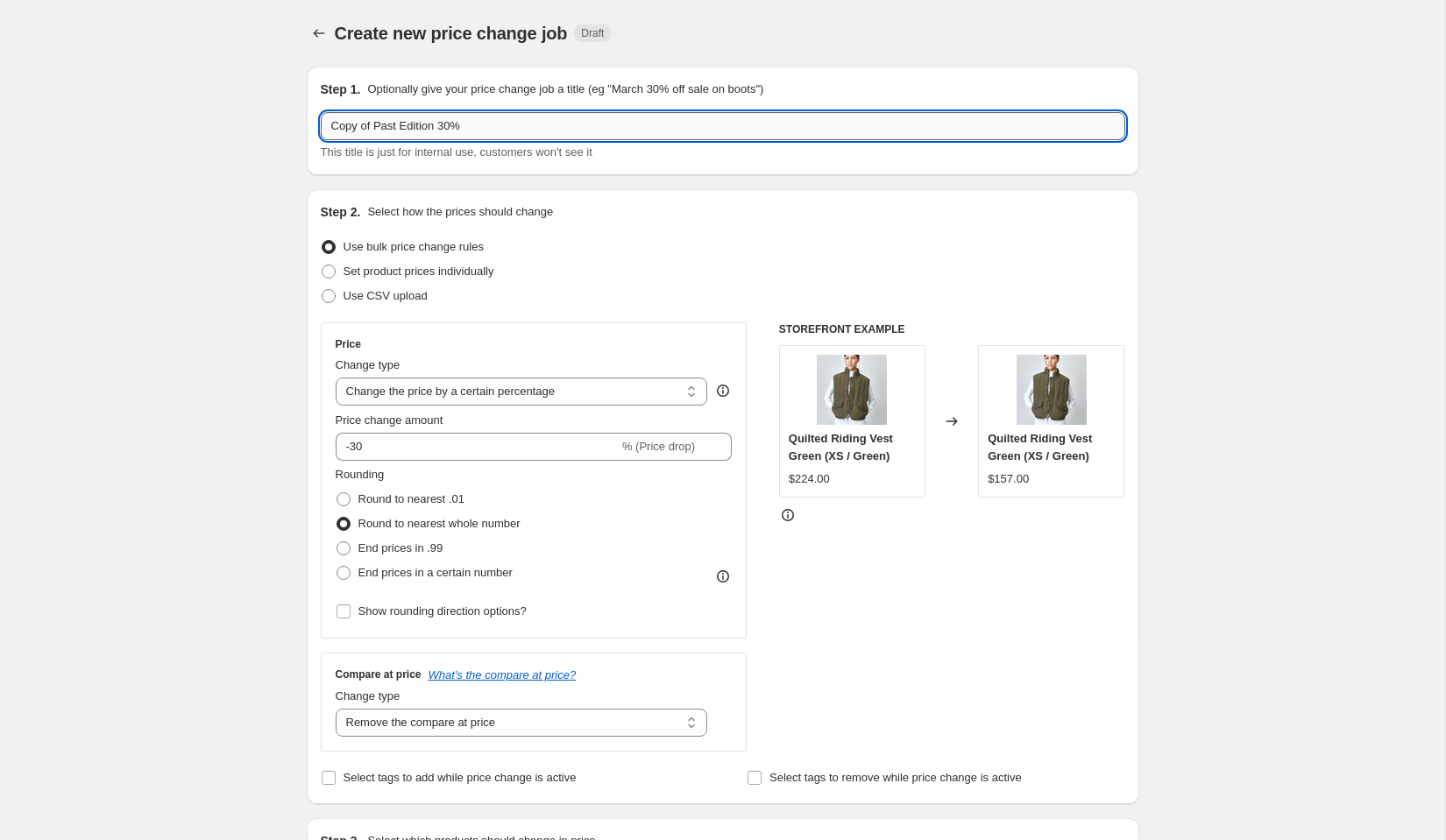 click on "Copy of Past Edition 30%" at bounding box center [723, 126] 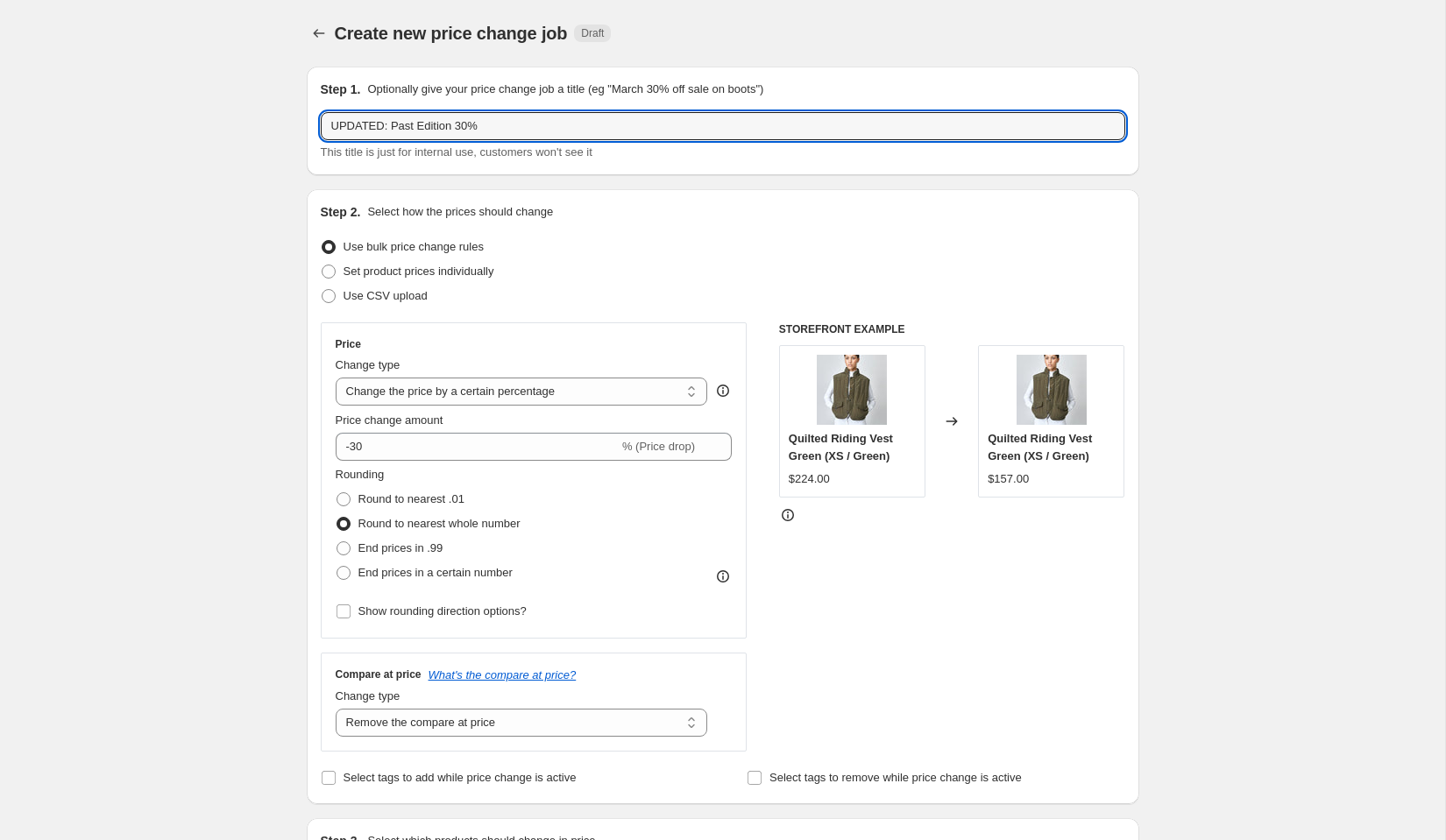 scroll, scrollTop: 1056, scrollLeft: 0, axis: vertical 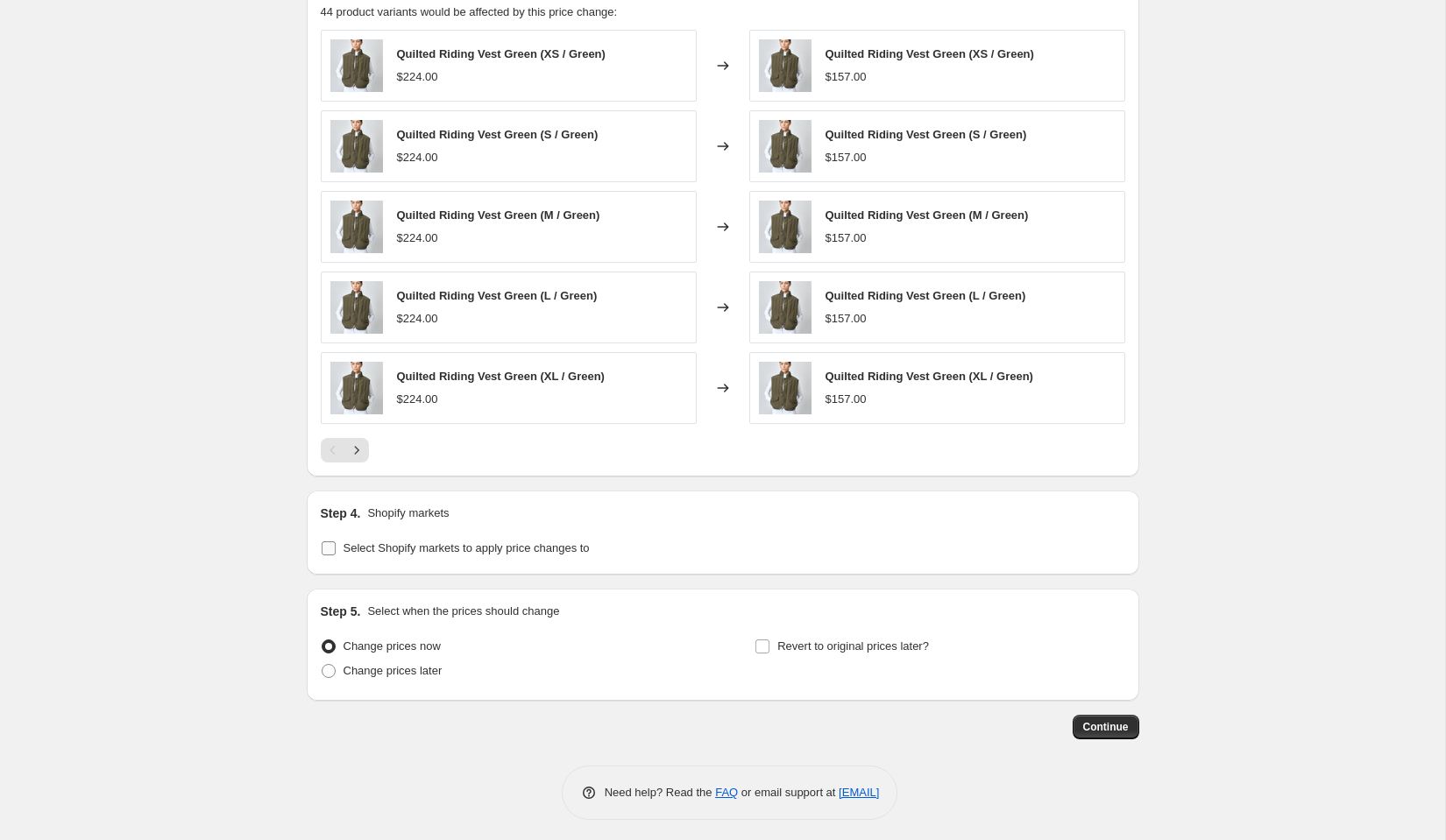type on "UPDATED: Past Edition 30%" 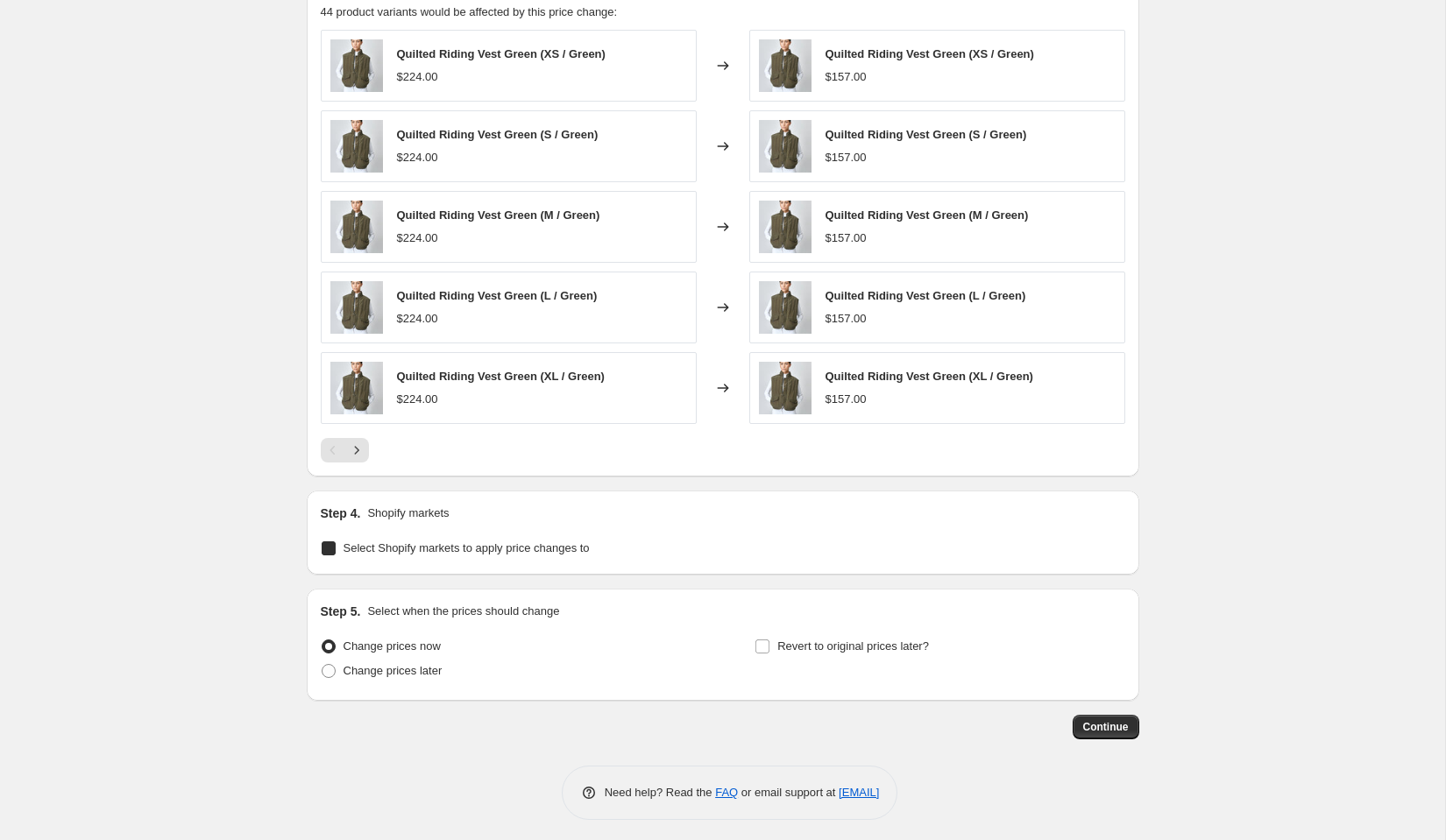 checkbox on "true" 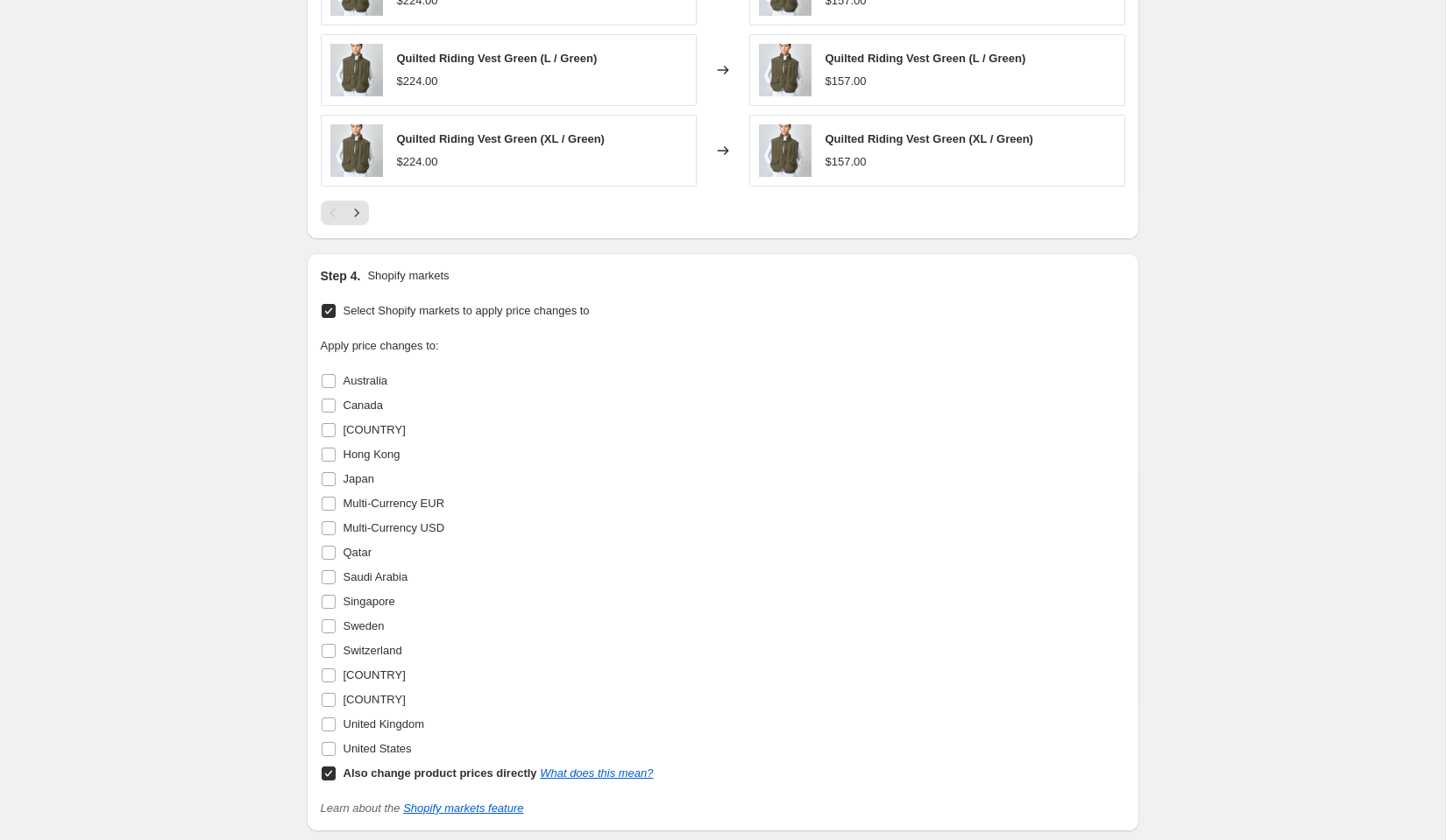scroll, scrollTop: 1354, scrollLeft: 0, axis: vertical 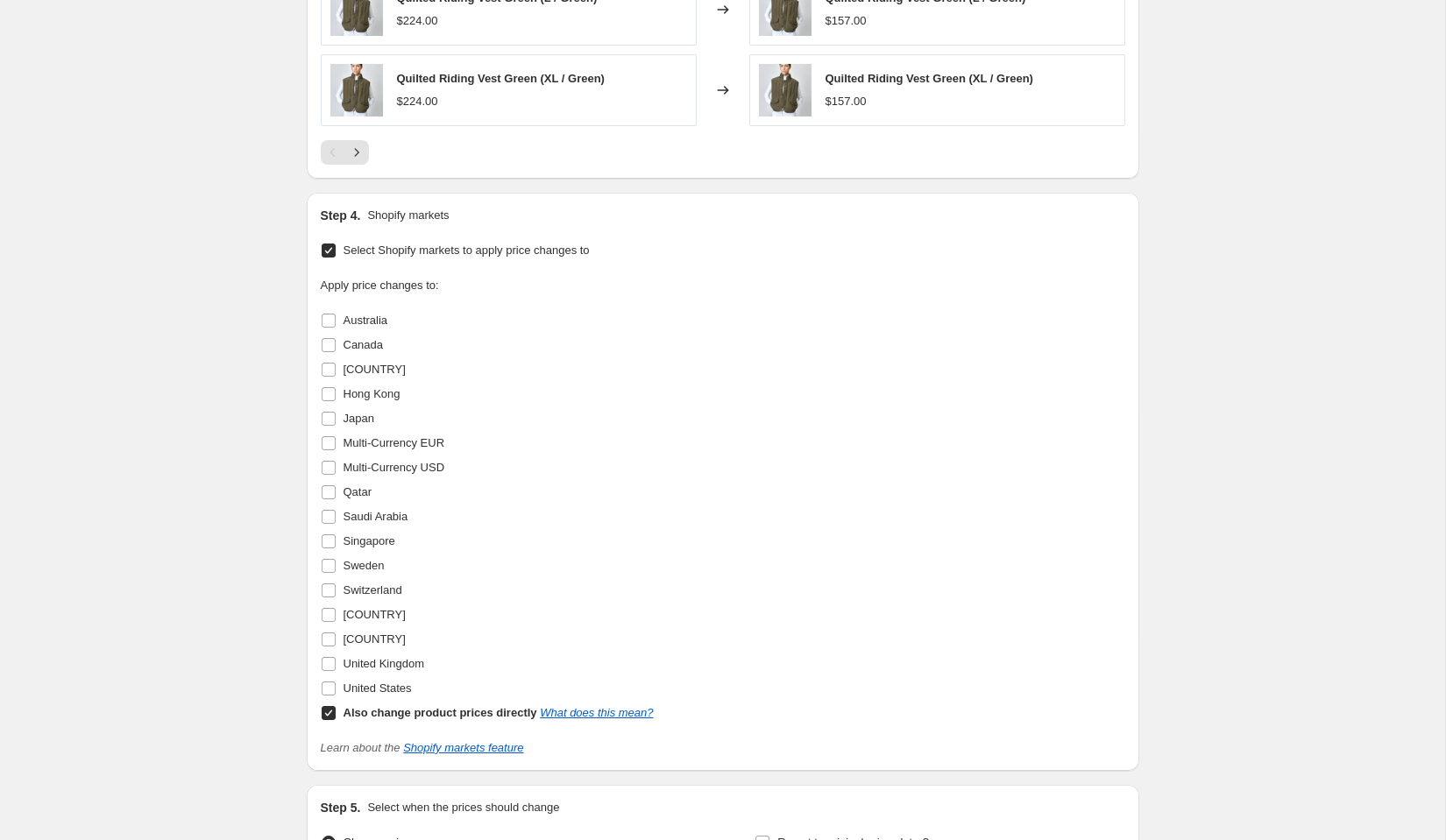 click on "Also change product prices directly   What does this mean?" at bounding box center [329, 713] 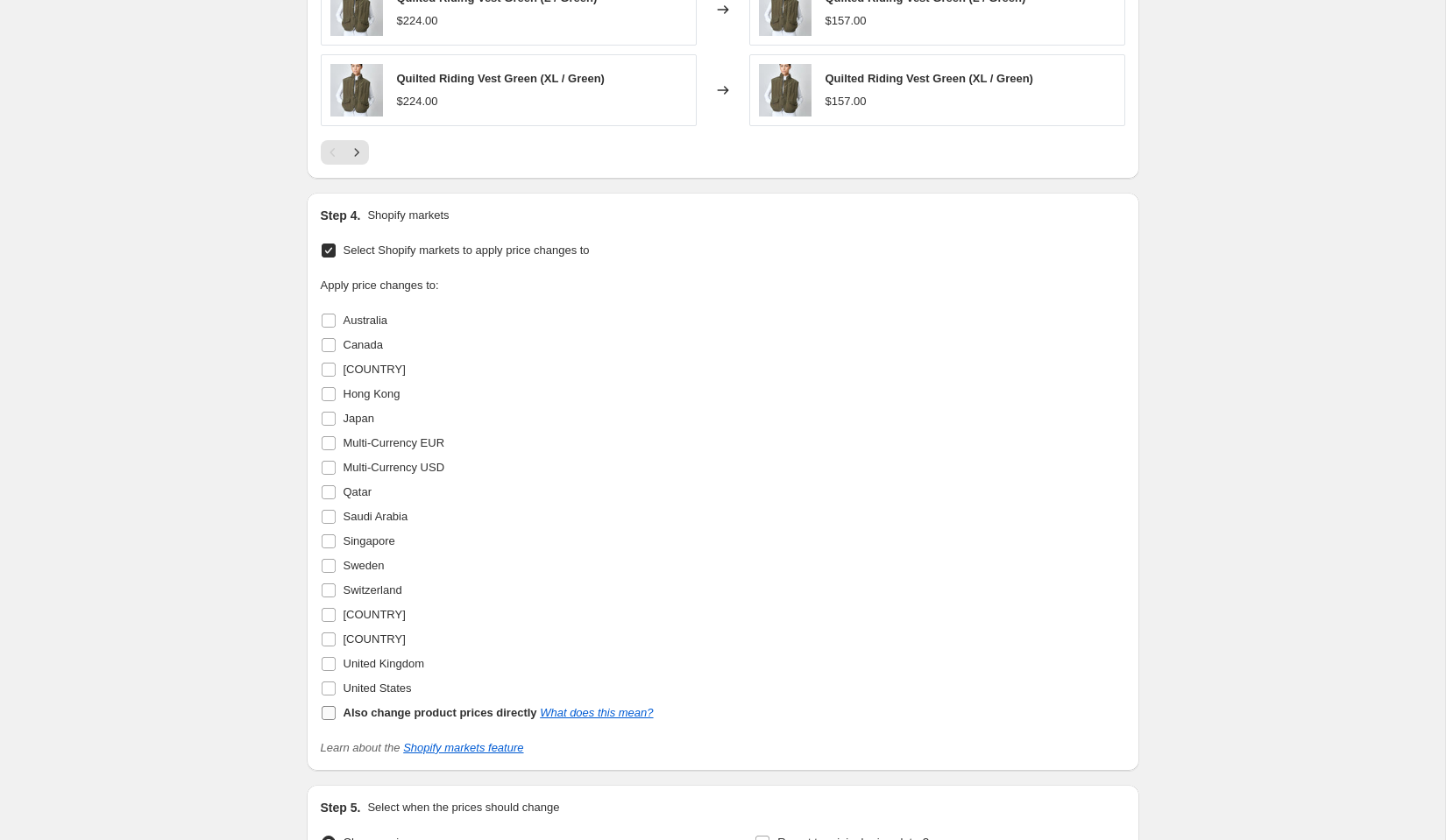 checkbox on "false" 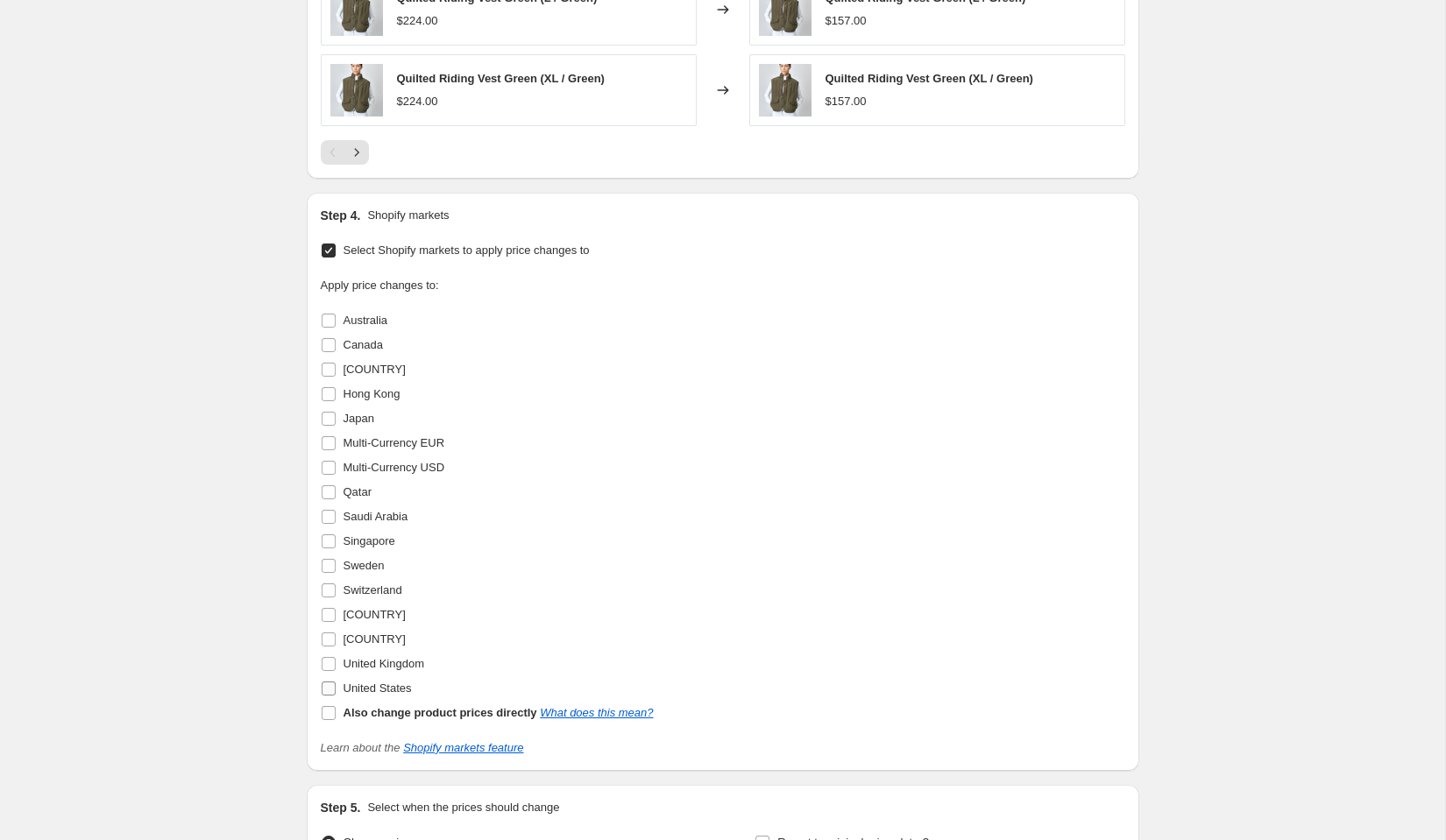 click on "United States" at bounding box center (329, 688) 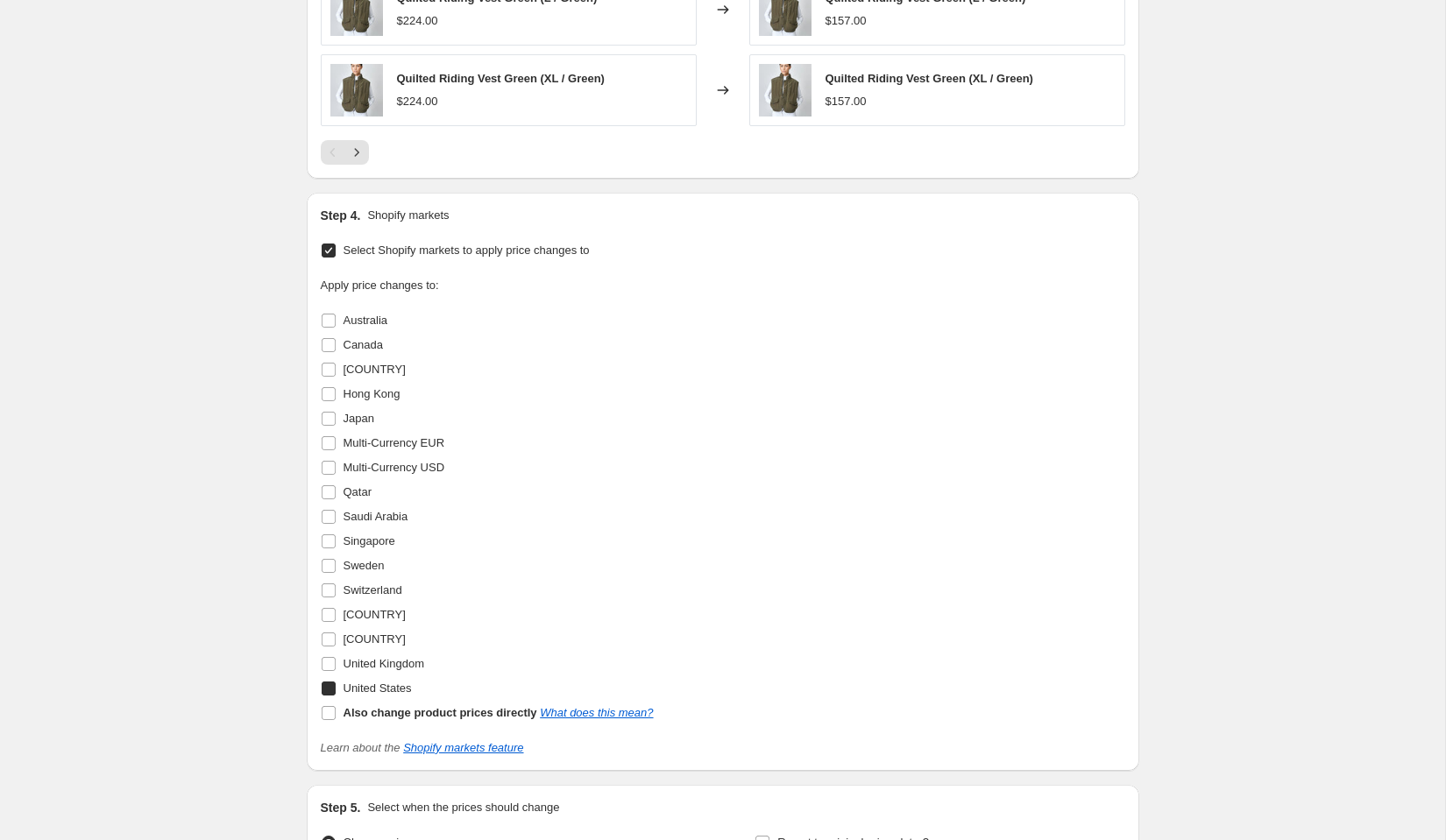 checkbox on "true" 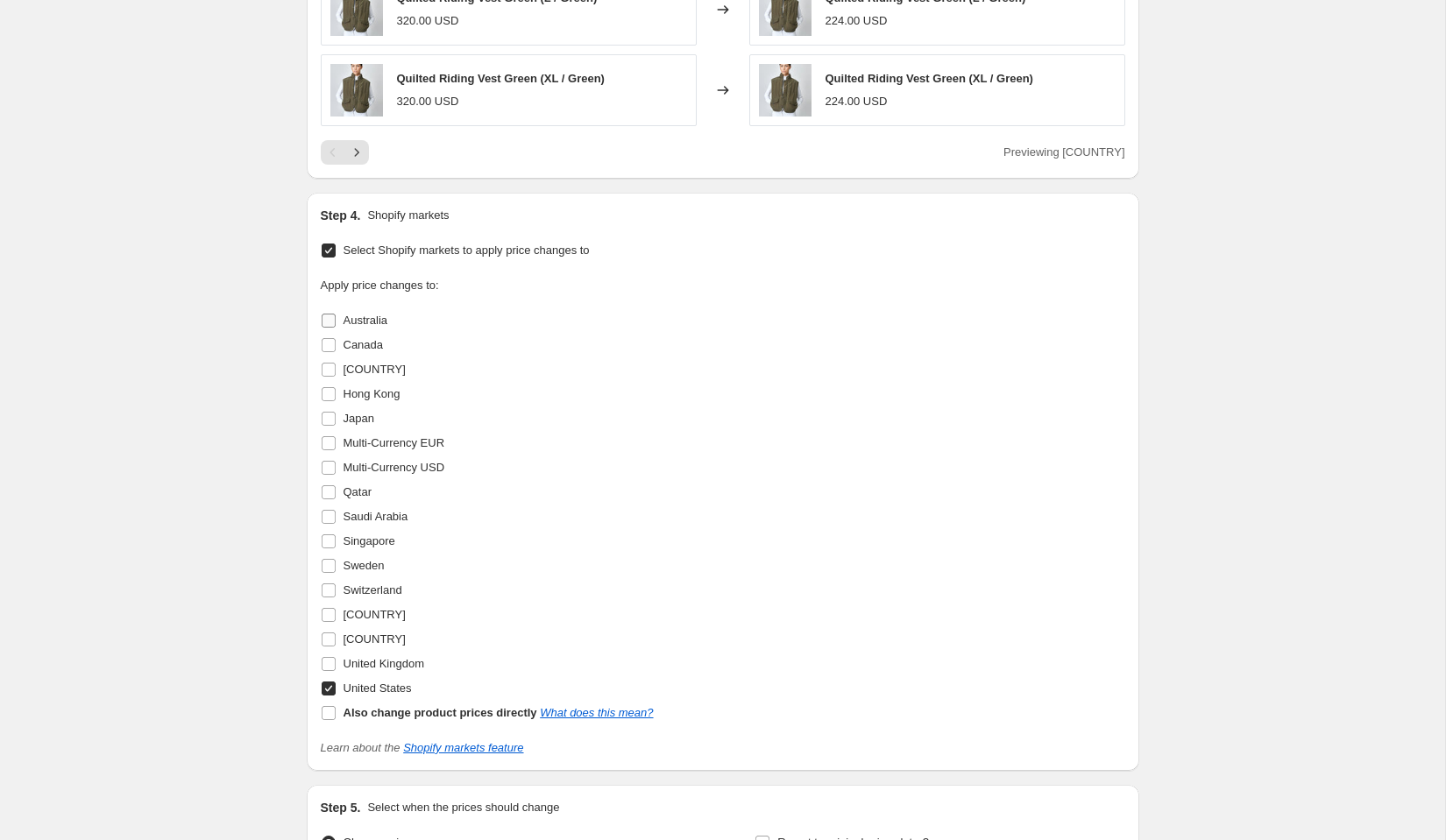 click on "Australia" at bounding box center [329, 321] 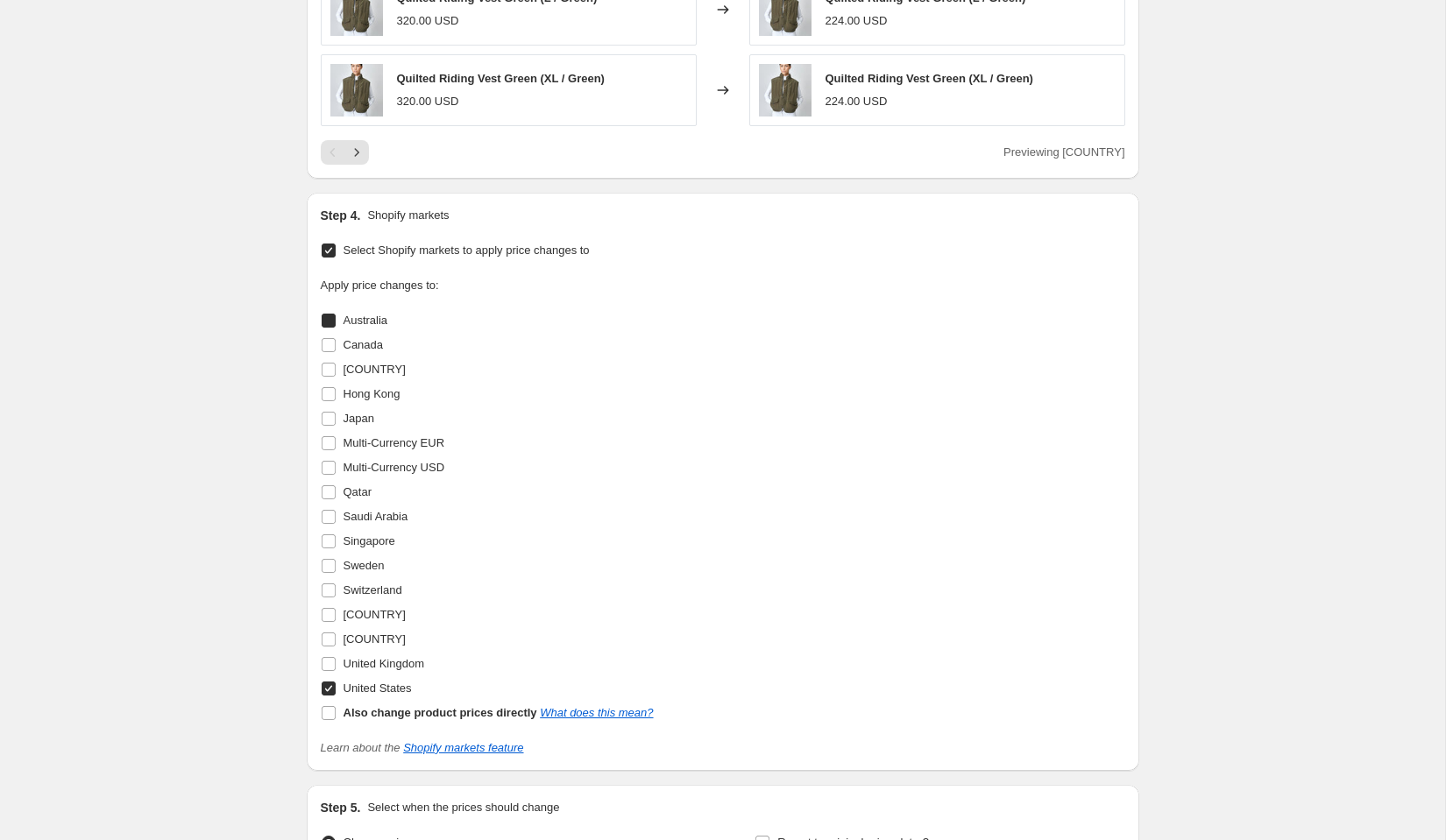 checkbox on "true" 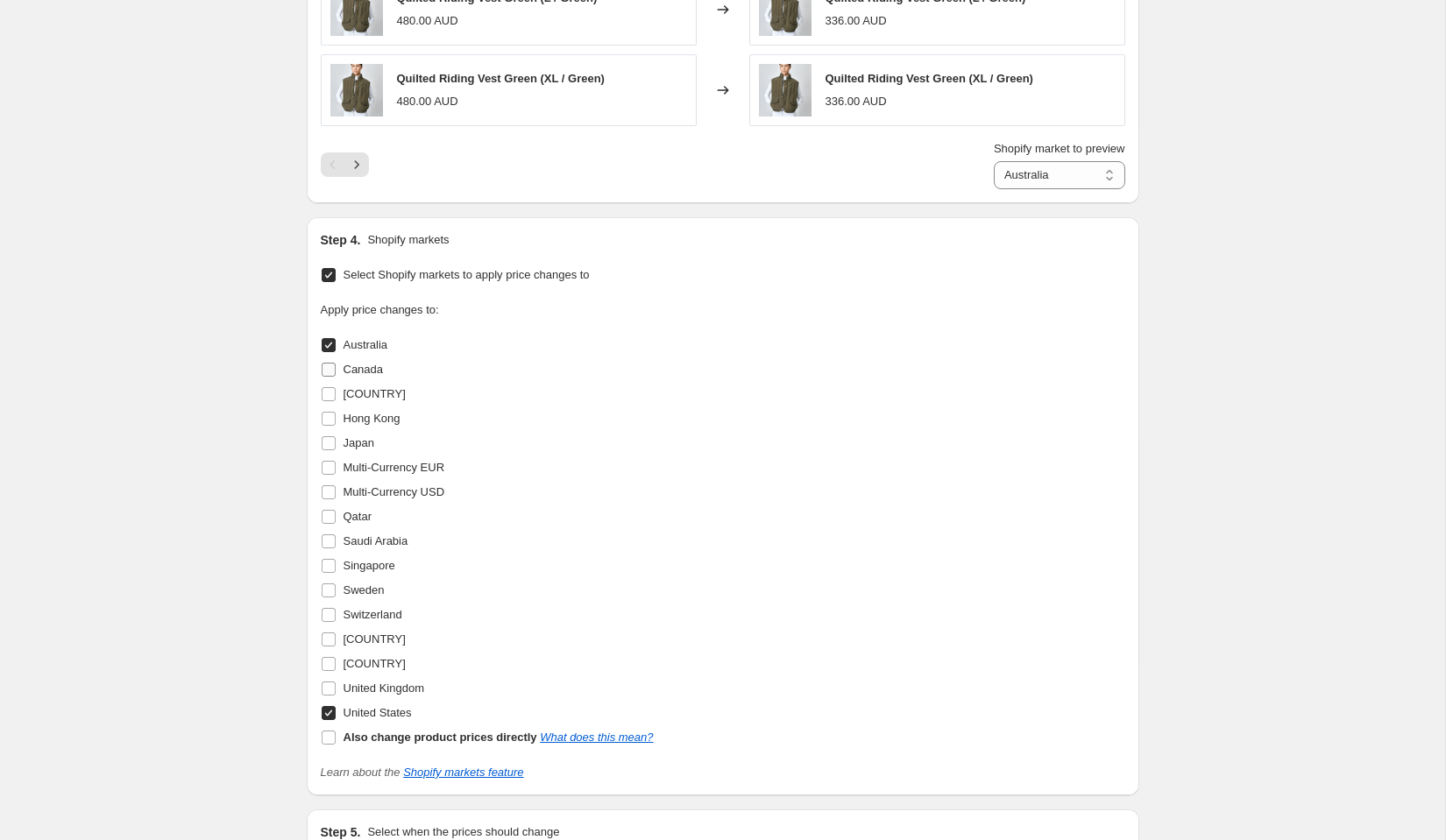 click on "Canada" at bounding box center [329, 370] 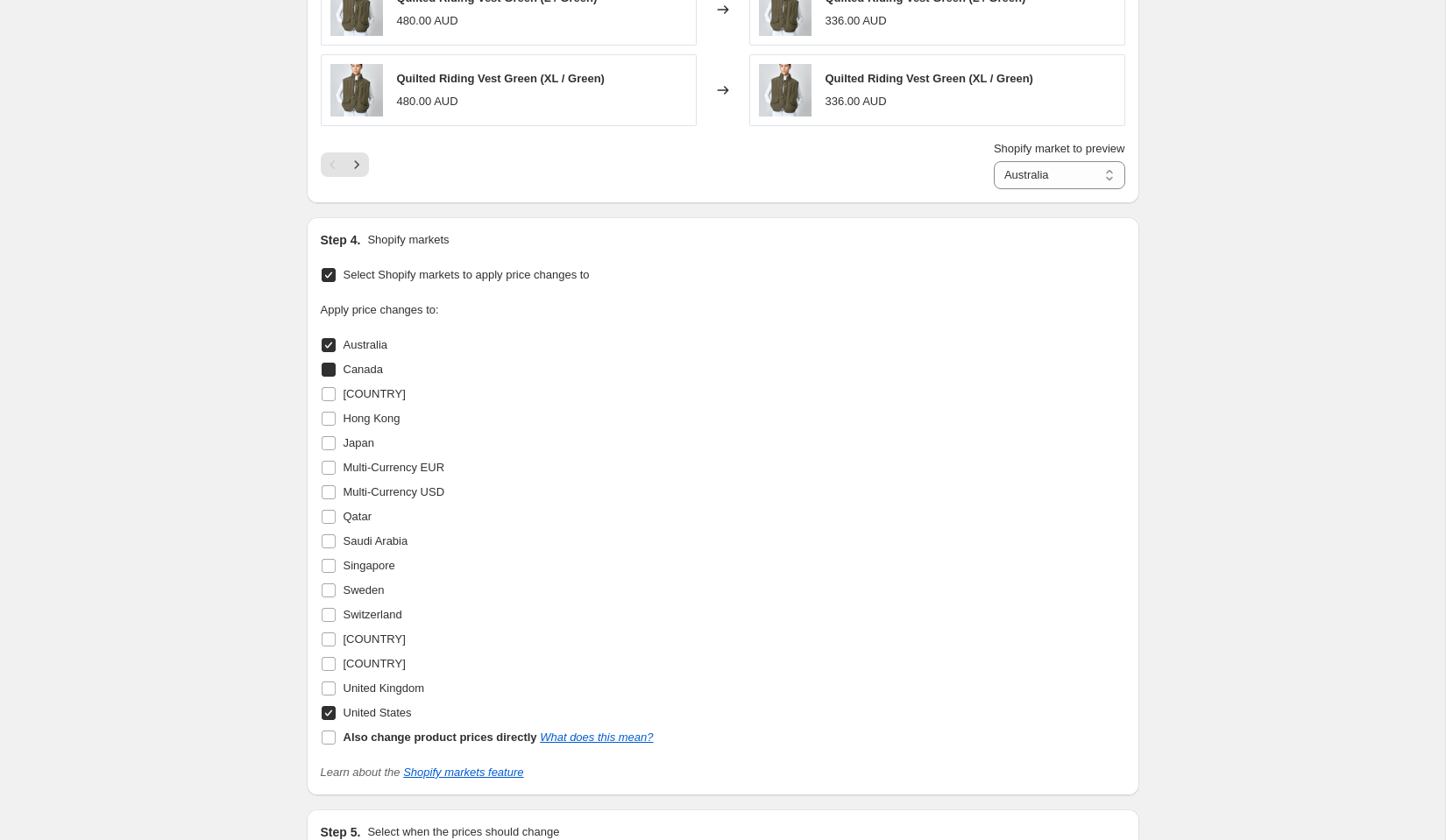 checkbox on "true" 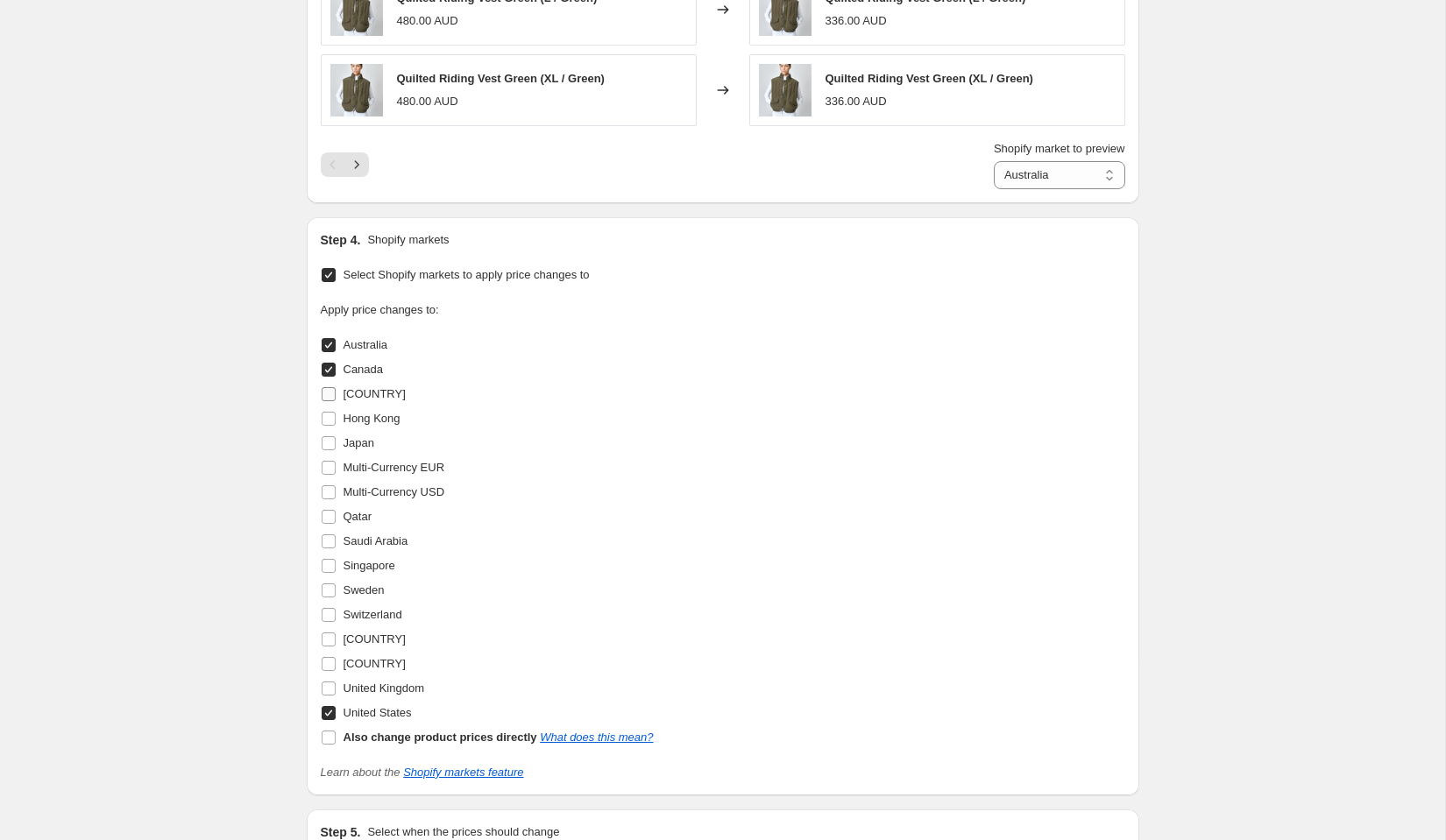 click on "[COUNTRY]" at bounding box center (329, 394) 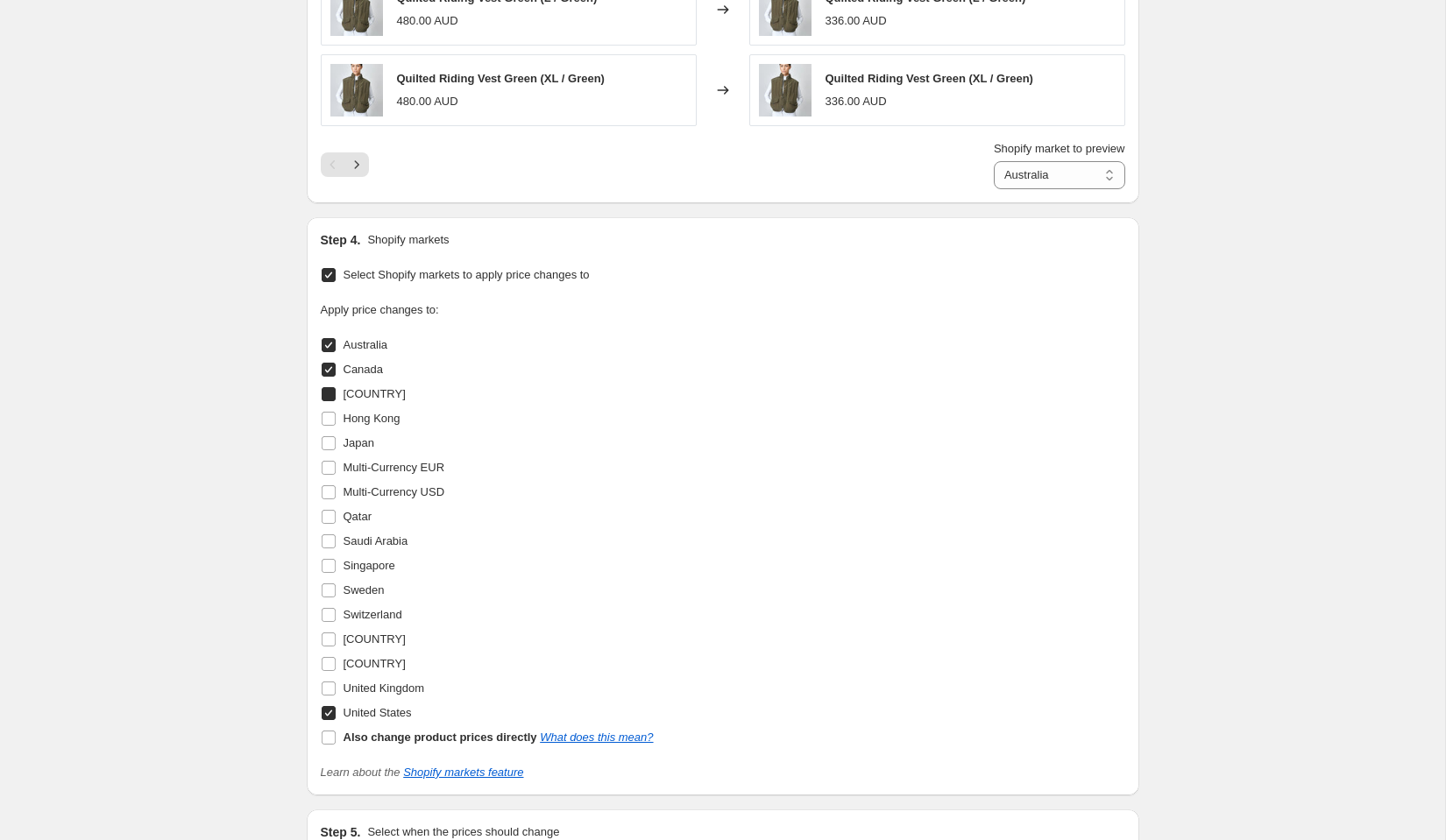checkbox on "true" 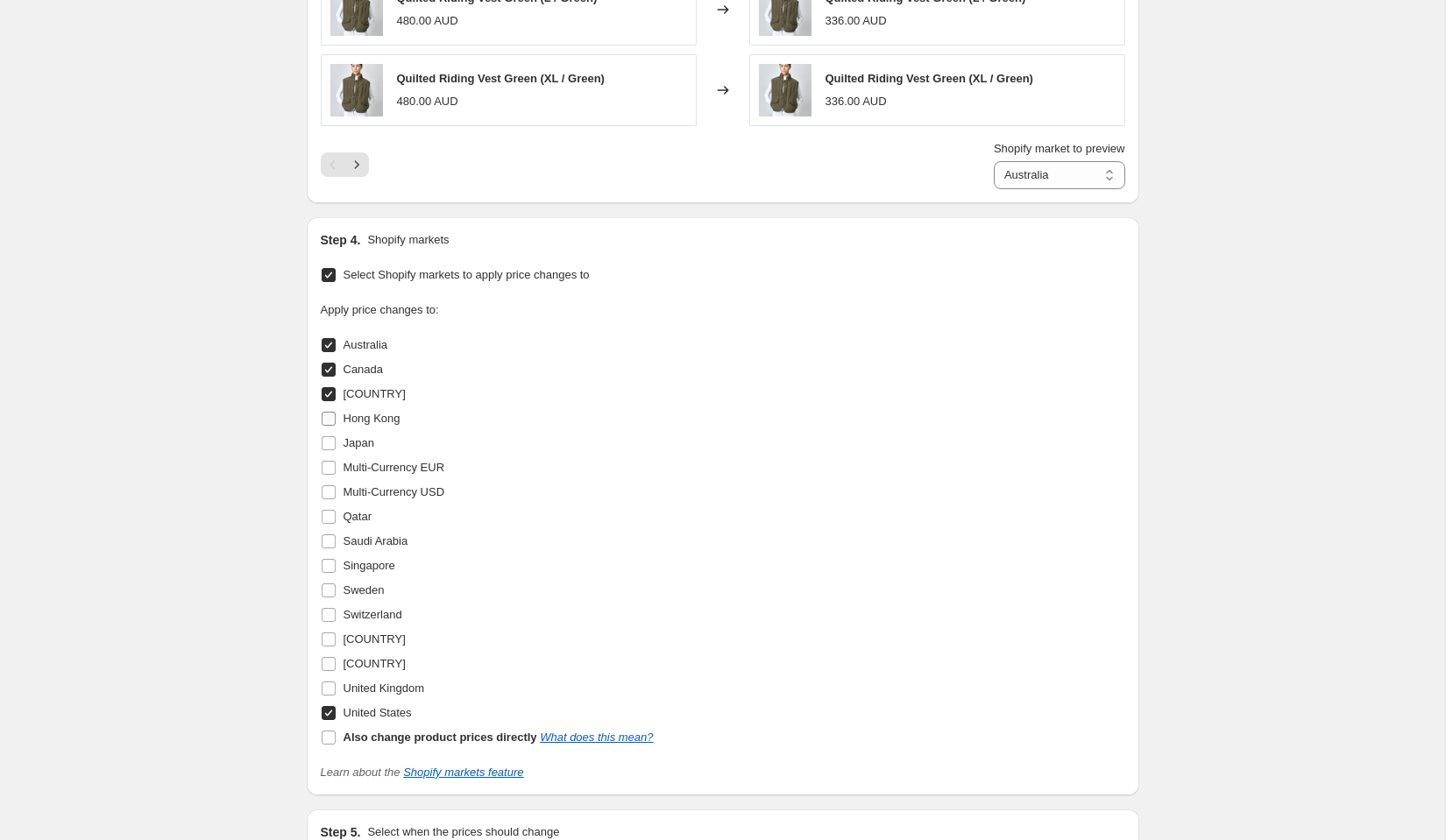 click on "Hong Kong" at bounding box center [329, 419] 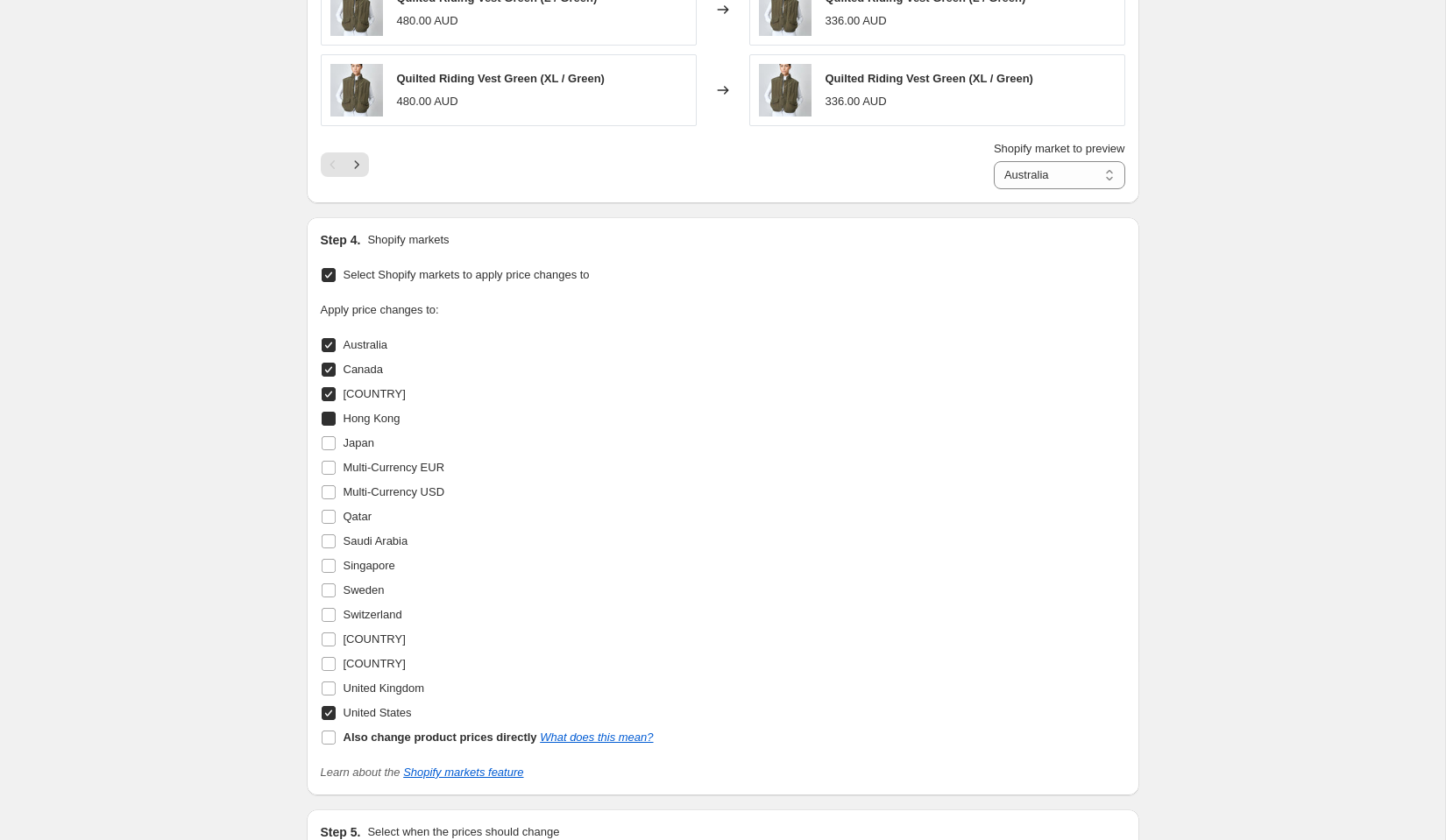 checkbox on "true" 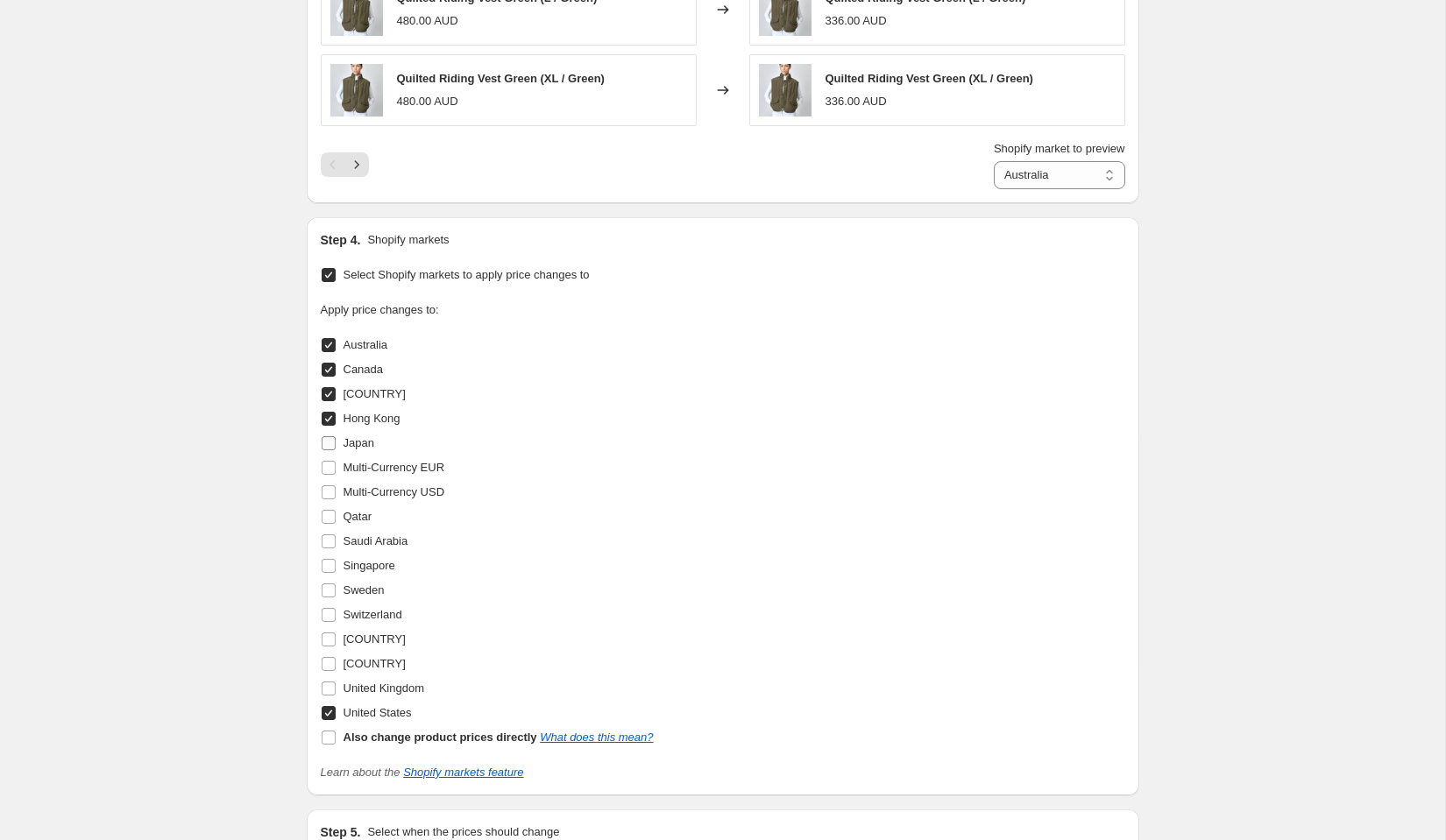 click on "Japan" at bounding box center [329, 443] 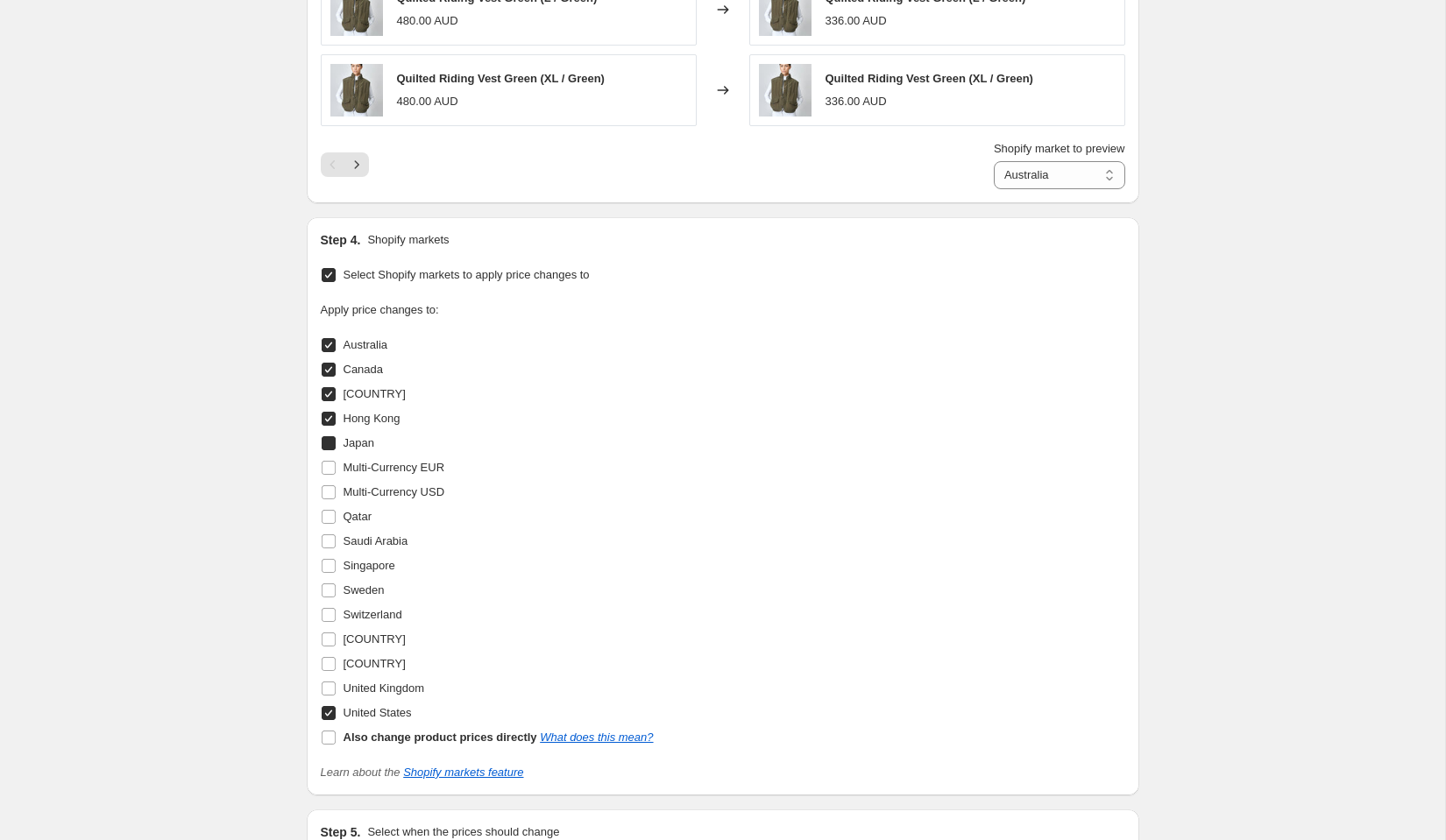 checkbox on "true" 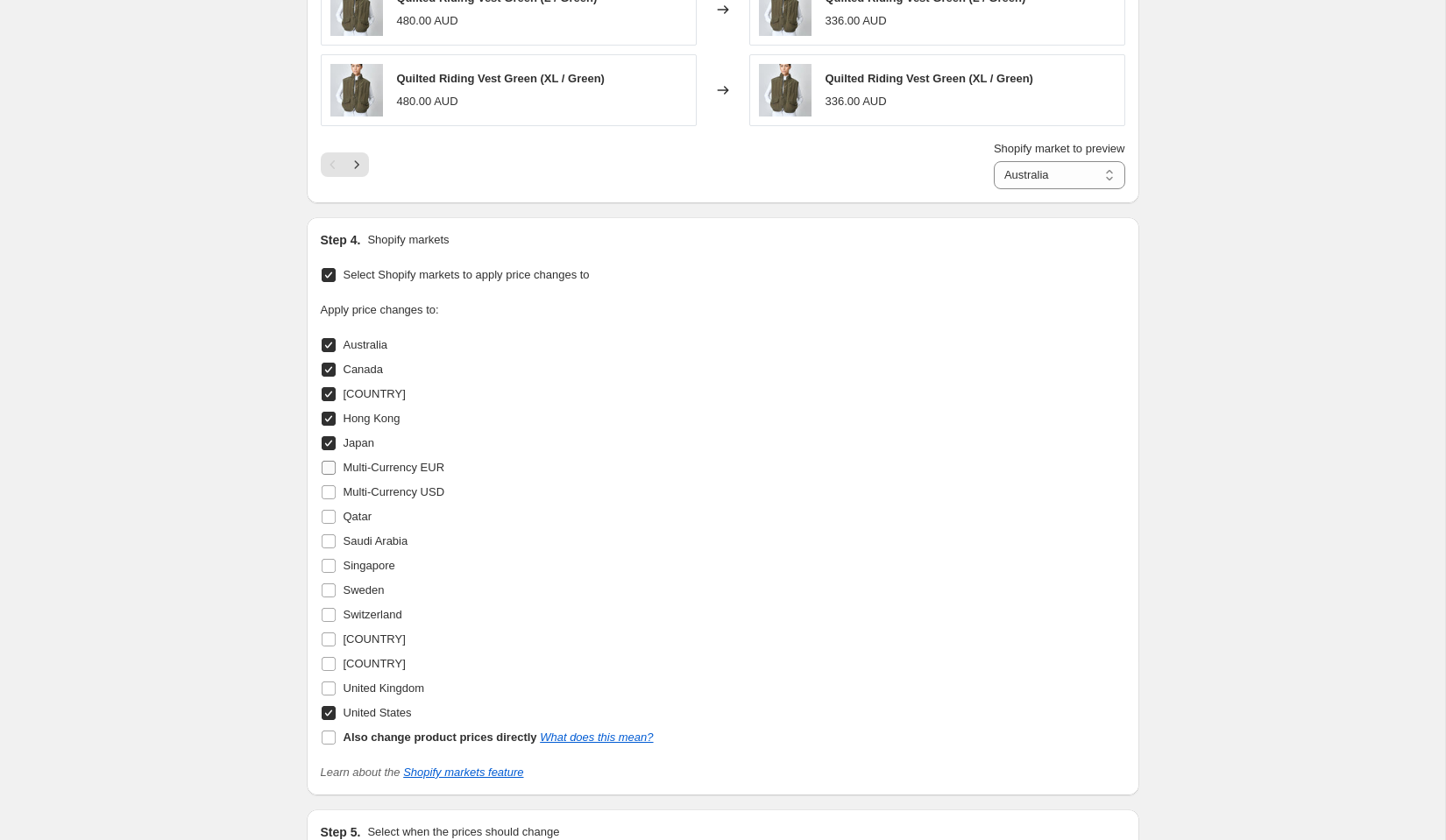 click on "Multi-Currency EUR" at bounding box center (329, 468) 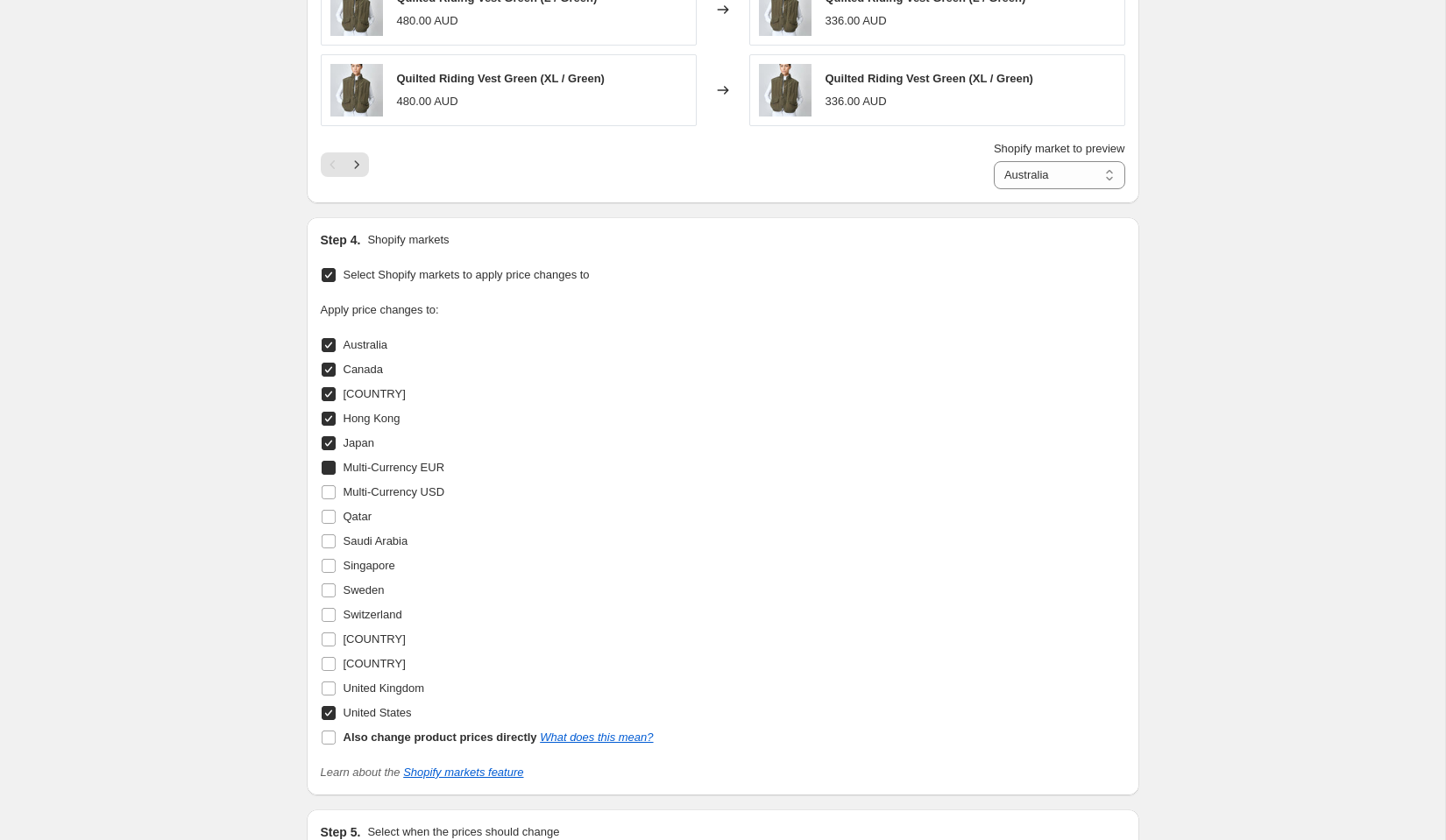 checkbox on "true" 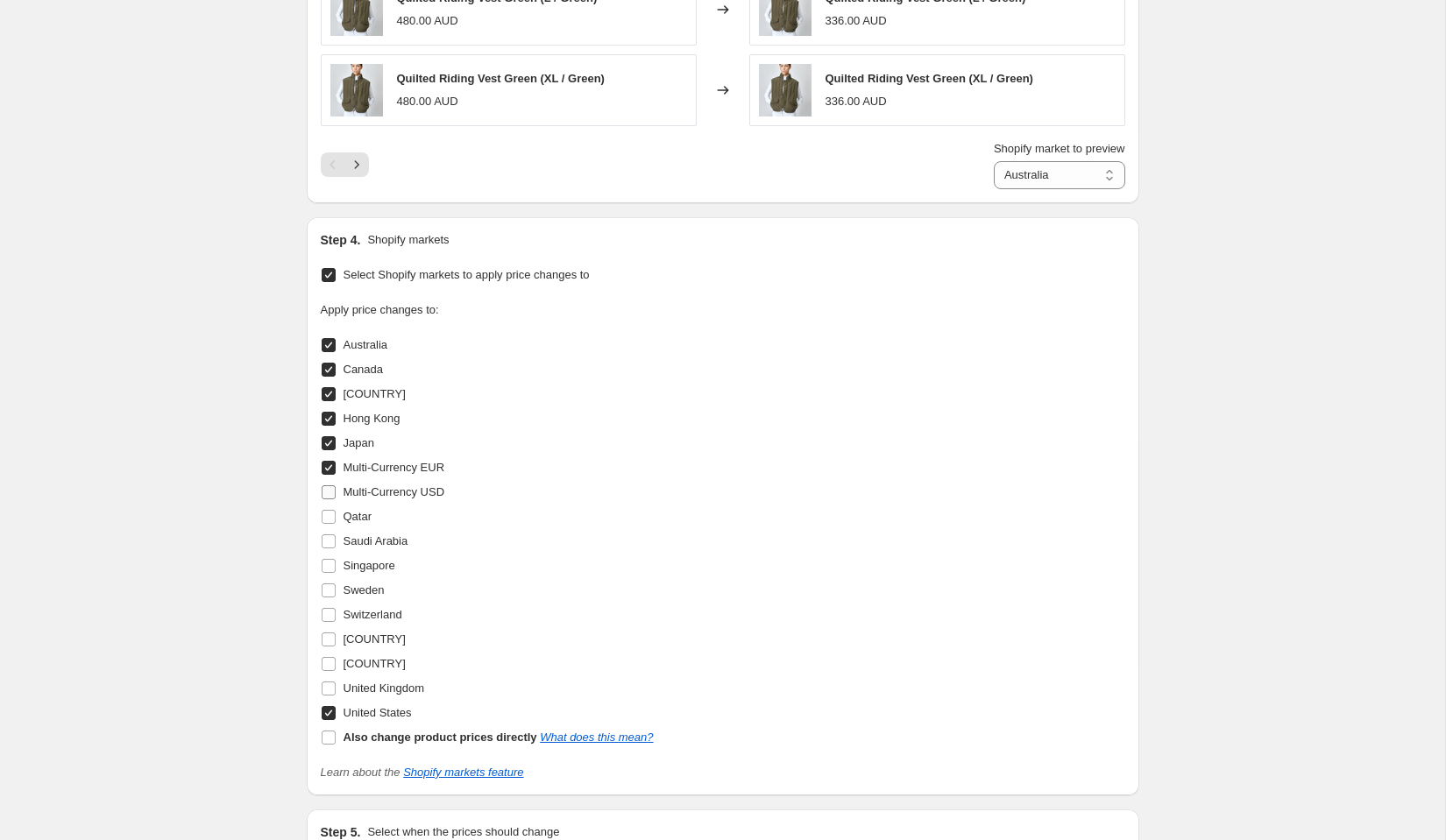 click on "Multi-Currency USD" at bounding box center (329, 492) 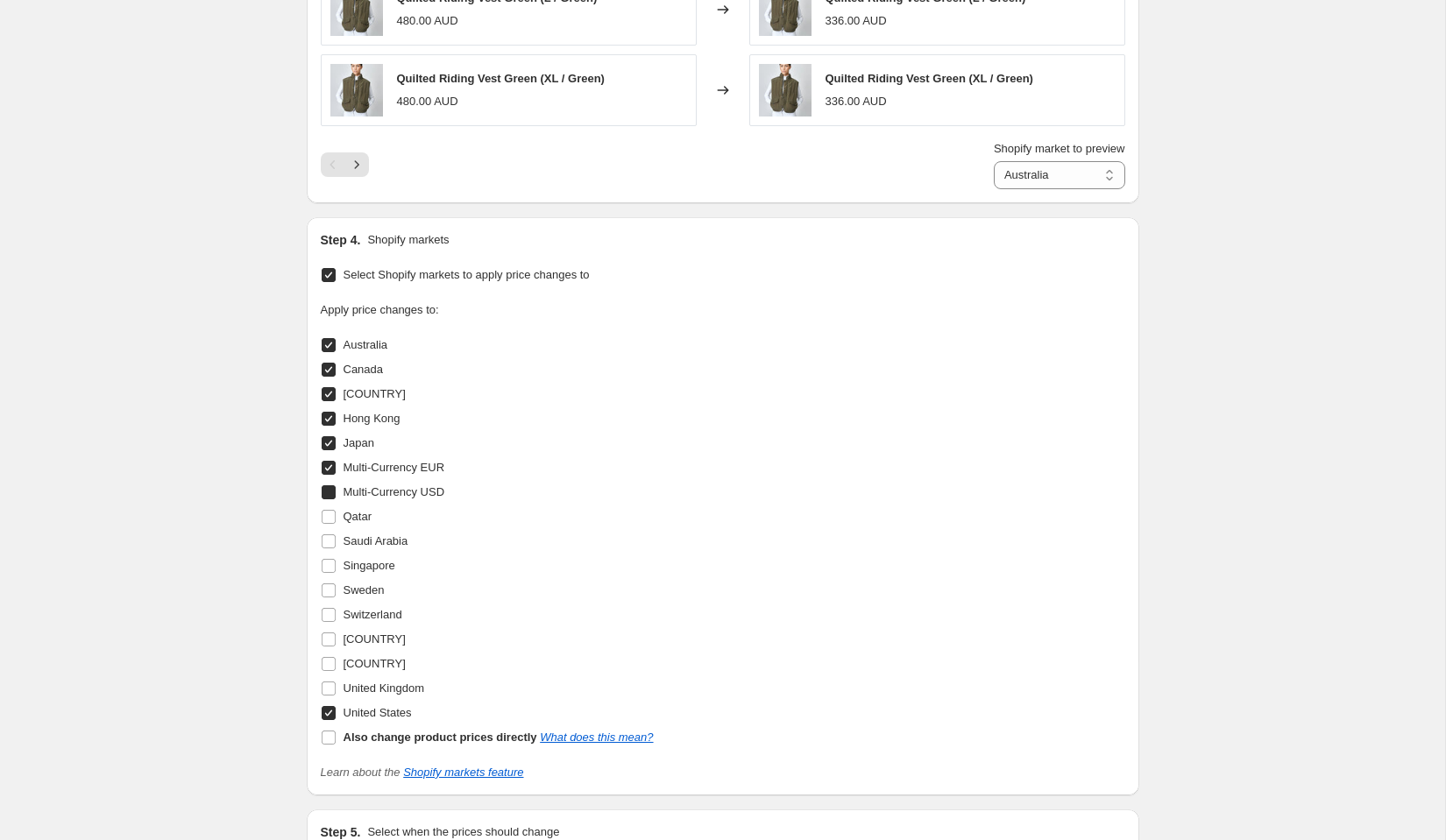 checkbox on "true" 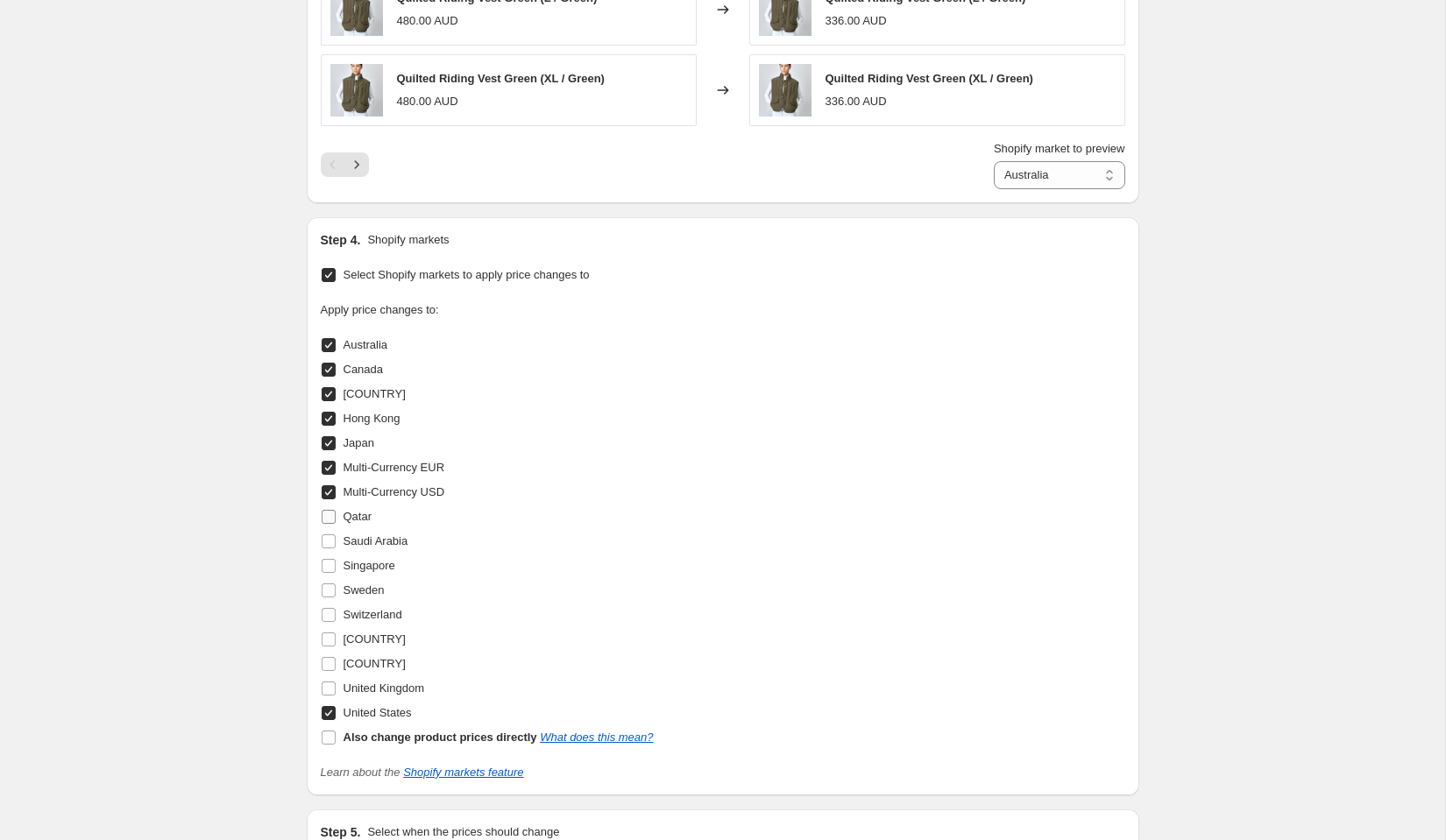 click on "Qatar" at bounding box center [329, 517] 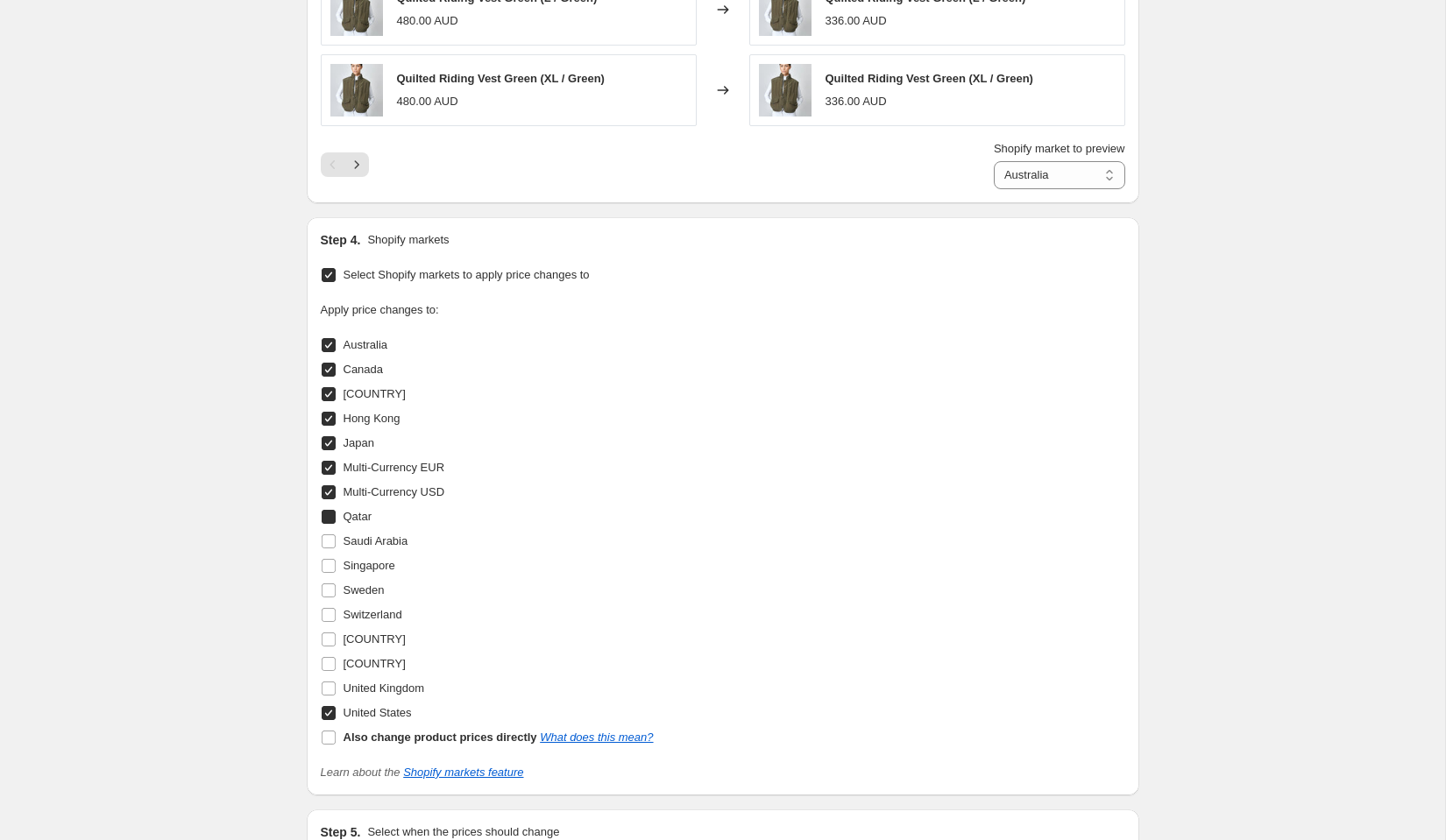 checkbox on "true" 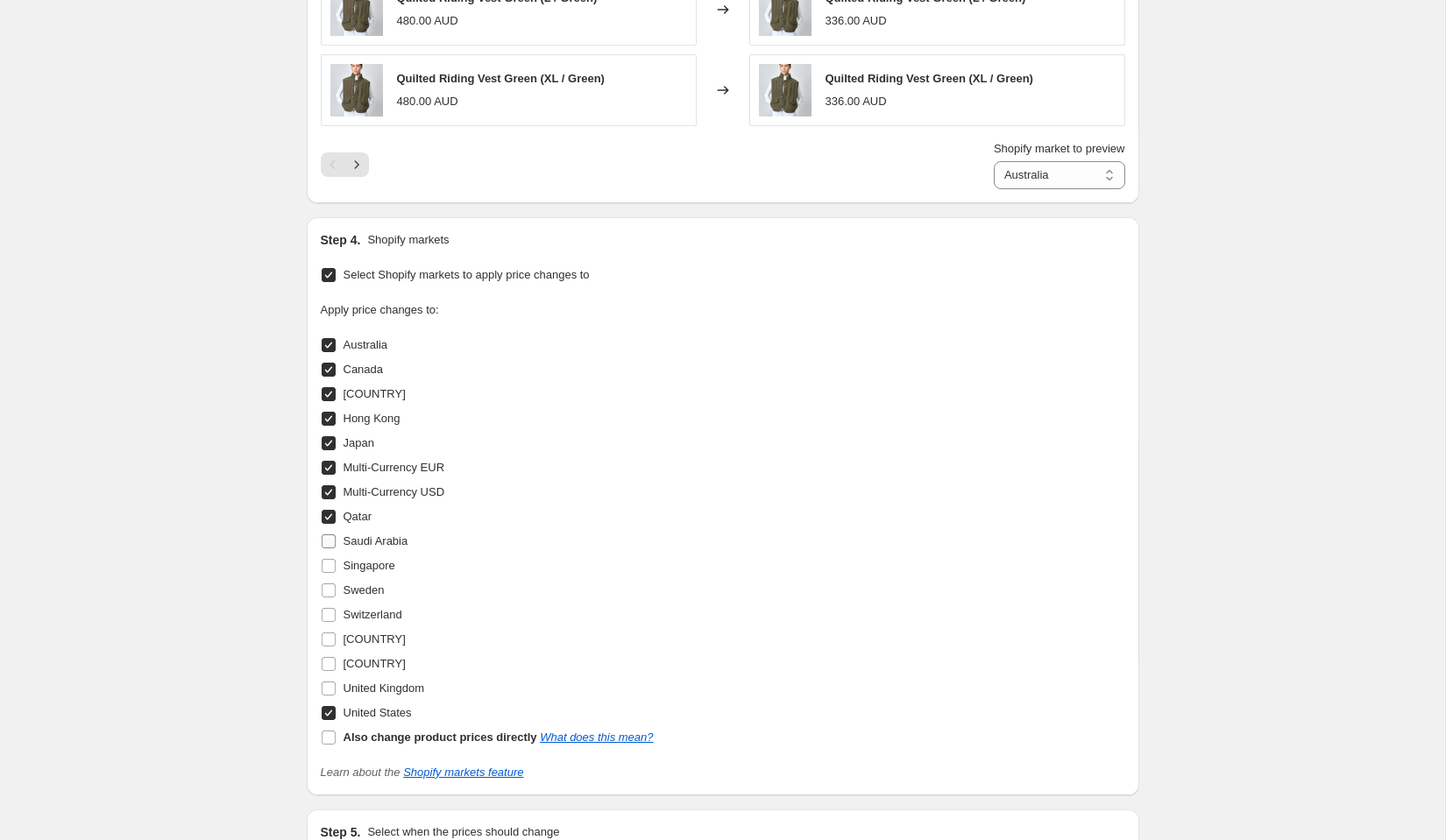 click on "Saudi Arabia" at bounding box center (329, 541) 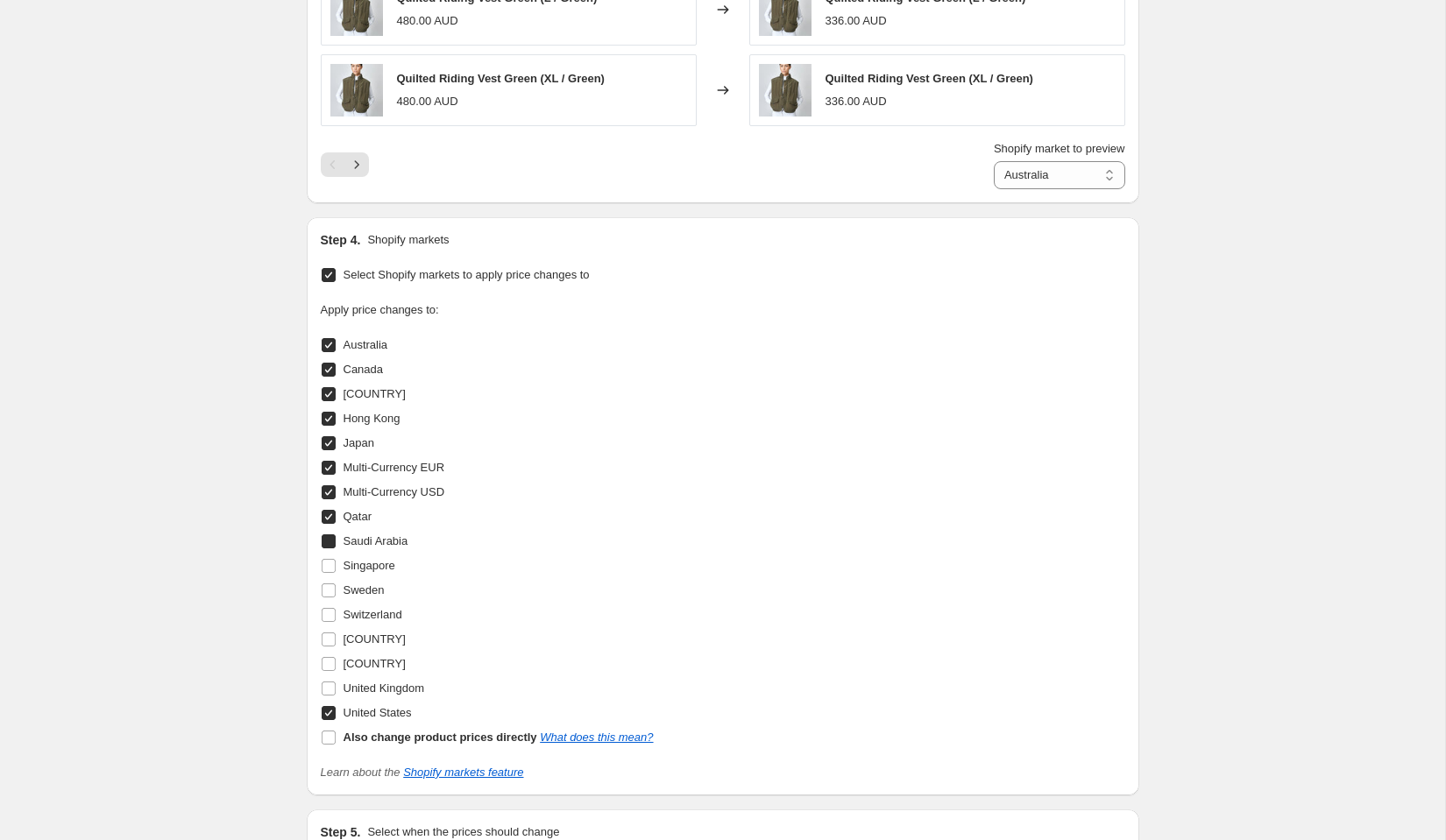 checkbox on "true" 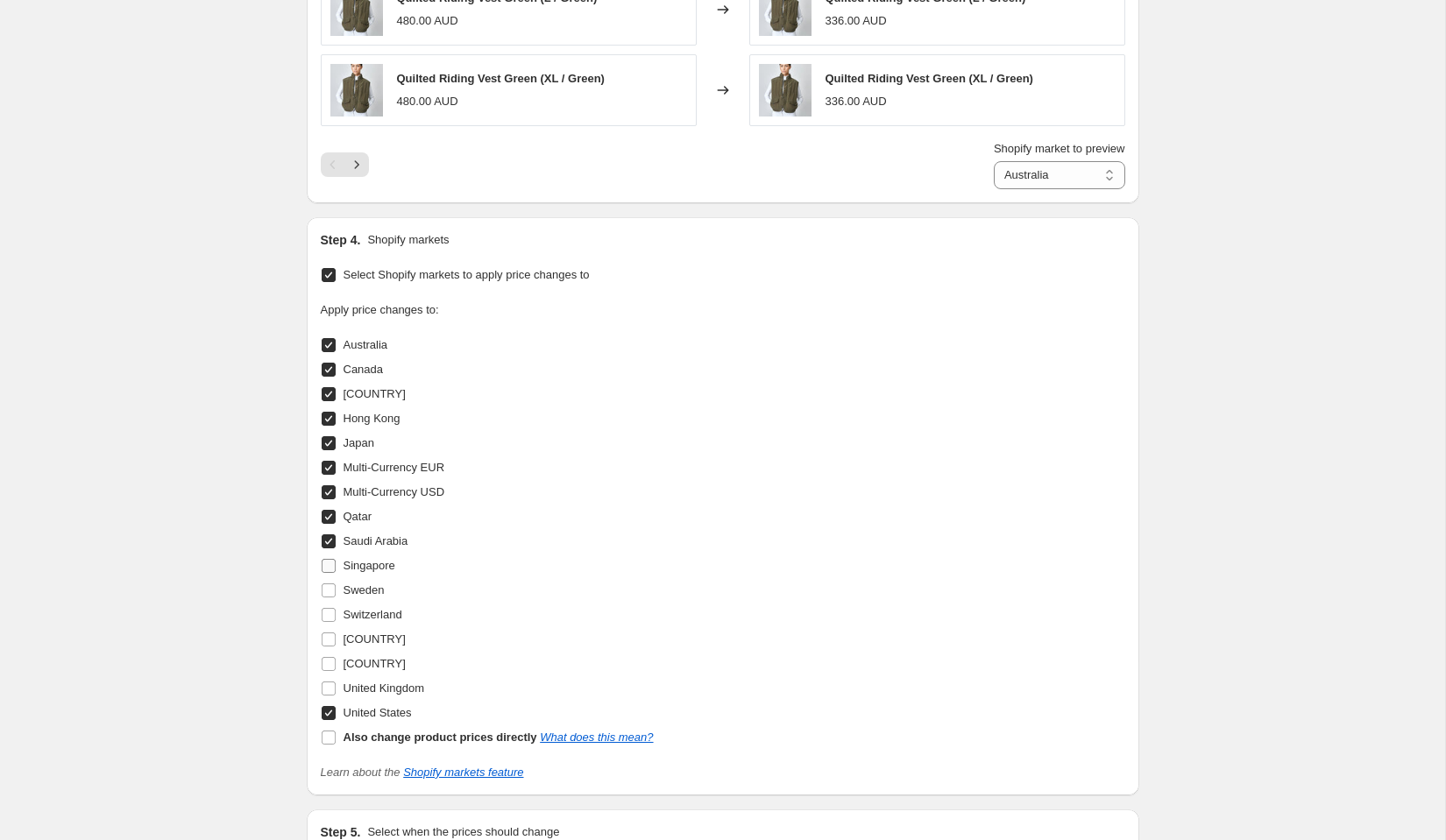 click on "Singapore" at bounding box center [358, 566] 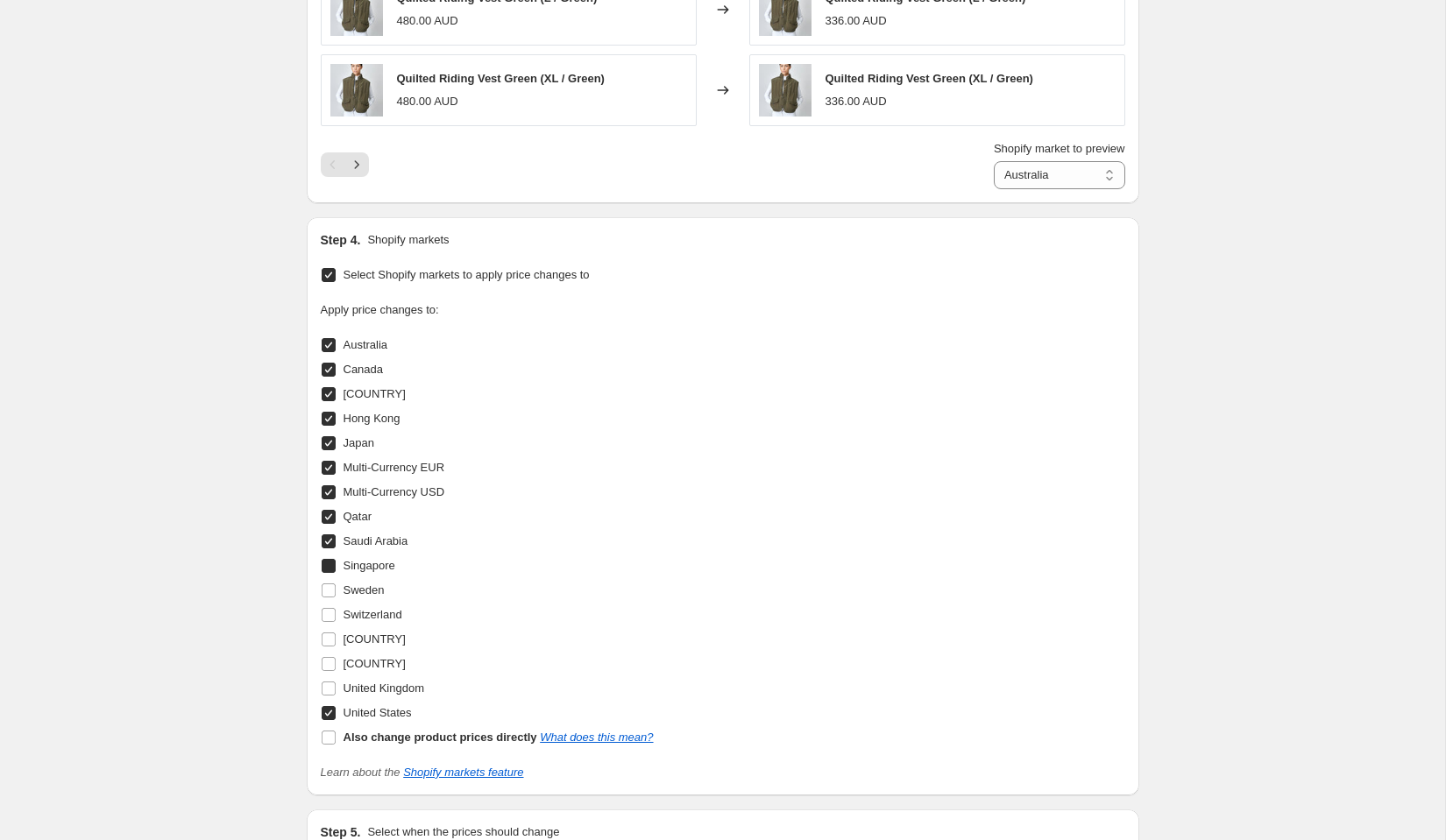 checkbox on "true" 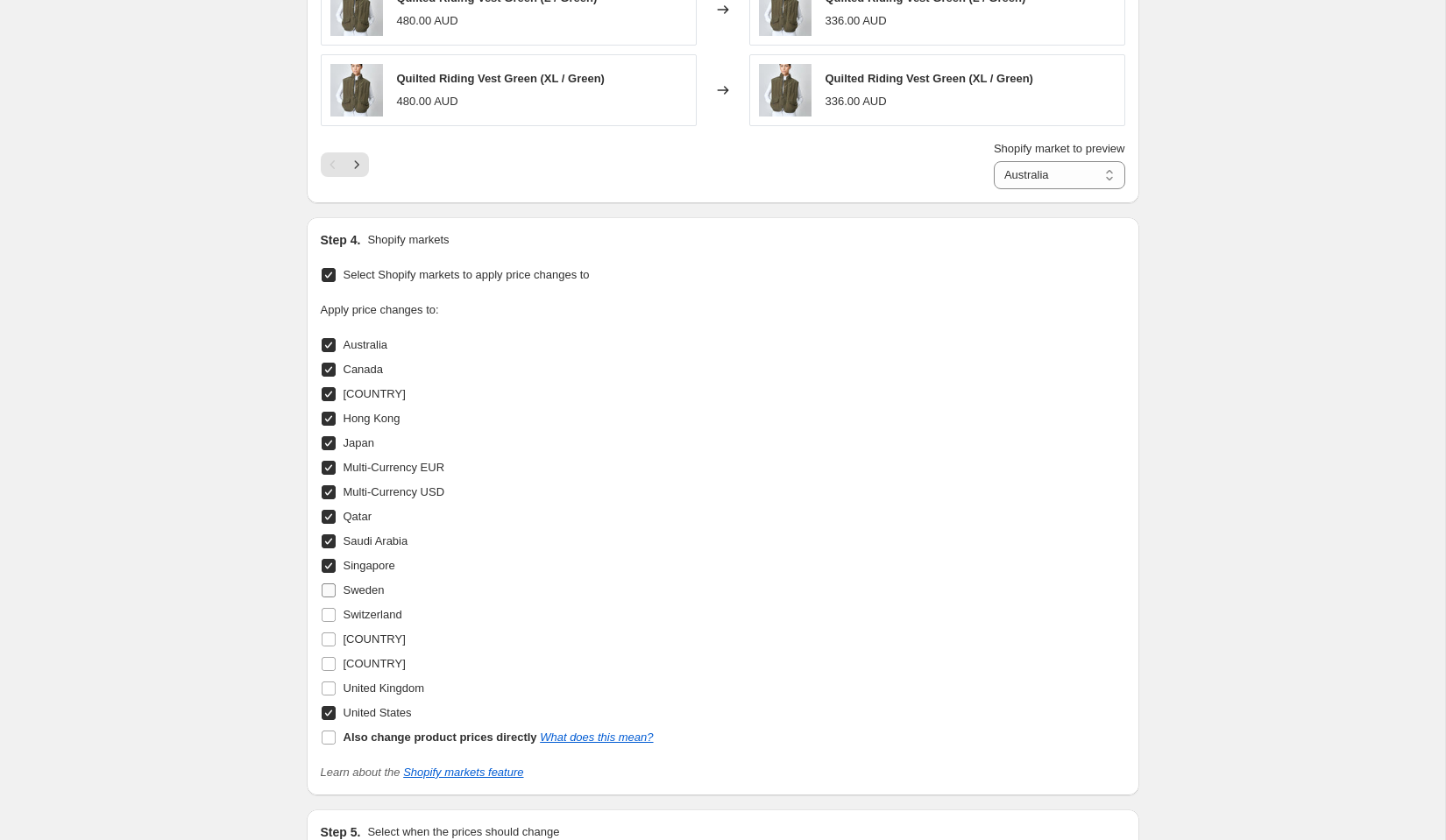 click at bounding box center (329, 590) 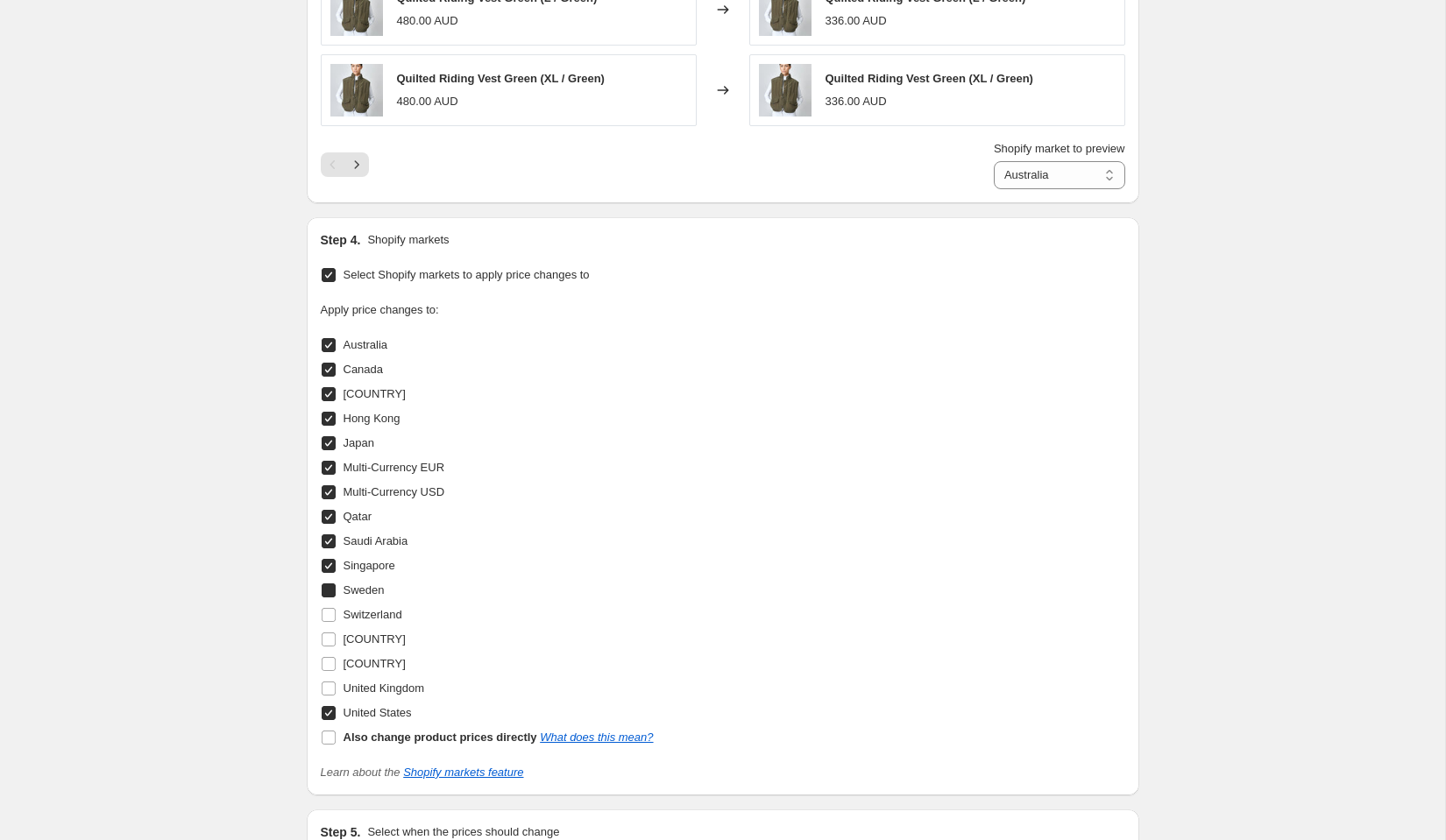 checkbox on "true" 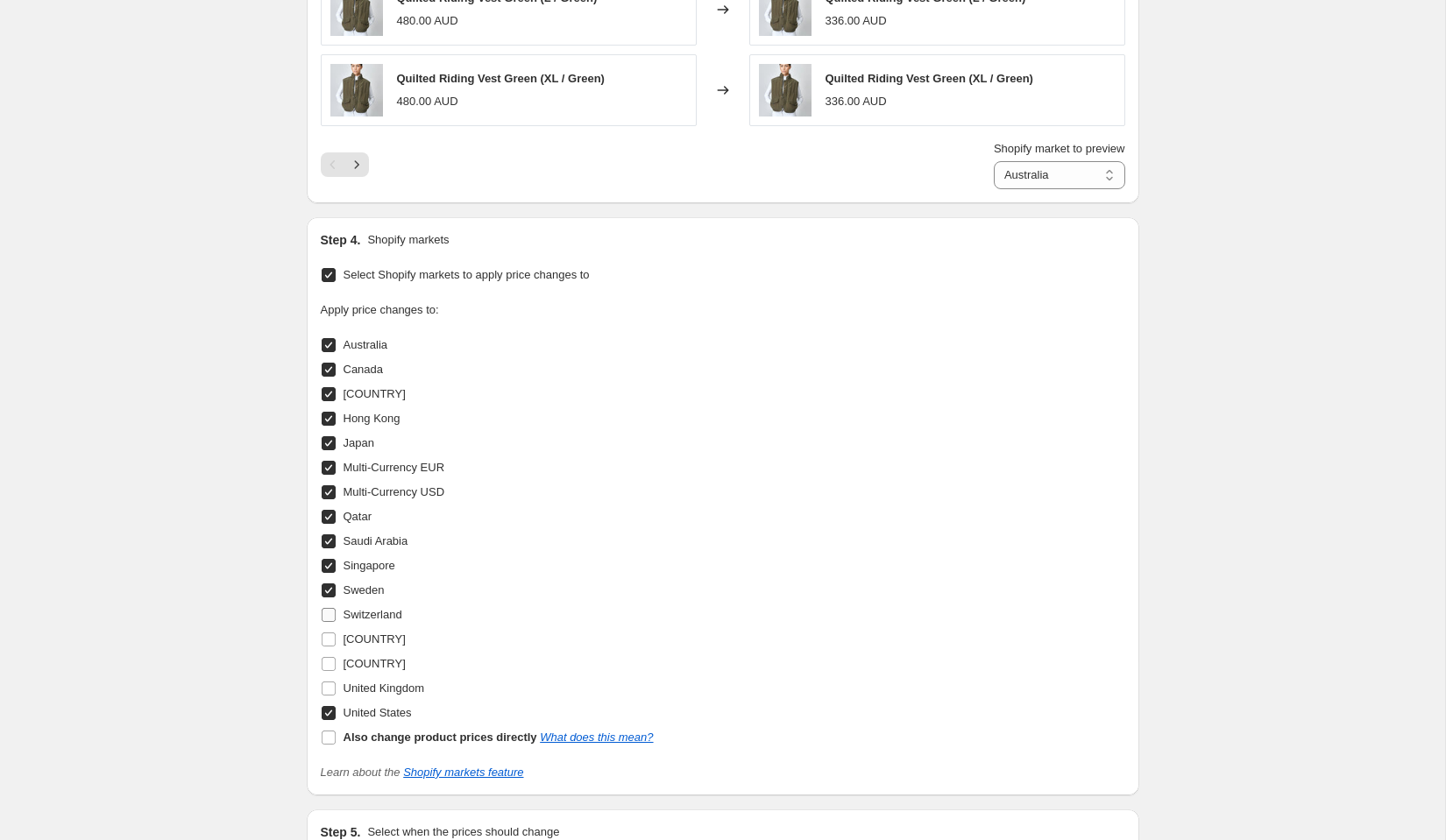click on "Switzerland" at bounding box center [329, 615] 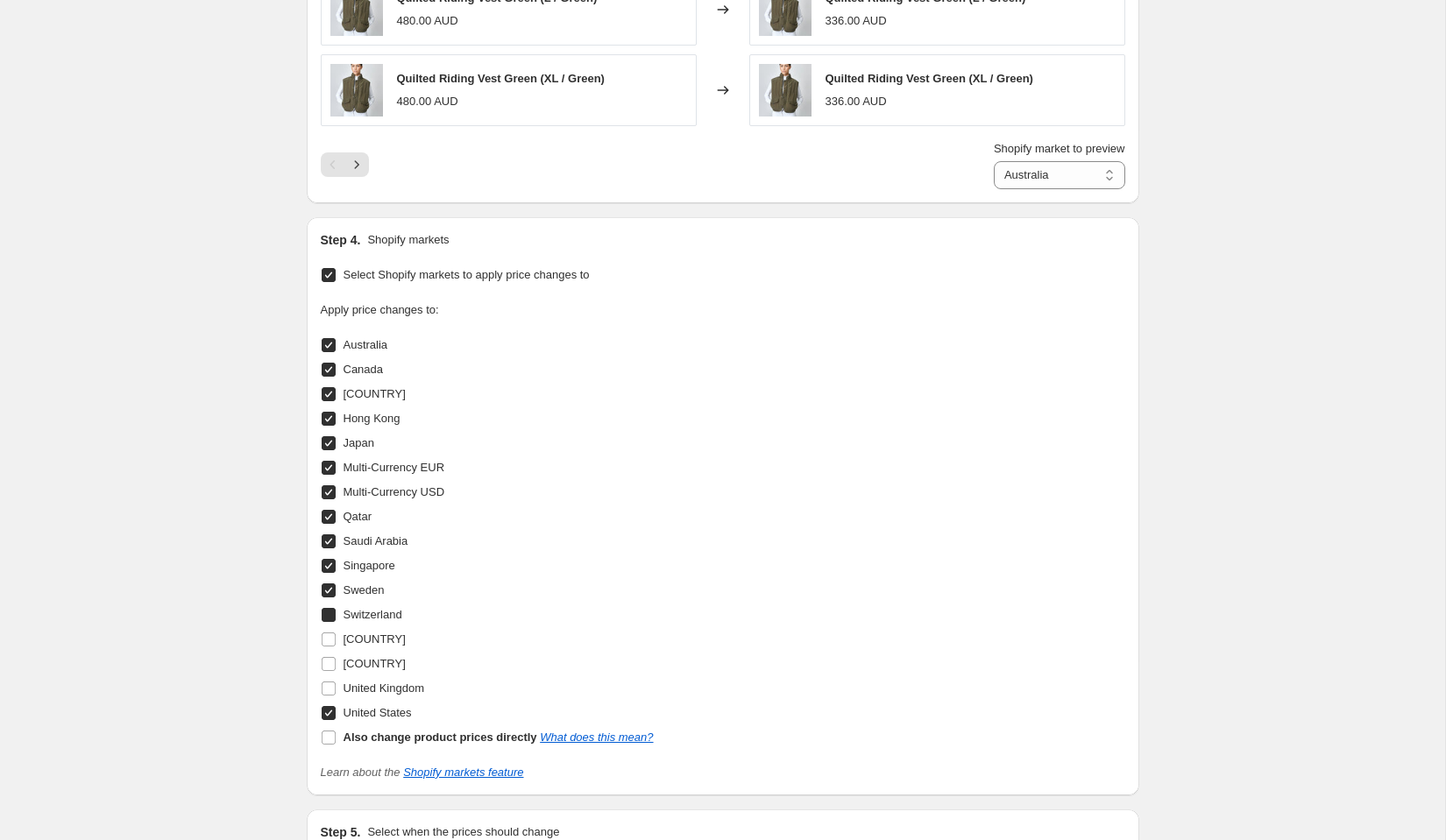 checkbox on "true" 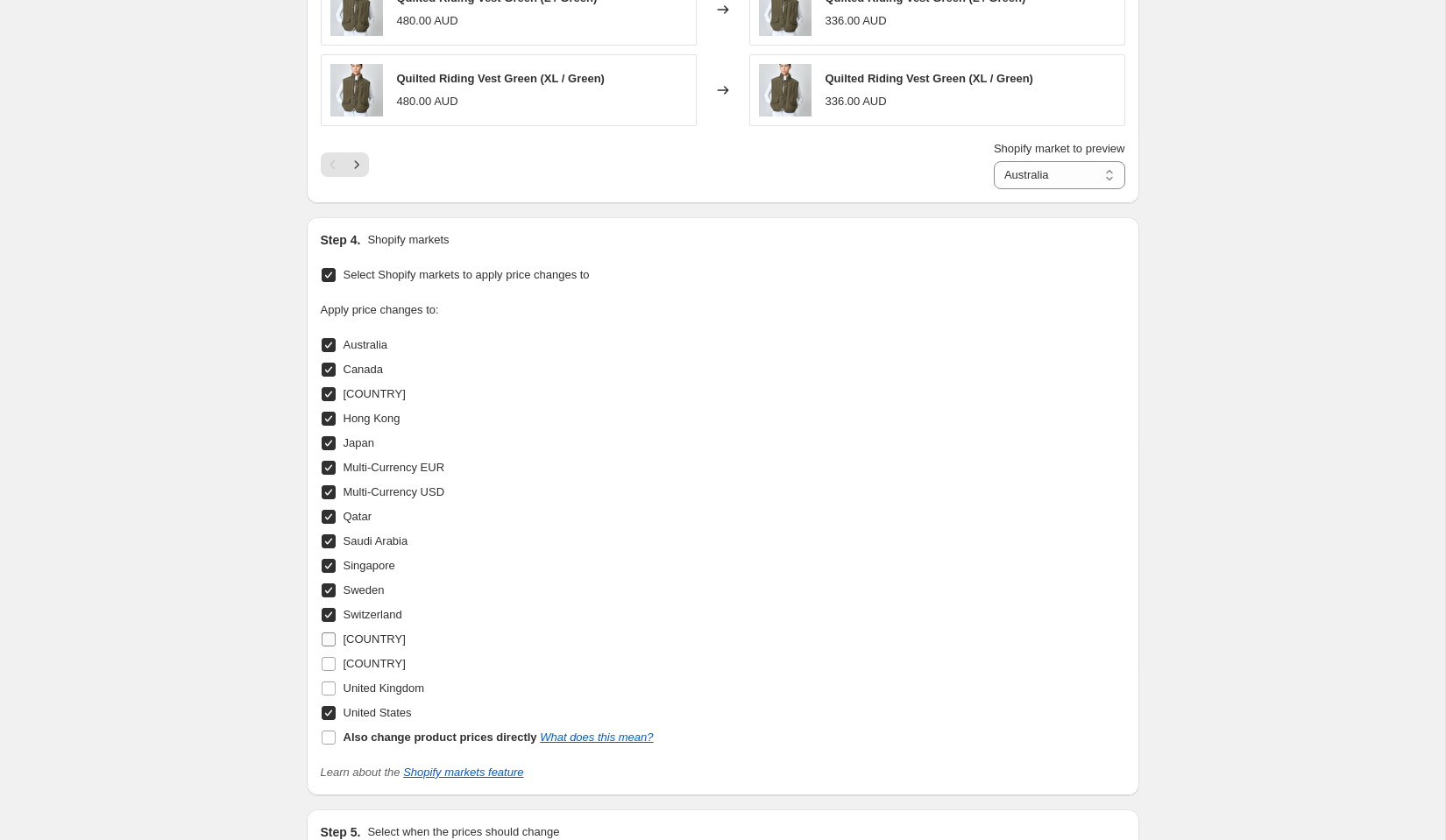 click on "[COUNTRY]" at bounding box center (329, 639) 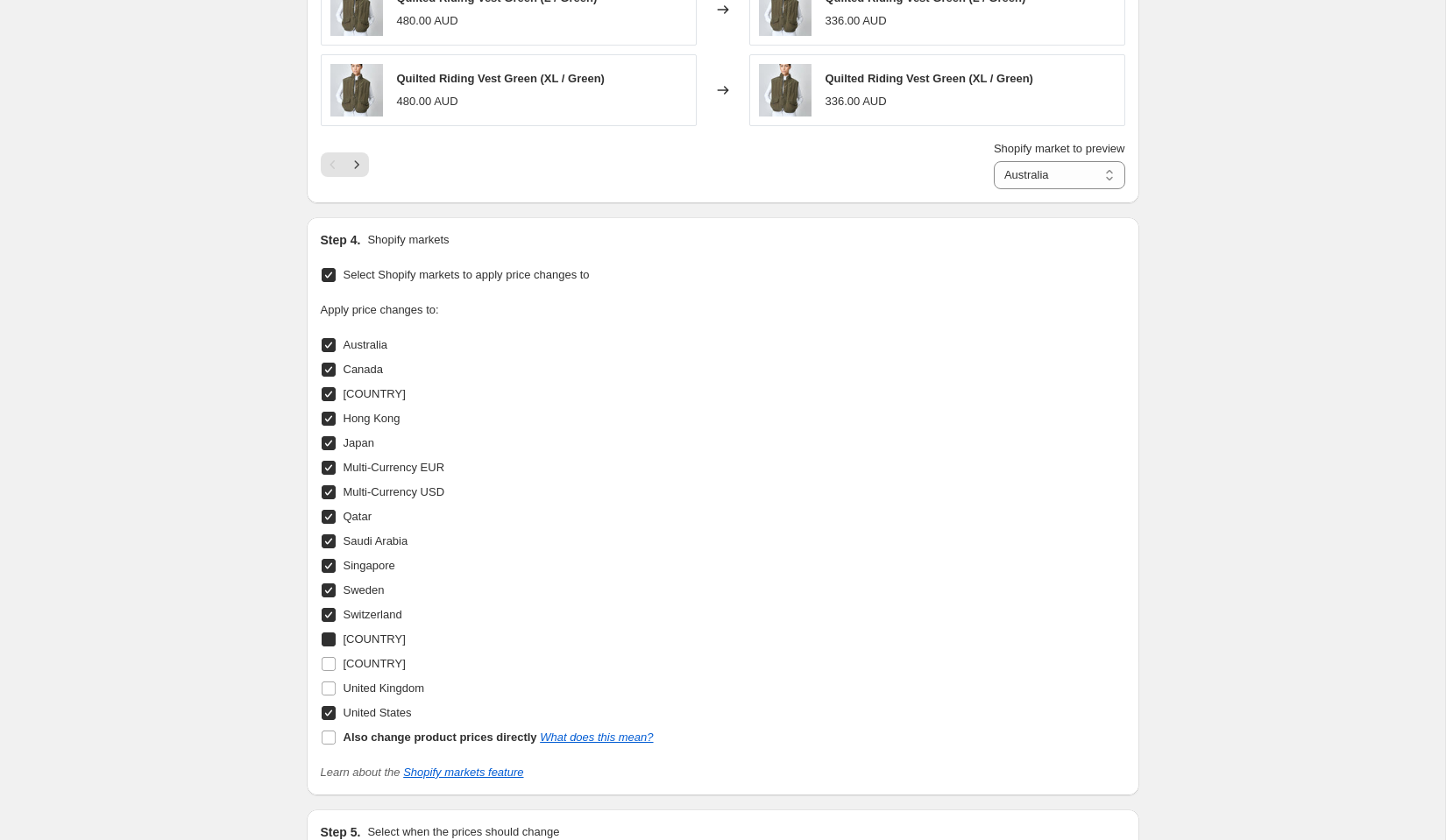 checkbox on "true" 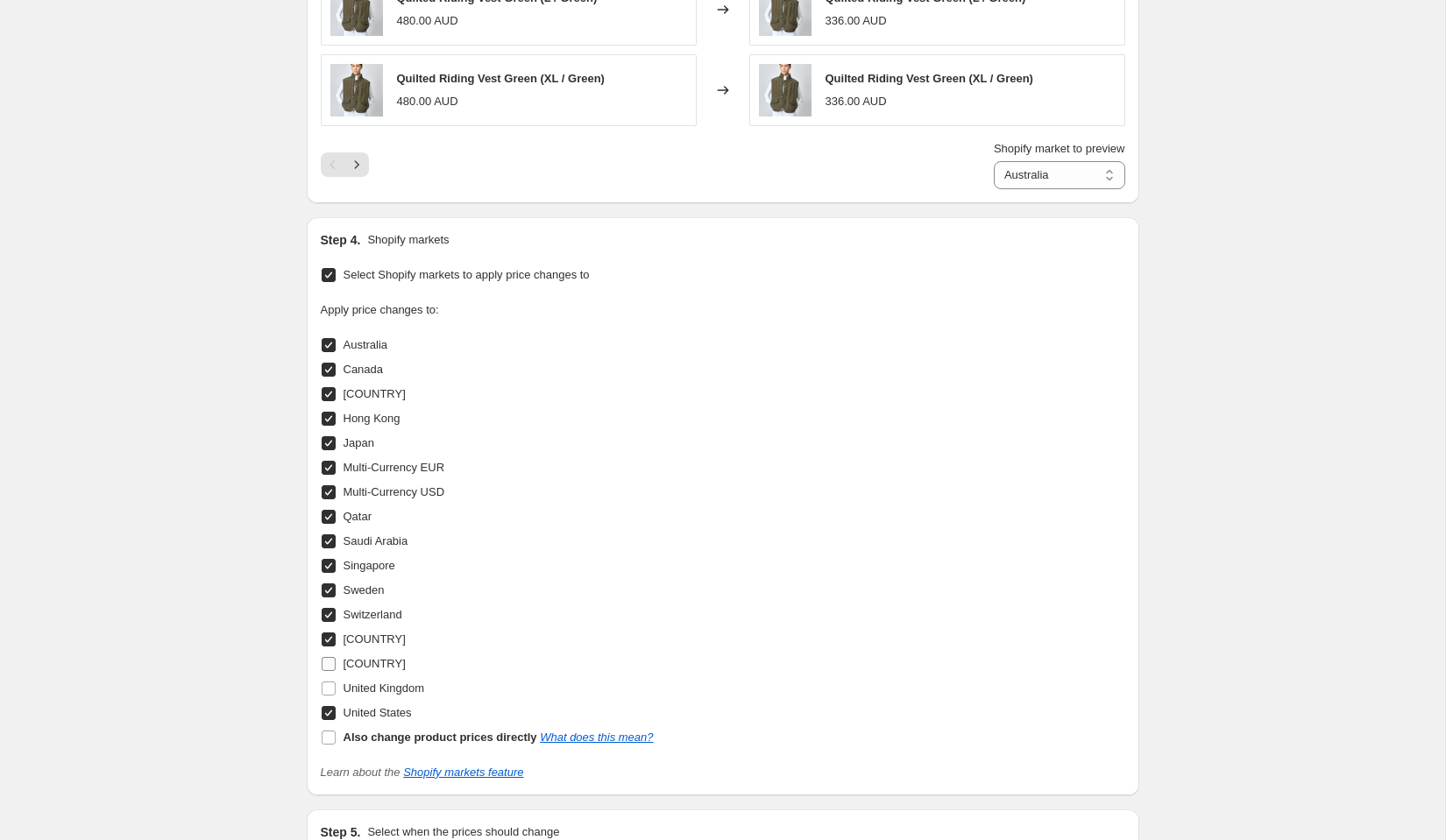 click on "[COUNTRY]" at bounding box center (329, 664) 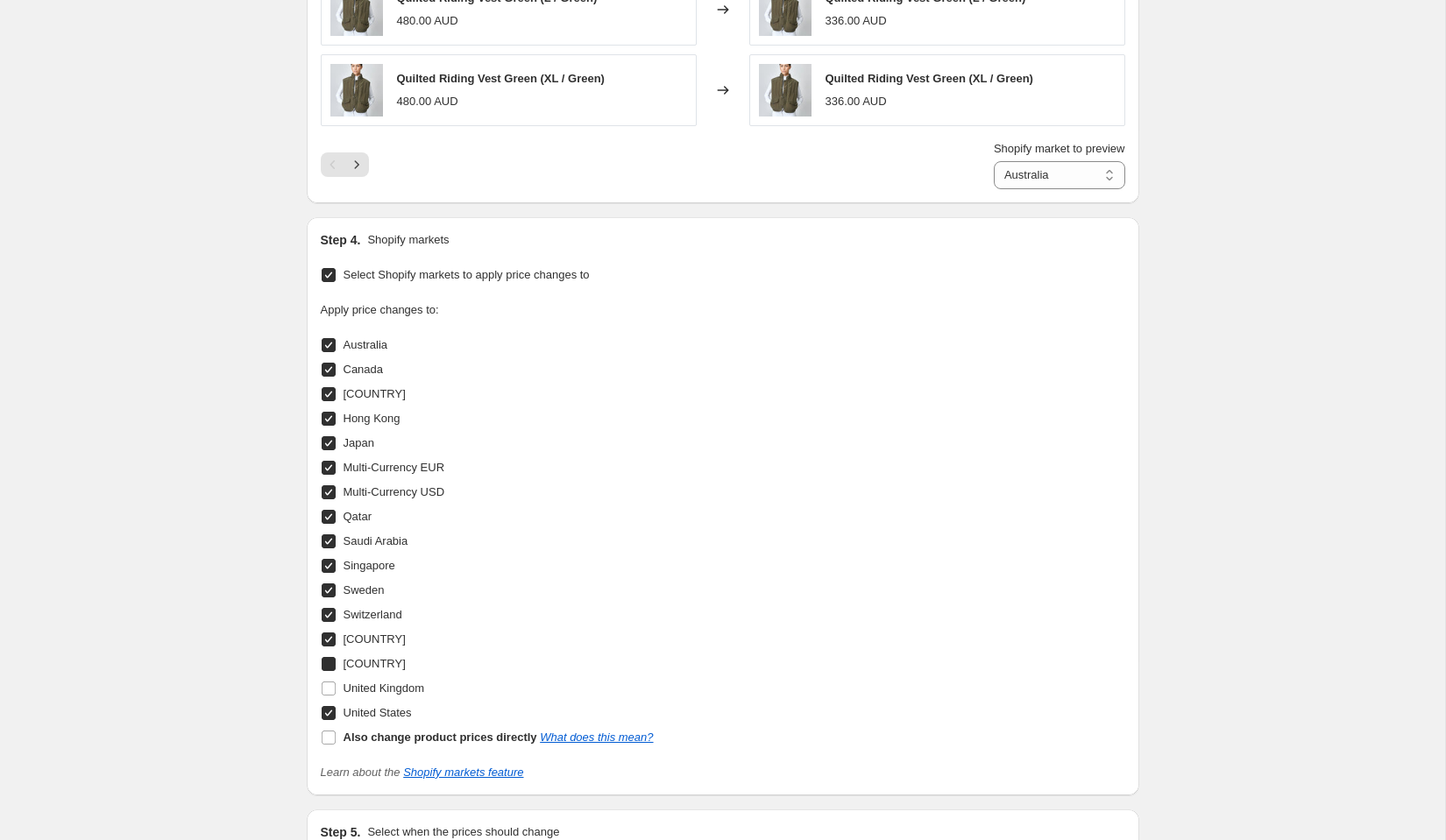 checkbox on "true" 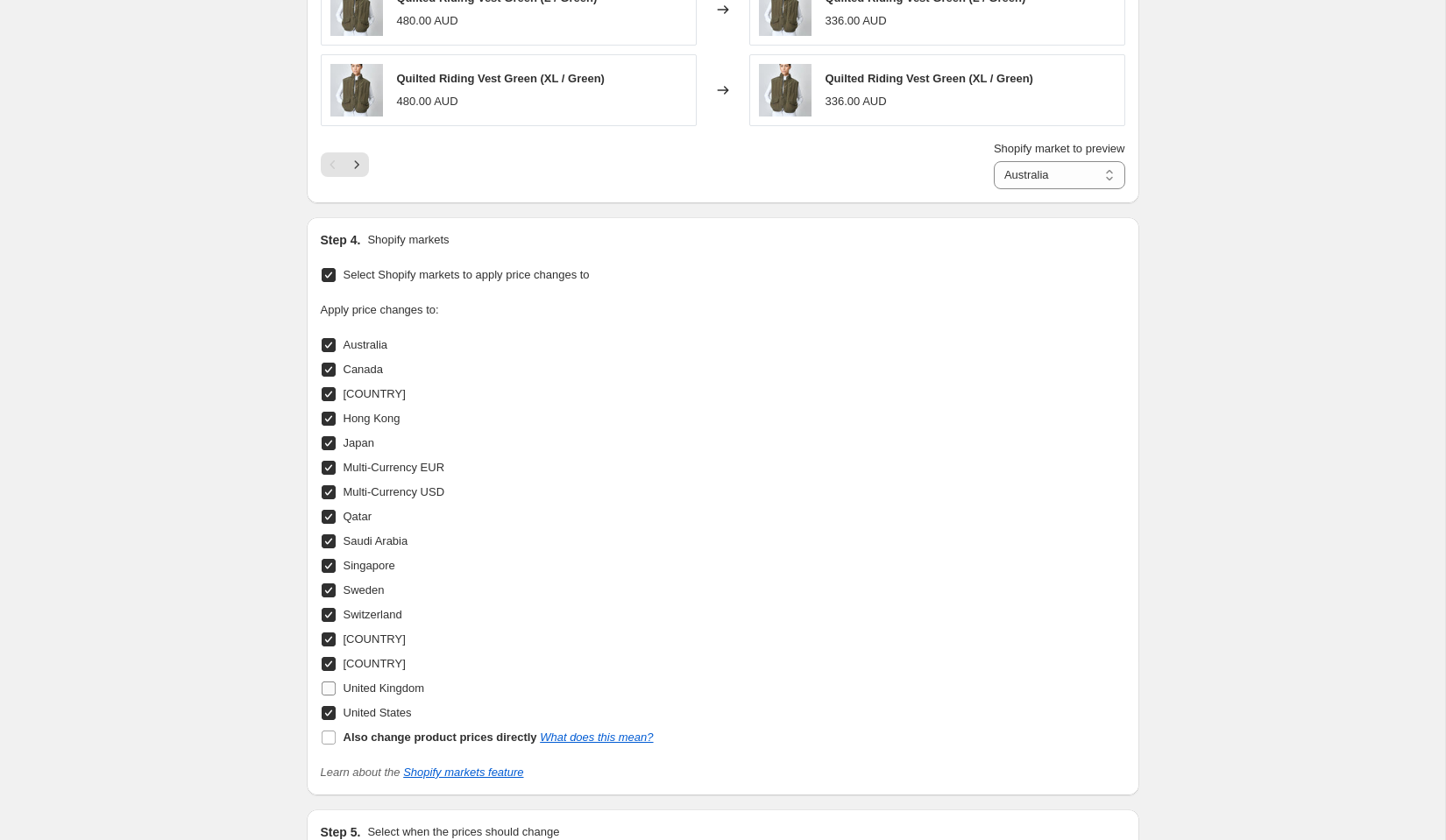 click on "United Kingdom" at bounding box center (329, 688) 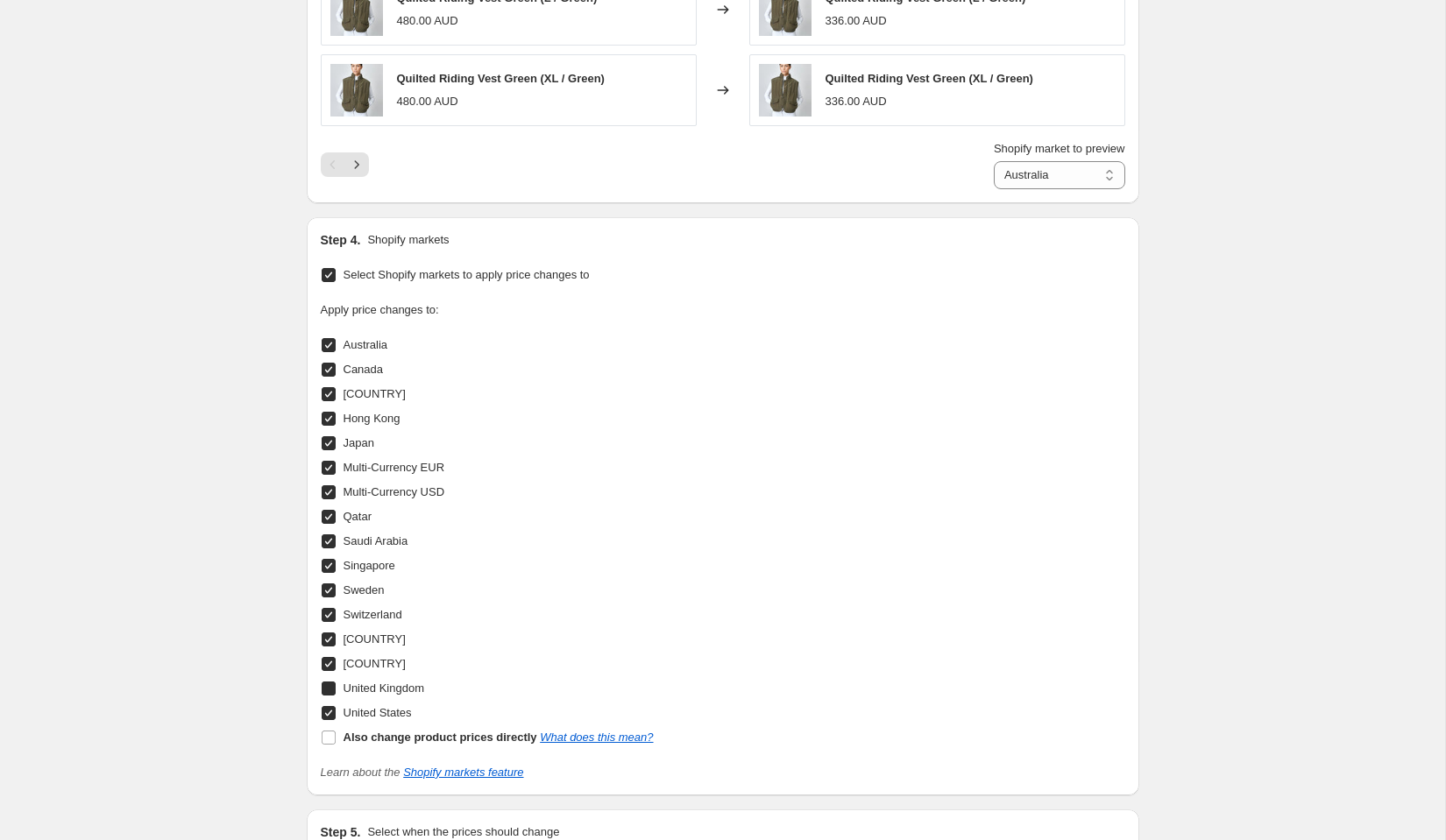 checkbox on "true" 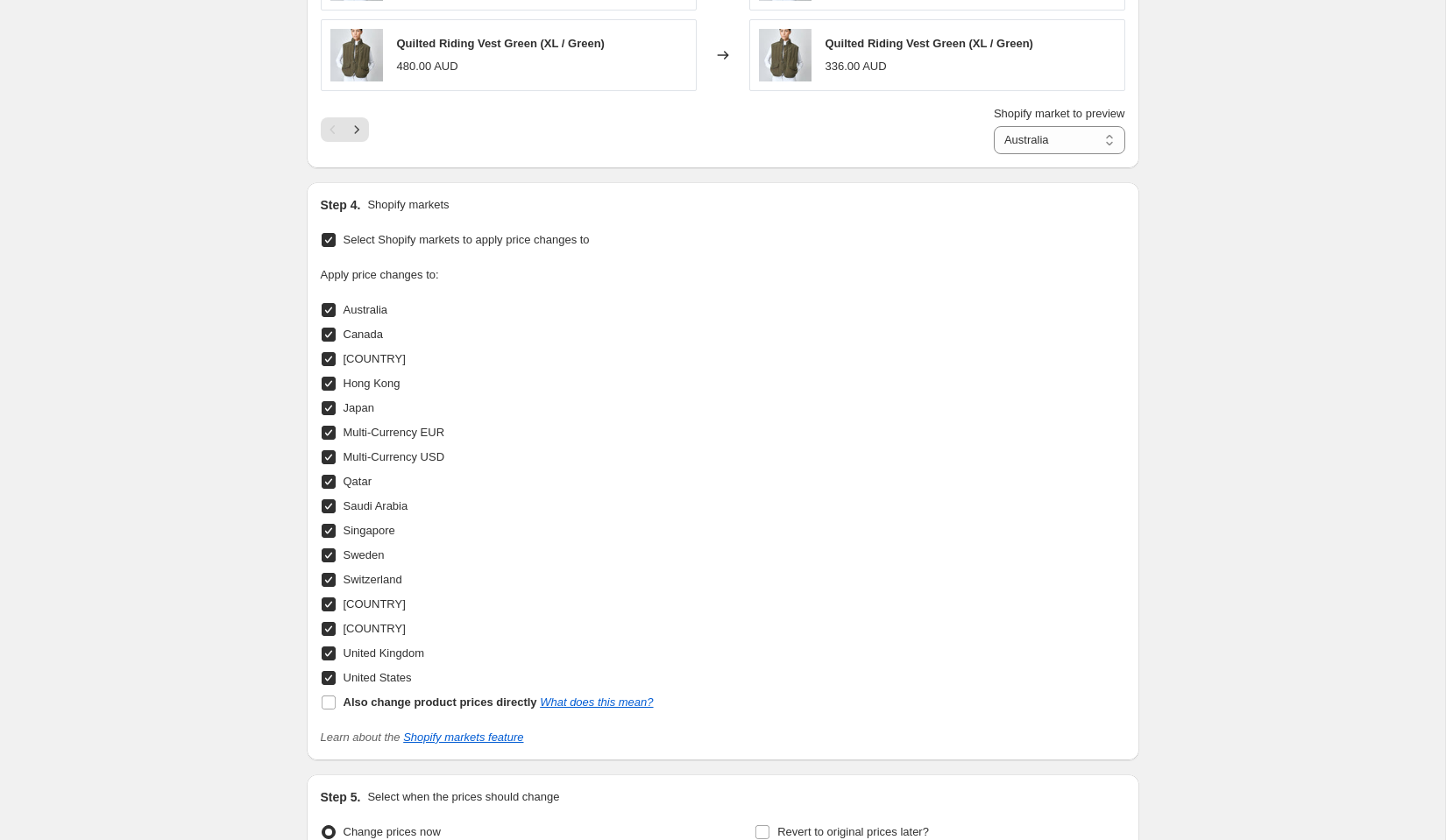 scroll, scrollTop: 1575, scrollLeft: 0, axis: vertical 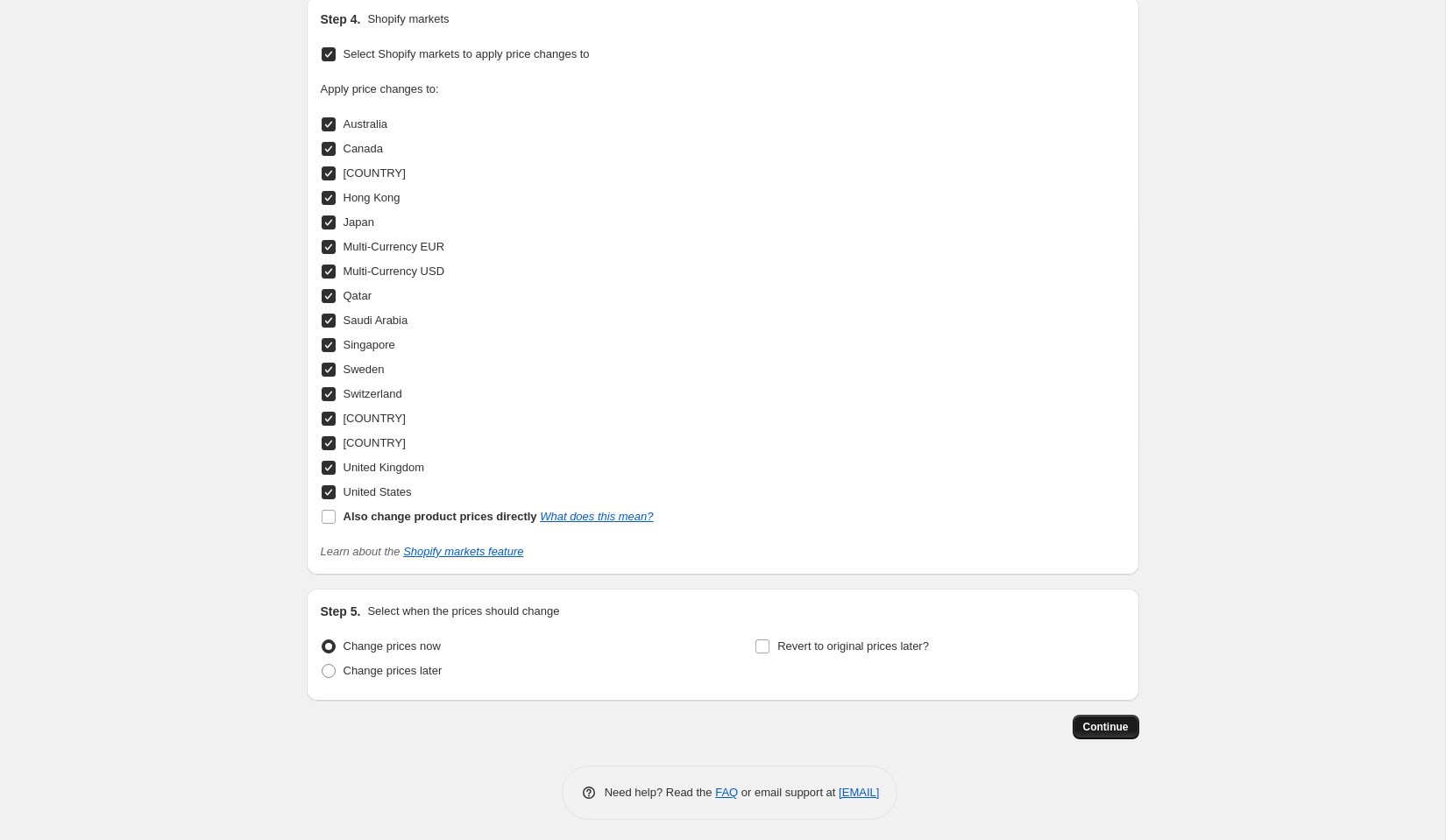 click on "Continue" at bounding box center [1106, 727] 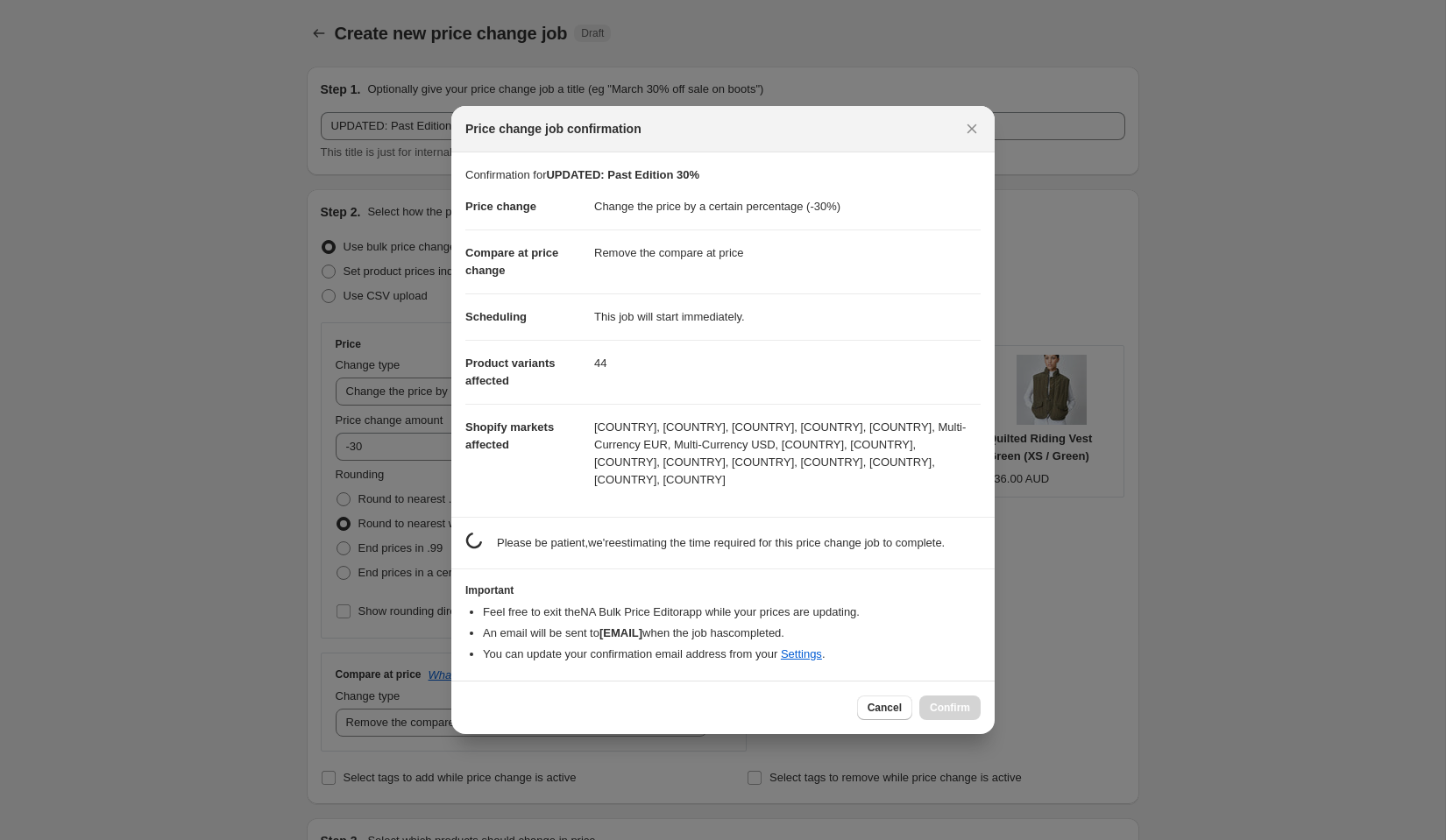 scroll, scrollTop: 1575, scrollLeft: 0, axis: vertical 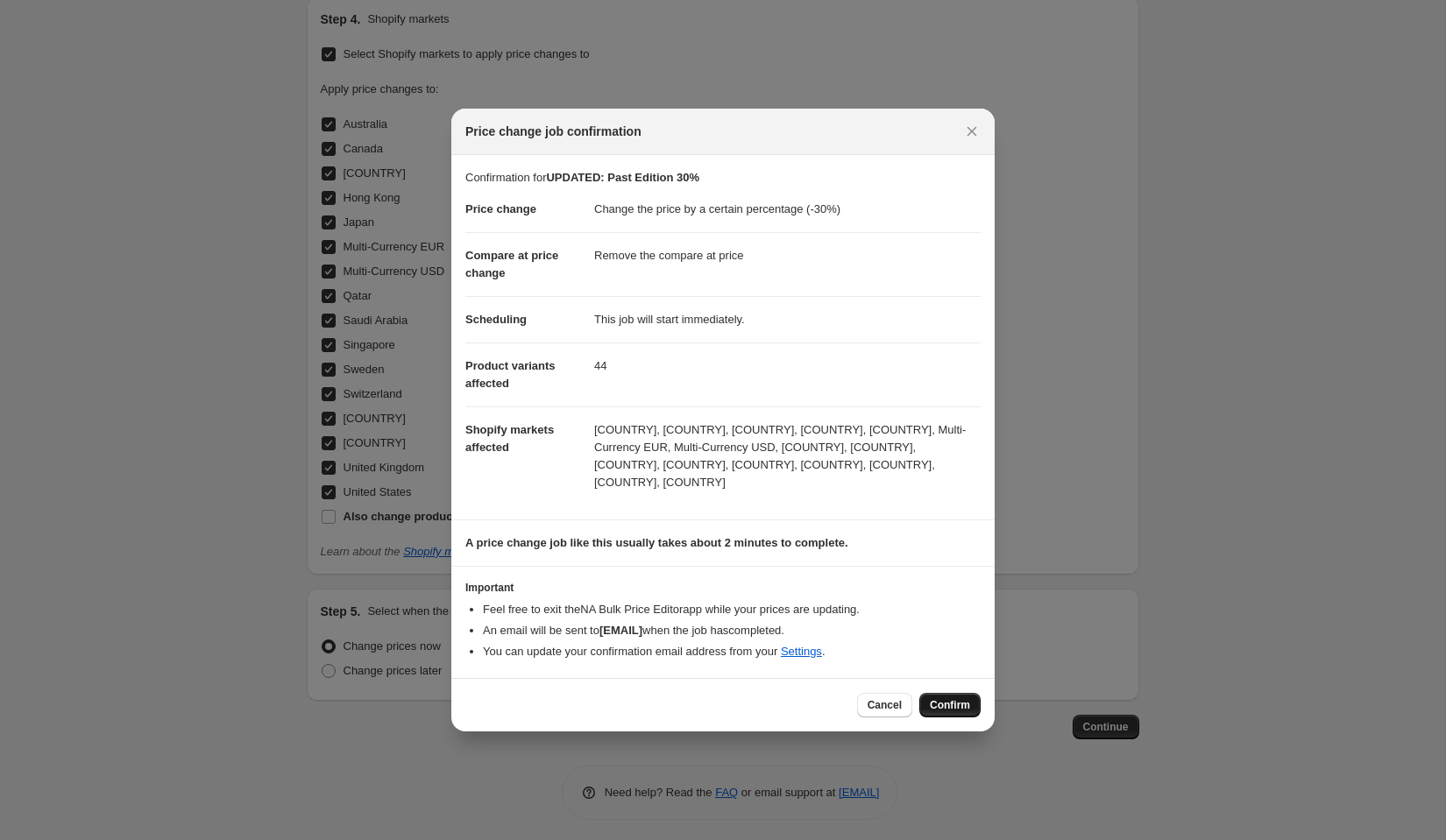 click on "Confirm" at bounding box center (950, 705) 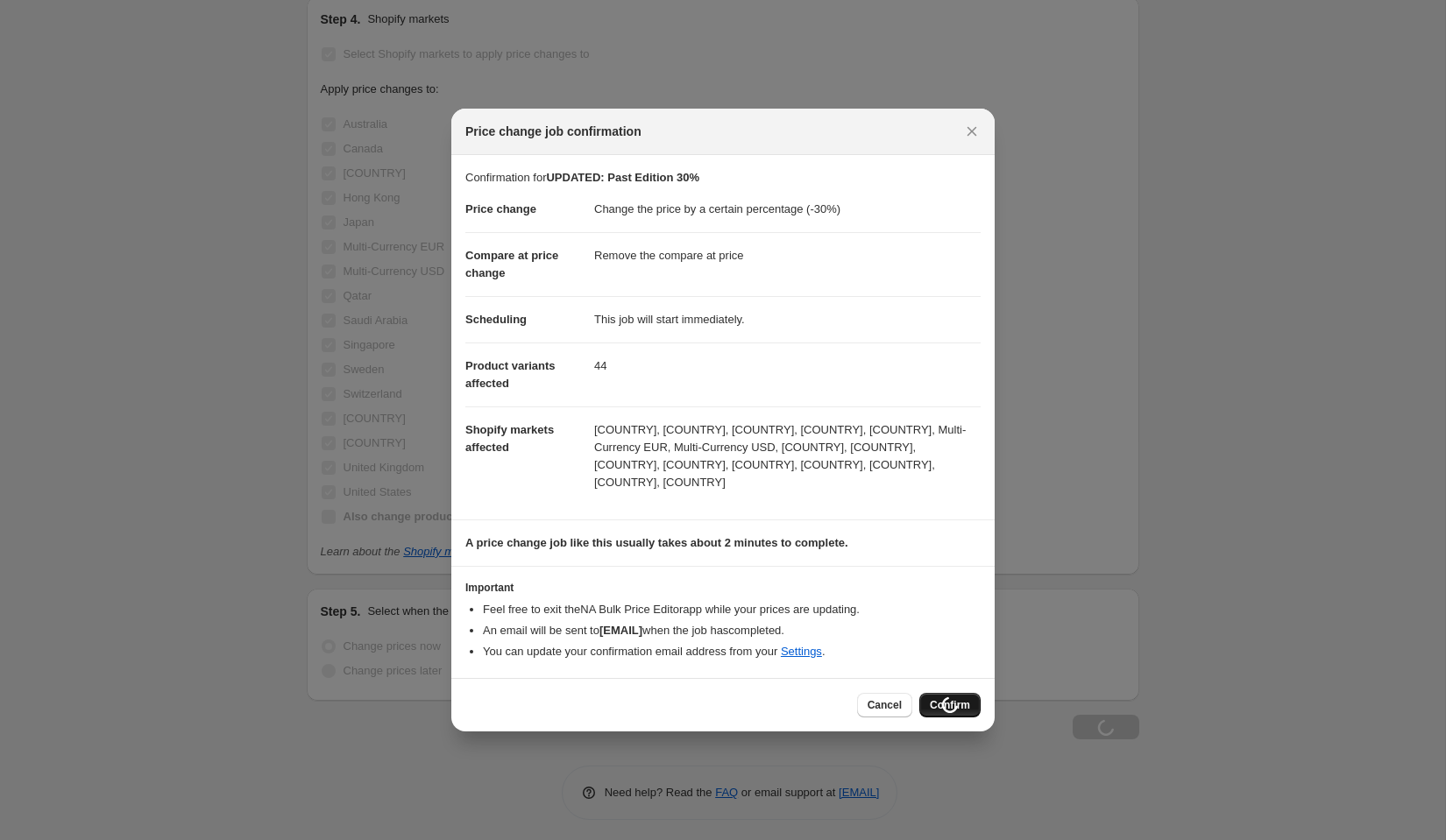 scroll, scrollTop: 1634, scrollLeft: 0, axis: vertical 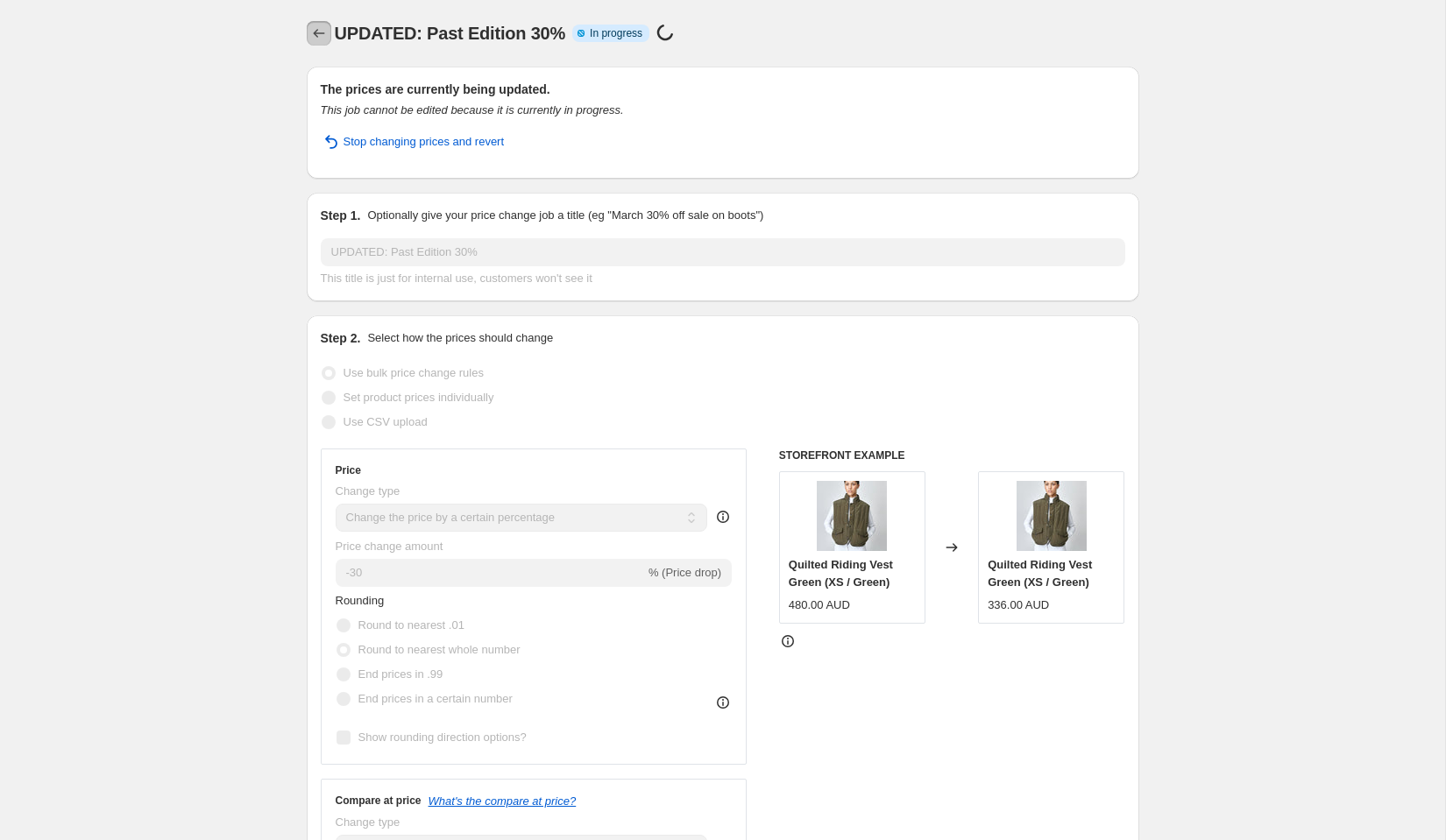 click 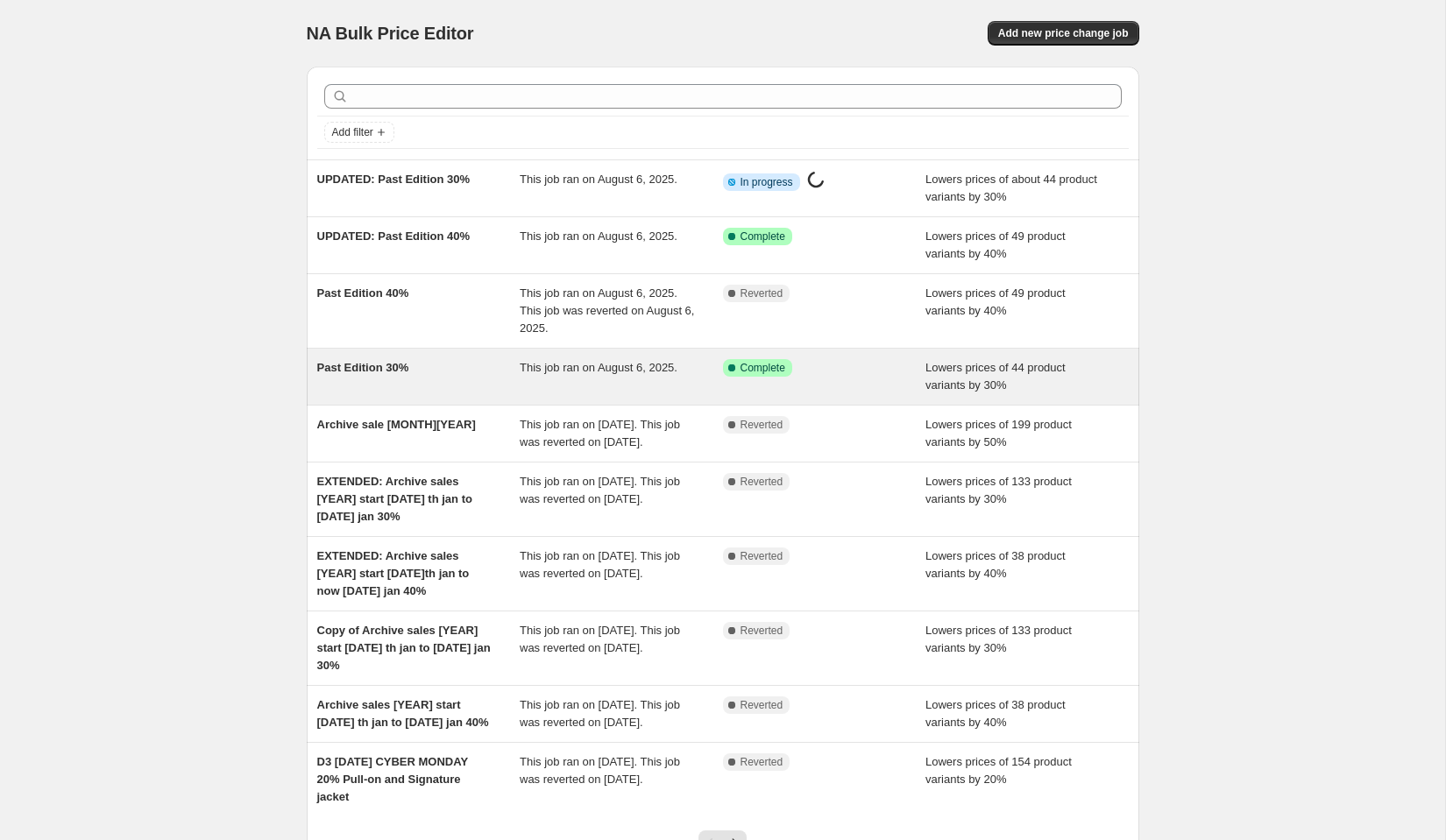 click on "Past Edition 30%" at bounding box center (419, 377) 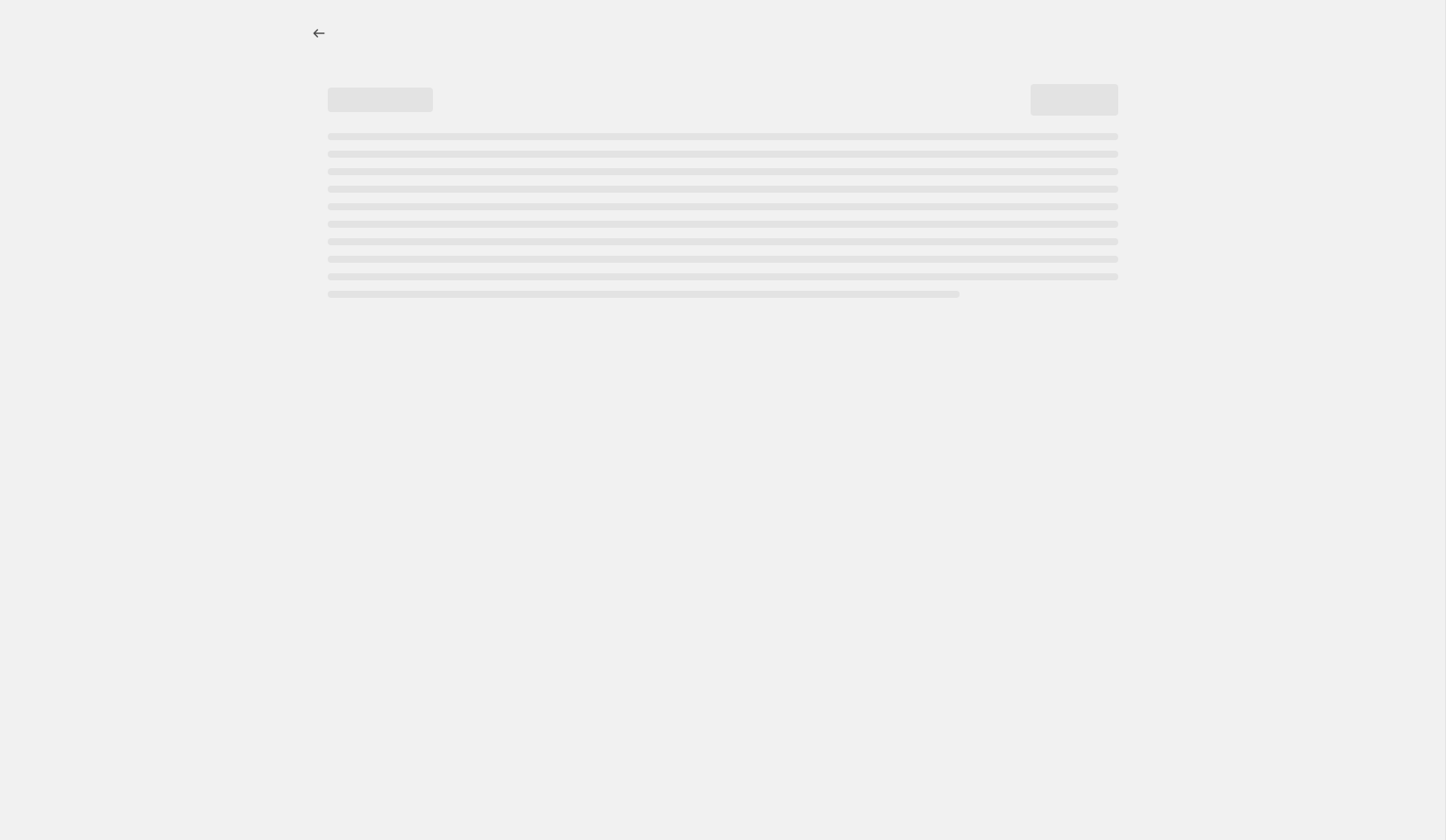 select on "percentage" 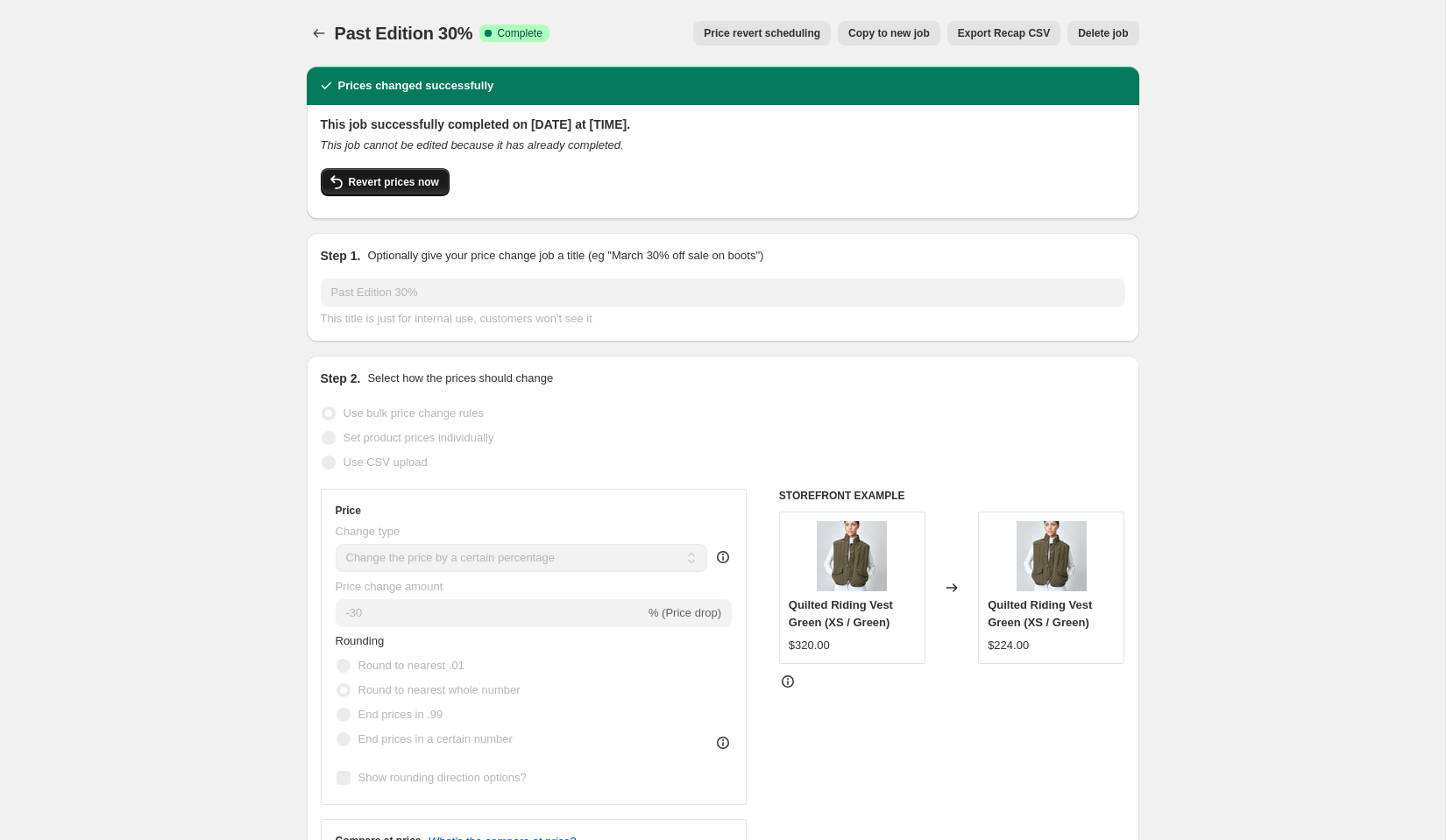 click on "Revert prices now" at bounding box center [393, 182] 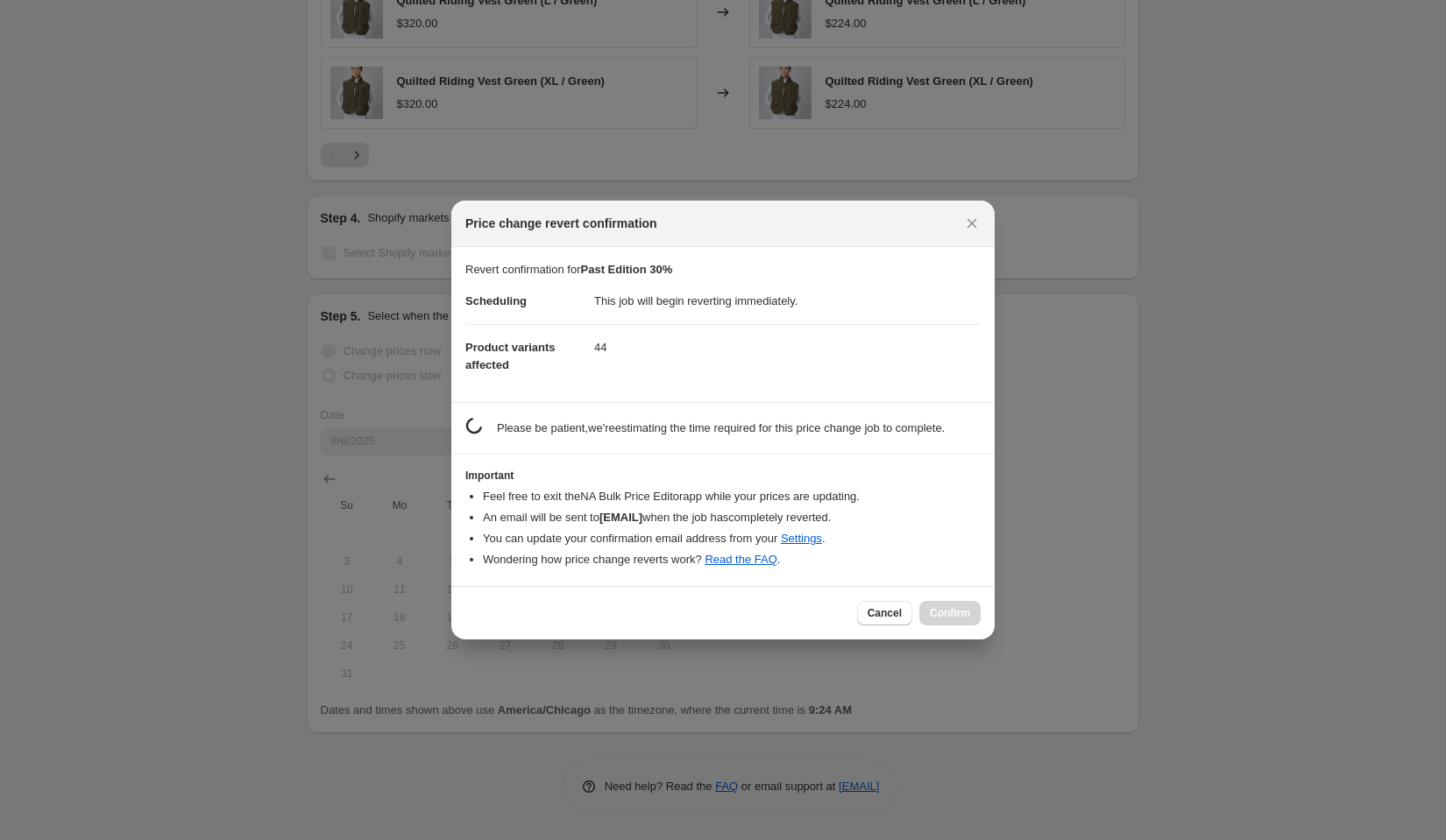 scroll, scrollTop: 0, scrollLeft: 0, axis: both 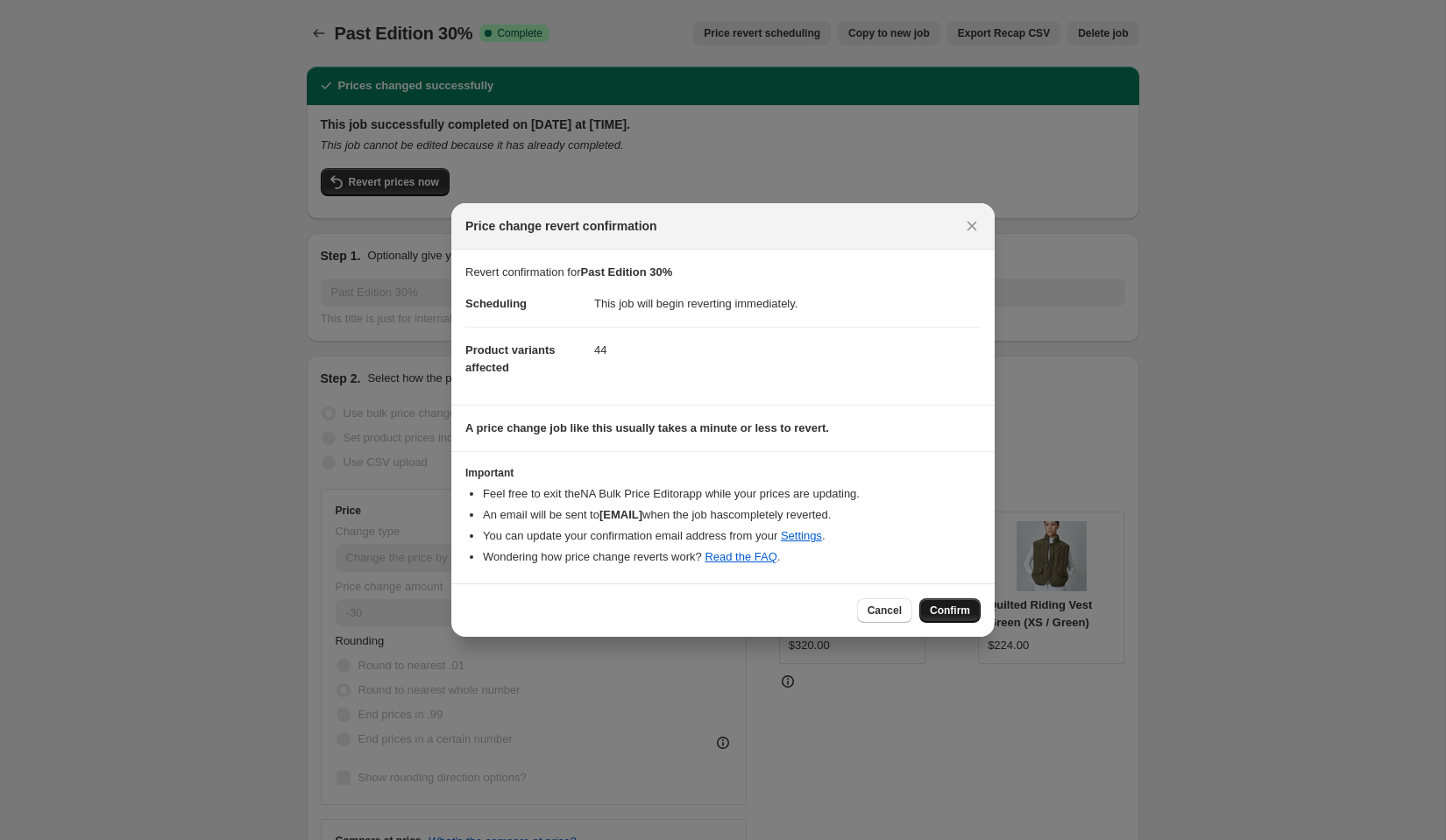 click on "Confirm" at bounding box center (950, 611) 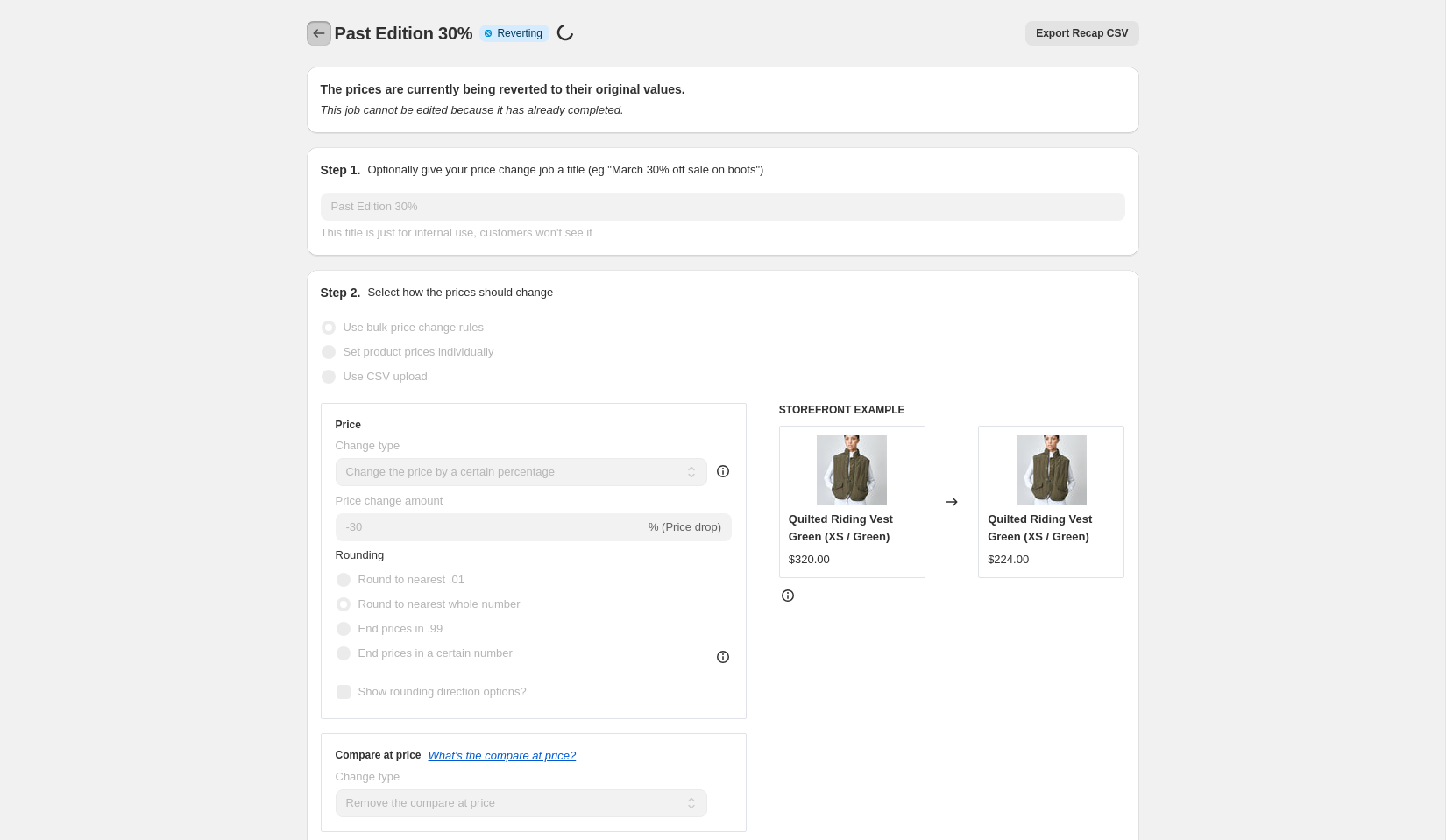 click 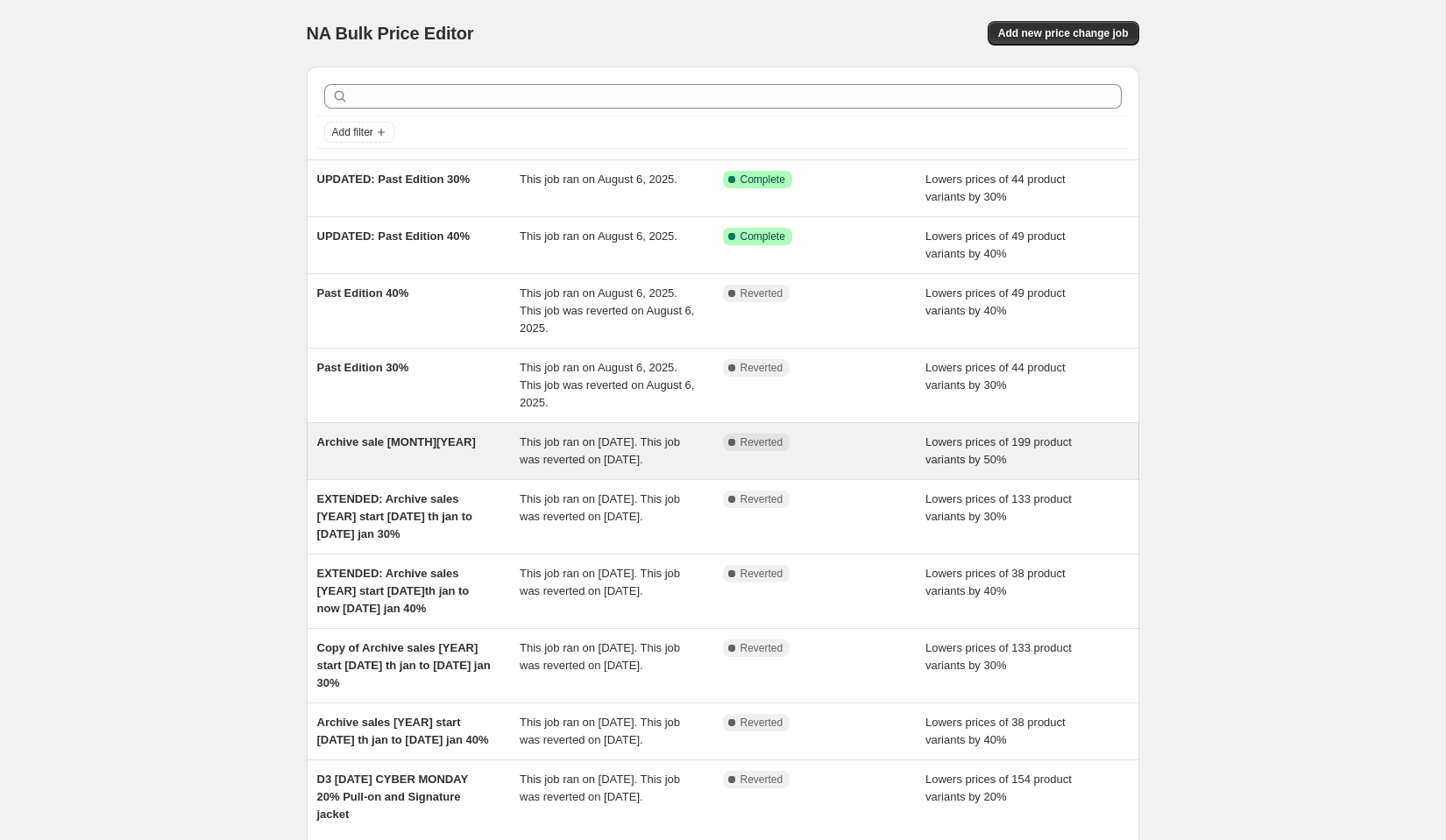click on "Archive sale [MONTH][YEAR] This job ran on [DATE]. This job was reverted on [DATE]. Complete Reverted Lowers prices of 199 product variants by 50%" at bounding box center [723, 451] 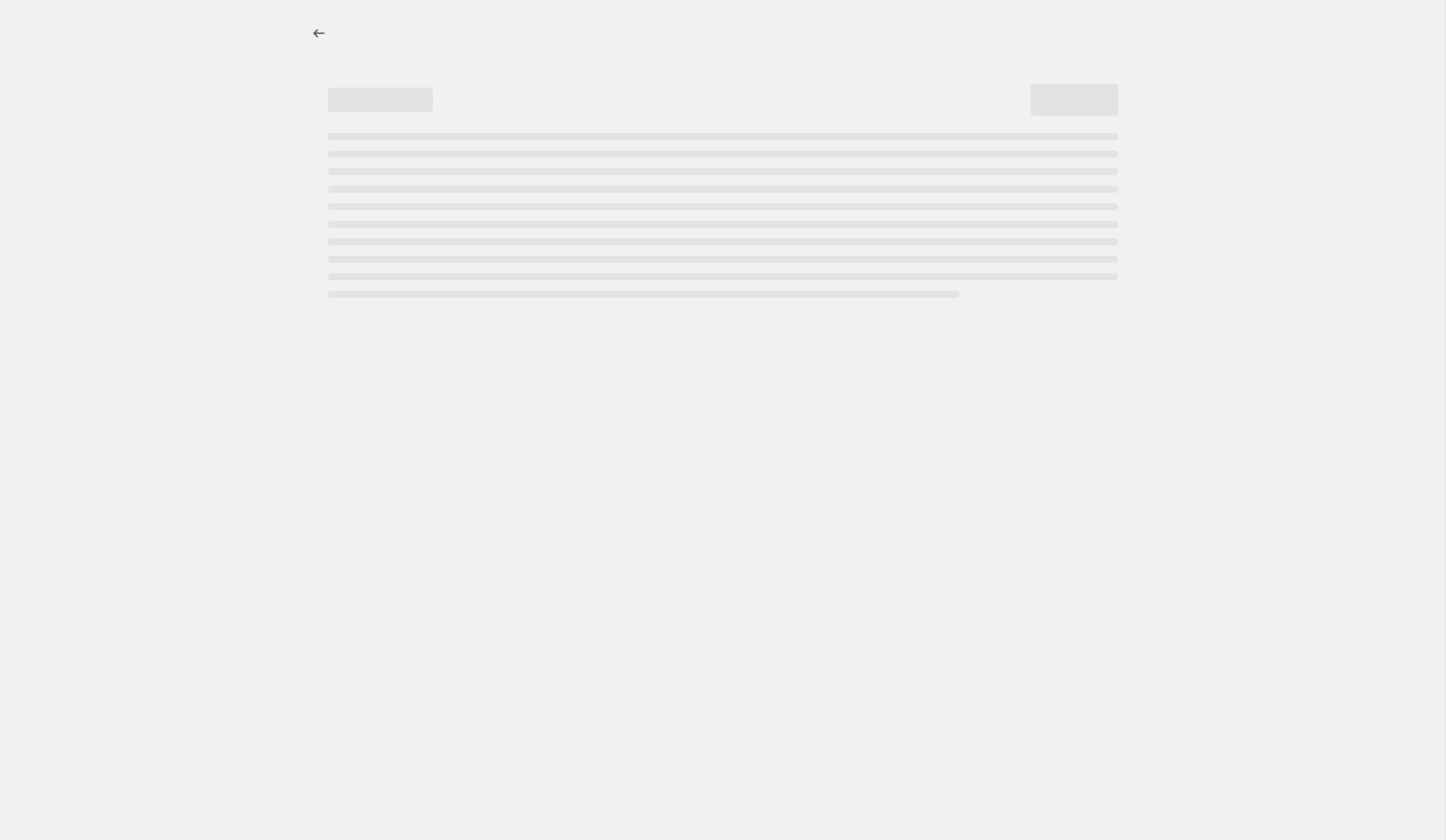 select on "percentage" 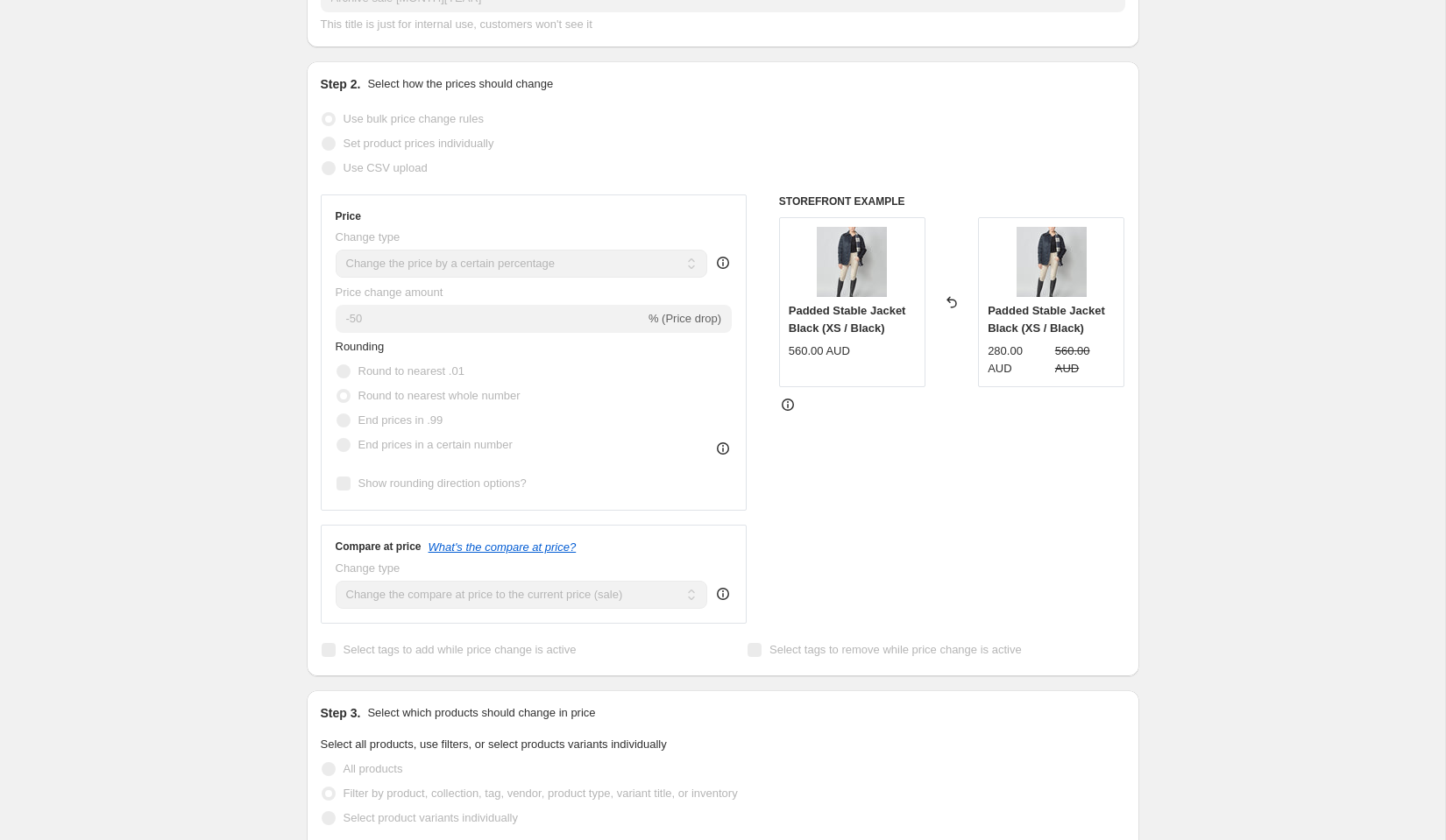 scroll, scrollTop: 0, scrollLeft: 0, axis: both 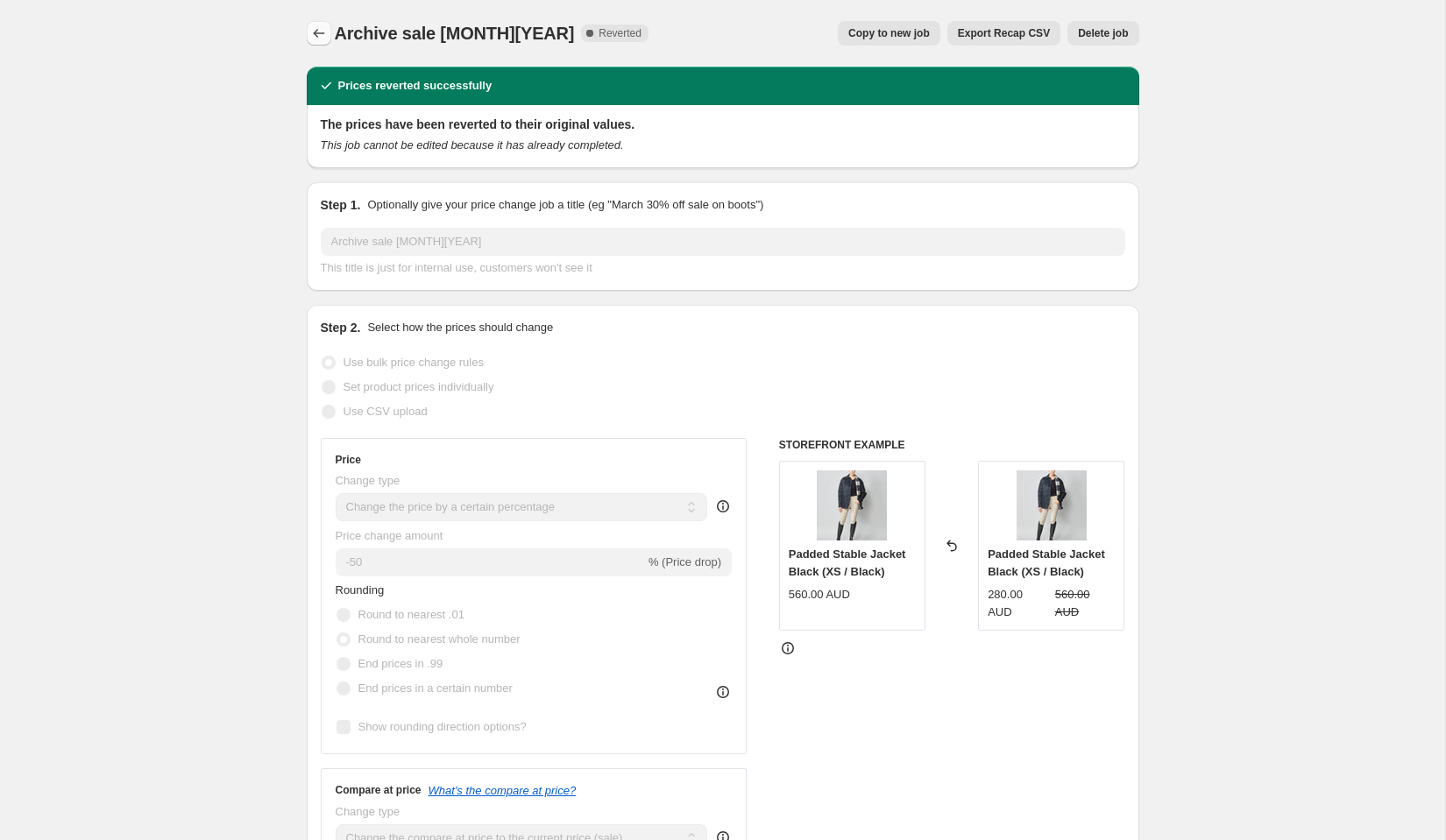 click 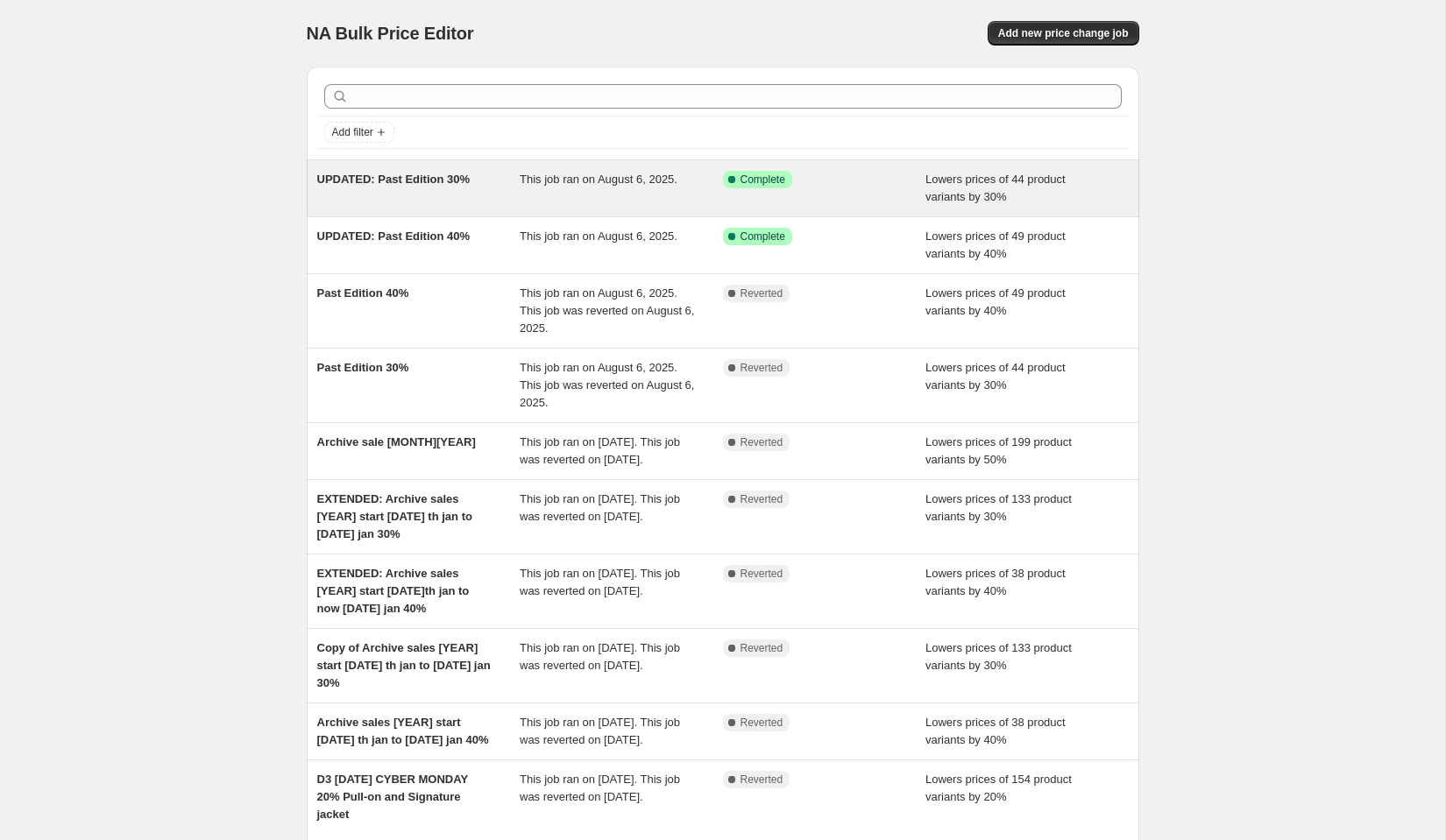 click on "UPDATED: Past Edition 30%" at bounding box center (419, 188) 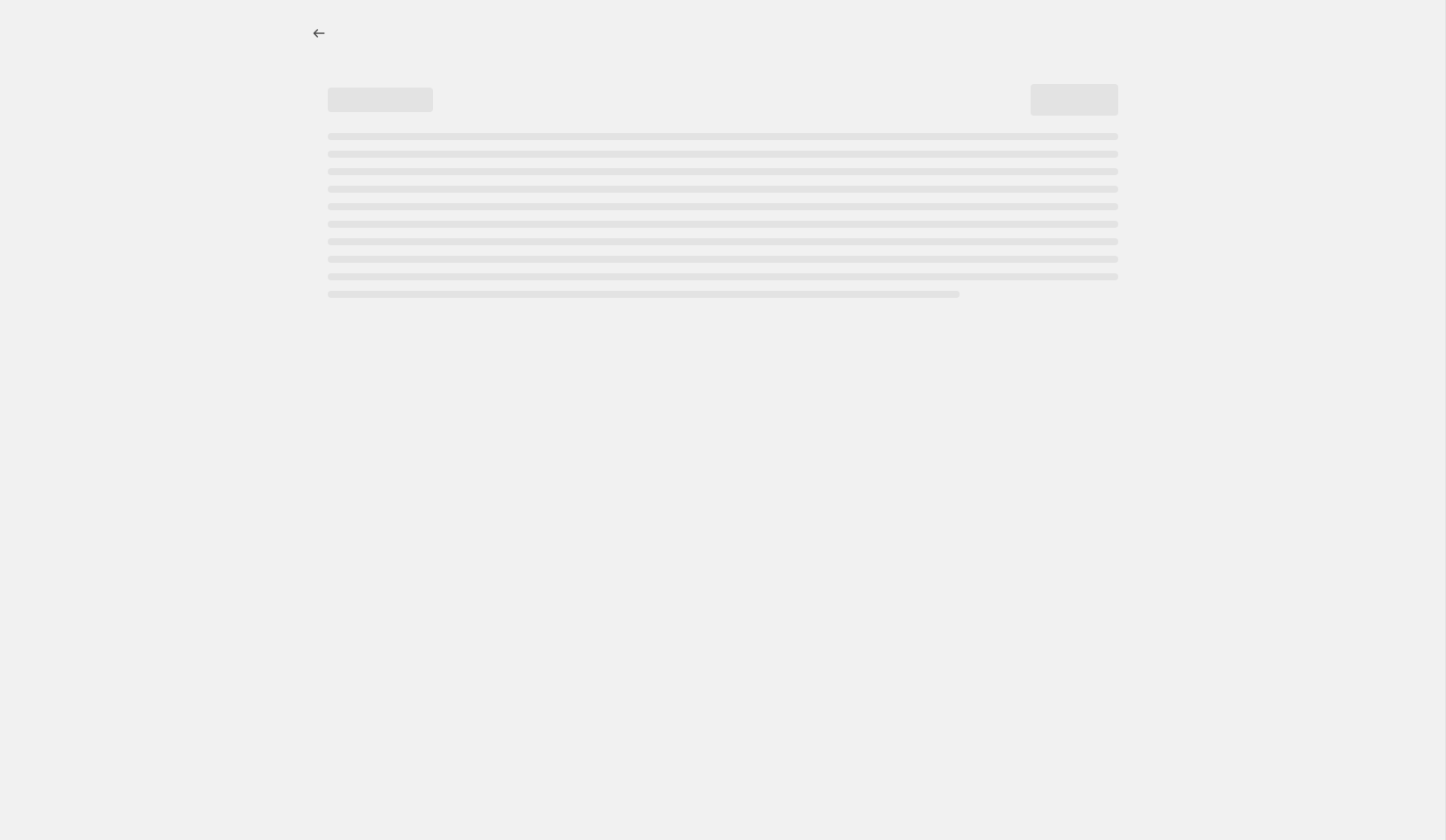 select on "percentage" 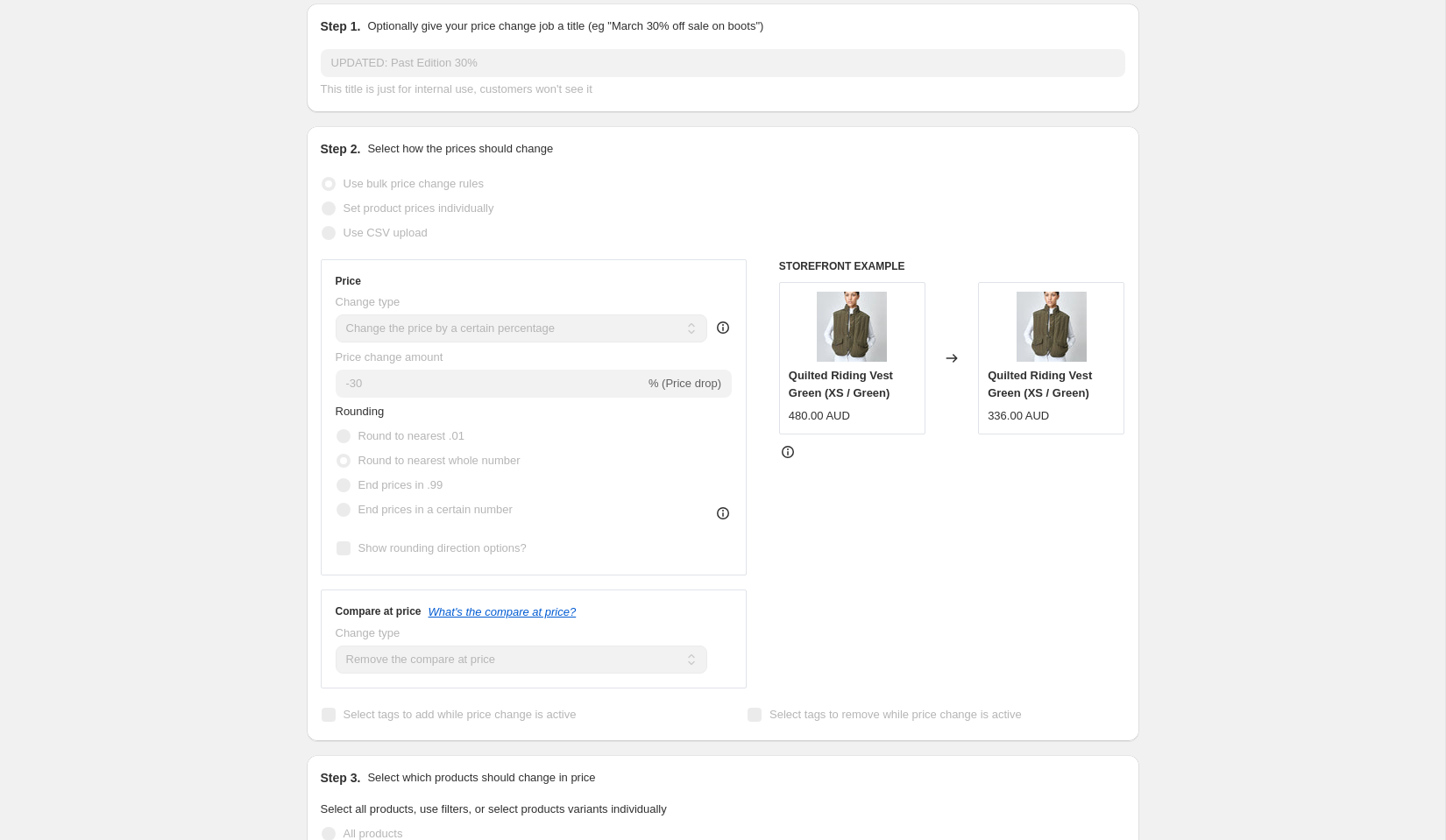 scroll, scrollTop: 0, scrollLeft: 0, axis: both 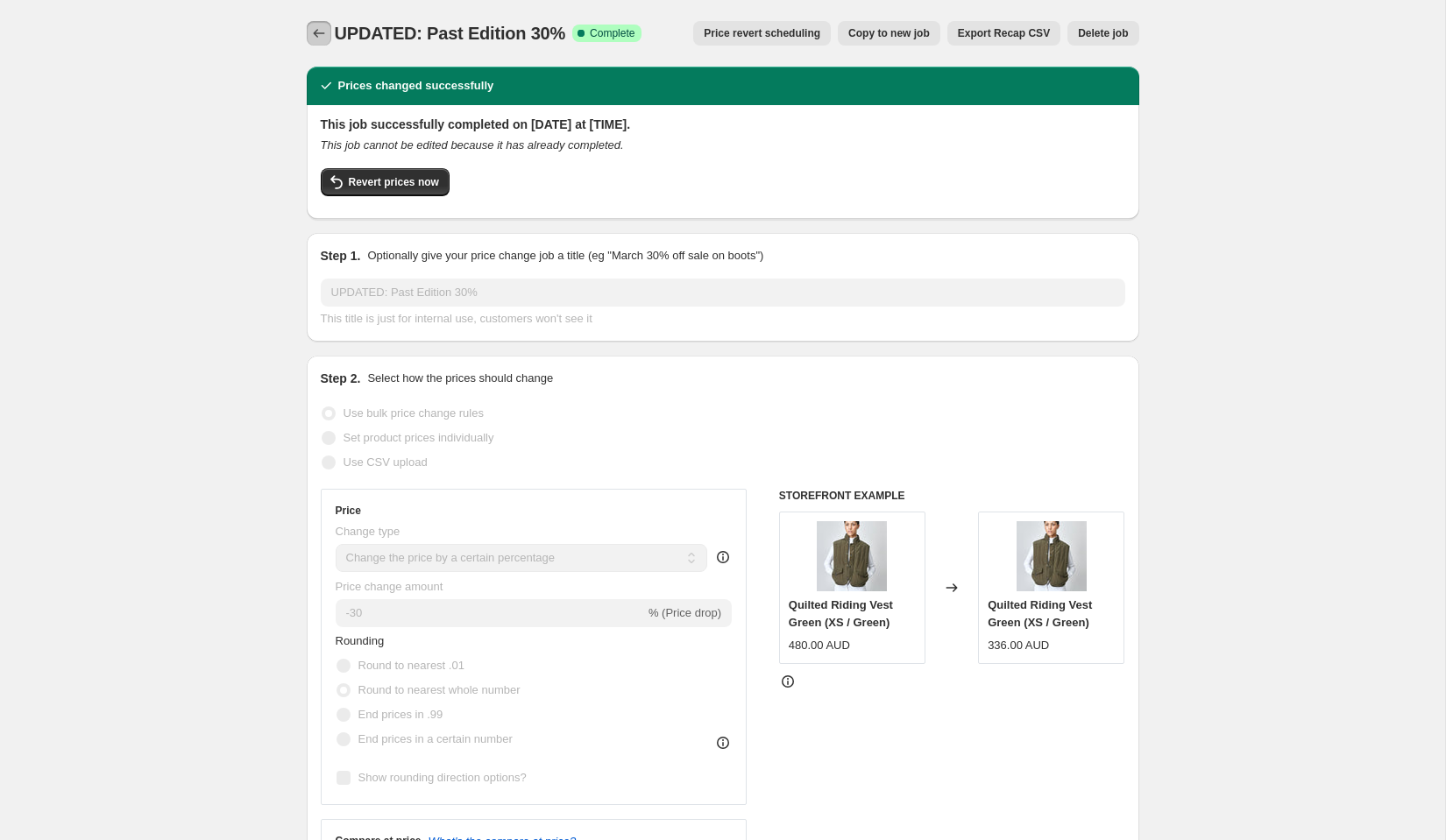 click at bounding box center (319, 33) 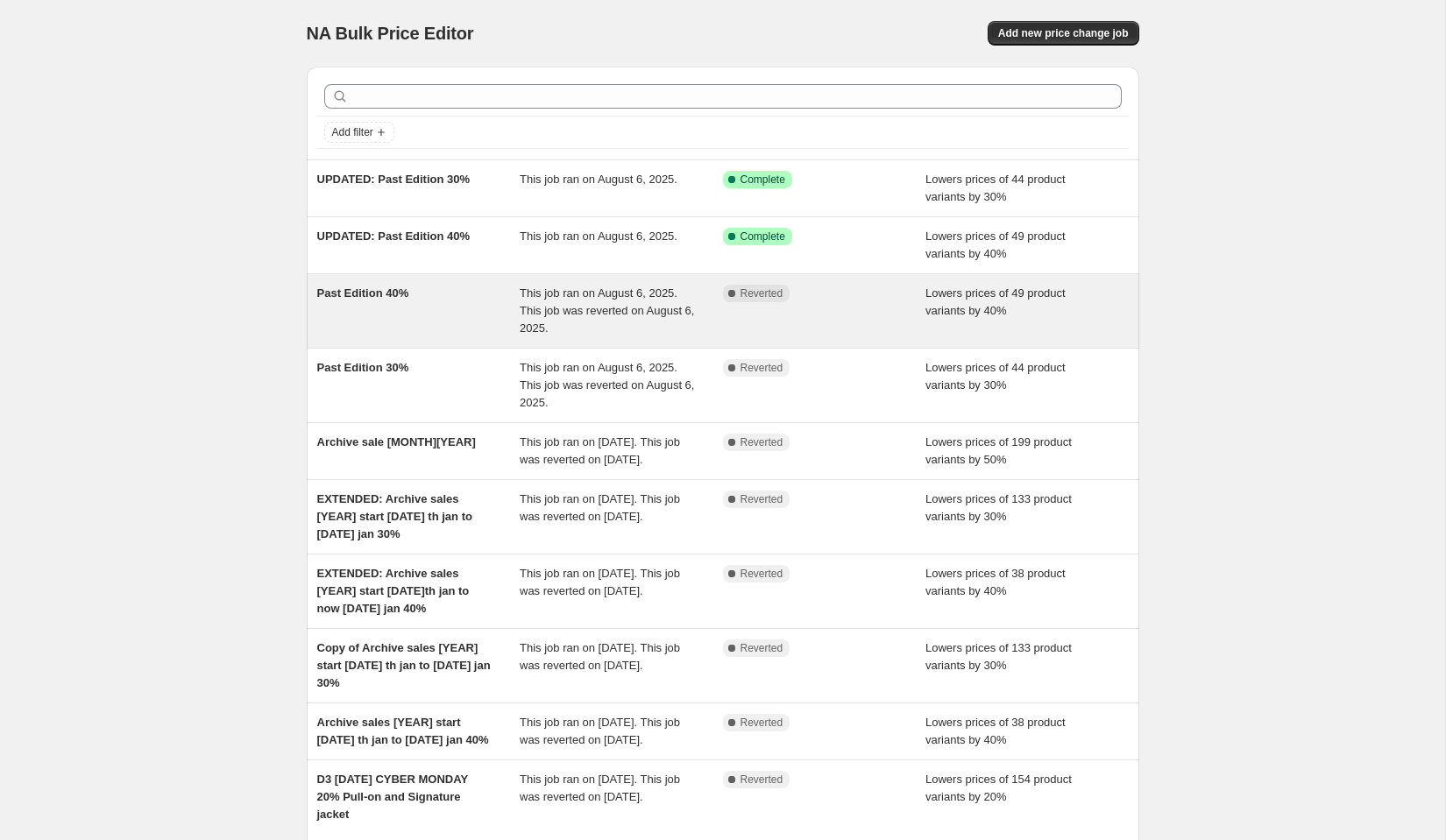 click on "Past Edition 40%" at bounding box center [419, 311] 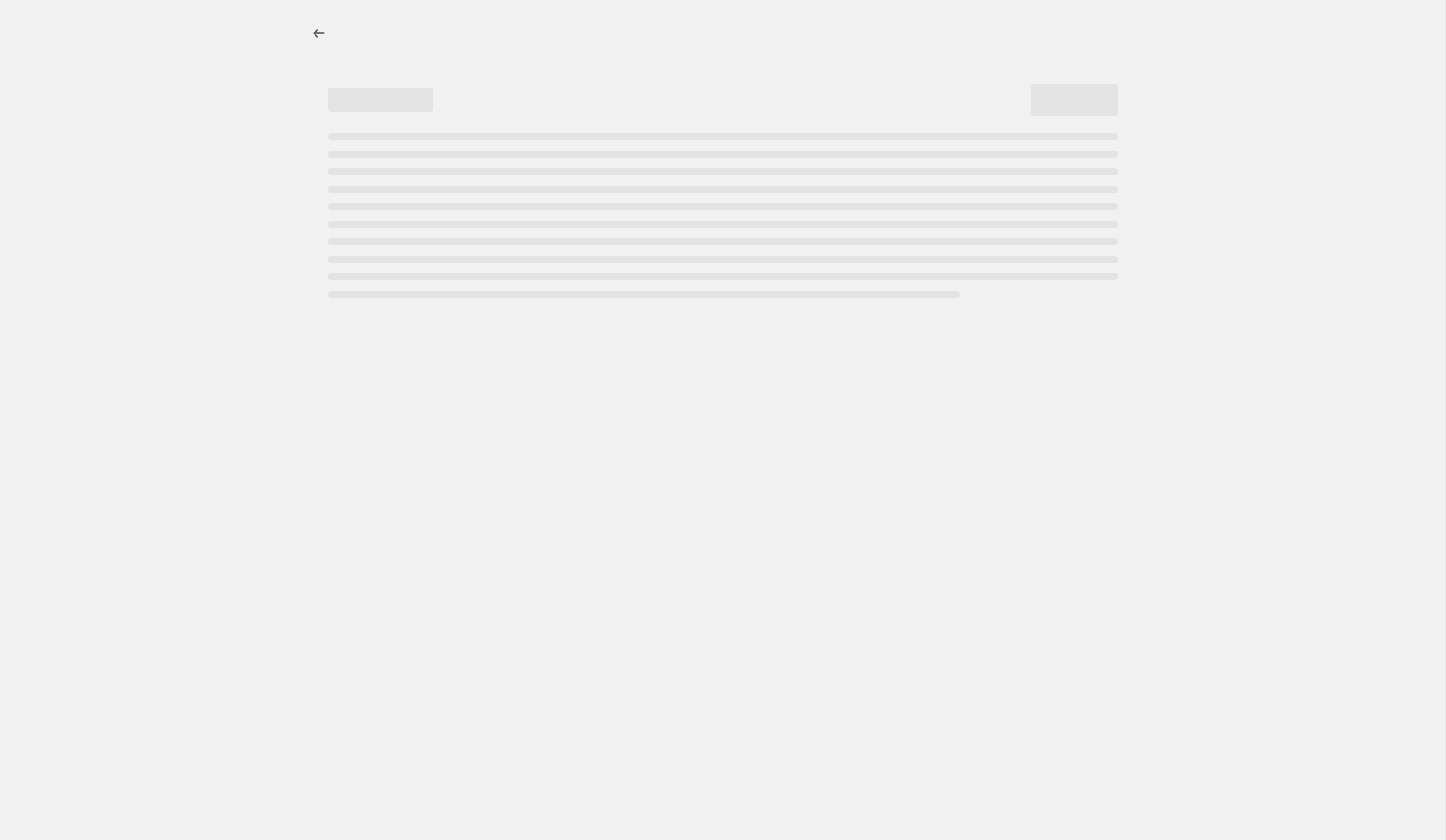 select on "percentage" 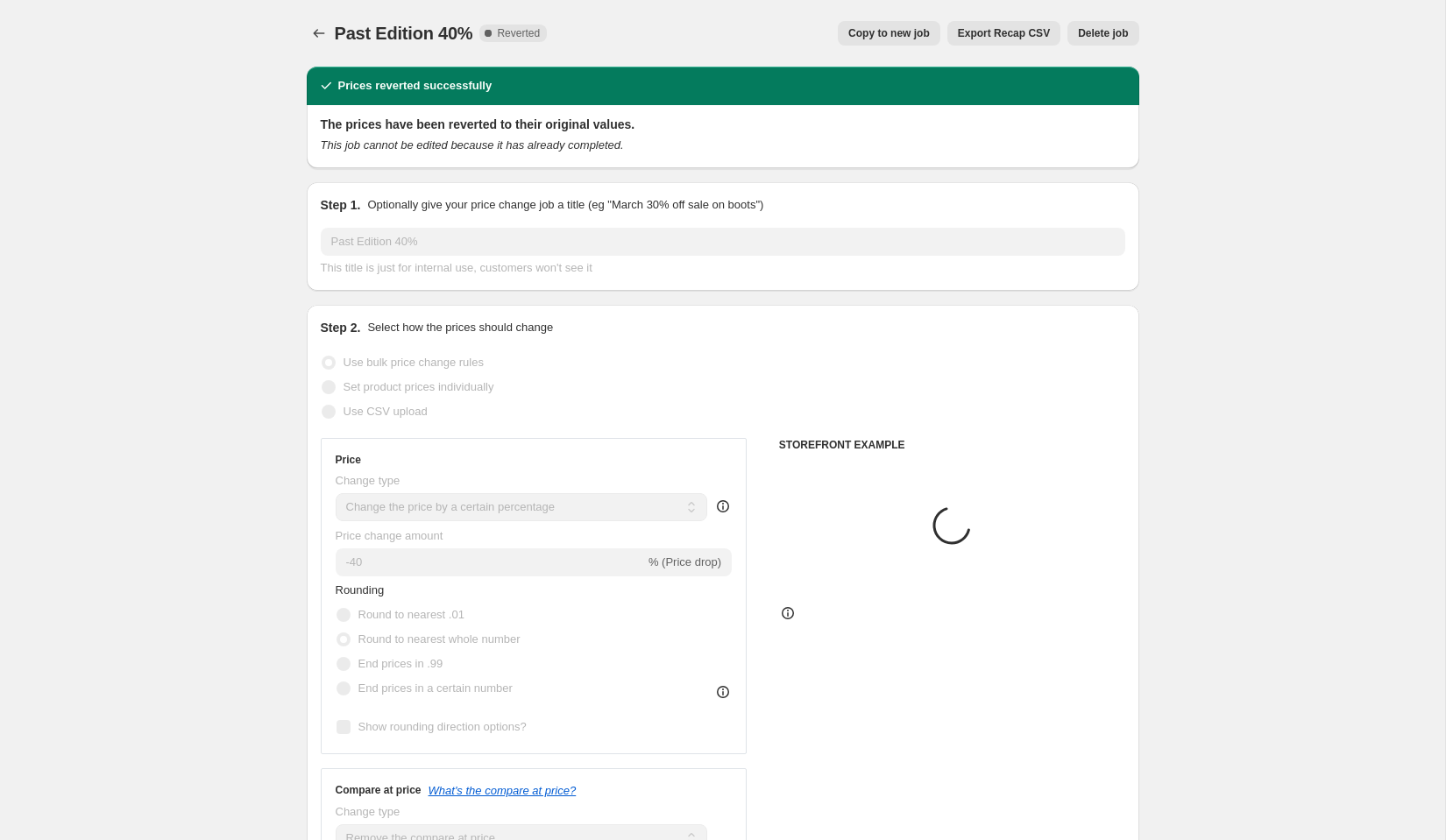 click on "Delete job" at bounding box center (1102, 33) 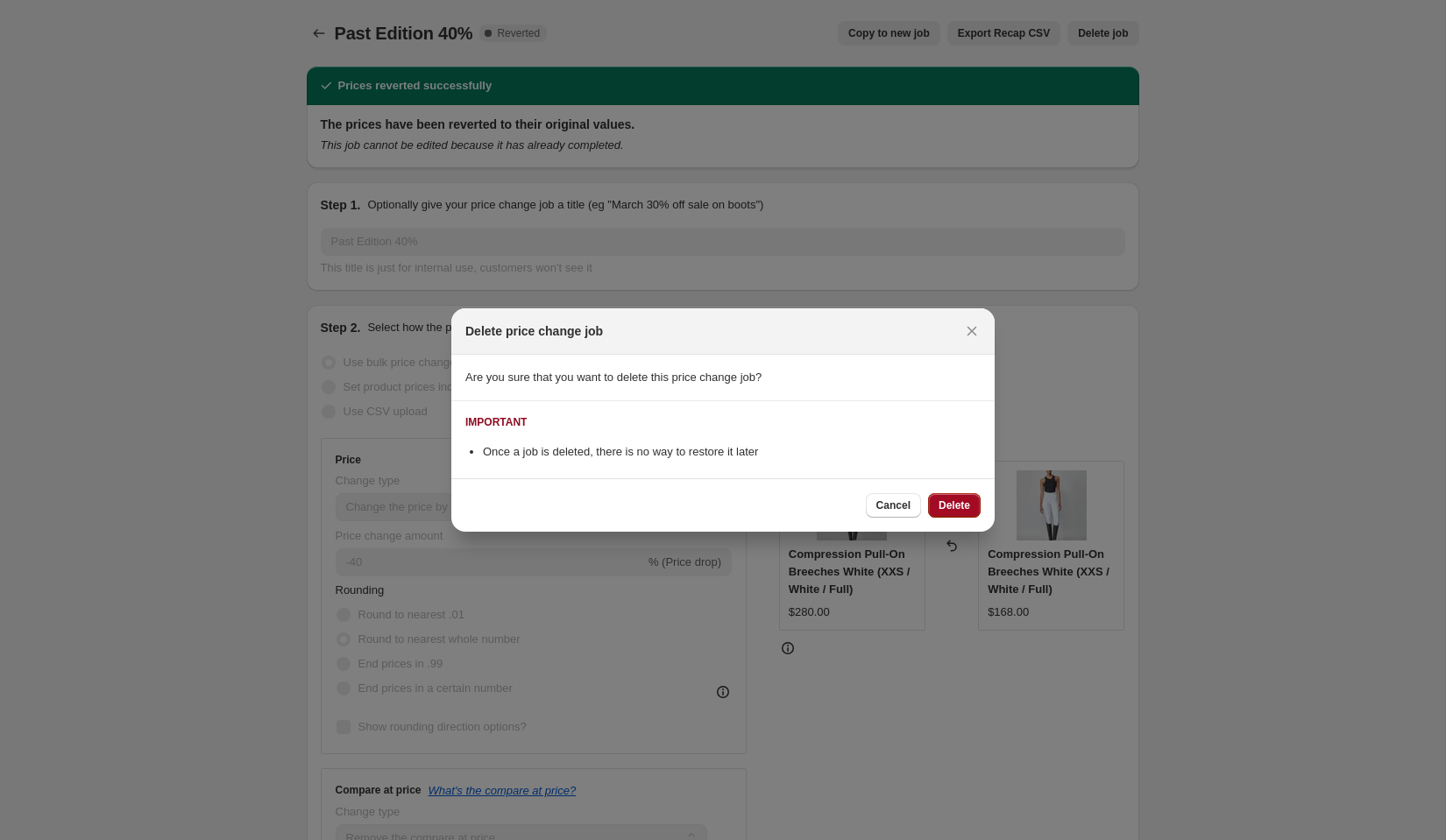 click on "Delete" at bounding box center [954, 505] 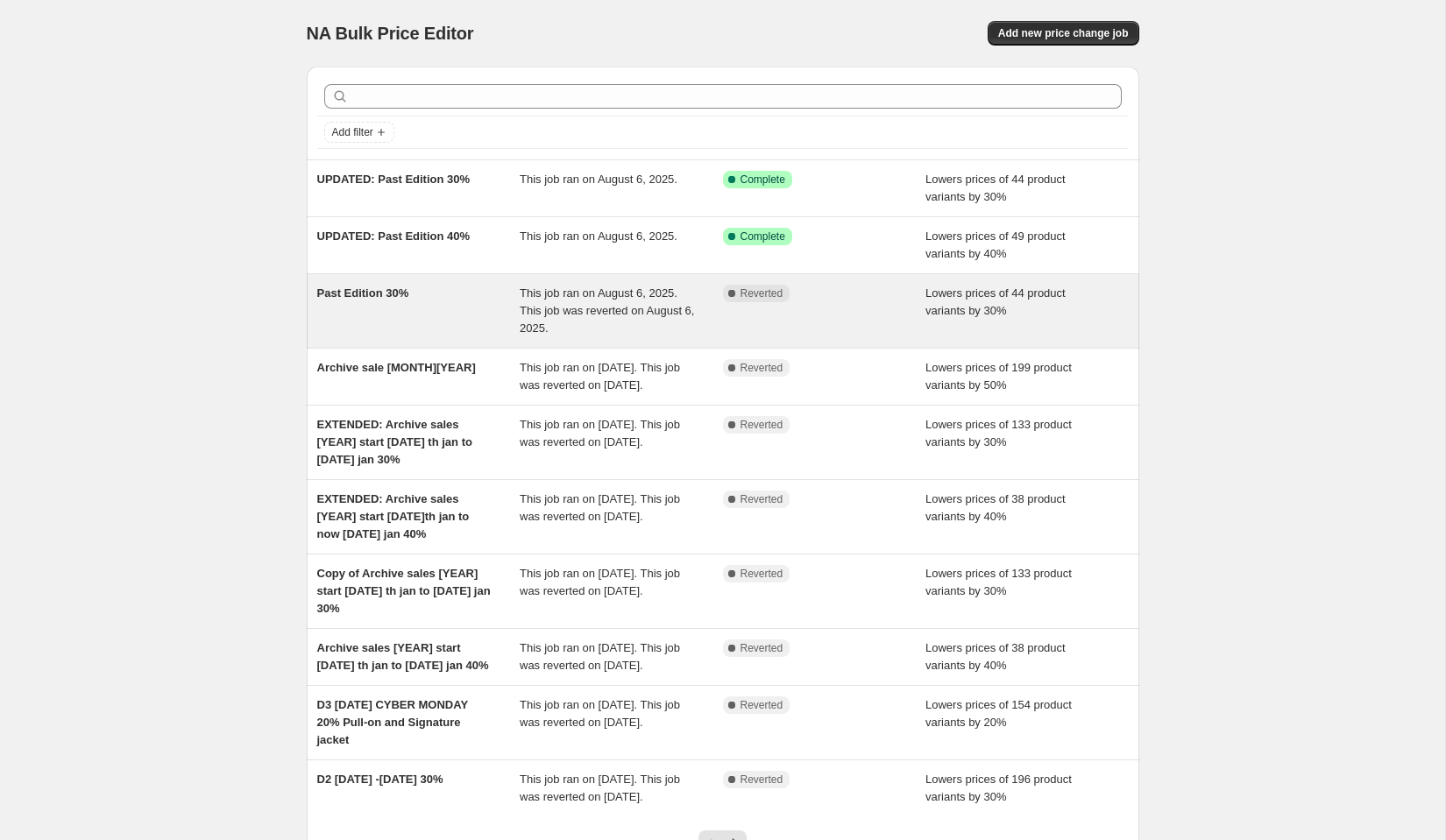 click on "Past Edition 30%" at bounding box center (419, 311) 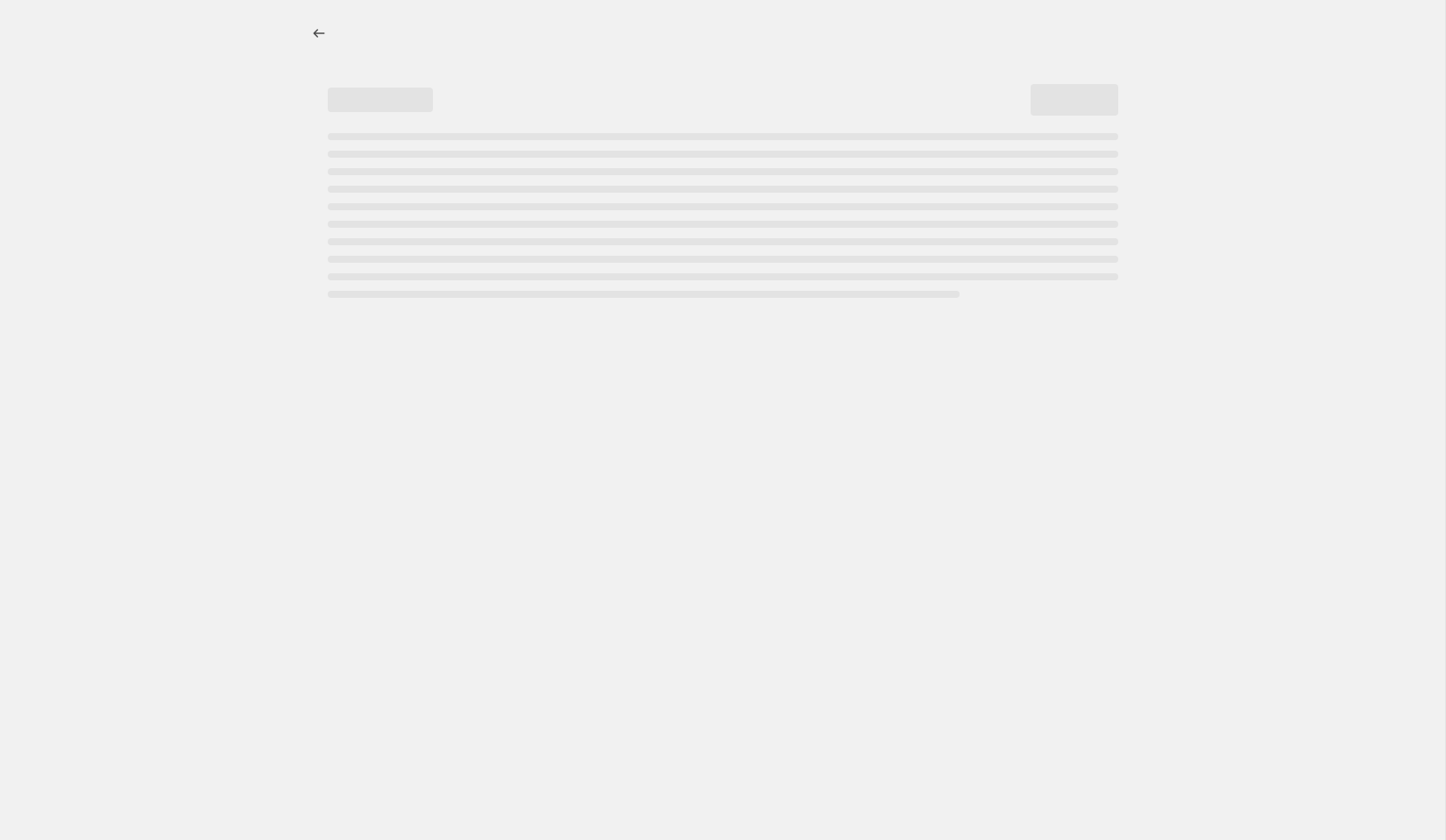 select on "percentage" 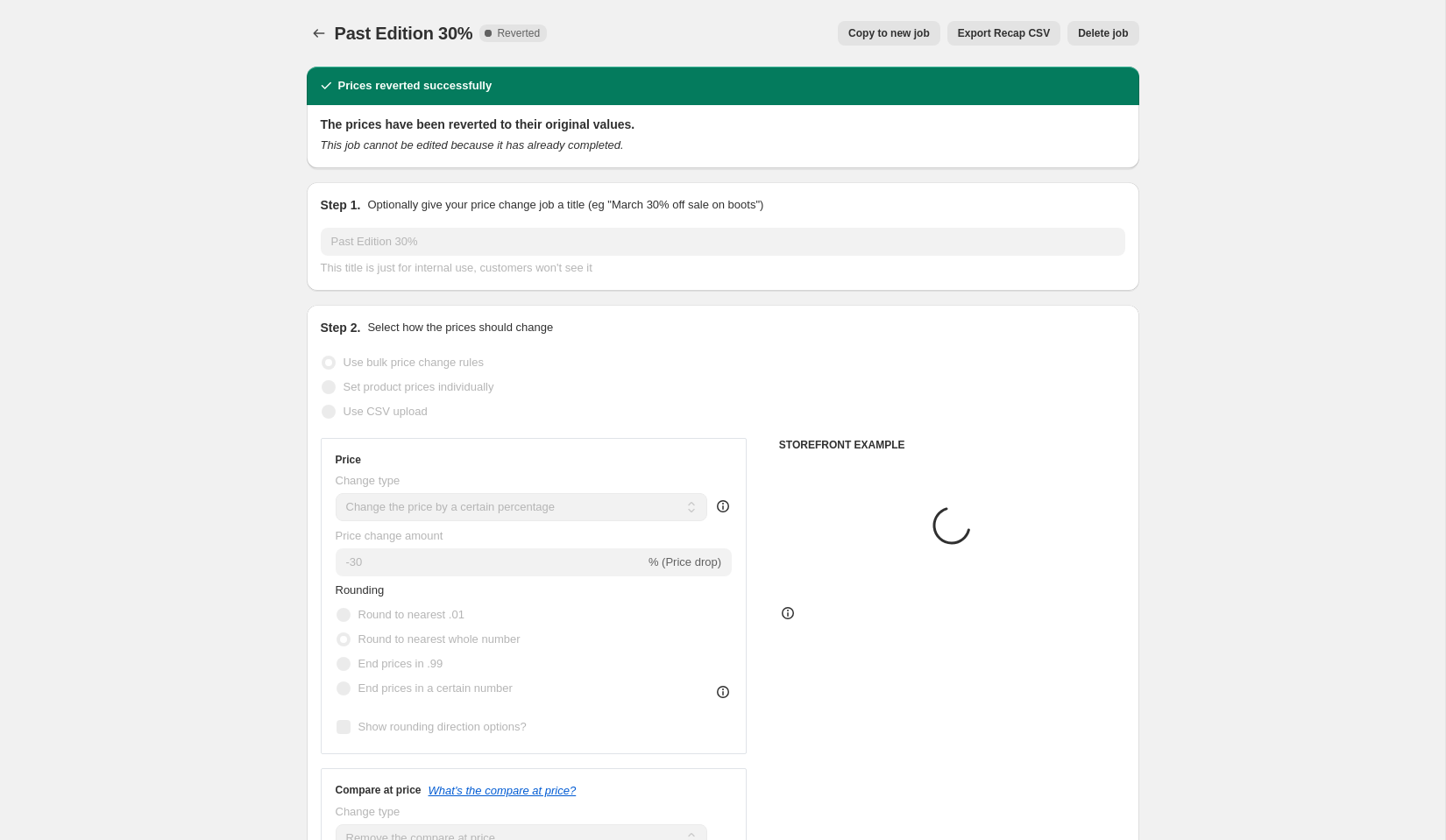 click on "Delete job" at bounding box center (1102, 33) 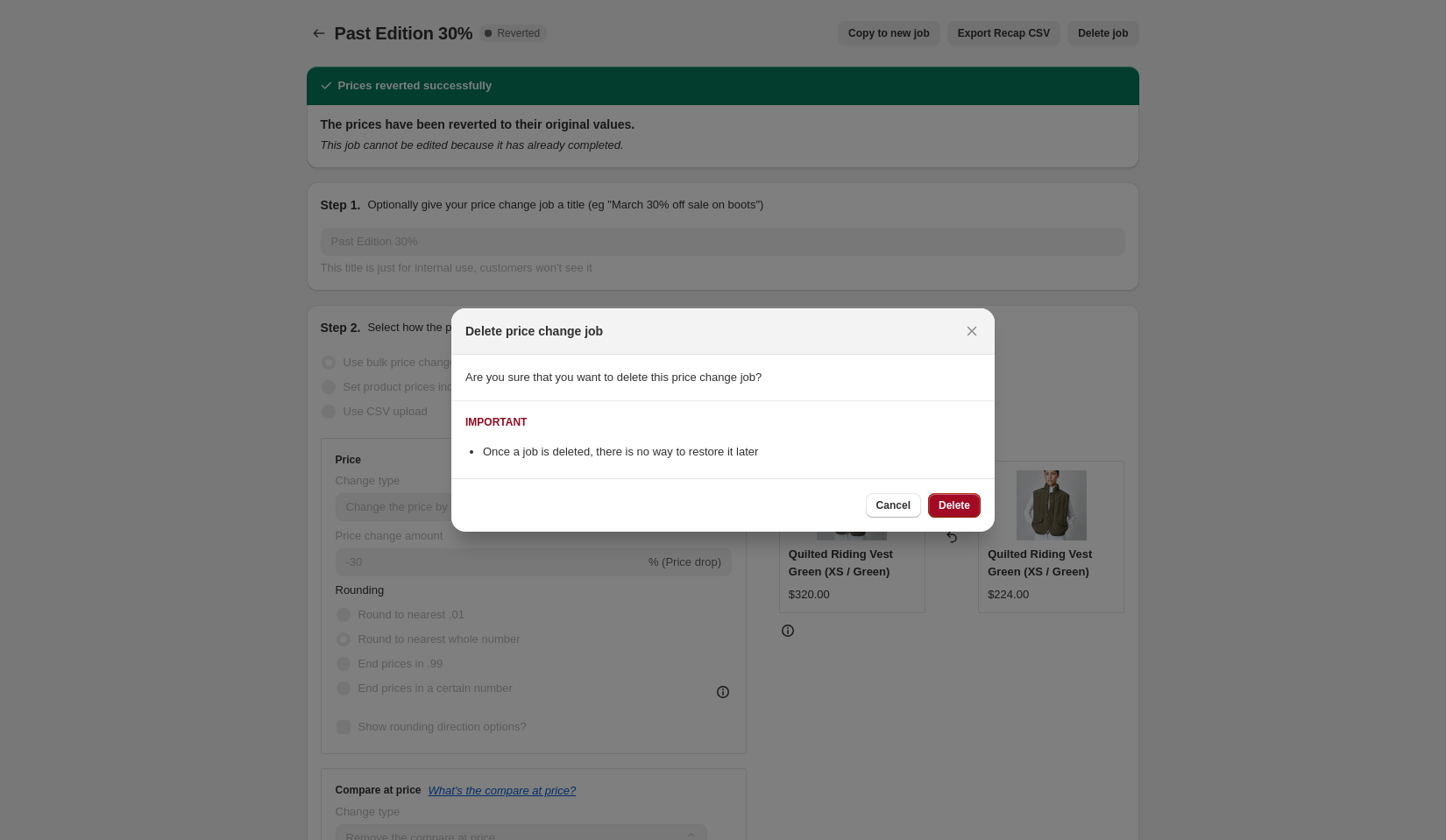 click on "Delete" at bounding box center [954, 505] 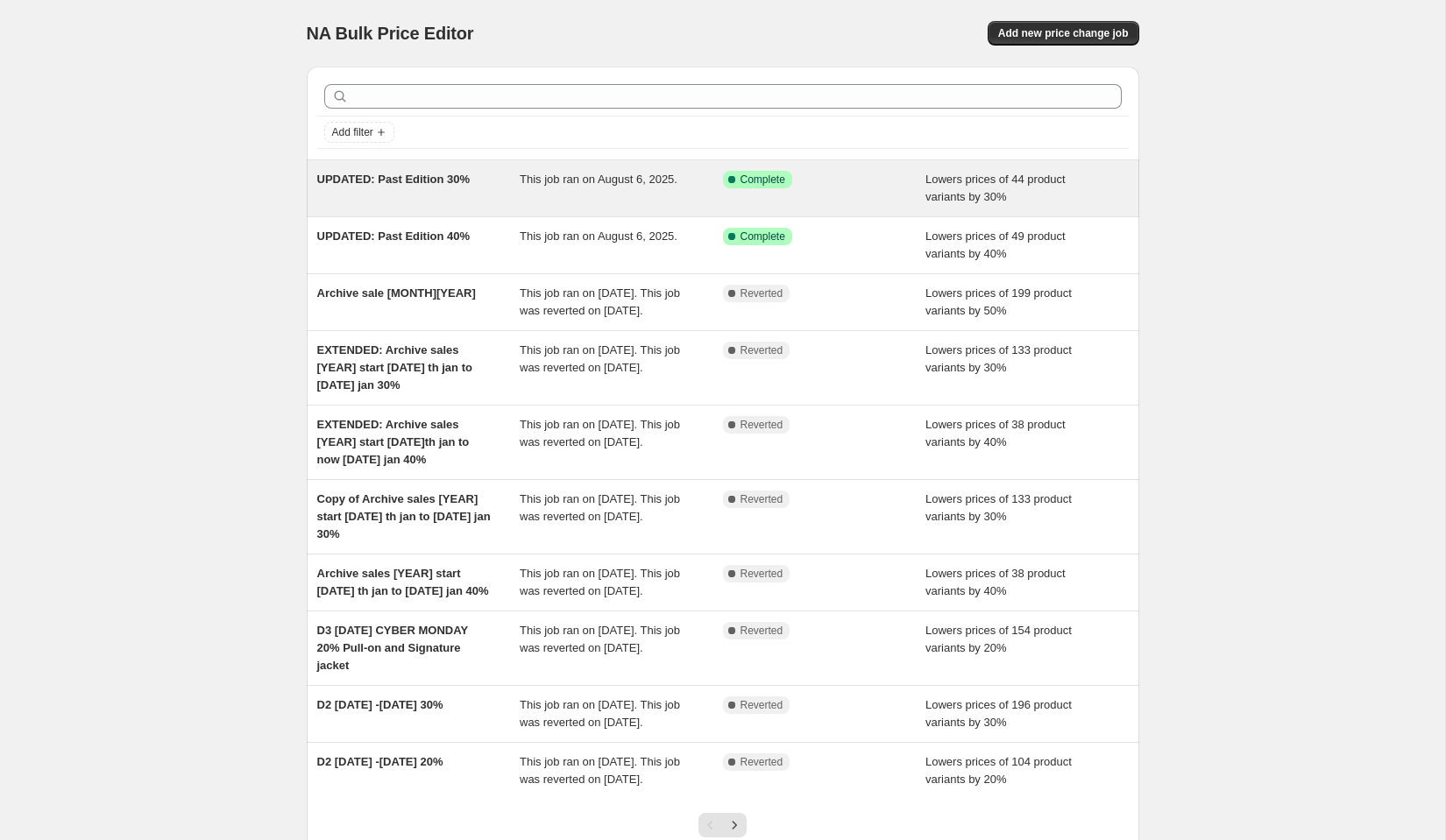 click on "UPDATED: Past Edition 30%" at bounding box center (419, 188) 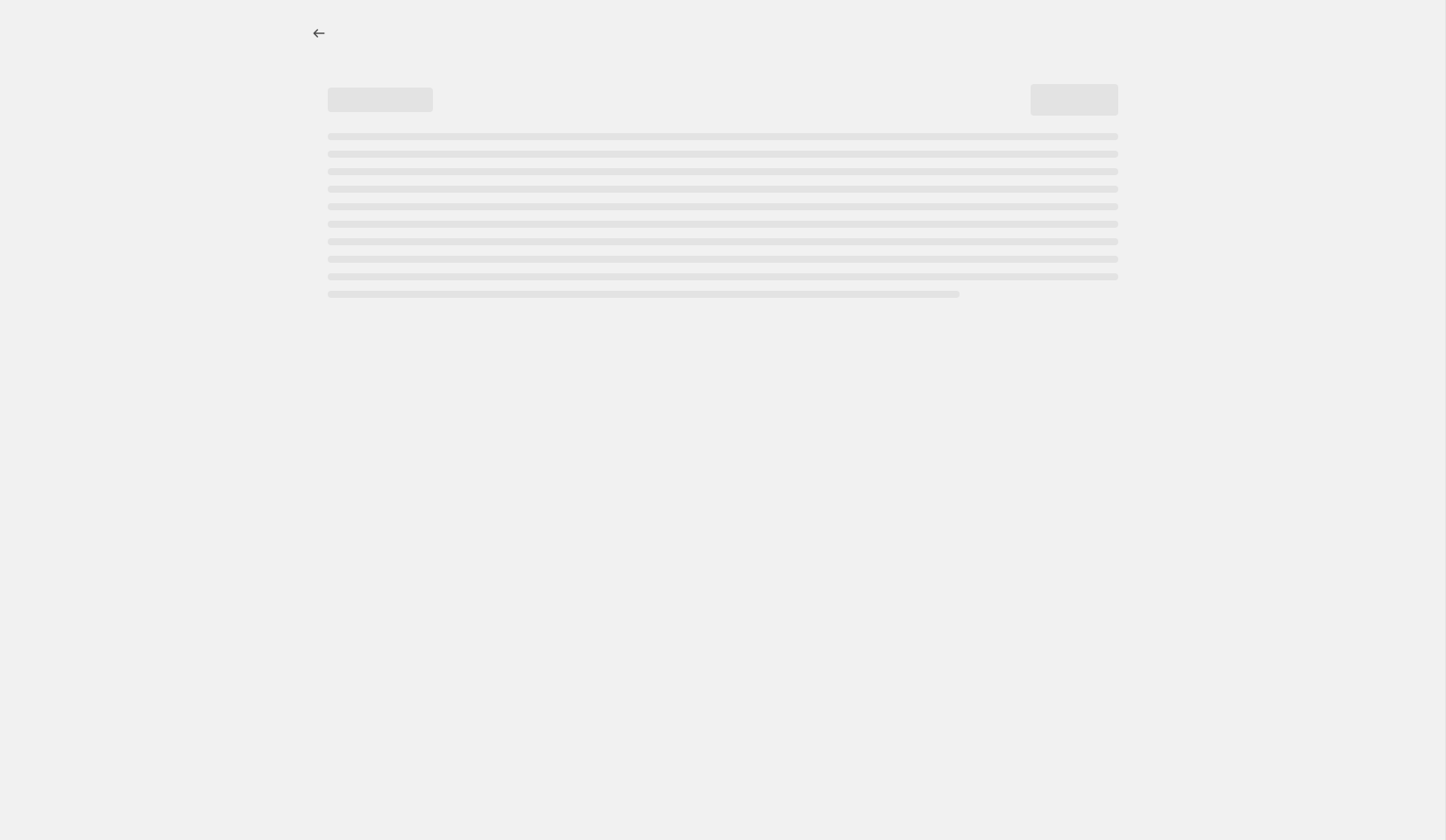 select on "percentage" 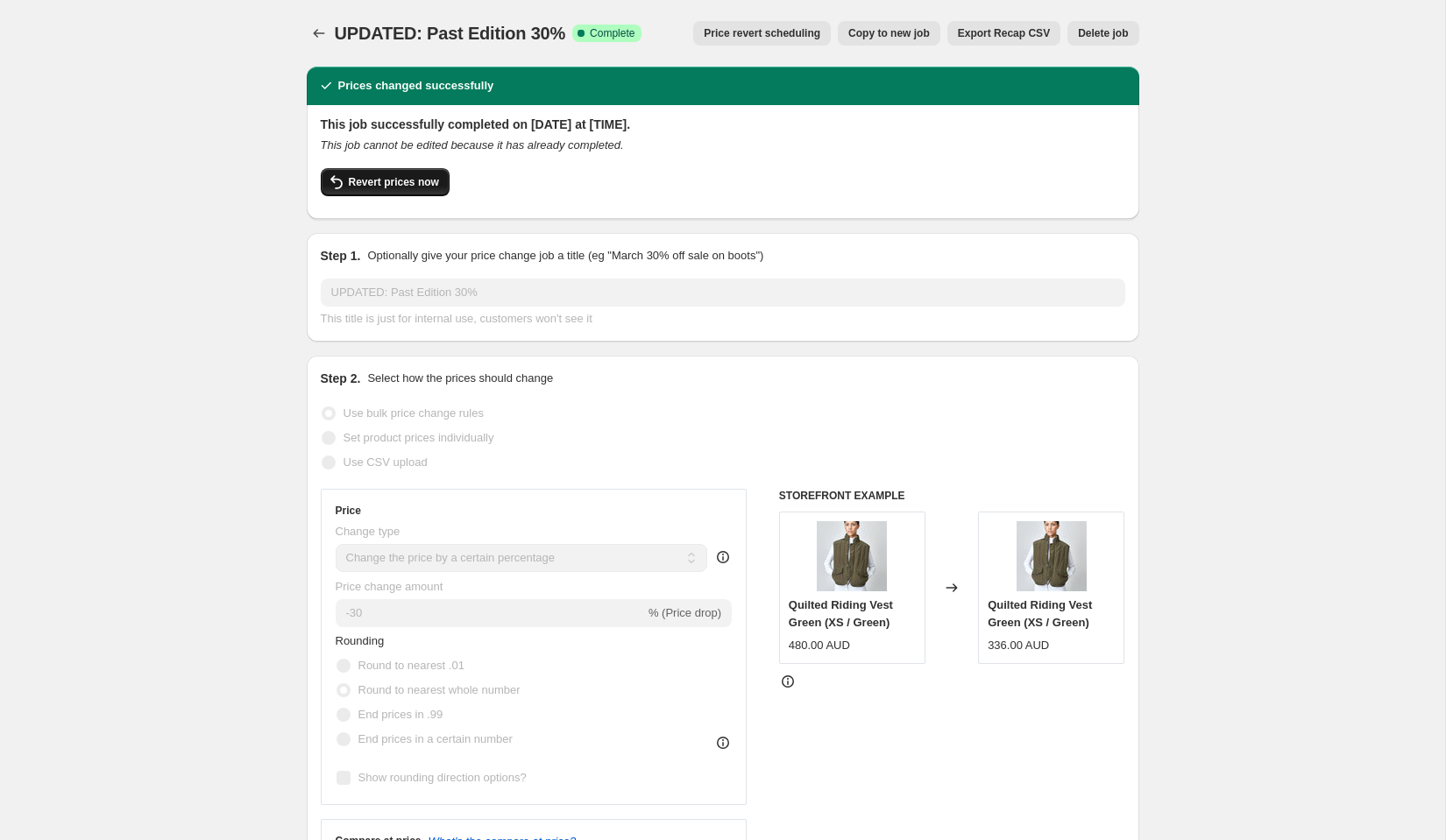 click on "Revert prices now" at bounding box center (393, 182) 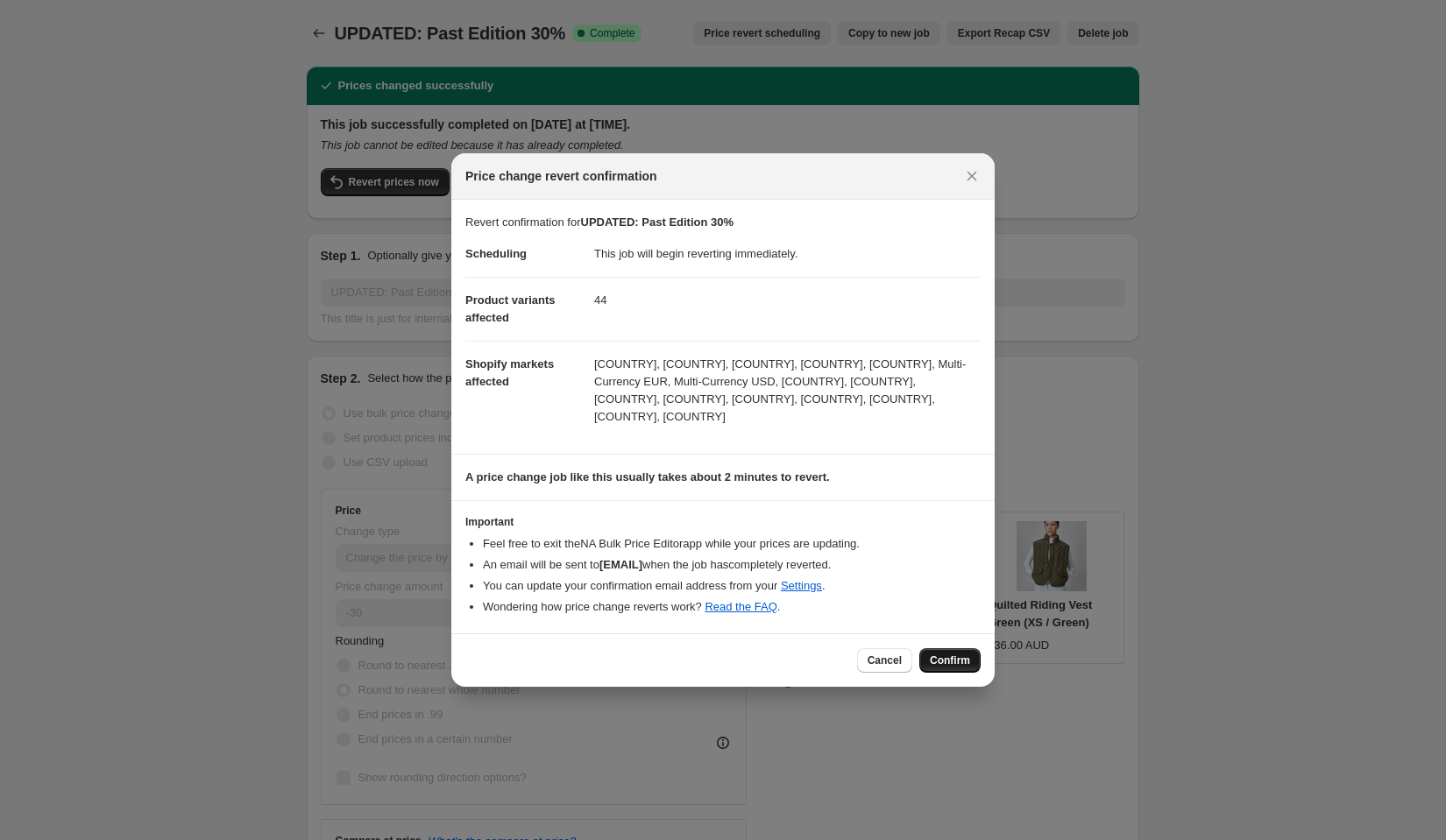 click on "Confirm" at bounding box center (950, 660) 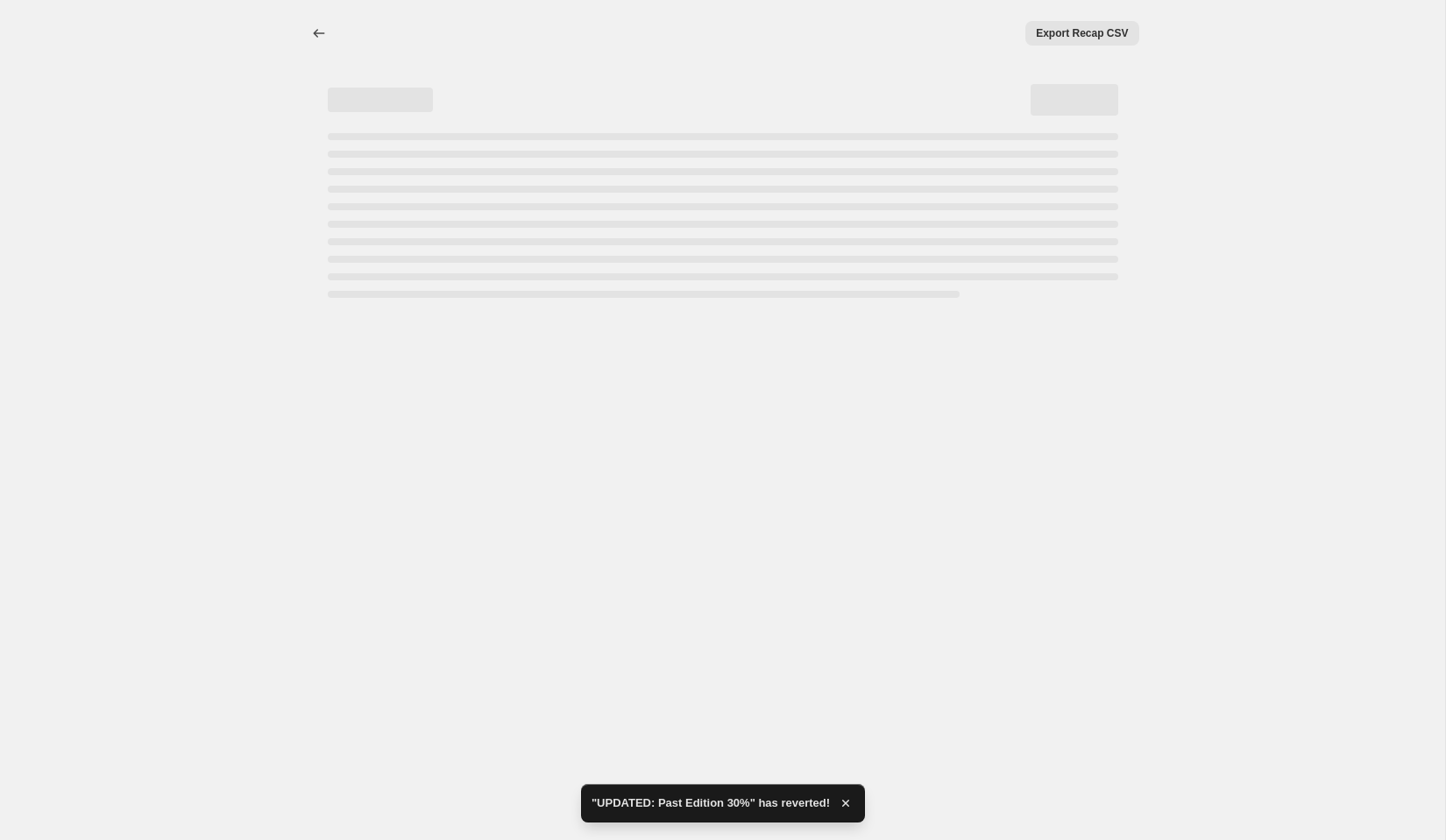 select on "percentage" 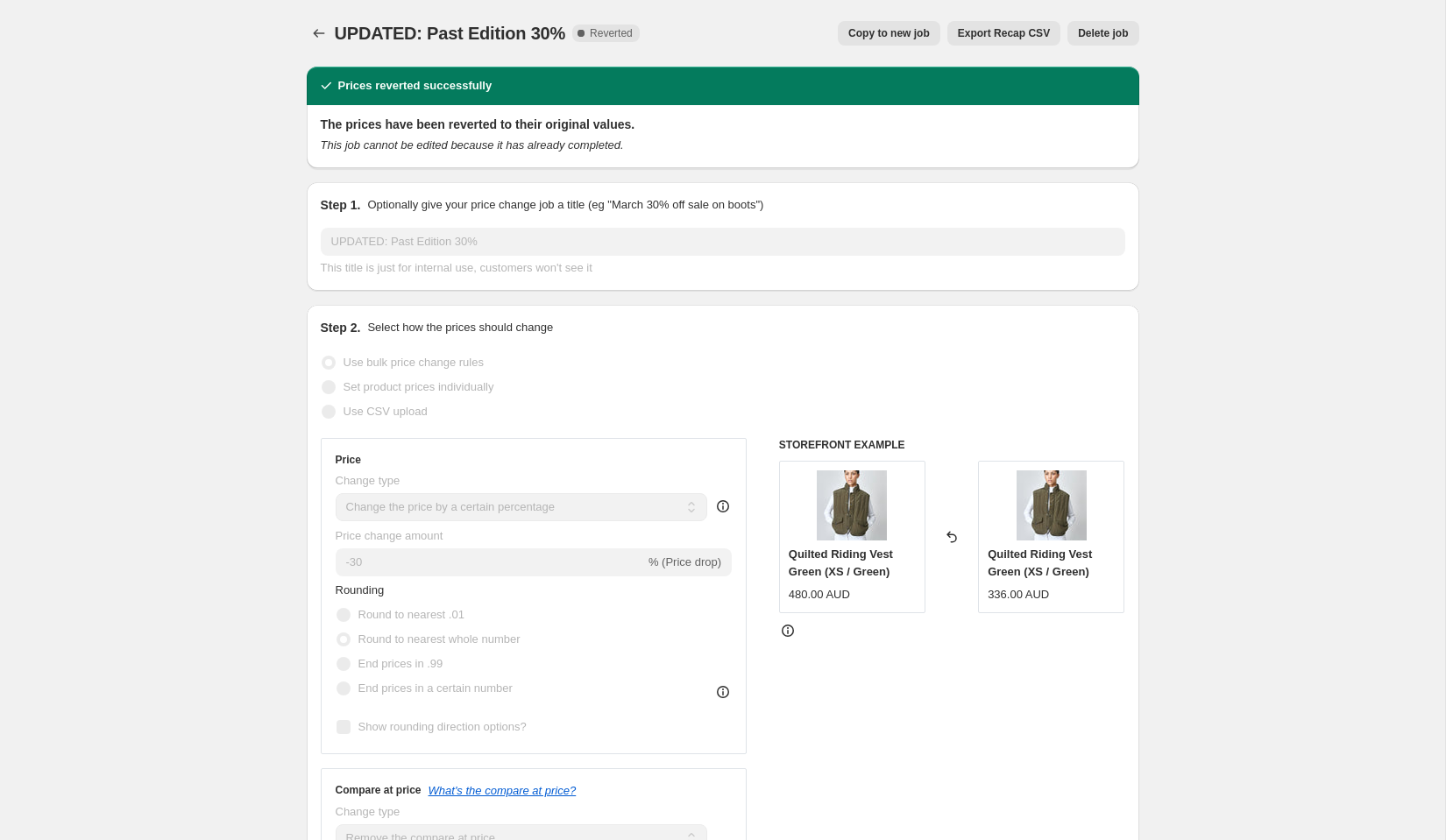 click on "Copy to new job" at bounding box center (889, 33) 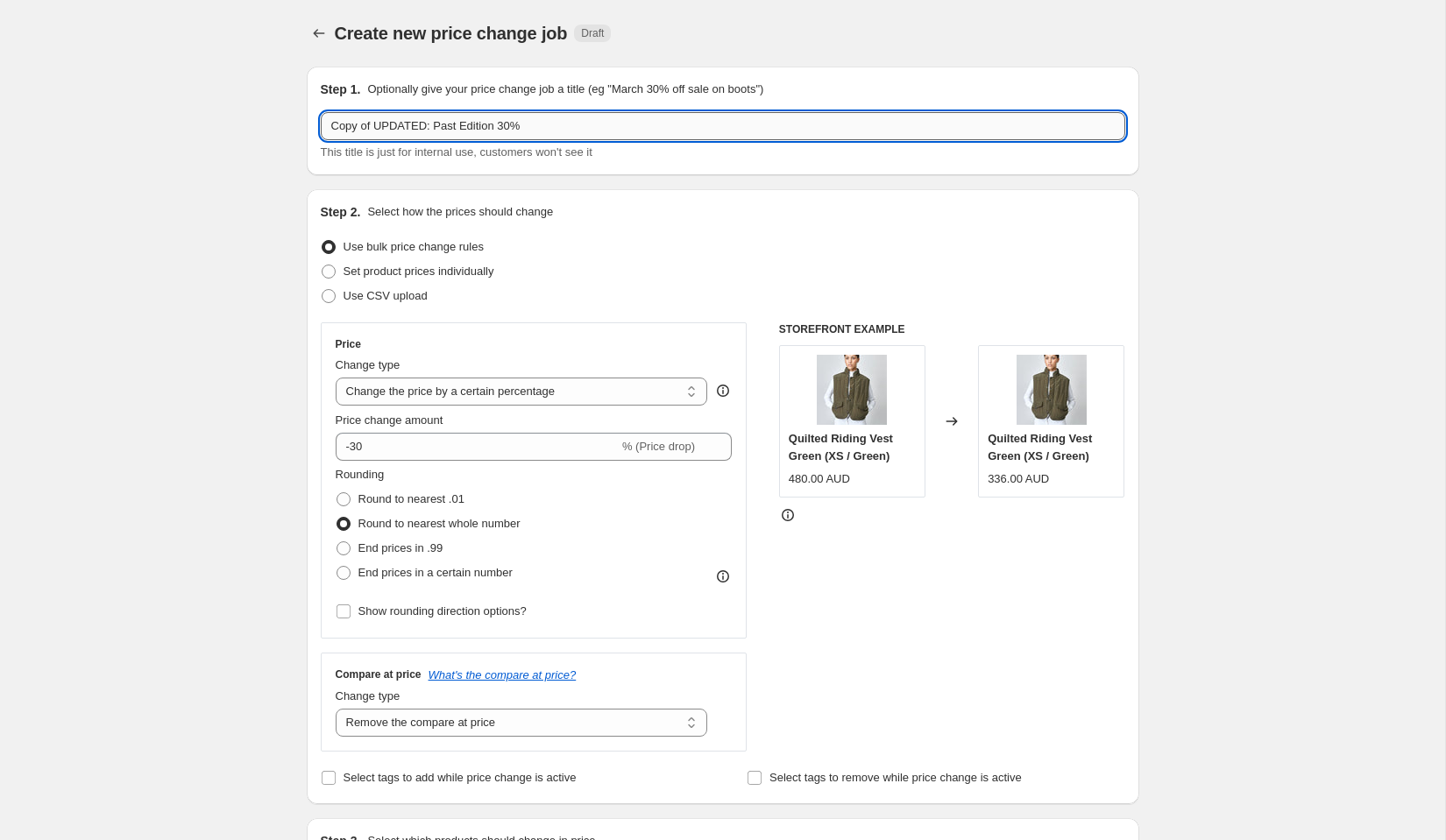 click on "Copy of UPDATED: Past Edition 30%" at bounding box center [723, 126] 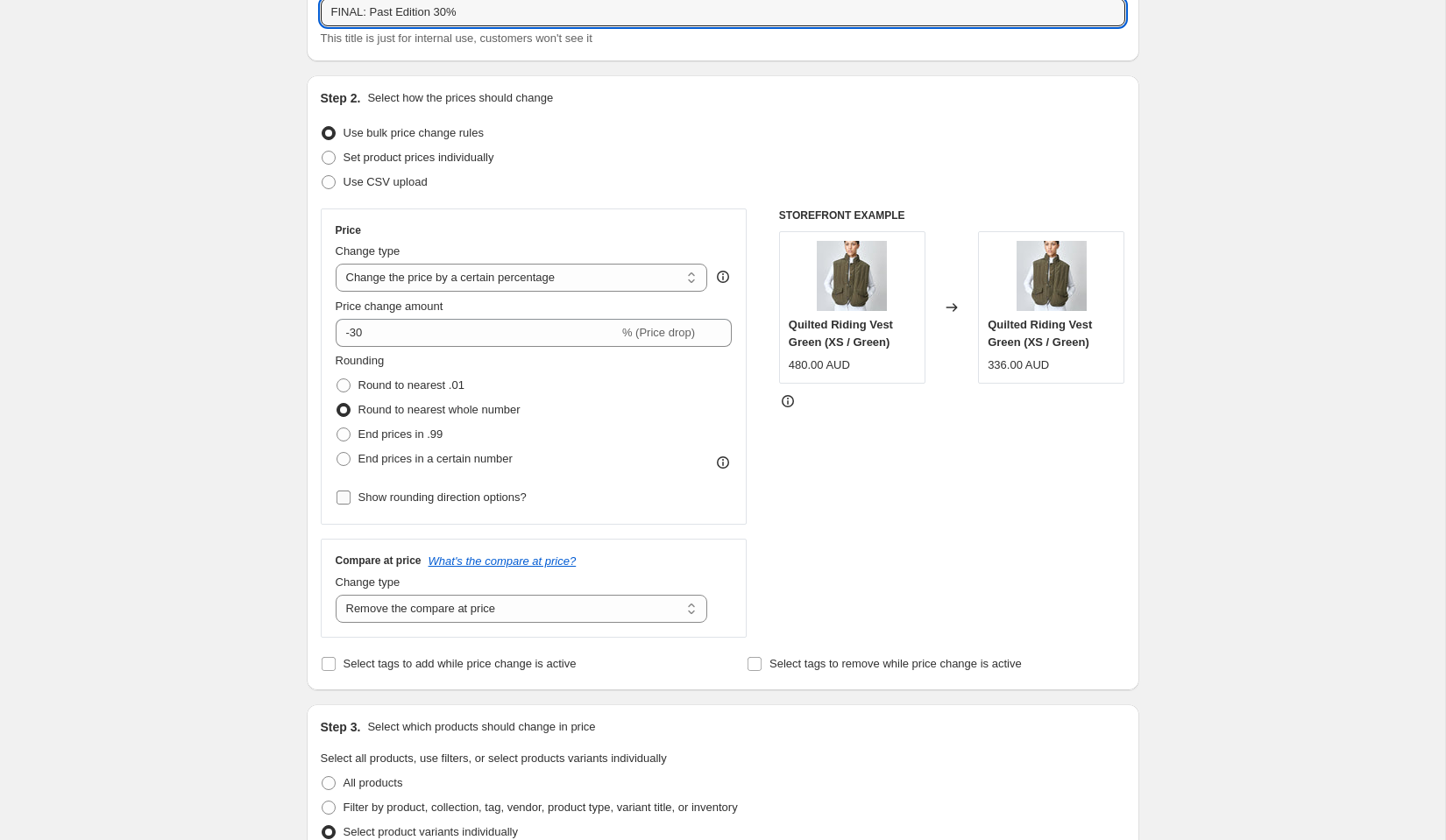 scroll, scrollTop: 115, scrollLeft: 0, axis: vertical 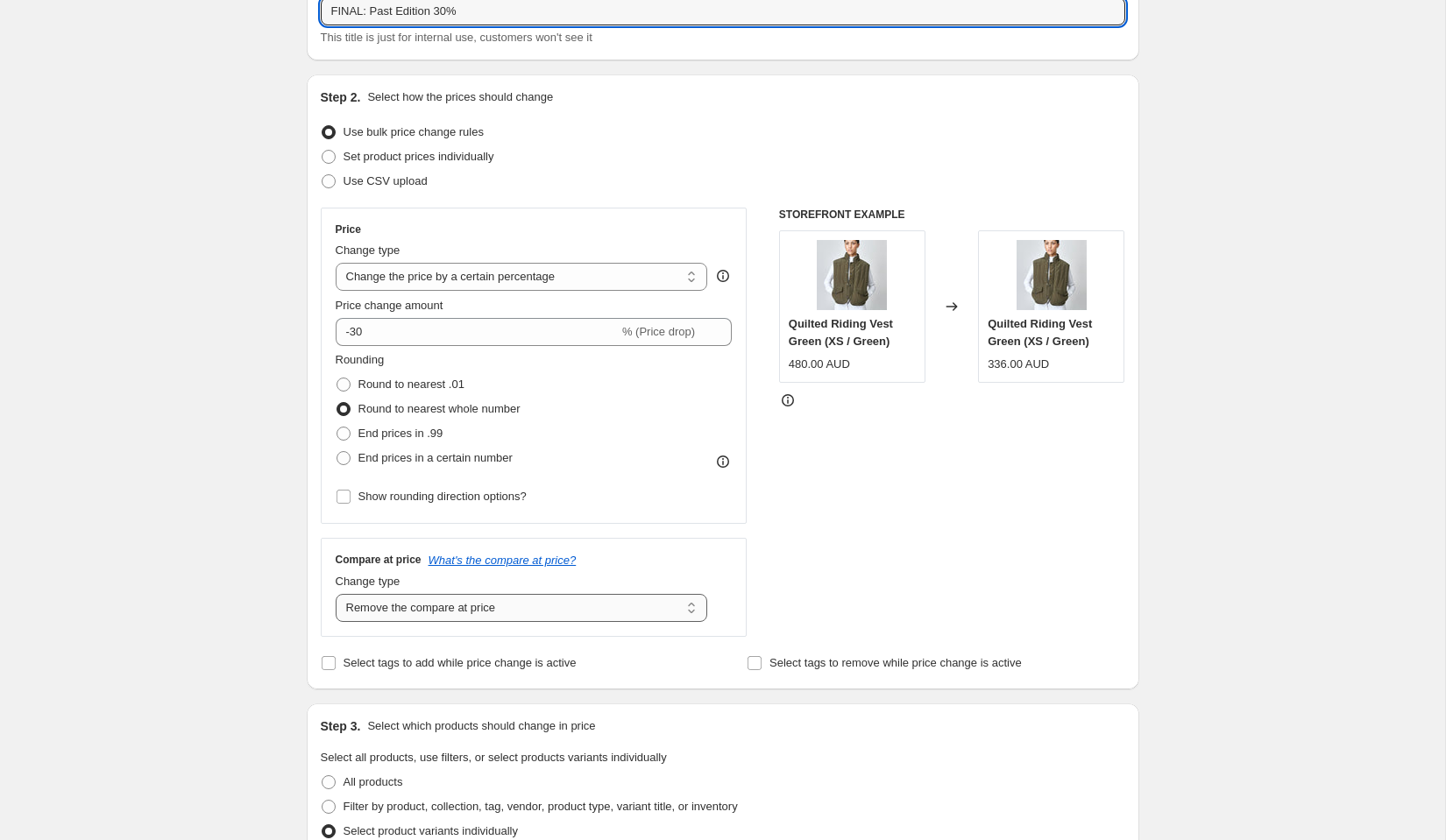 type on "FINAL: Past Edition 30%" 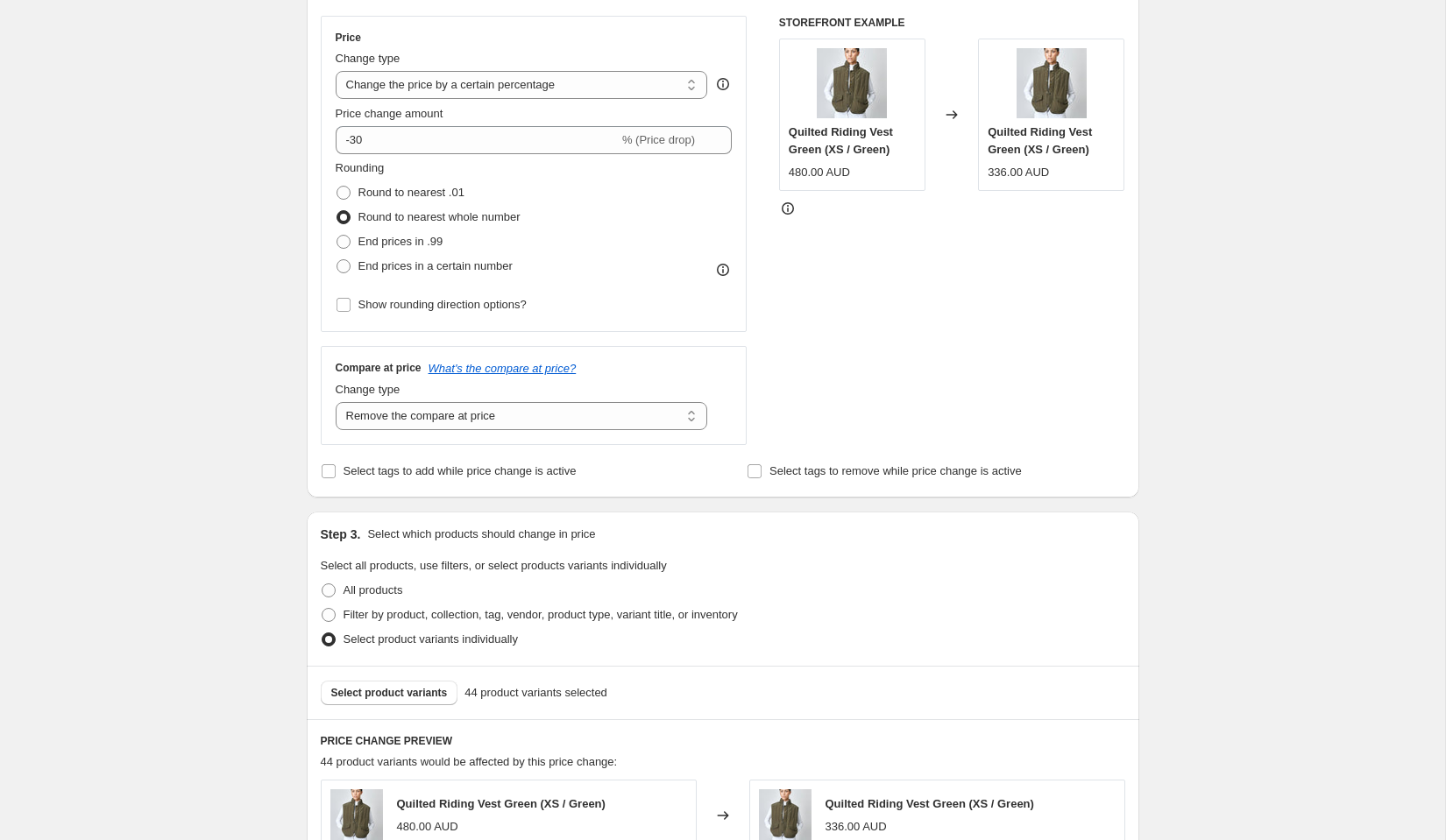 scroll, scrollTop: 307, scrollLeft: 0, axis: vertical 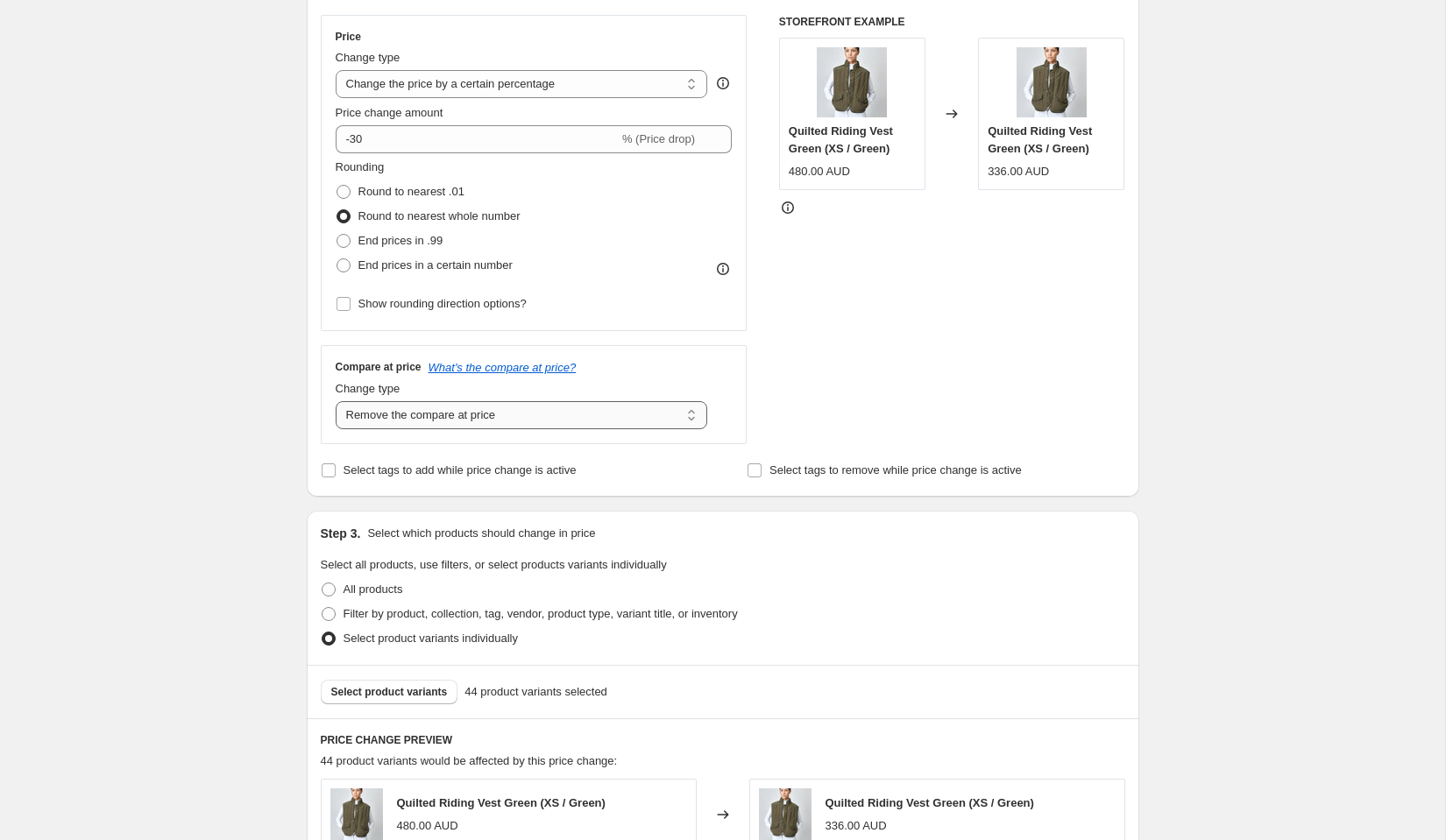 click on "Change the compare at price to the current price (sale) Change the compare at price to a certain amount Change the compare at price by a certain amount Change the compare at price by a certain percentage Change the compare at price by a certain amount relative to the actual price Change the compare at price by a certain percentage relative to the actual price Don't change the compare at price Remove the compare at price" at bounding box center [521, 415] 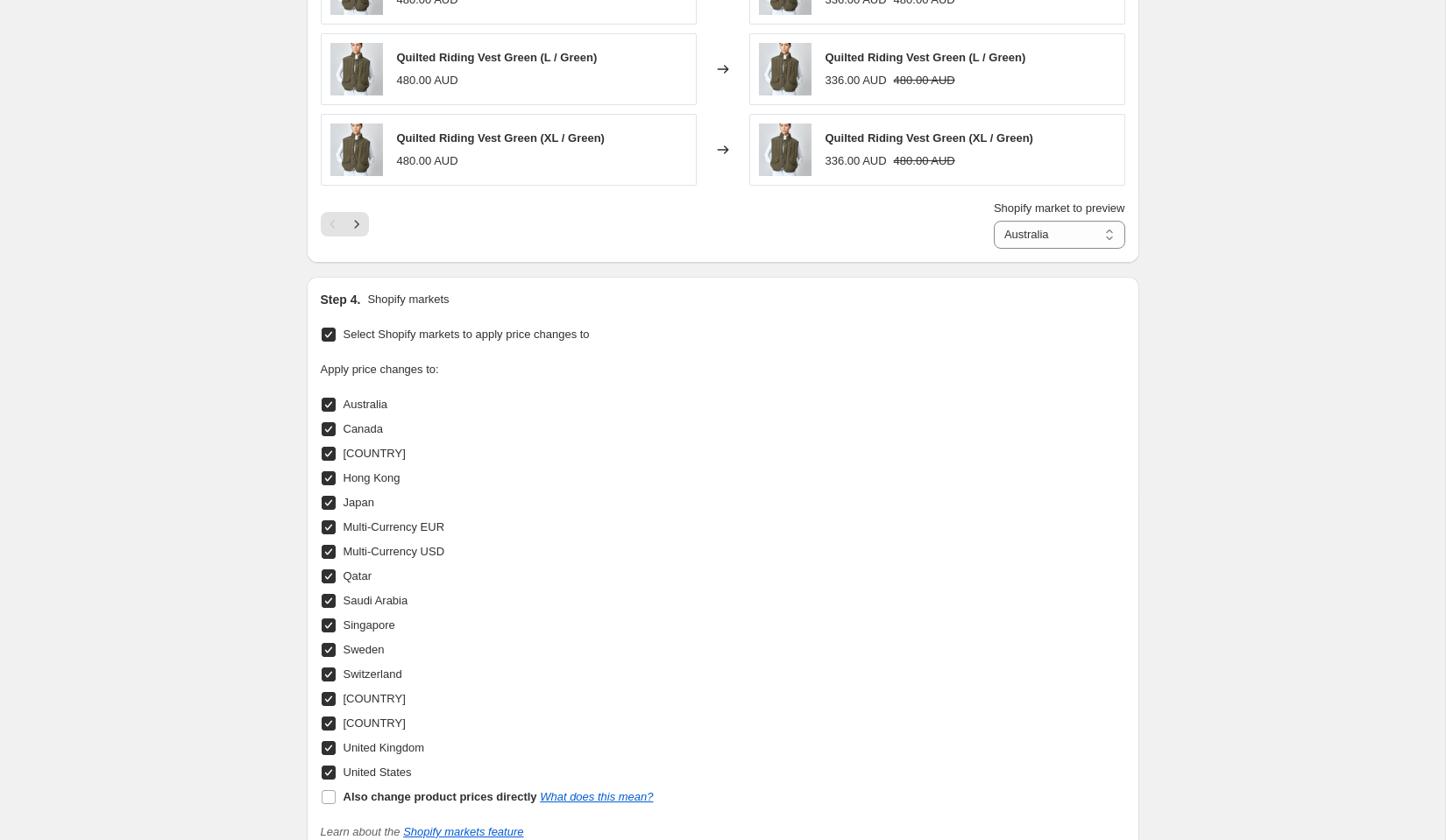 scroll, scrollTop: 1575, scrollLeft: 0, axis: vertical 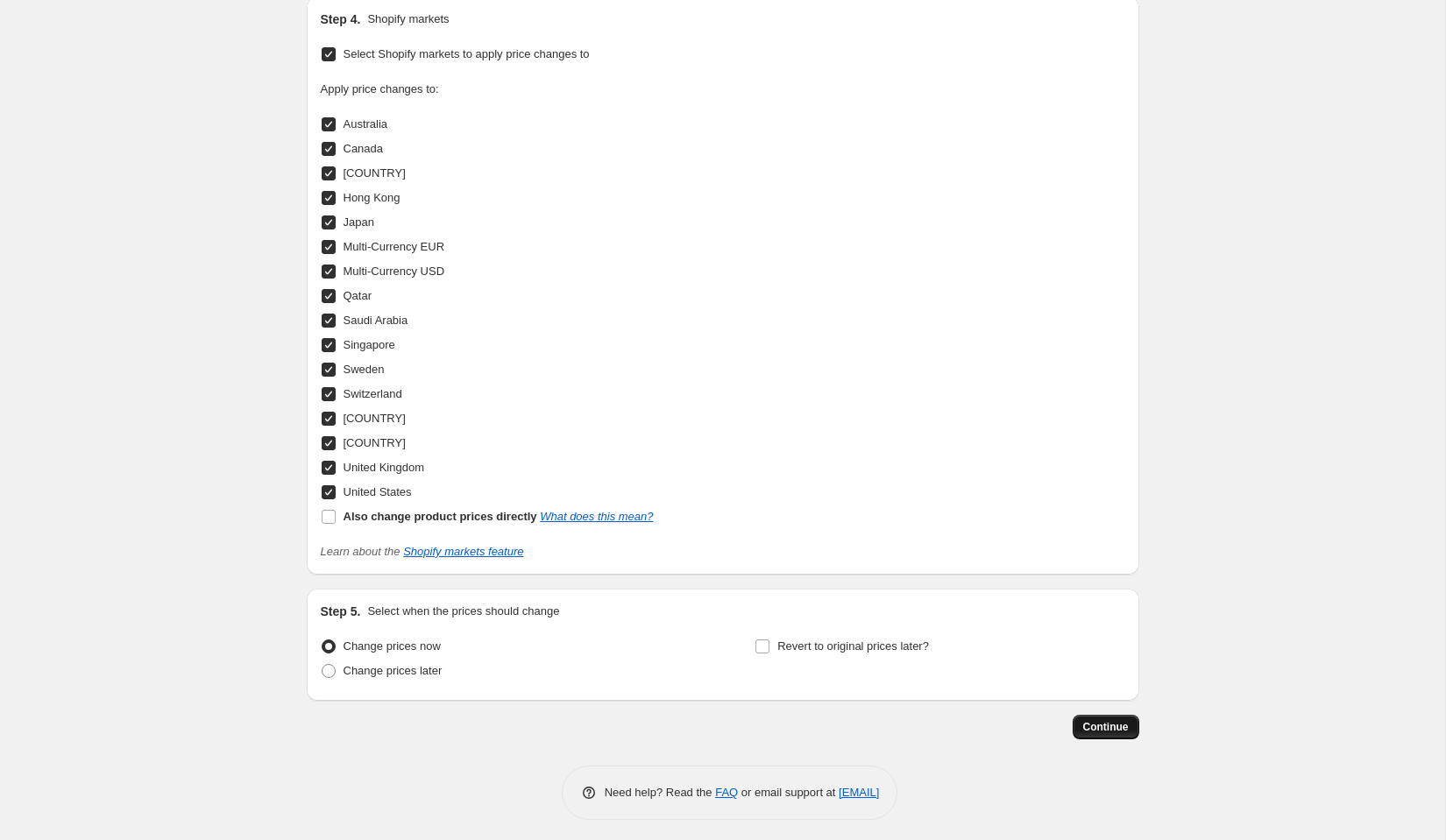 click on "Continue" at bounding box center (1106, 727) 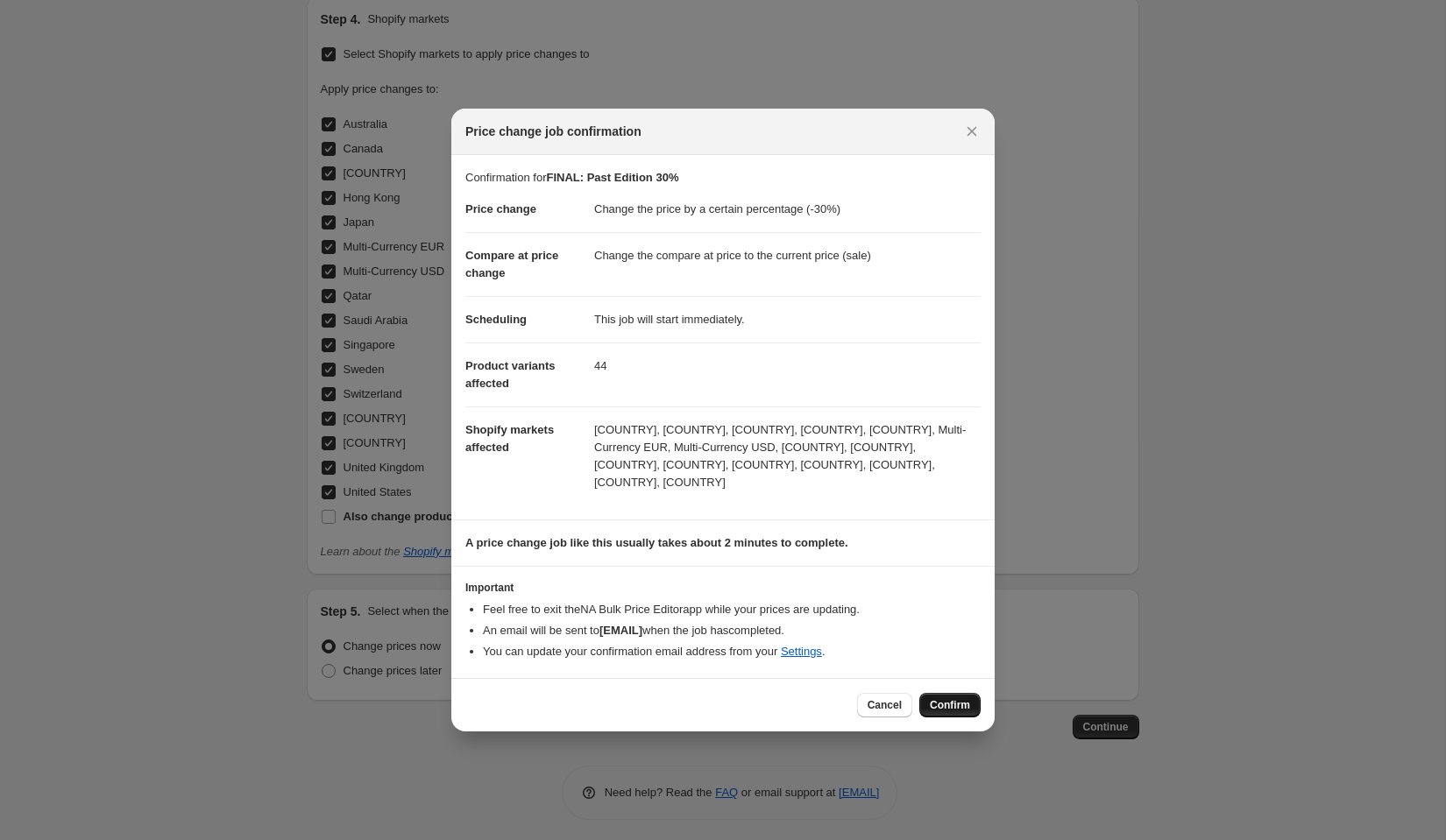 click on "Confirm" at bounding box center (950, 705) 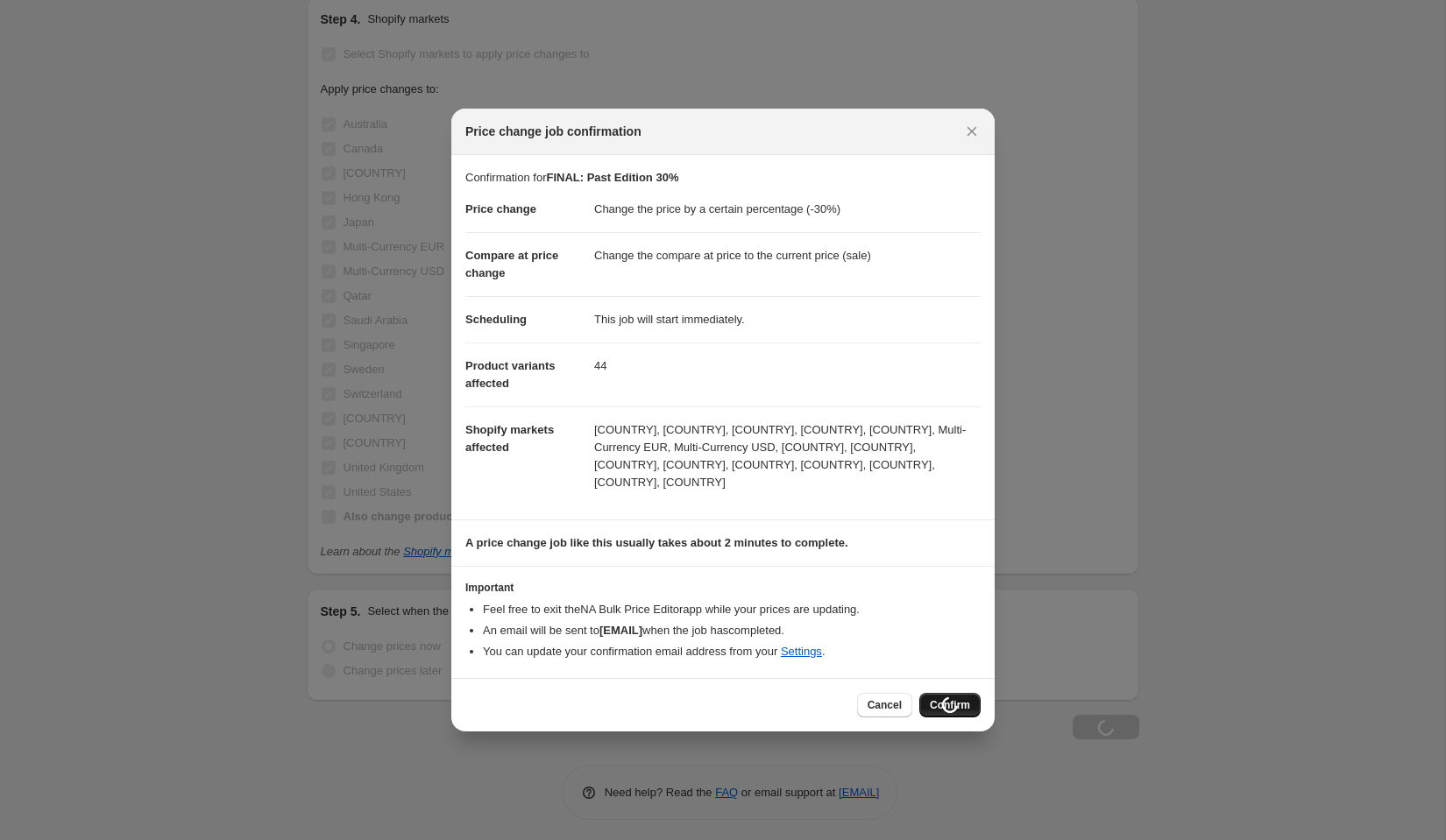 scroll, scrollTop: 1634, scrollLeft: 0, axis: vertical 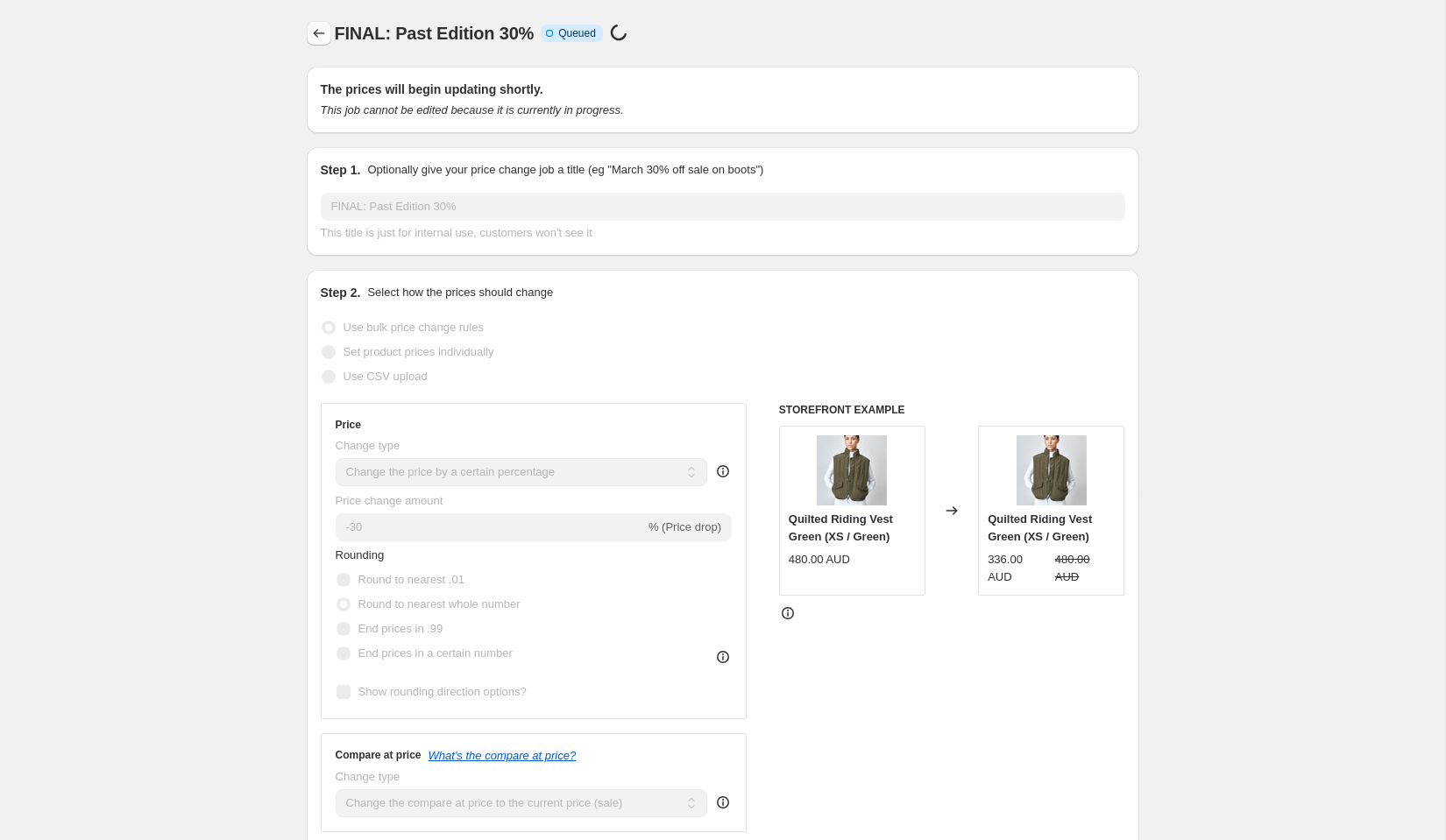click at bounding box center (319, 33) 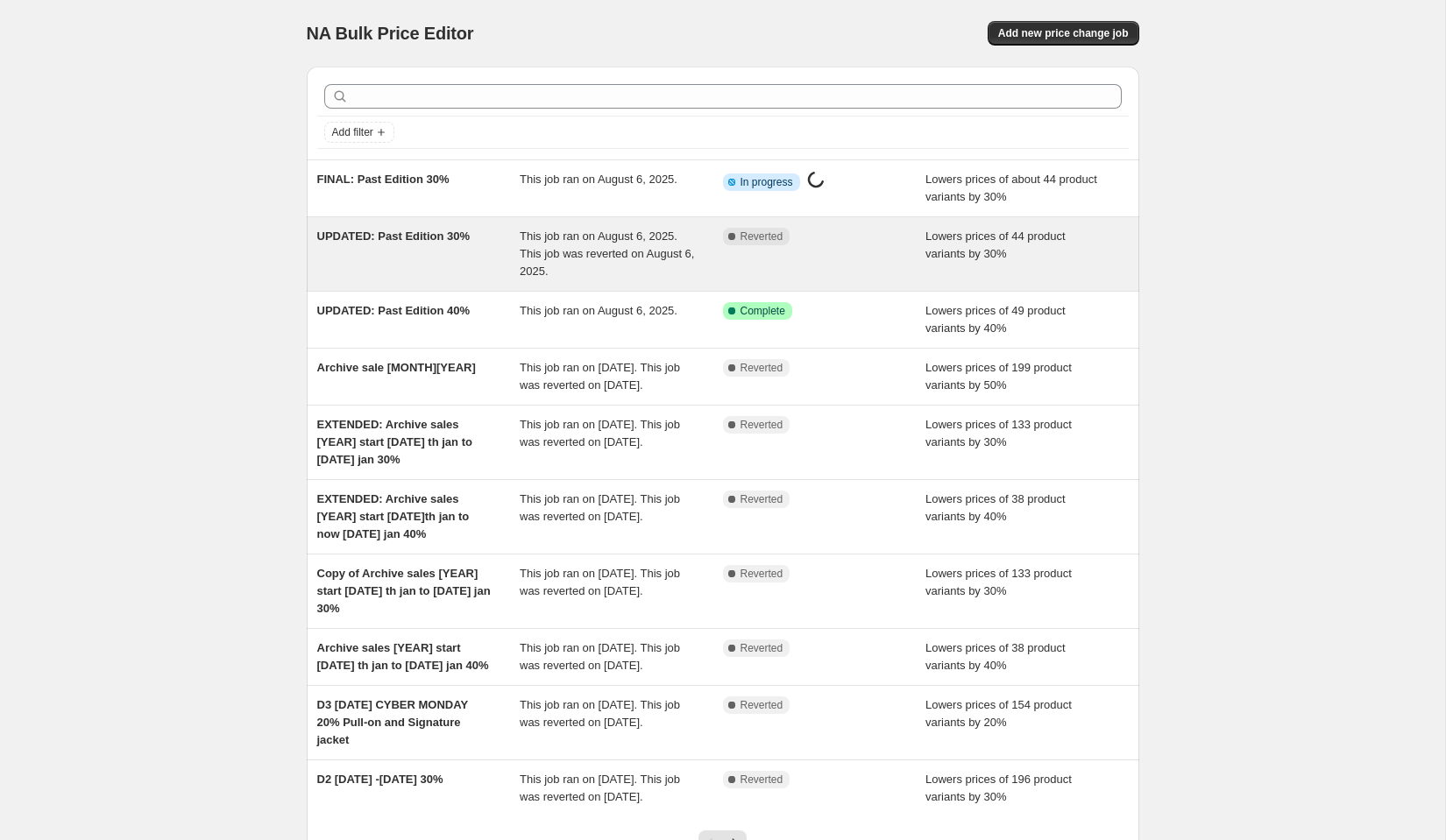click on "Complete Reverted" at bounding box center (825, 254) 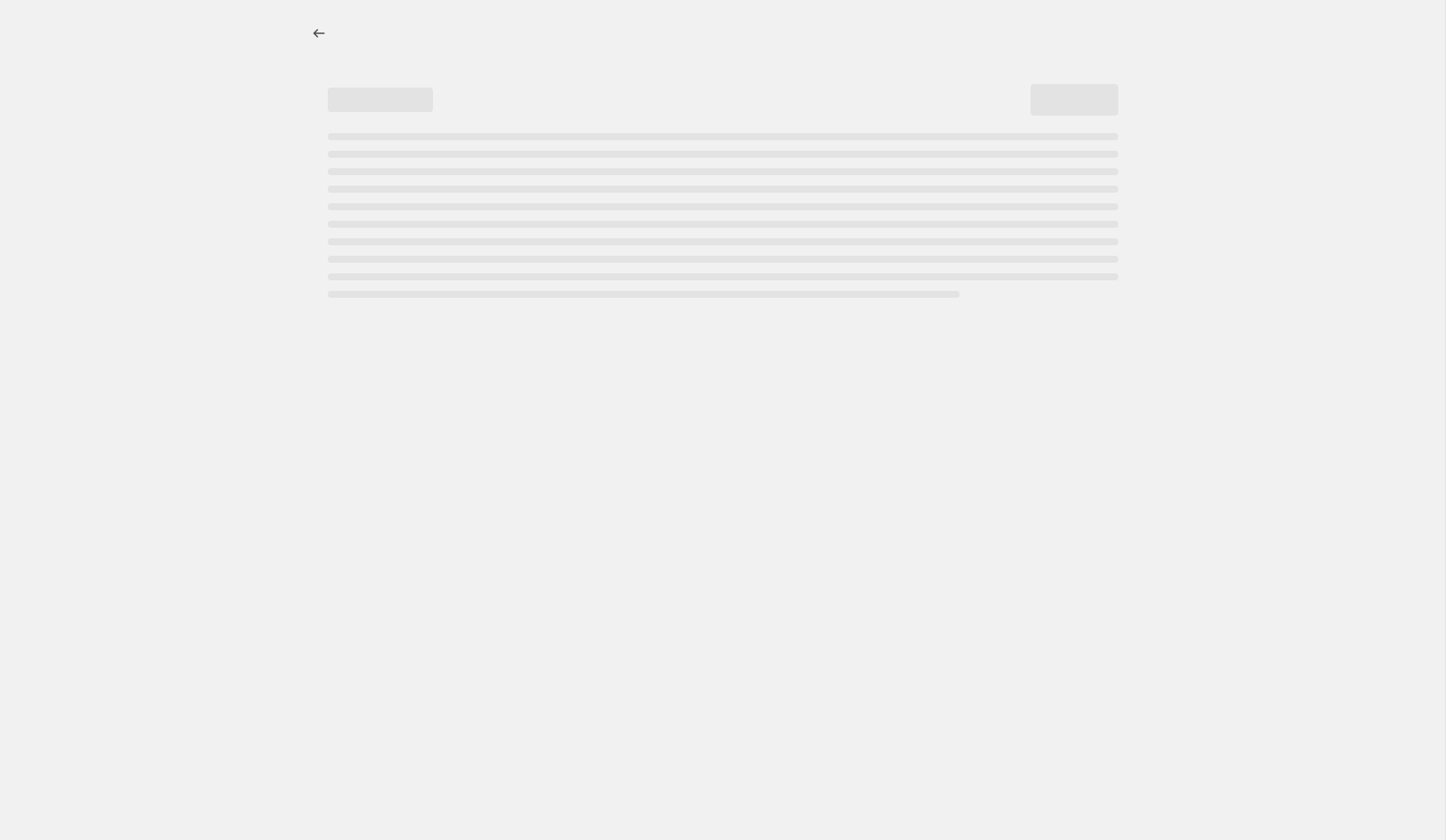 select on "percentage" 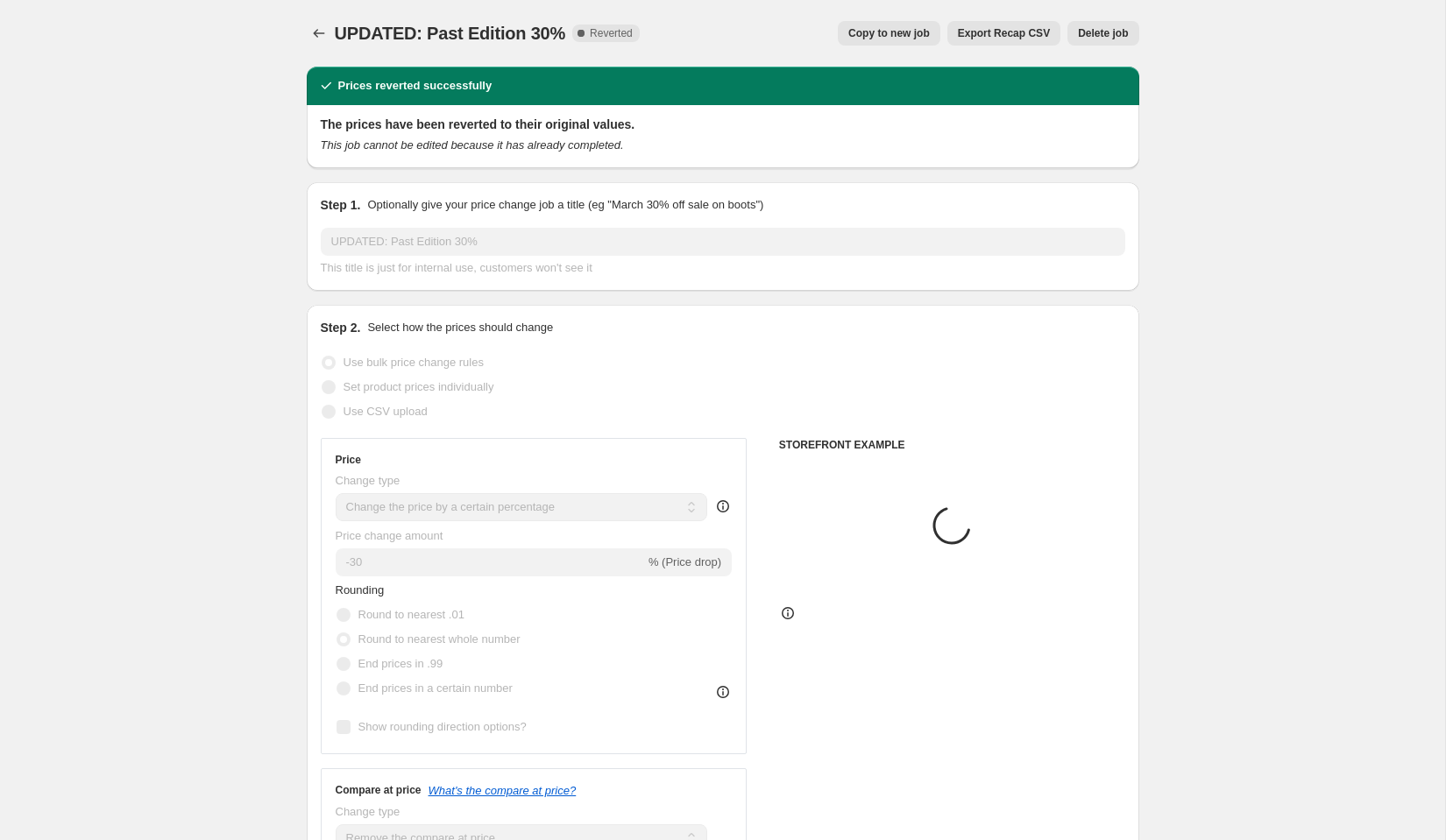 click on "Delete job" at bounding box center [1102, 33] 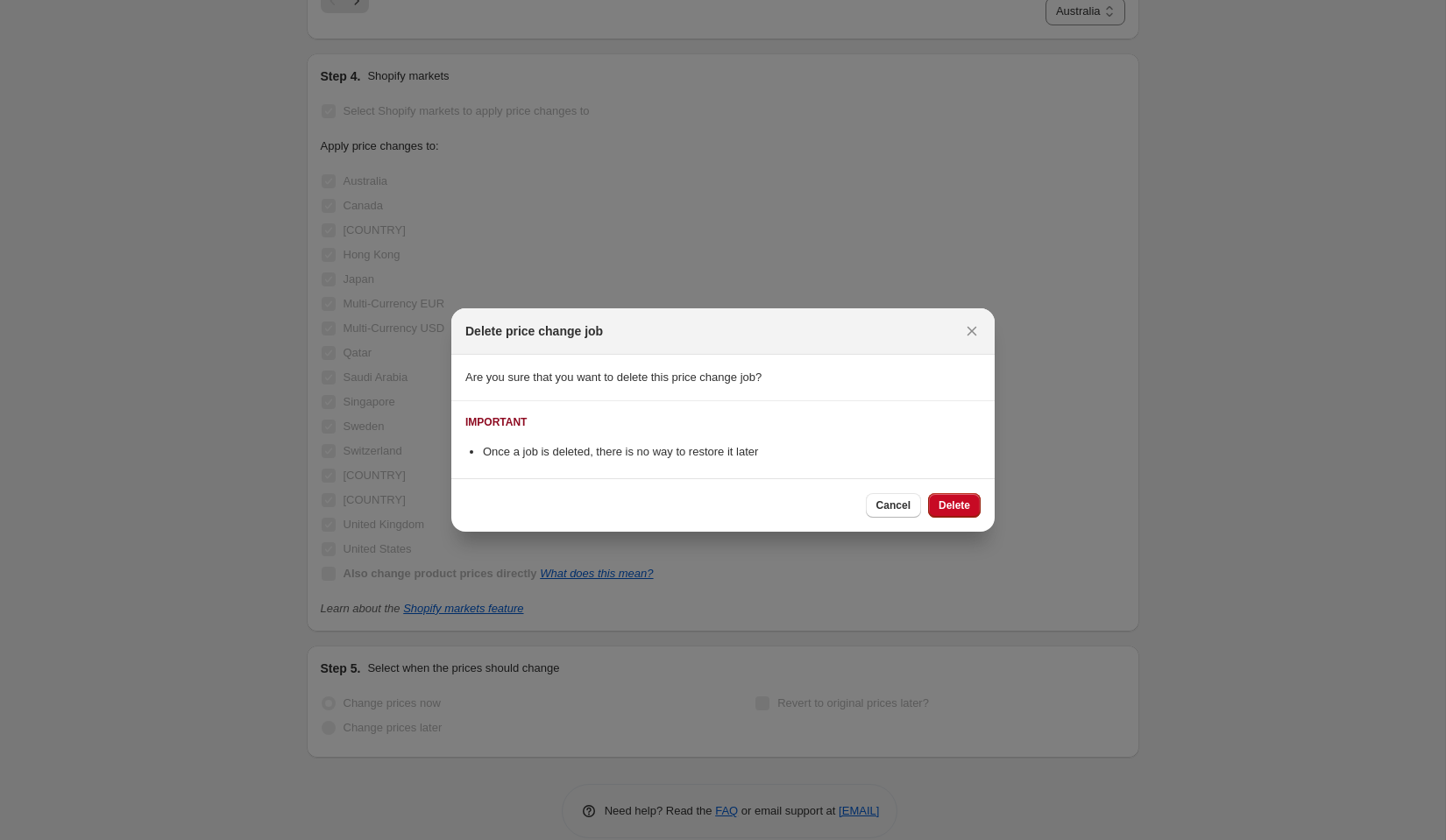 scroll, scrollTop: 0, scrollLeft: 0, axis: both 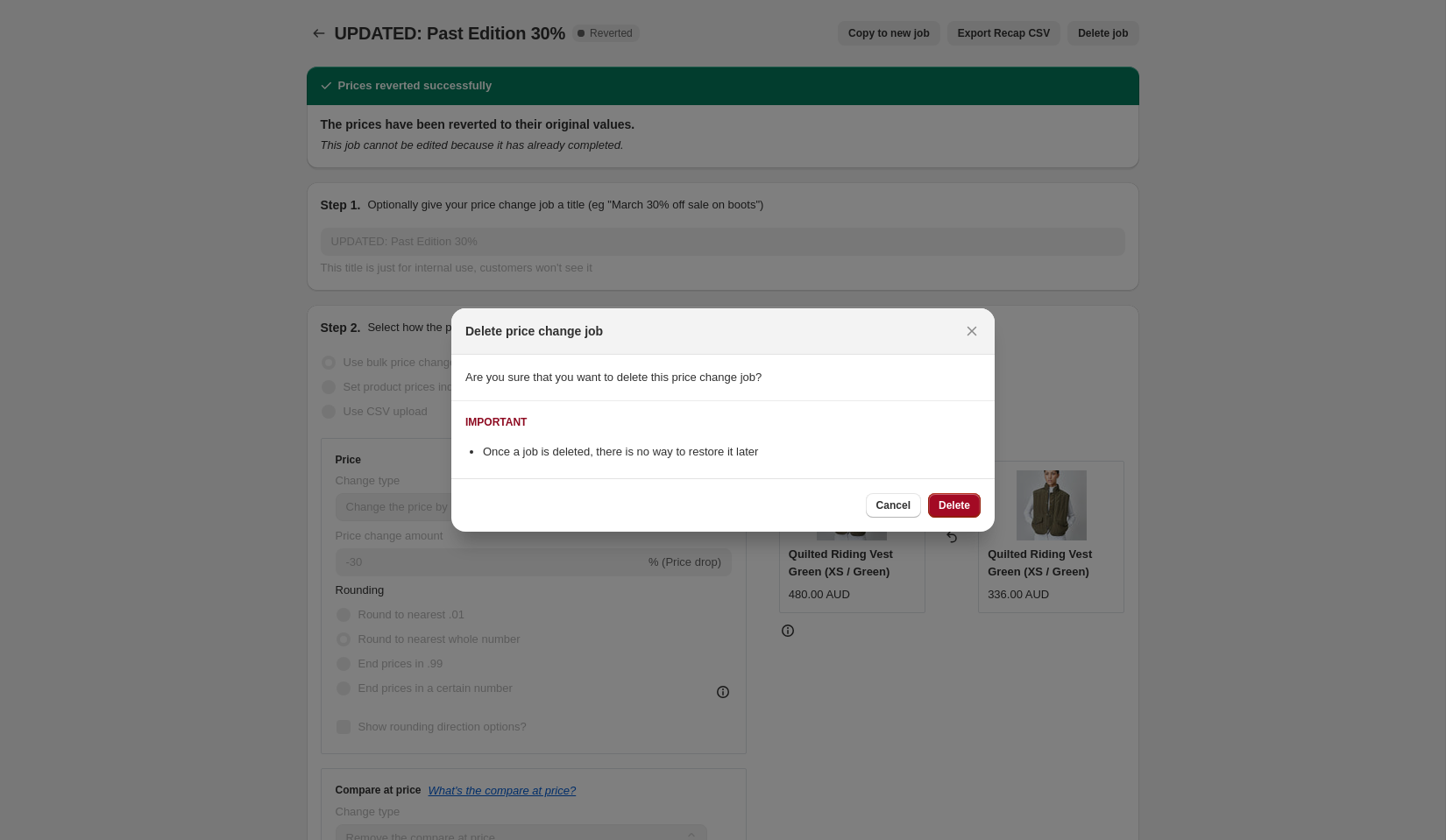 click on "Delete" at bounding box center (954, 505) 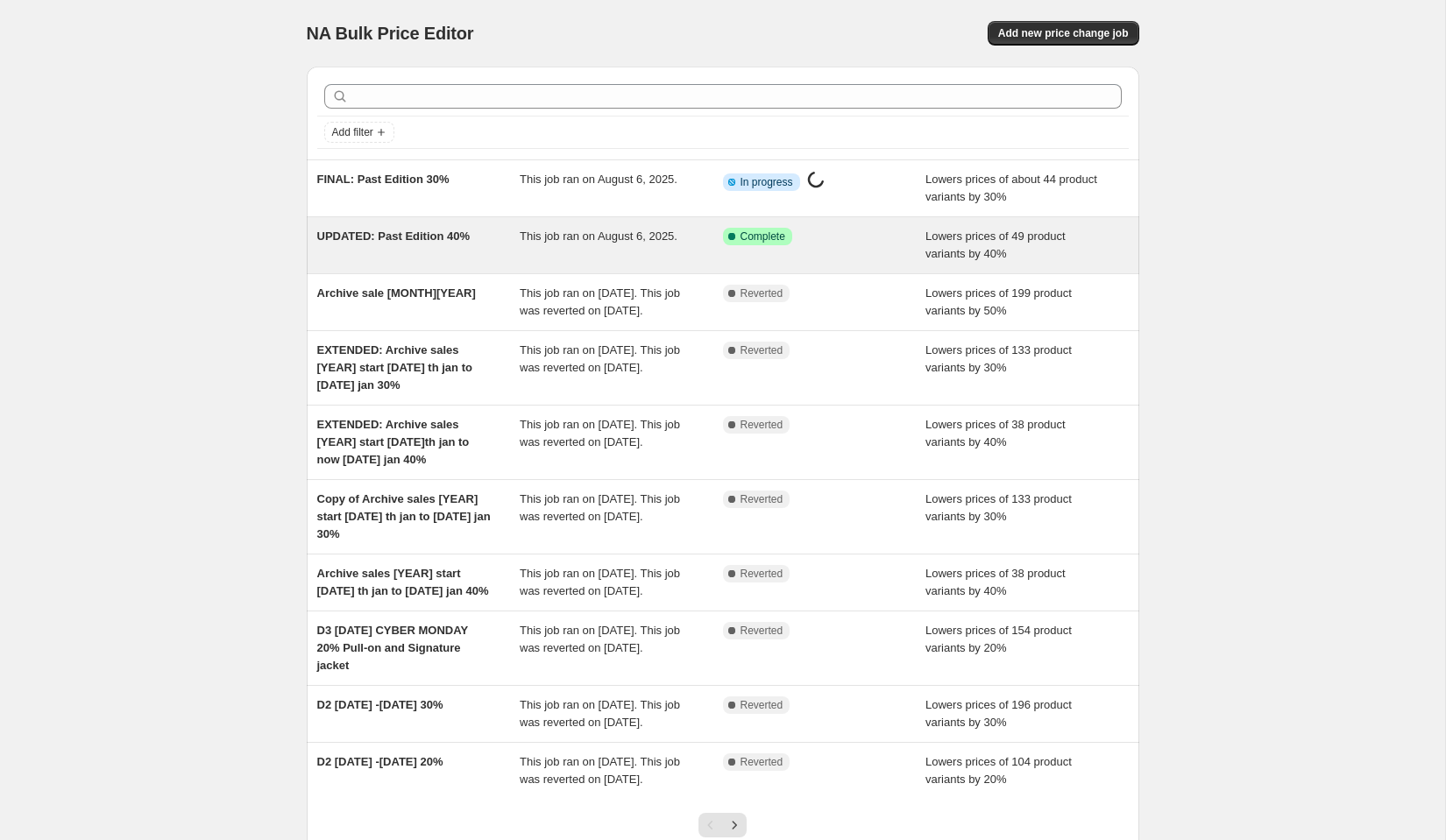 click on "UPDATED: Past Edition 40%" at bounding box center (393, 236) 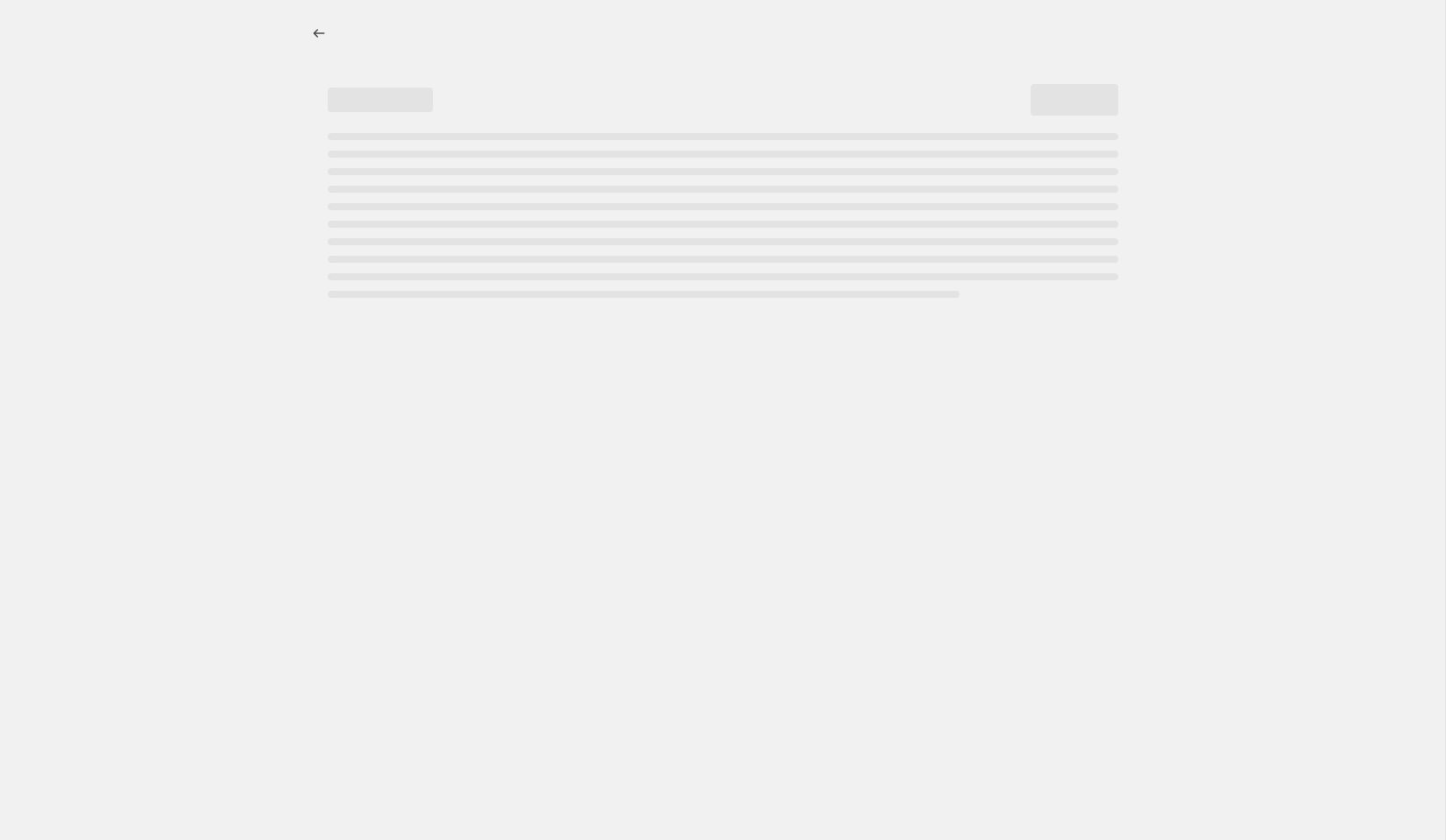 select on "percentage" 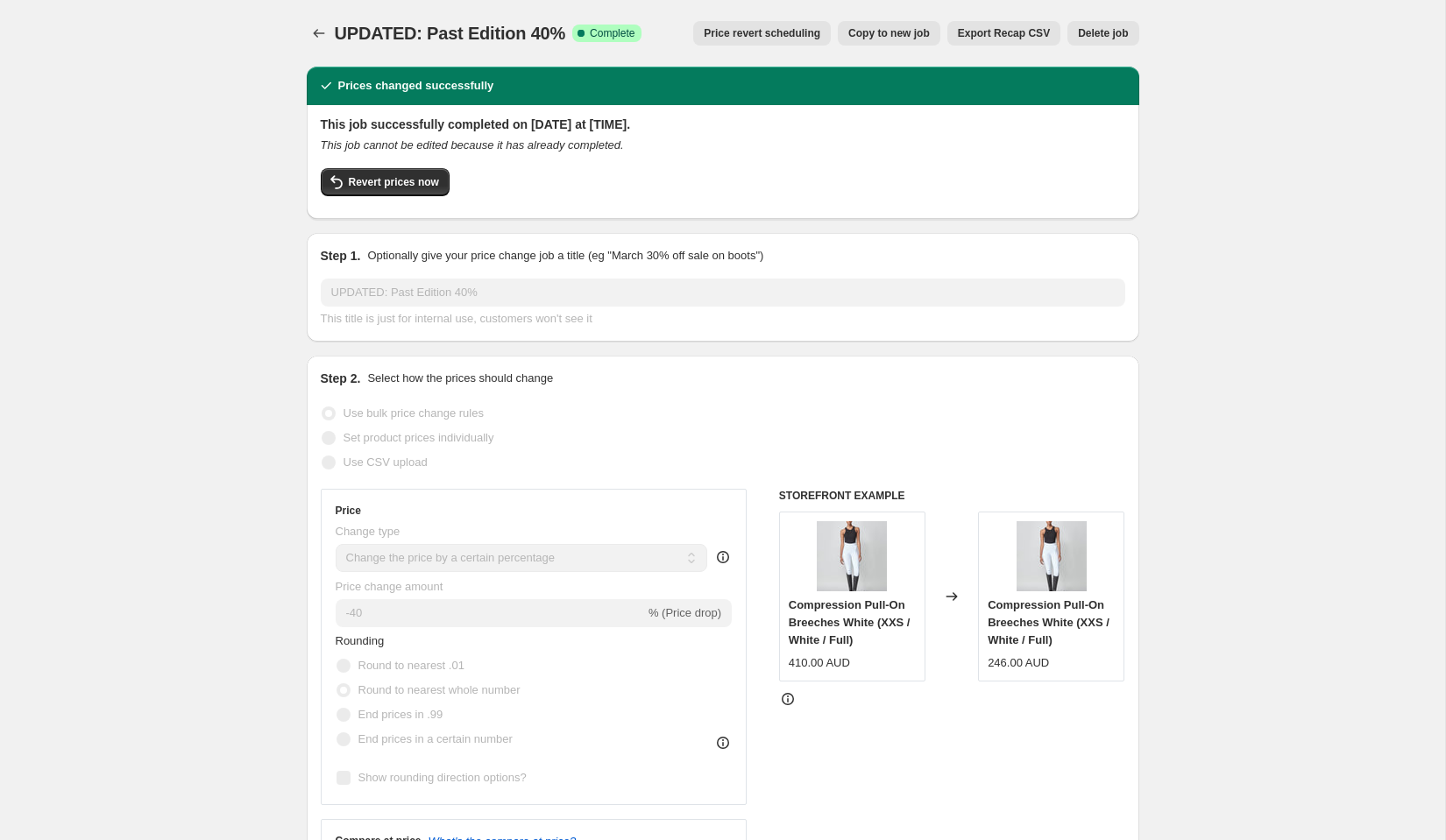 click on "Copy to new job" at bounding box center (889, 33) 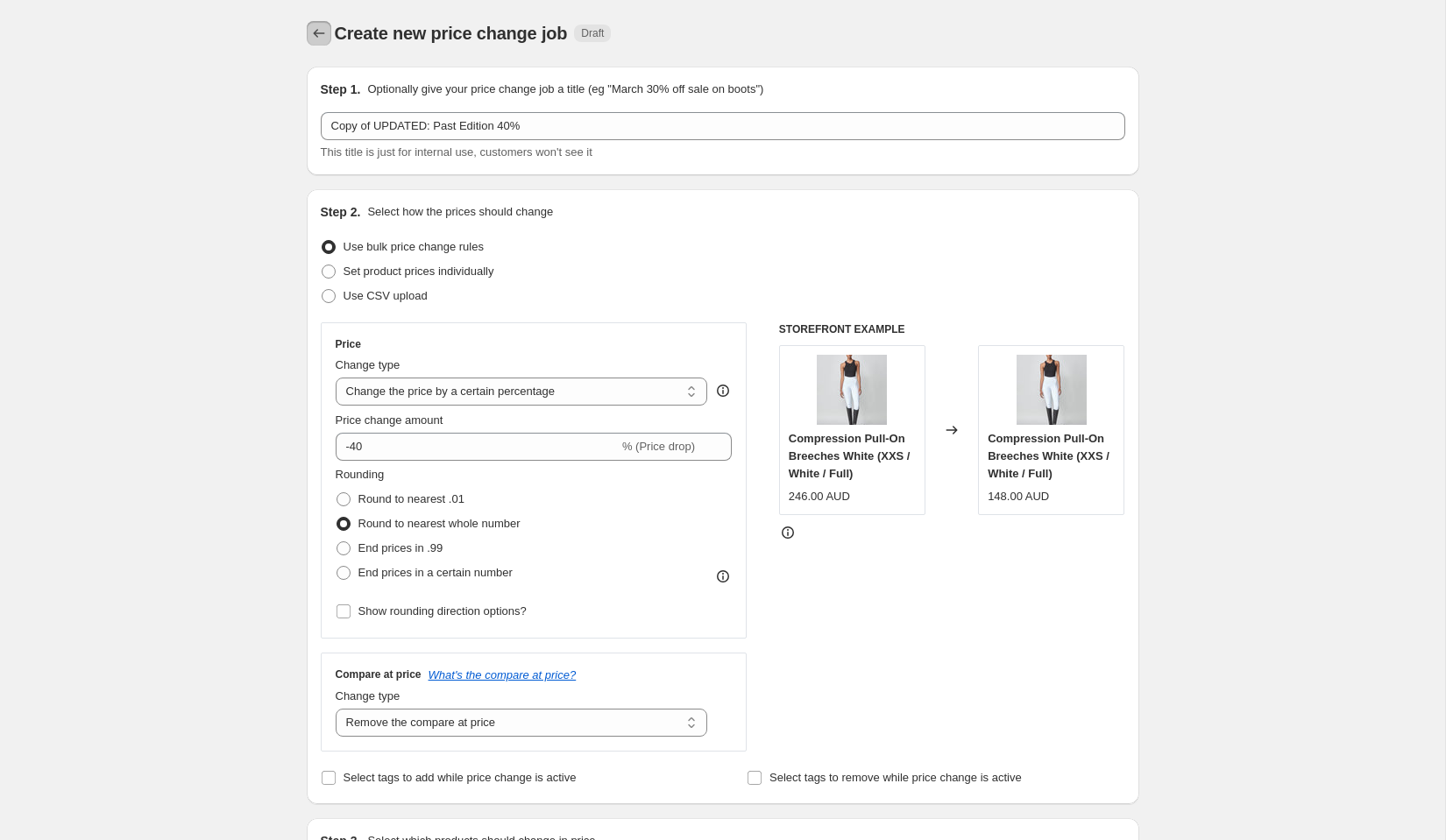 click 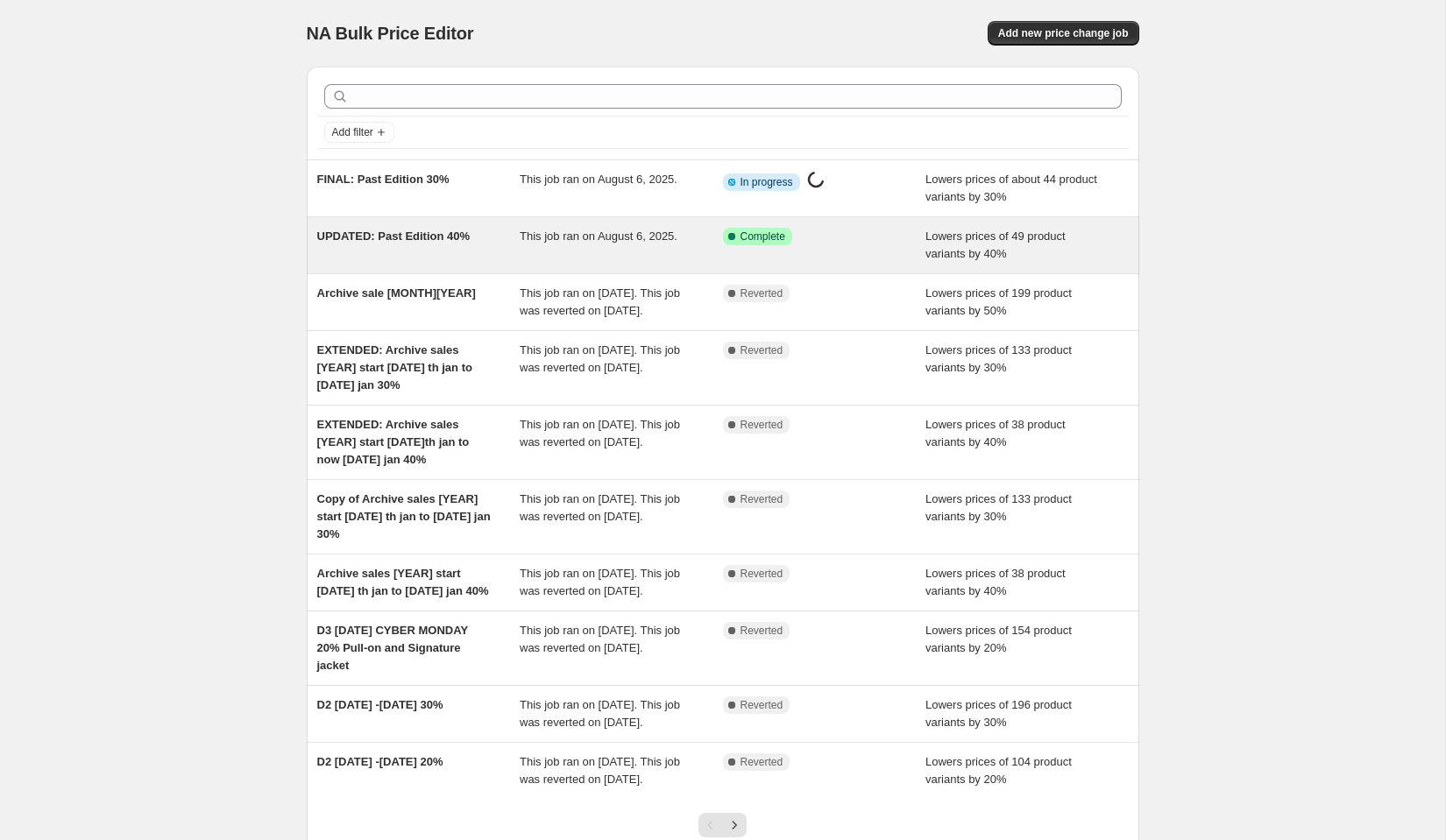 click on "UPDATED: Past Edition 40%" at bounding box center [419, 245] 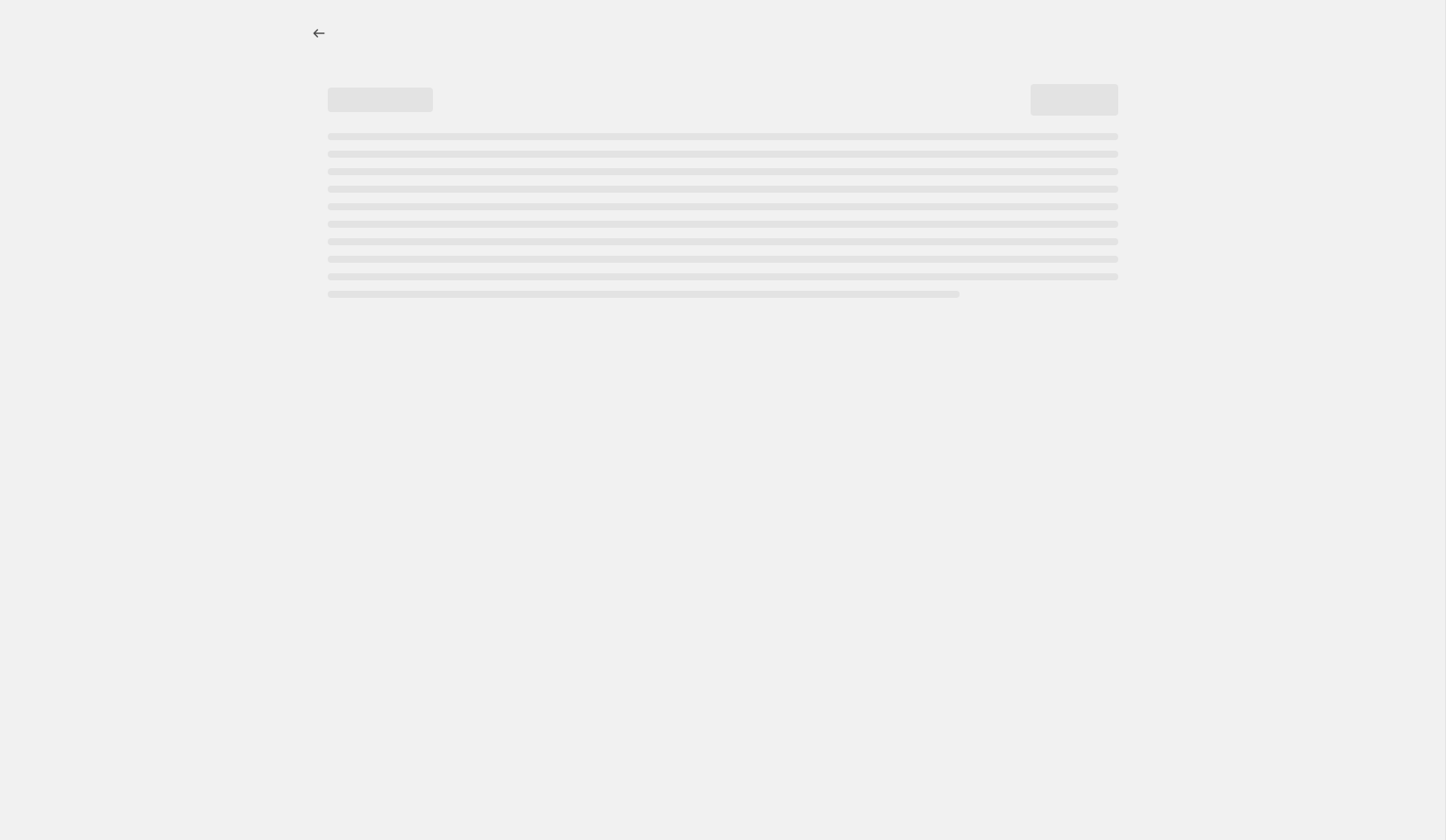 select on "percentage" 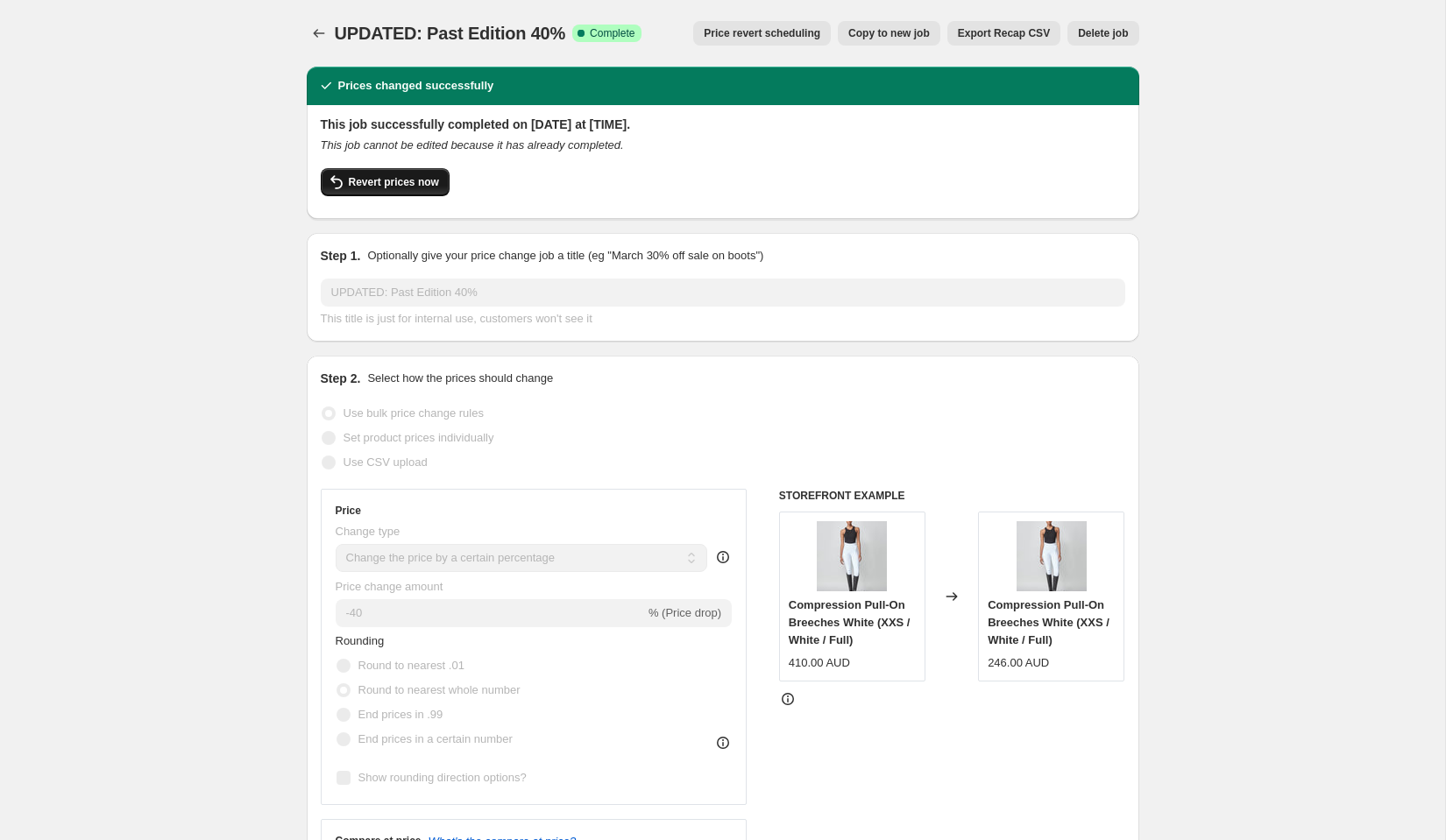 click on "Revert prices now" at bounding box center [393, 182] 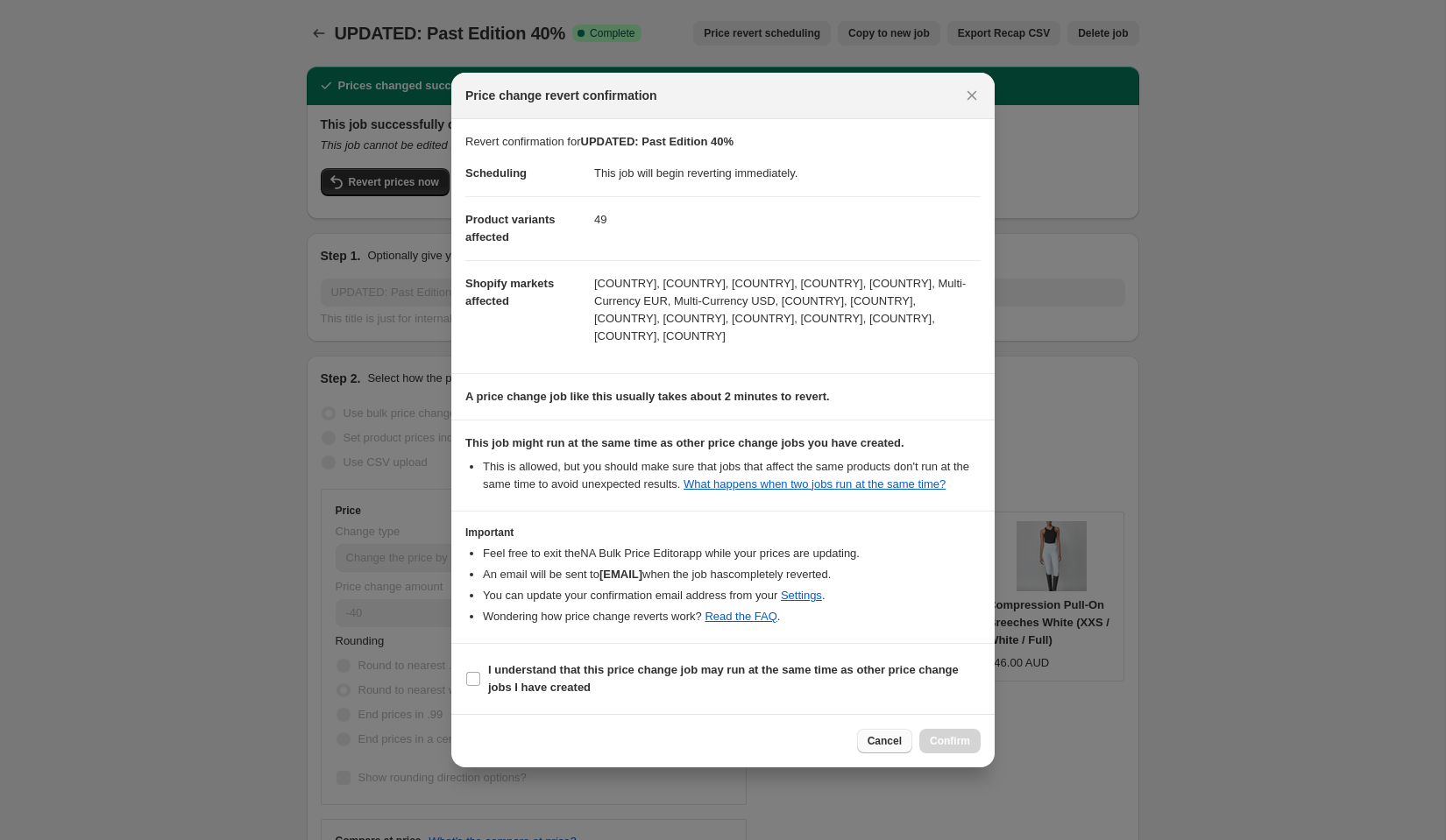 click on "Cancel" at bounding box center (884, 741) 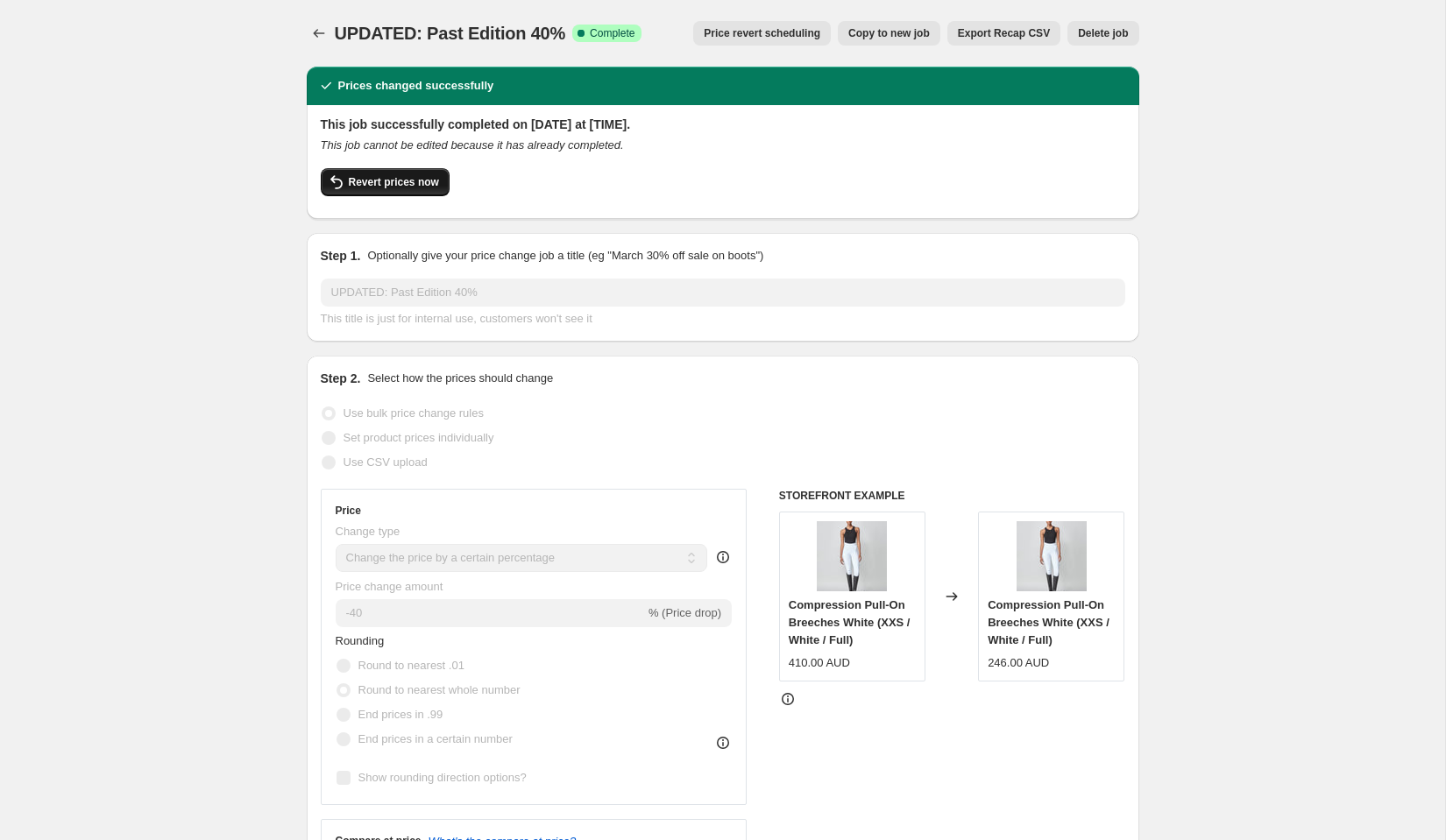 click on "Revert prices now" at bounding box center [393, 182] 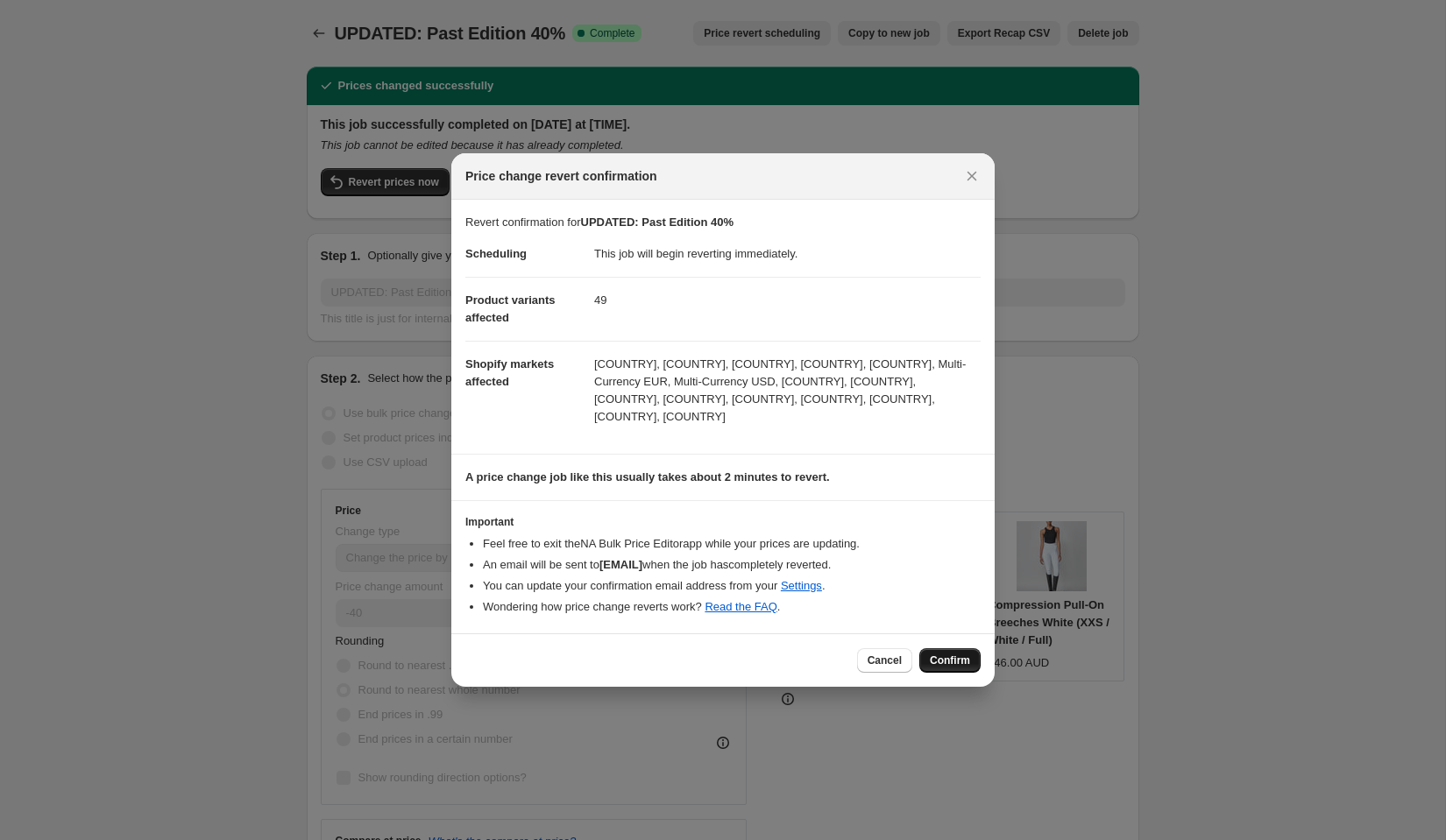 click on "Confirm" at bounding box center (950, 660) 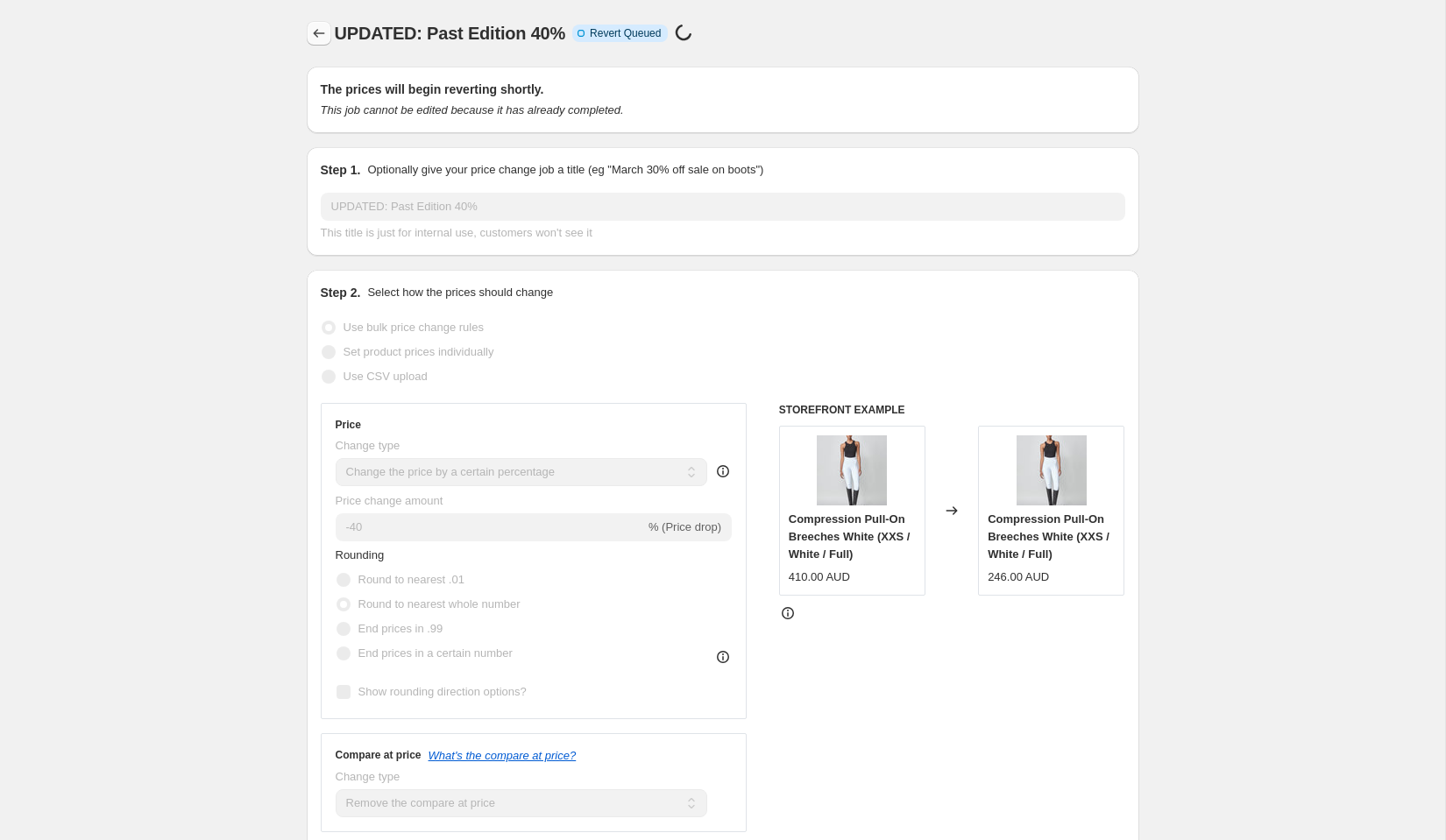 click 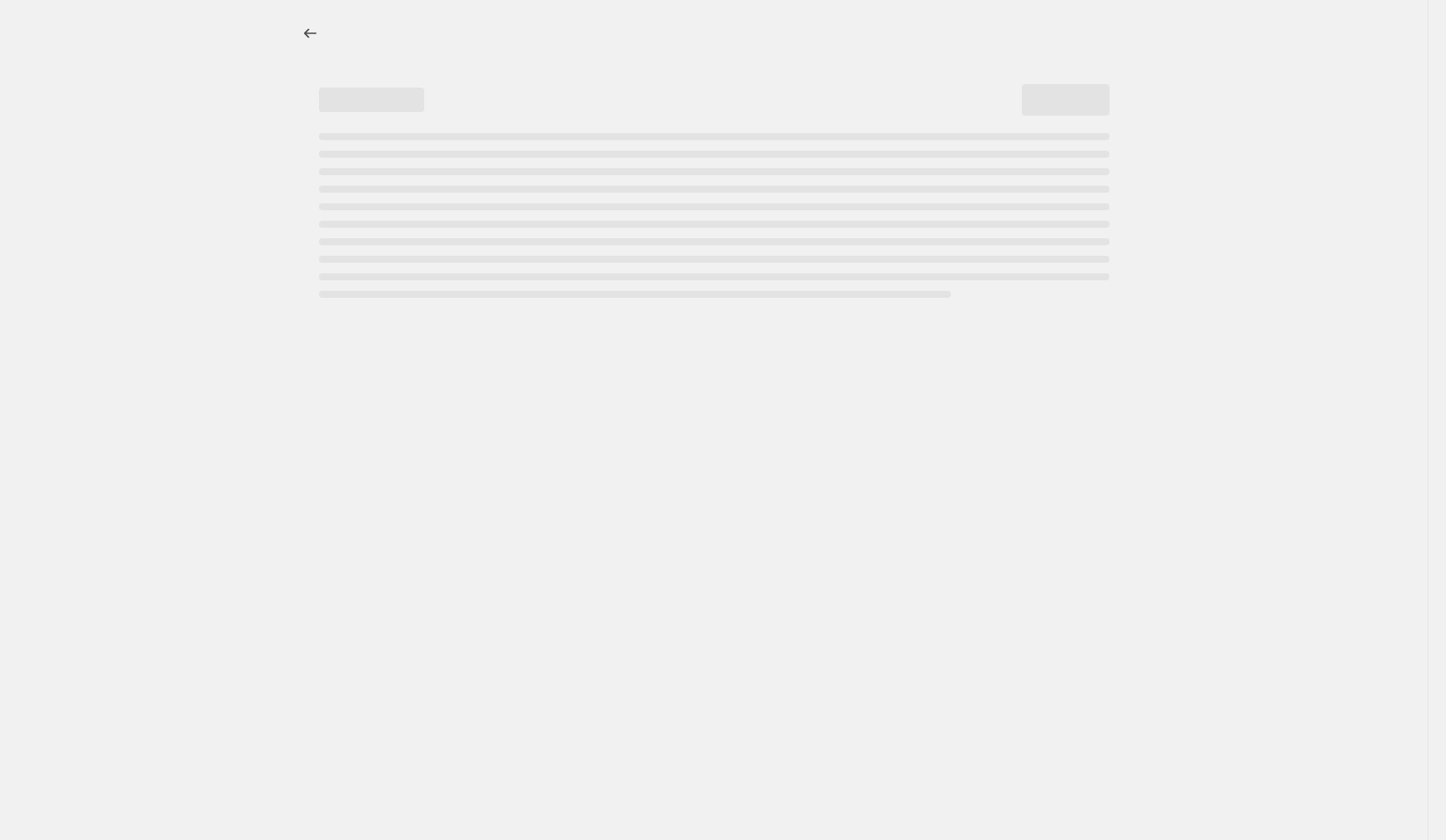 select on "percentage" 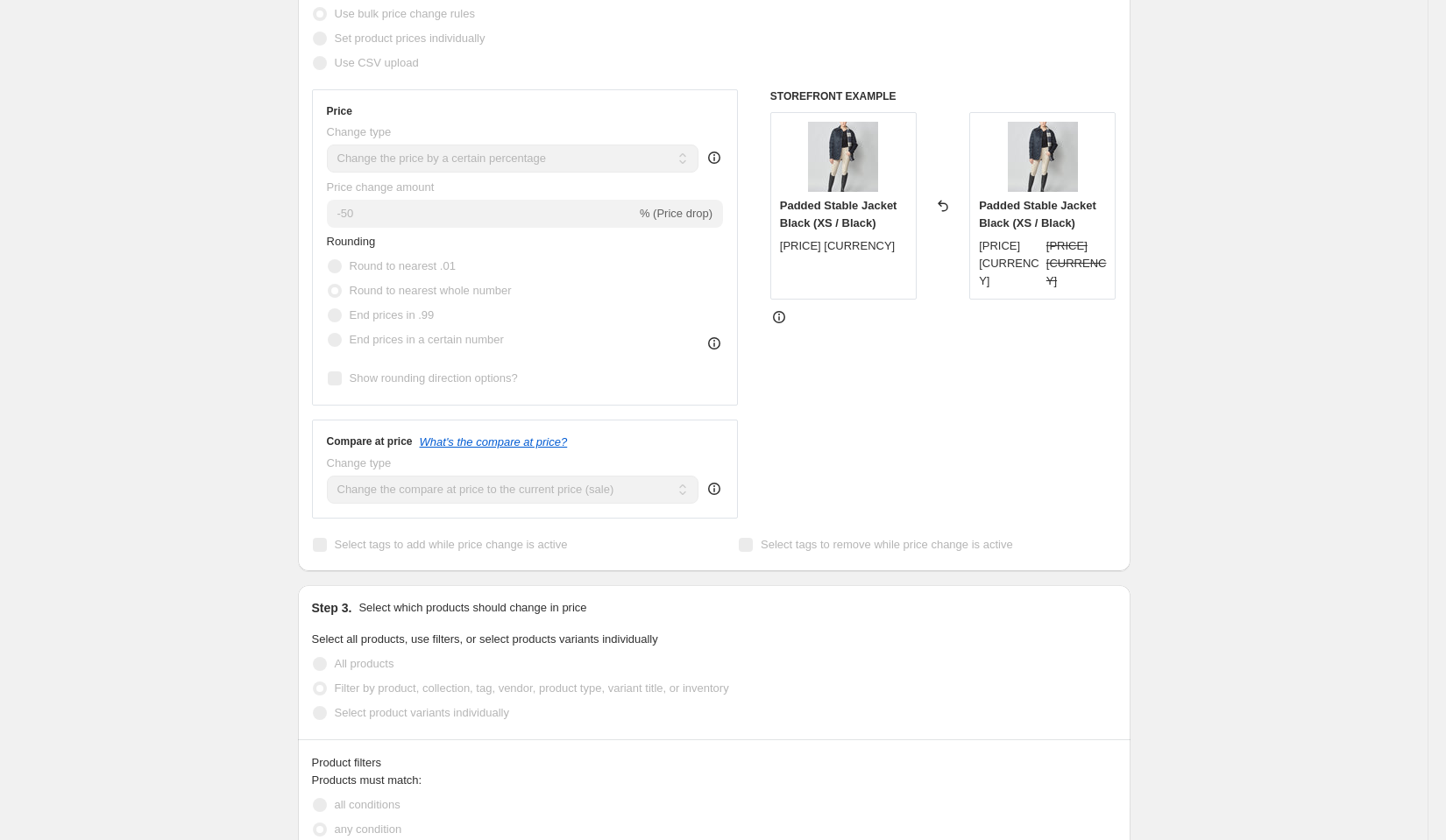 scroll, scrollTop: 342, scrollLeft: 0, axis: vertical 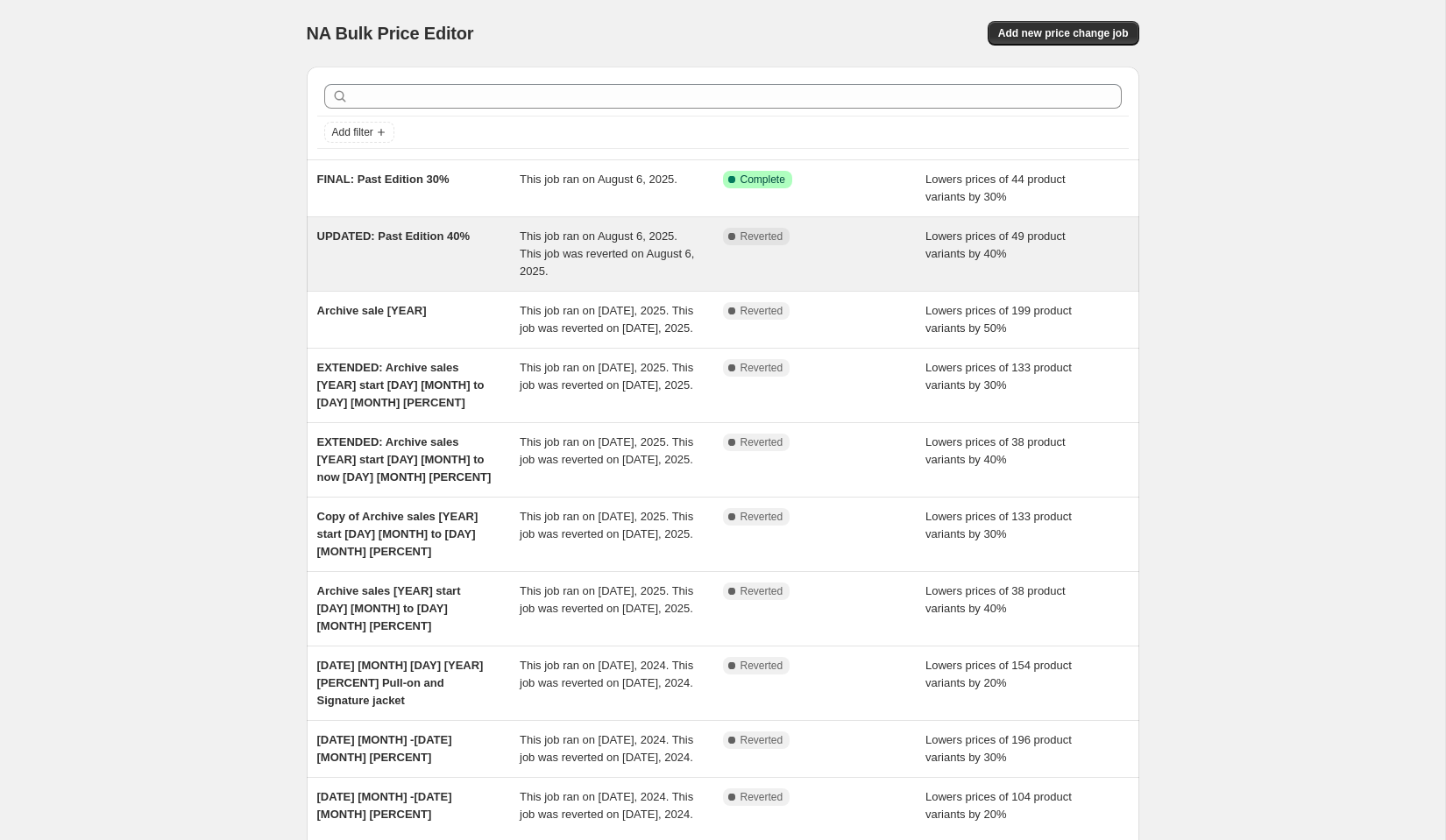 click on "UPDATED: Past Edition 40%" at bounding box center (419, 254) 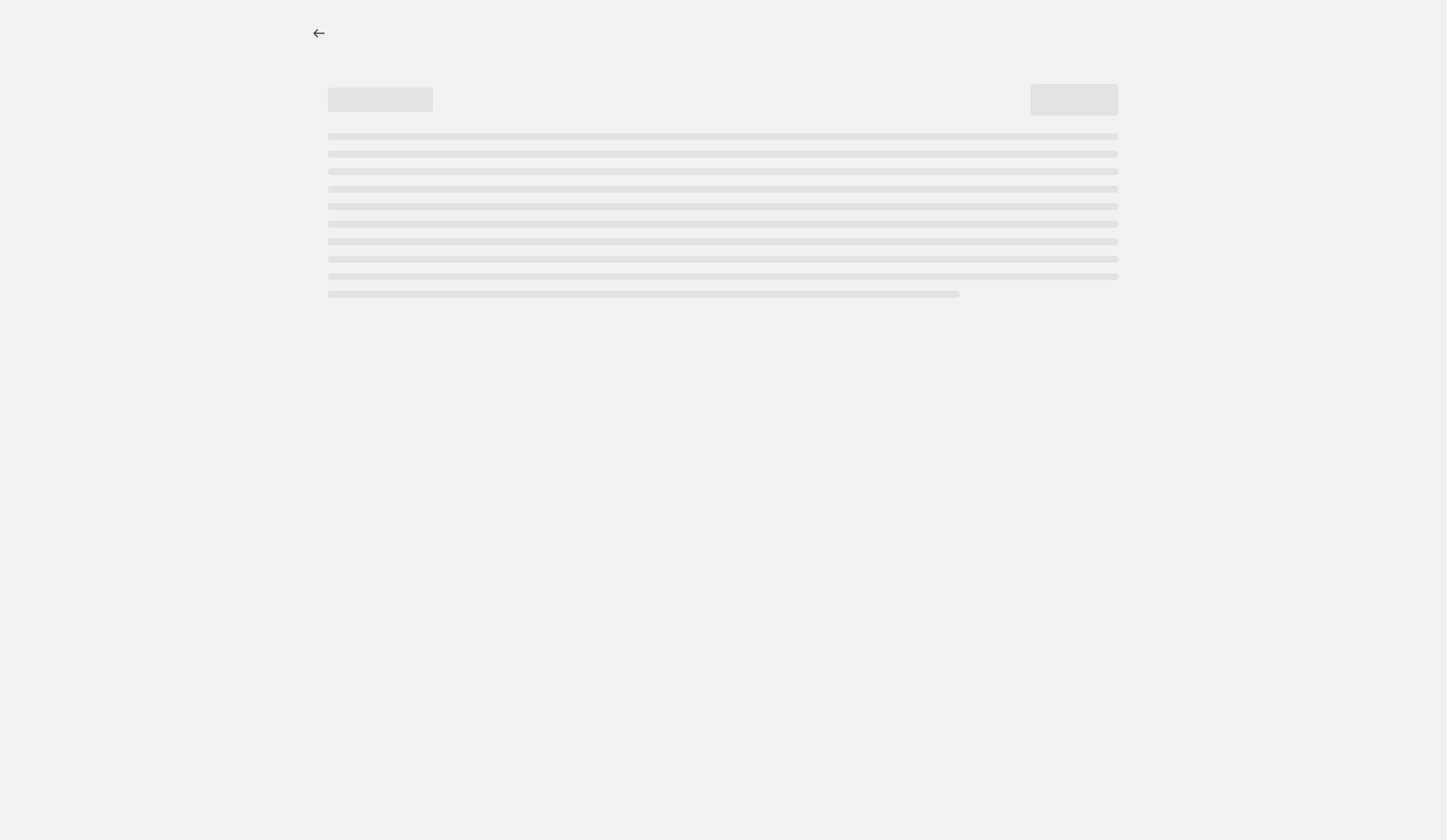 select on "percentage" 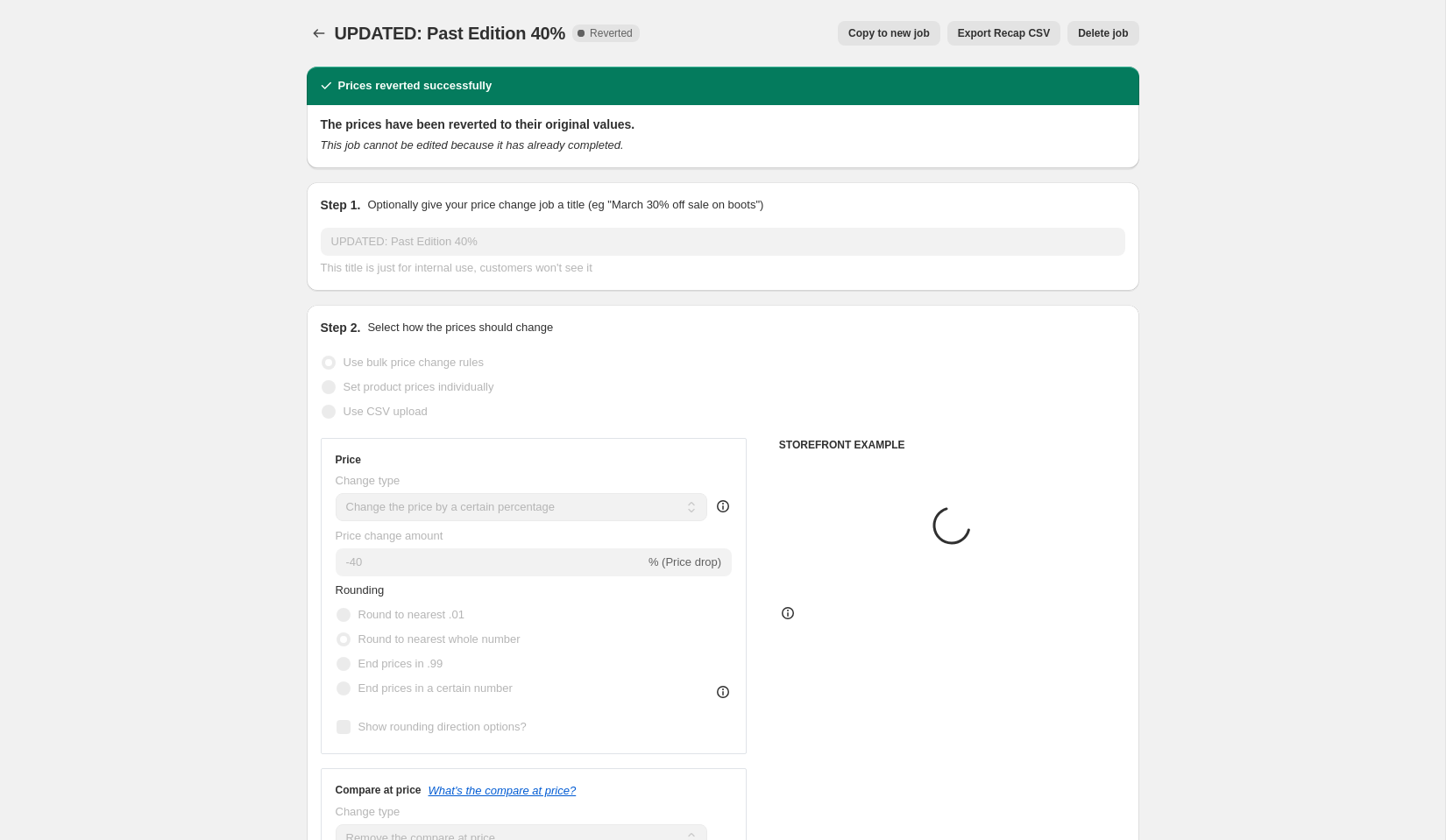 click on "Copy to new job" at bounding box center (889, 33) 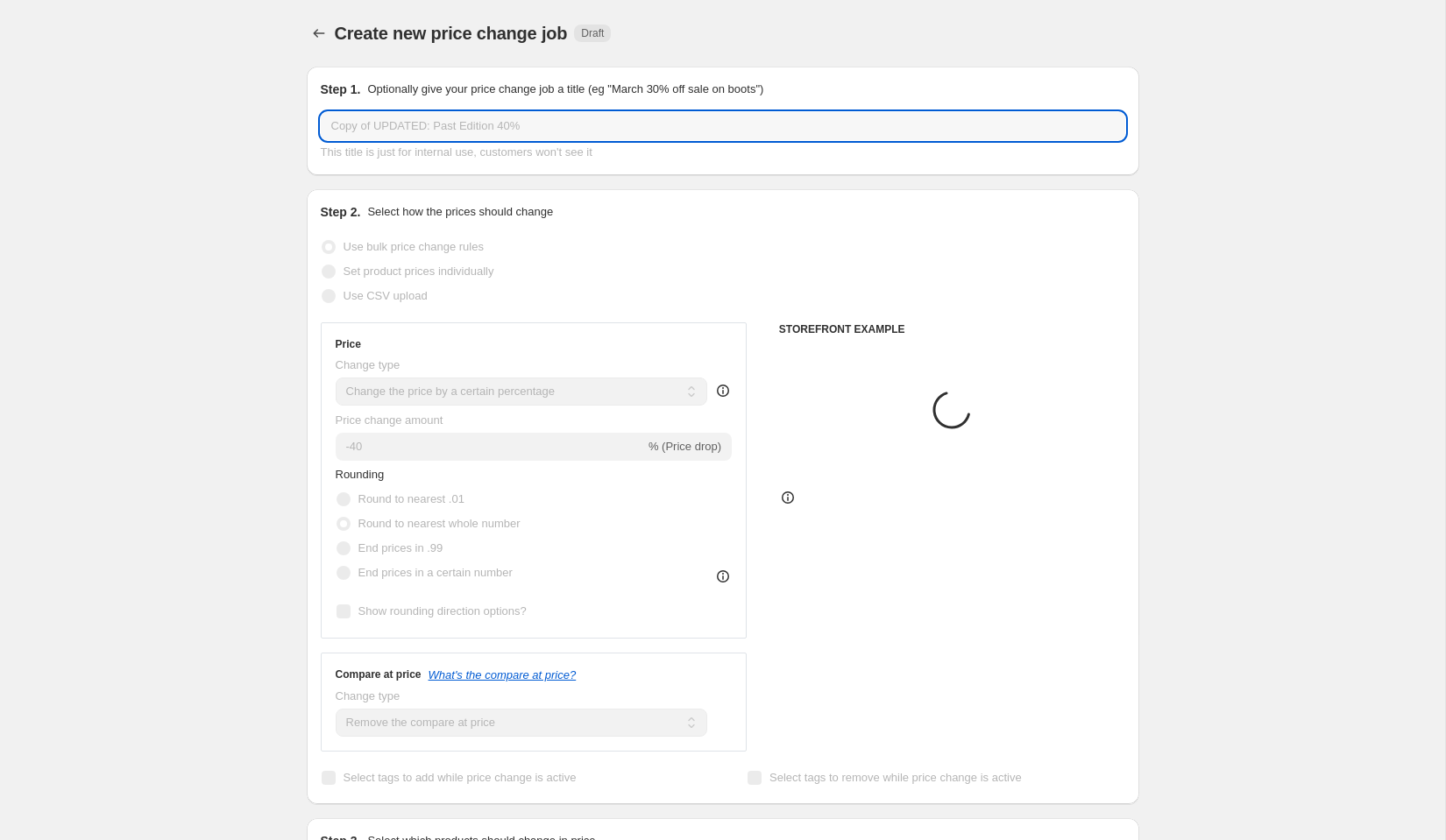 click on "Copy of UPDATED: Past Edition 40%" at bounding box center [723, 126] 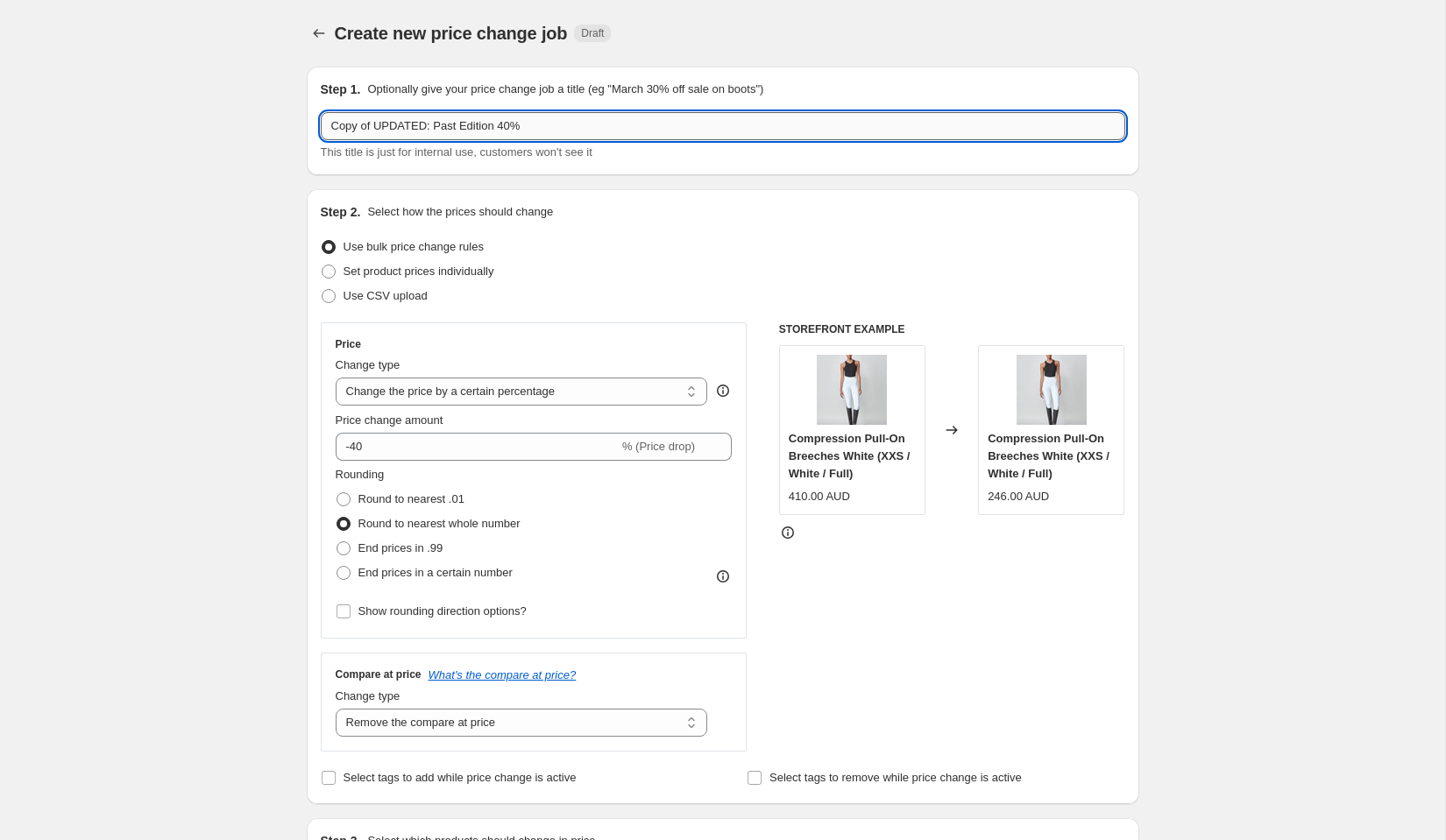 click on "Copy of UPDATED: Past Edition 40%" at bounding box center (723, 126) 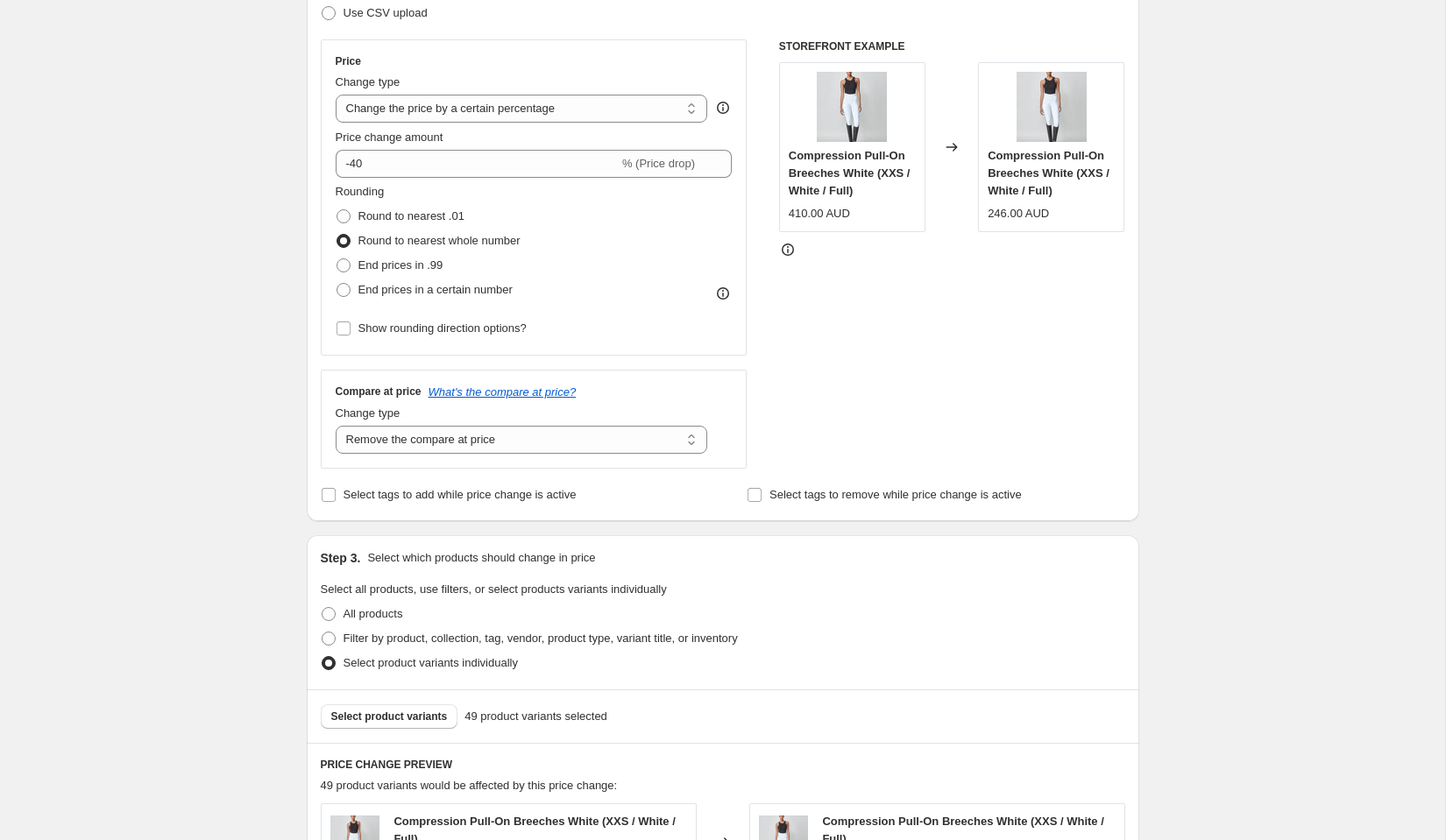 scroll, scrollTop: 286, scrollLeft: 0, axis: vertical 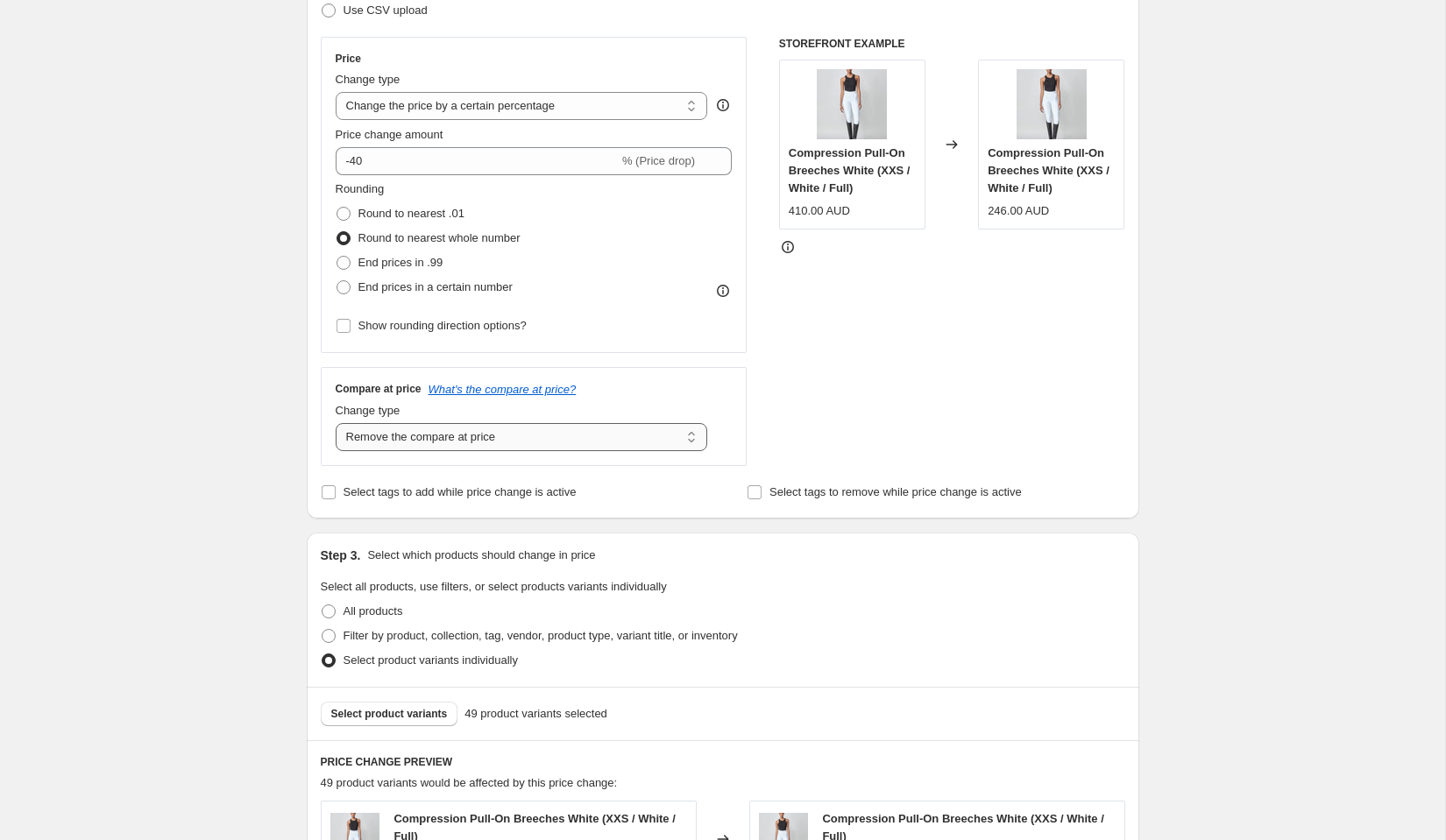 type on "FINAL: Past Edition 40%" 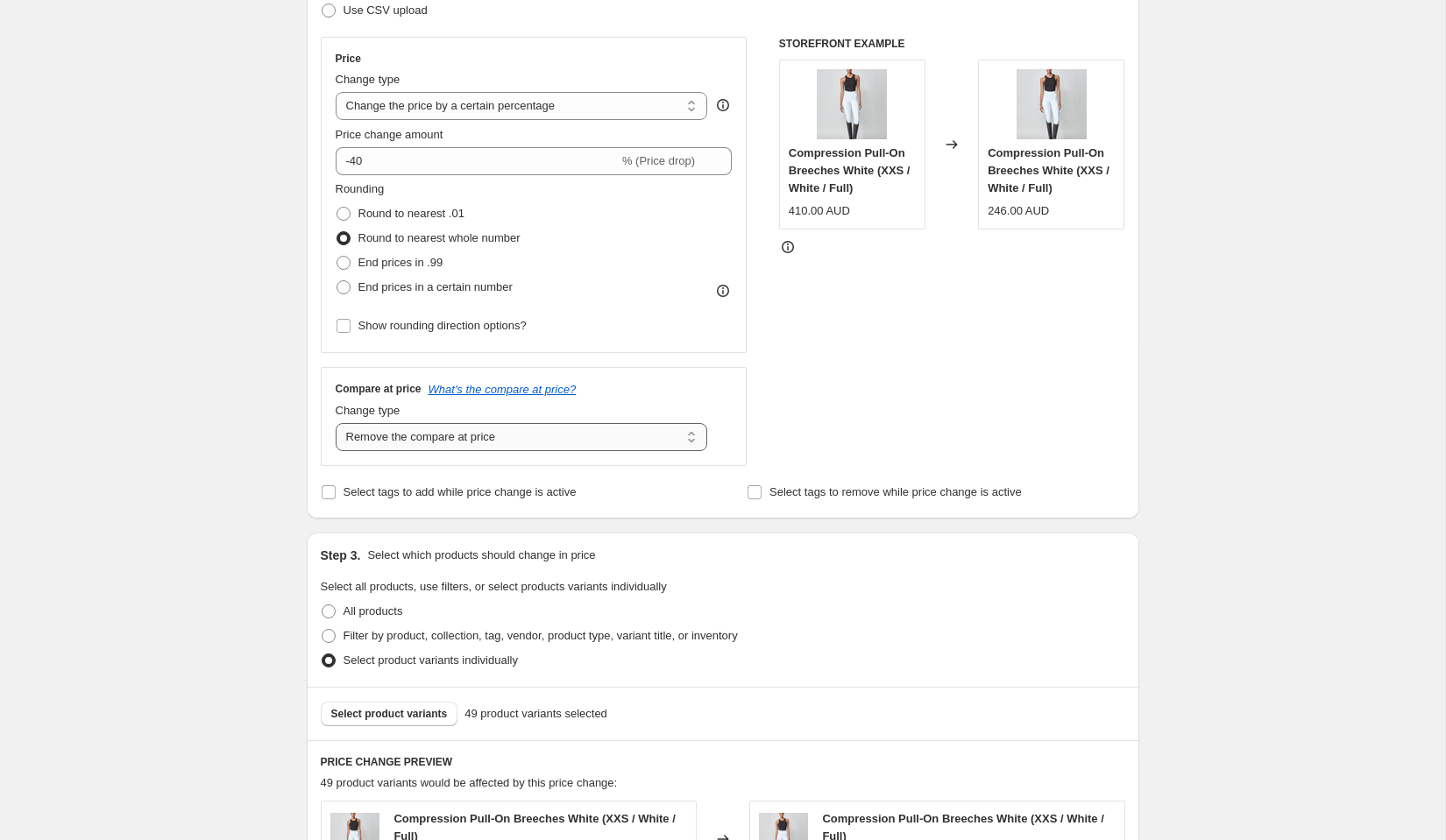 select on "ep" 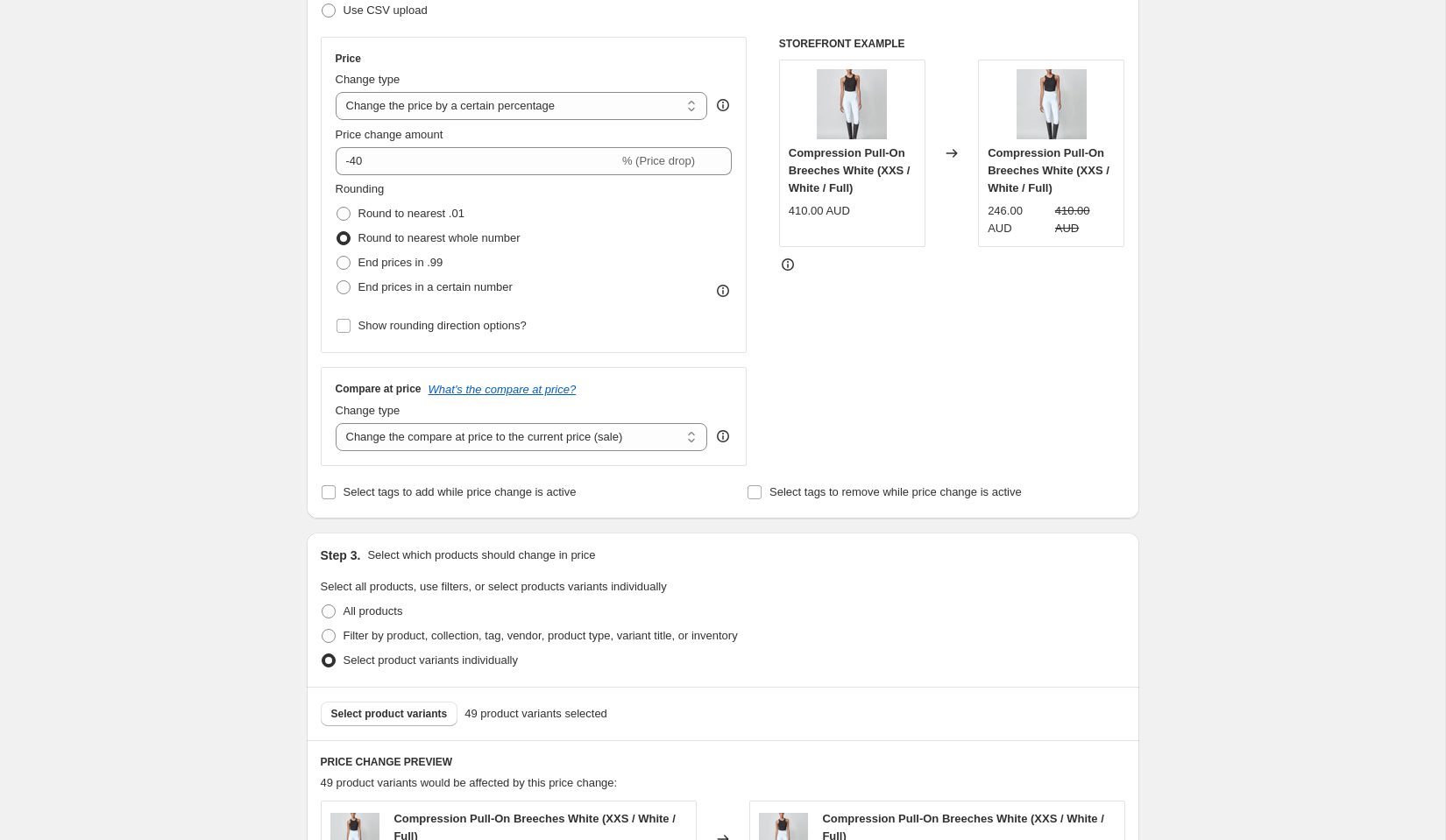 click on "Create new price change job. This page is ready Create new price change job Draft Step 1. Optionally give your price change job a title (eg "March 30% off sale on boots") FINAL: Past Edition 40% This title is just for internal use, customers won't see it Step 2. Select how the prices should change Use bulk price change rules Set product prices individually Use CSV upload Price Change type Change the price to a certain amount Change the price by a certain amount Change the price by a certain percentage Change the price to the current compare at price (price before sale) Change the price by a certain amount relative to the compare at price Change the price by a certain percentage relative to the compare at price Don't change the price Change the price by a certain percentage relative to the cost per item Change price to certain cost margin Change the price by a certain percentage Price change amount -40 % (Price drop) Rounding Round to nearest .01 Round to nearest whole number End prices in .99 Compare at price" at bounding box center [722, 928] 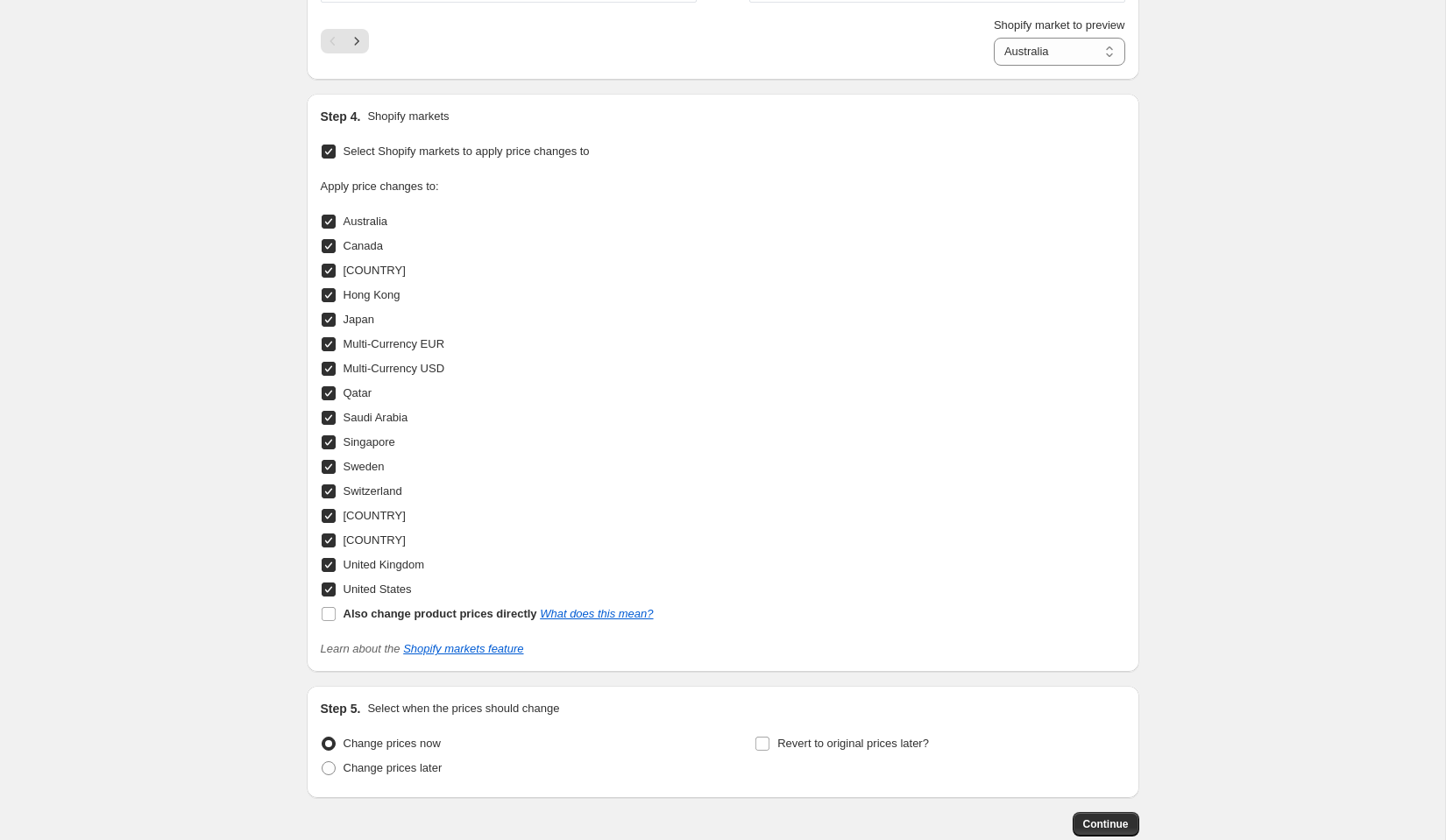 scroll, scrollTop: 1580, scrollLeft: 0, axis: vertical 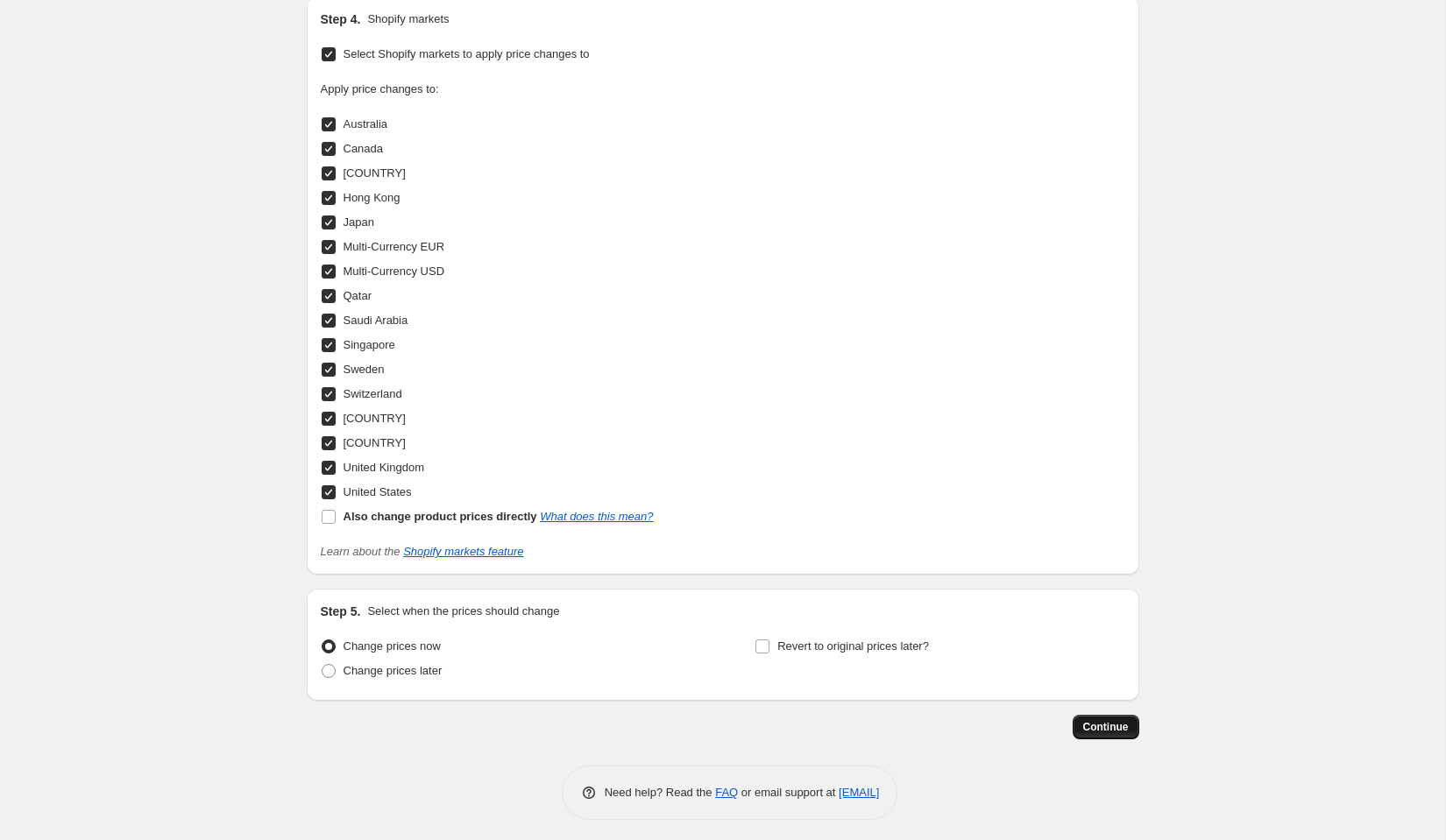 click on "Continue" at bounding box center [1106, 727] 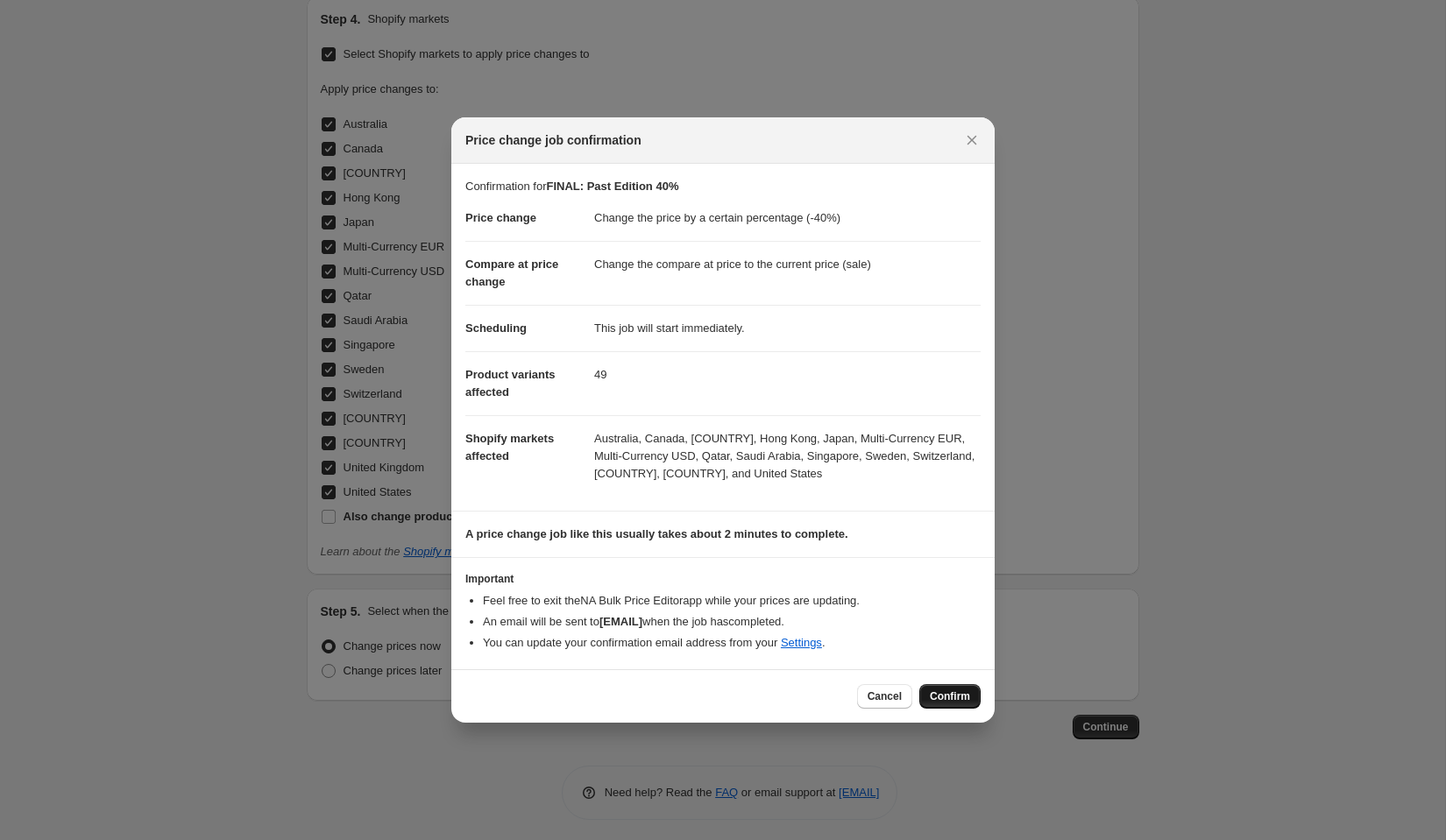 click on "Confirm" at bounding box center [950, 696] 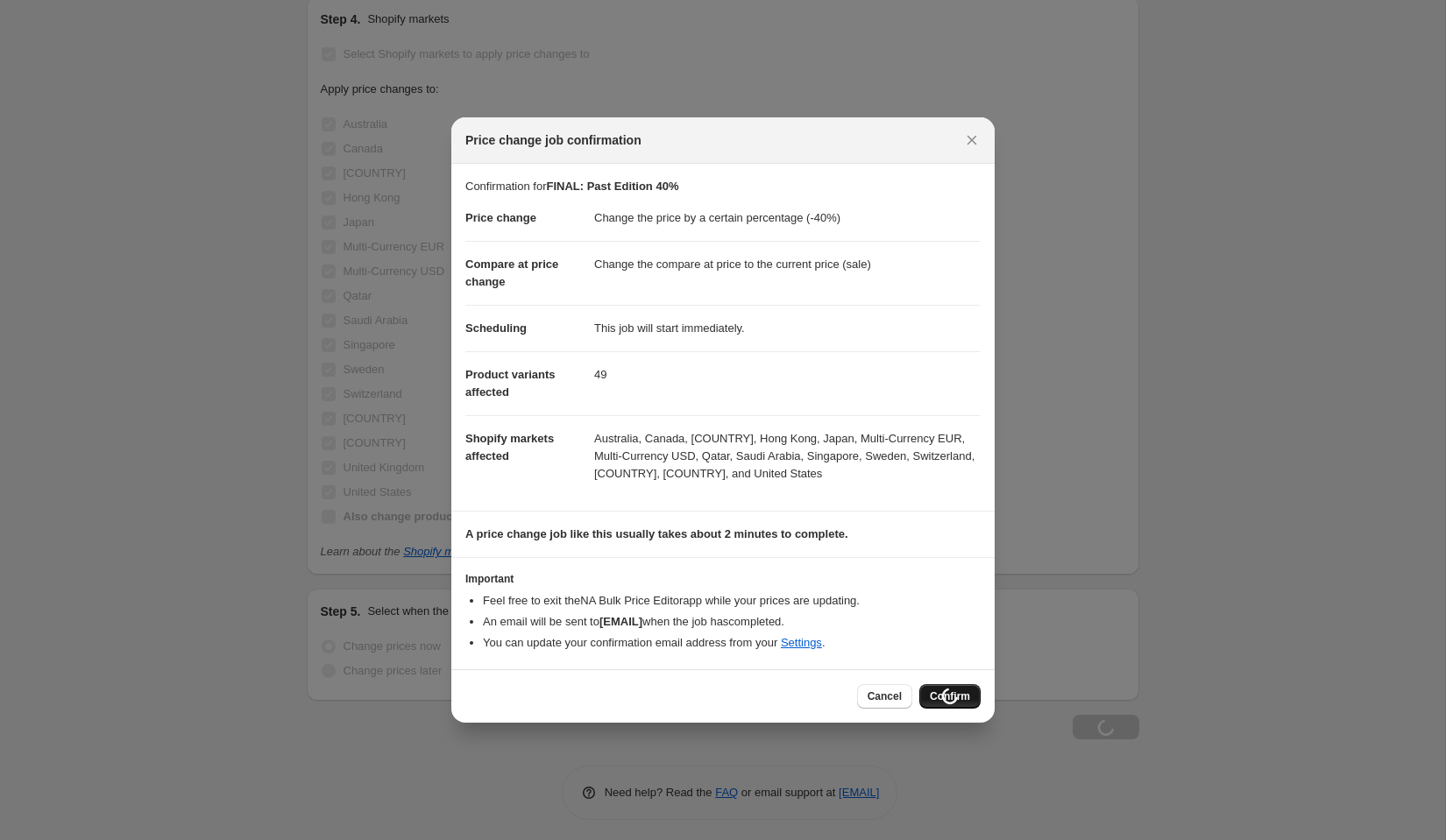 scroll, scrollTop: 1640, scrollLeft: 0, axis: vertical 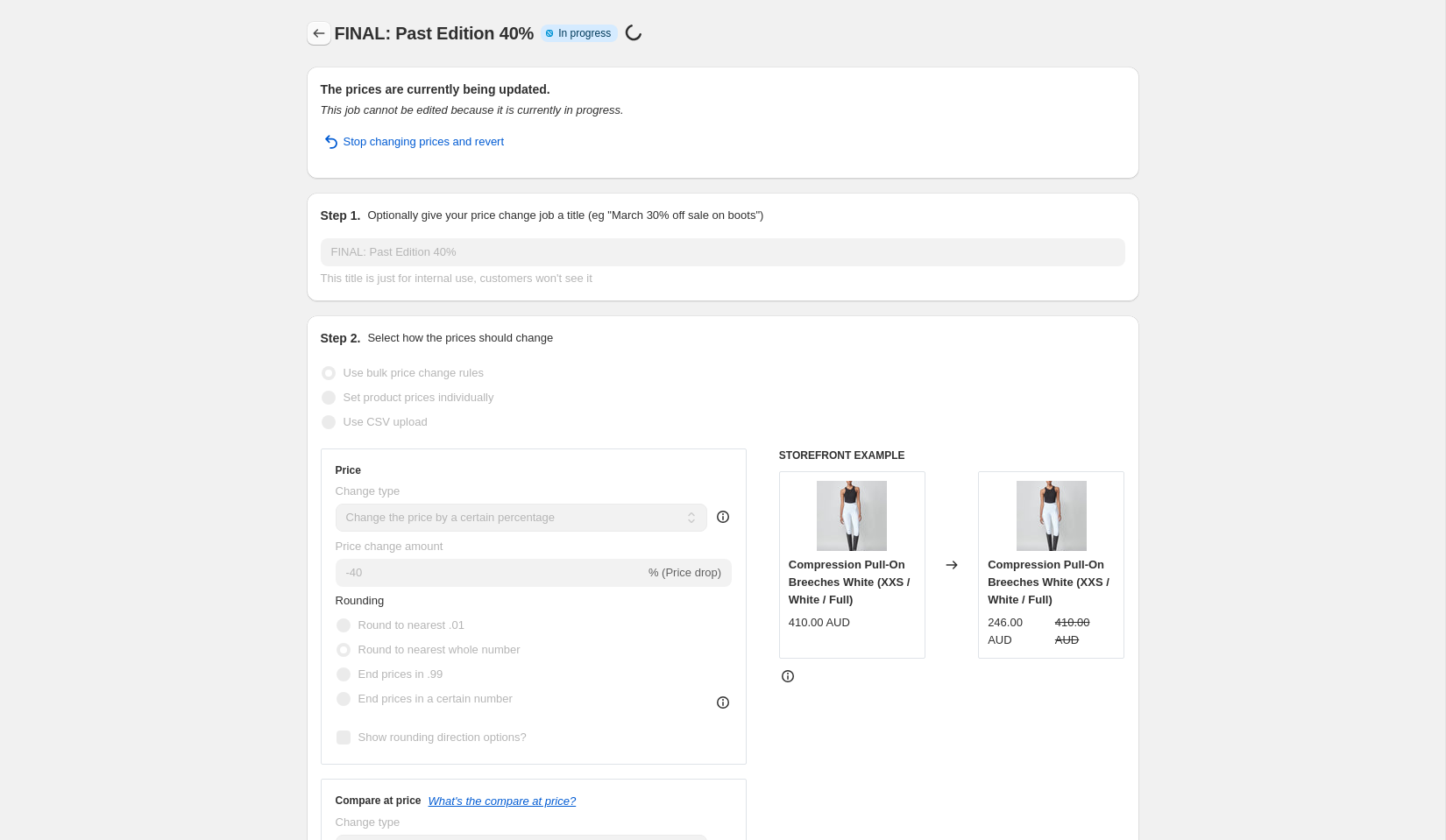 click 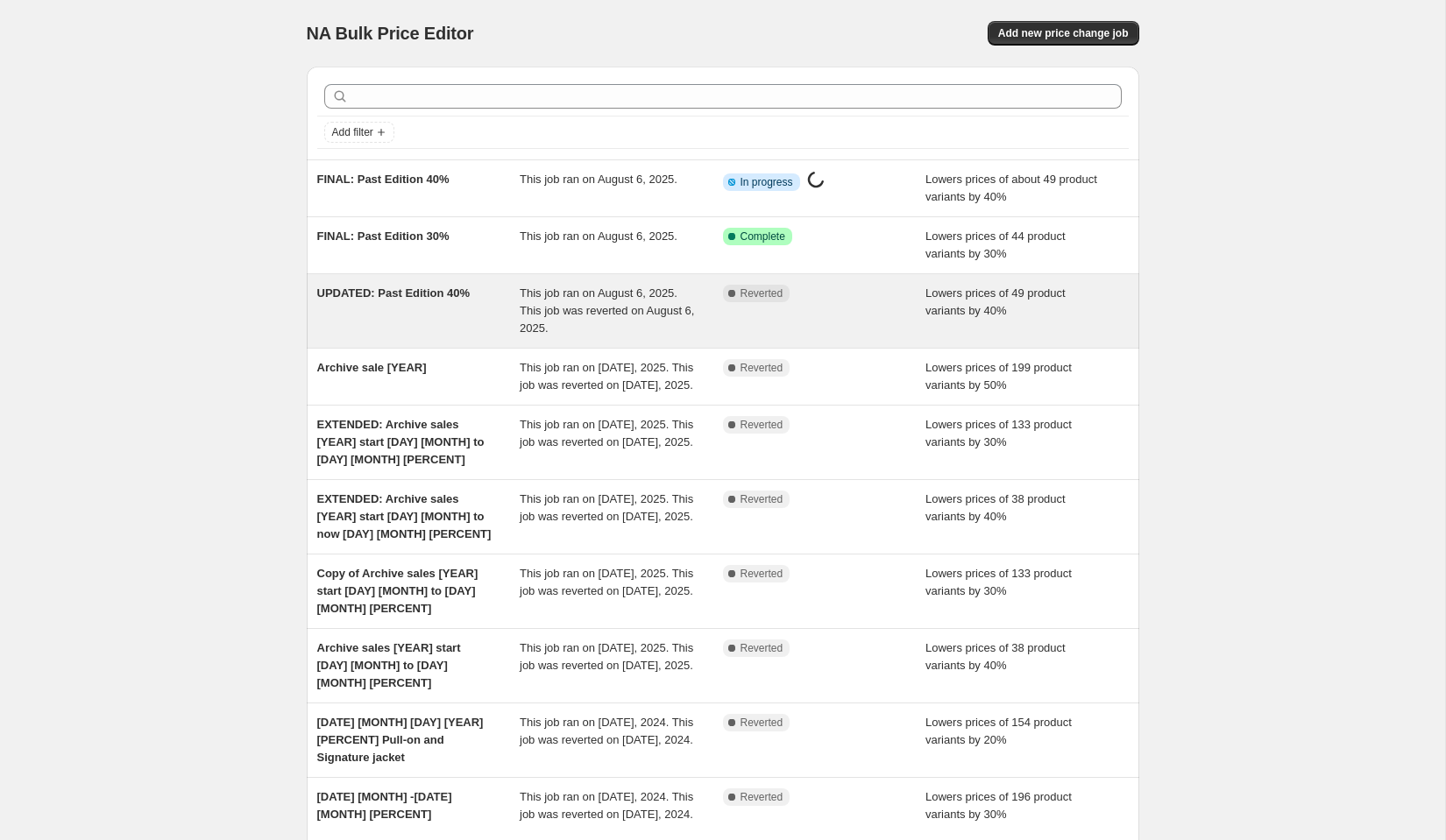 click on "UPDATED: Past Edition 40%" at bounding box center [419, 311] 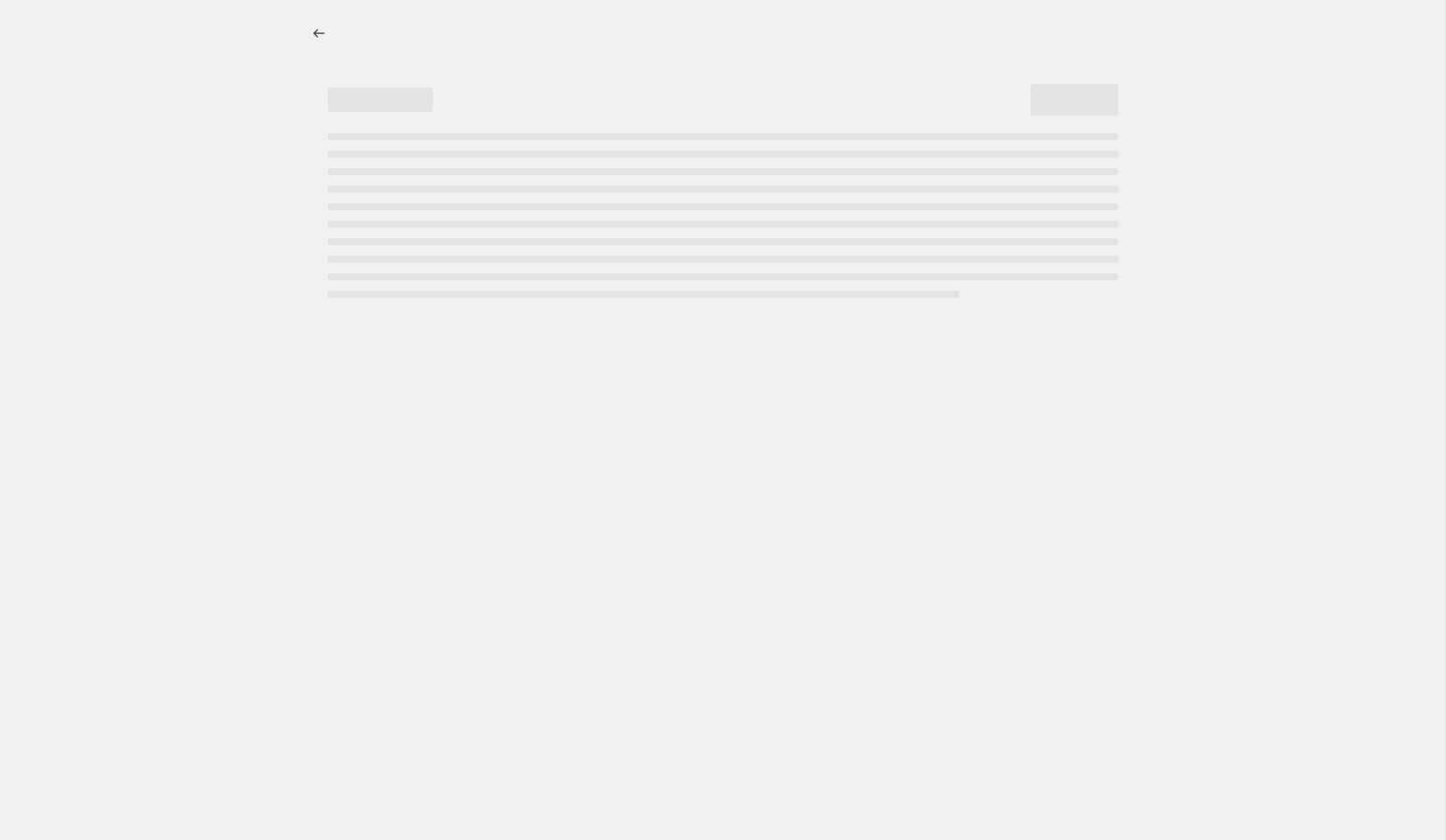 select on "percentage" 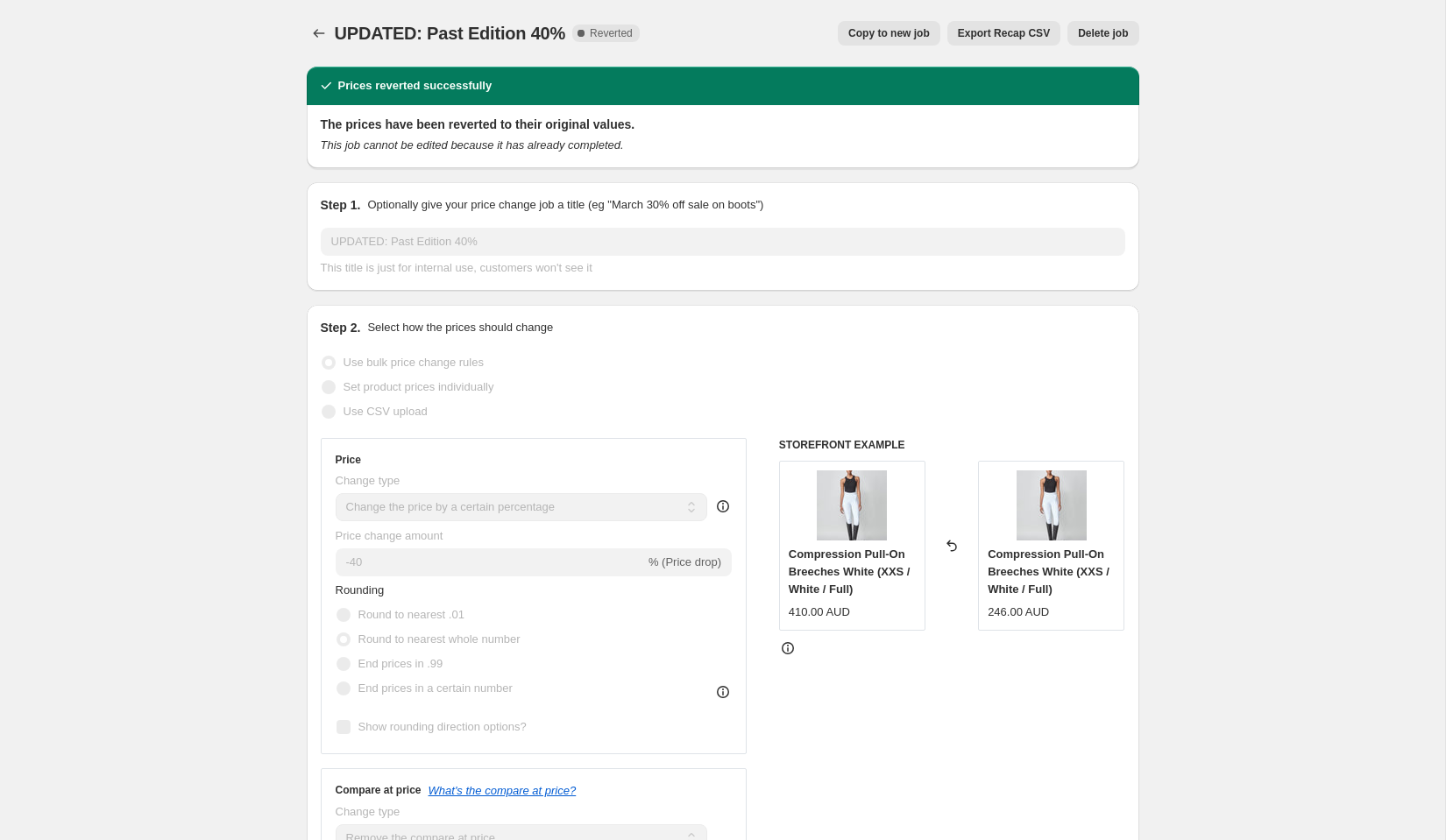 click on "Delete job" at bounding box center (1102, 33) 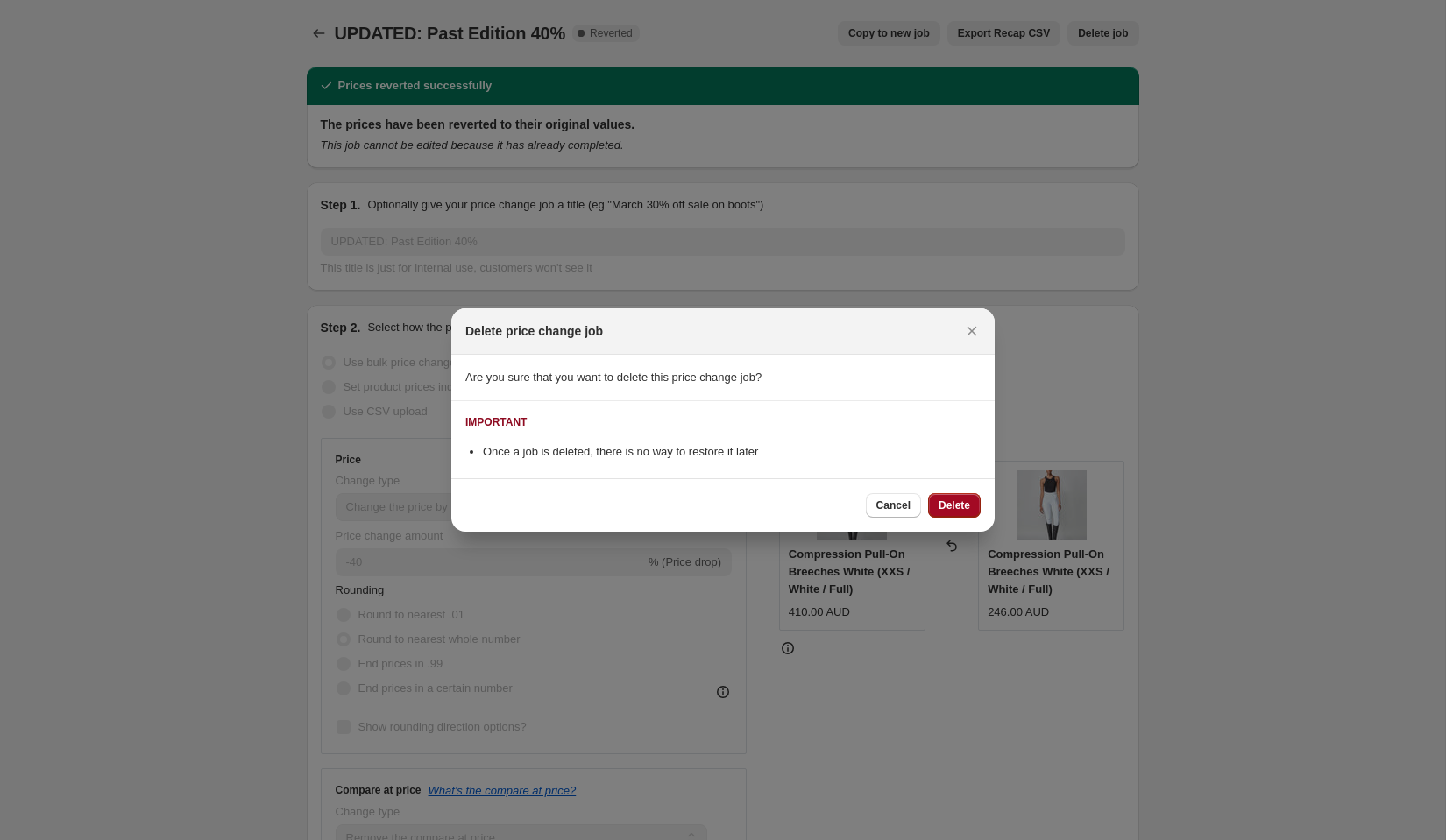click on "Delete" at bounding box center [954, 505] 